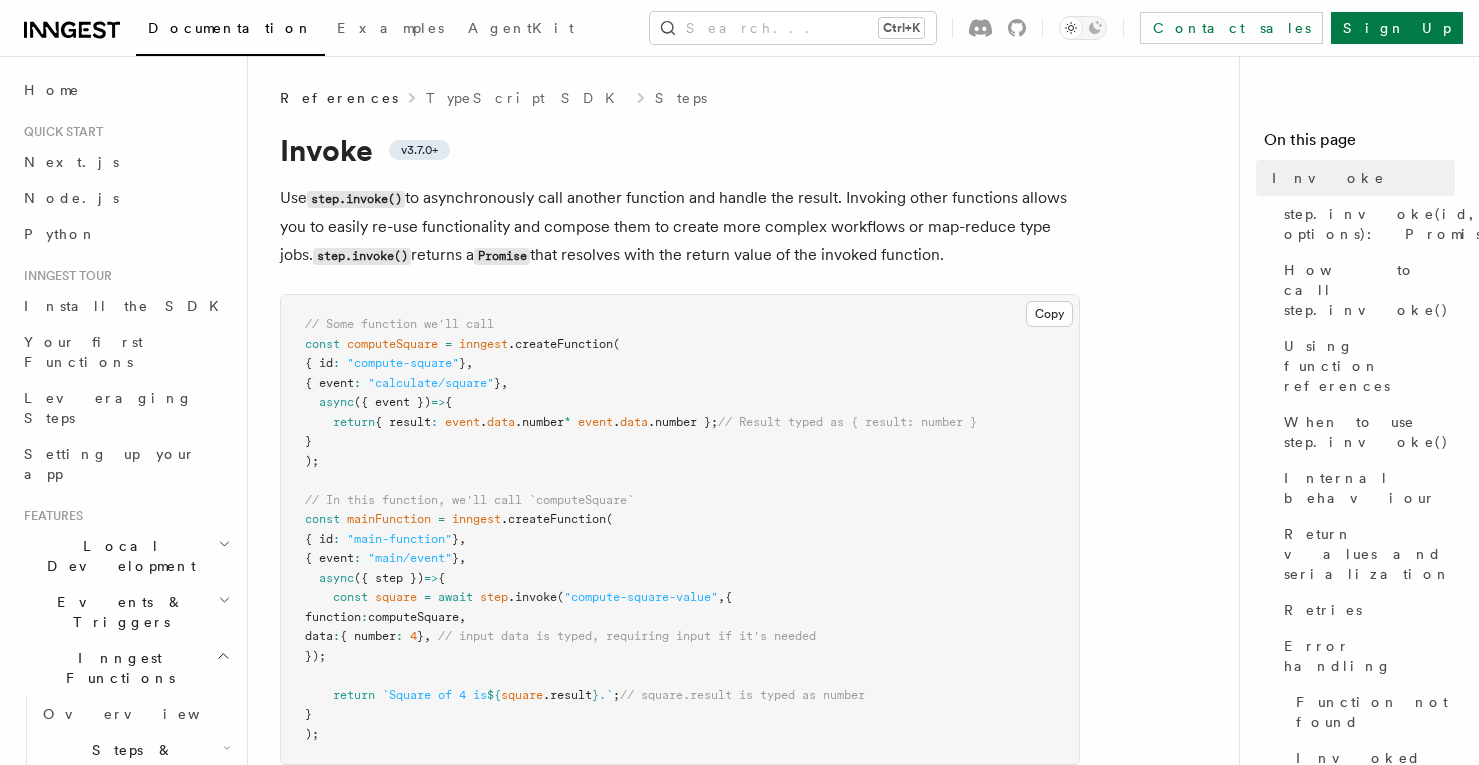scroll, scrollTop: 0, scrollLeft: 0, axis: both 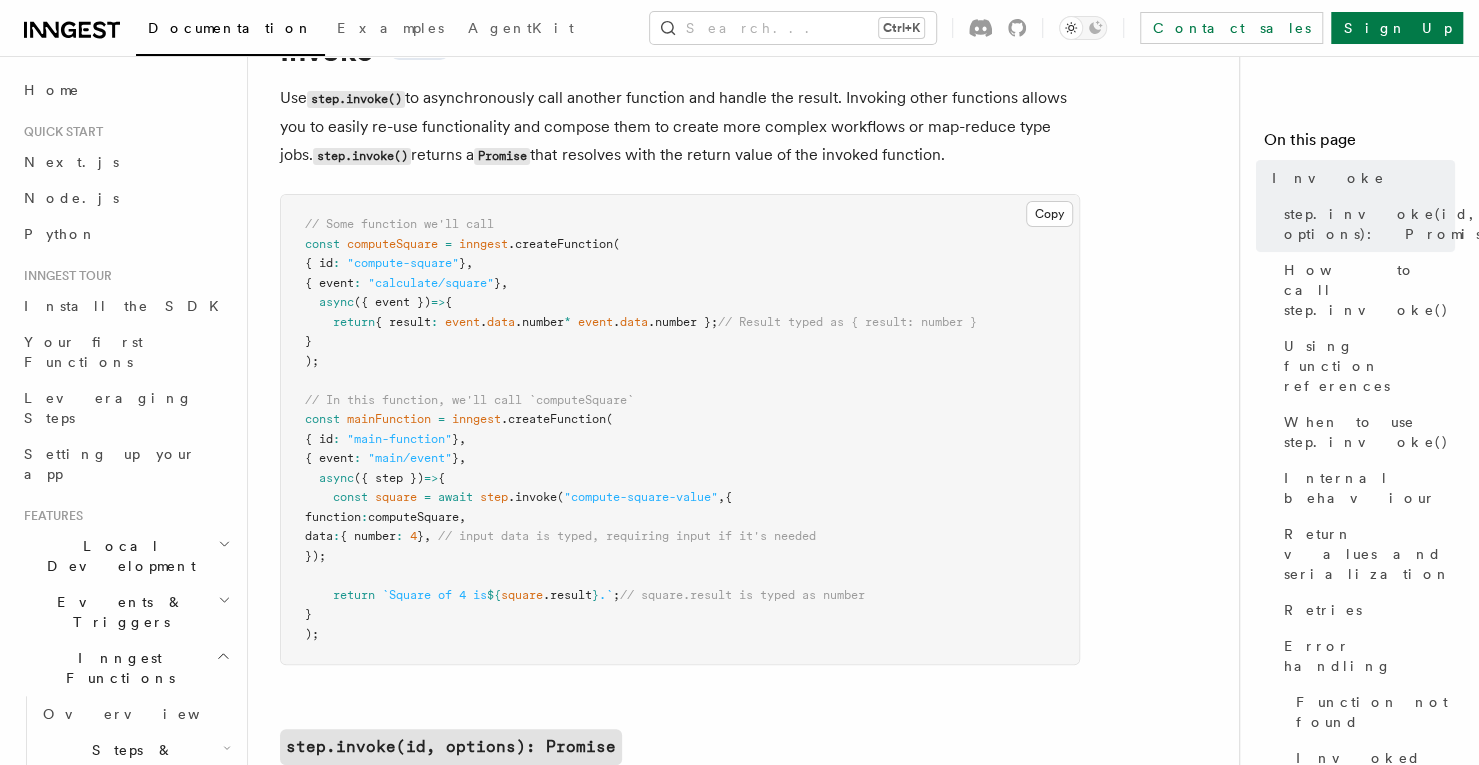 drag, startPoint x: 422, startPoint y: 338, endPoint x: 359, endPoint y: 316, distance: 66.730804 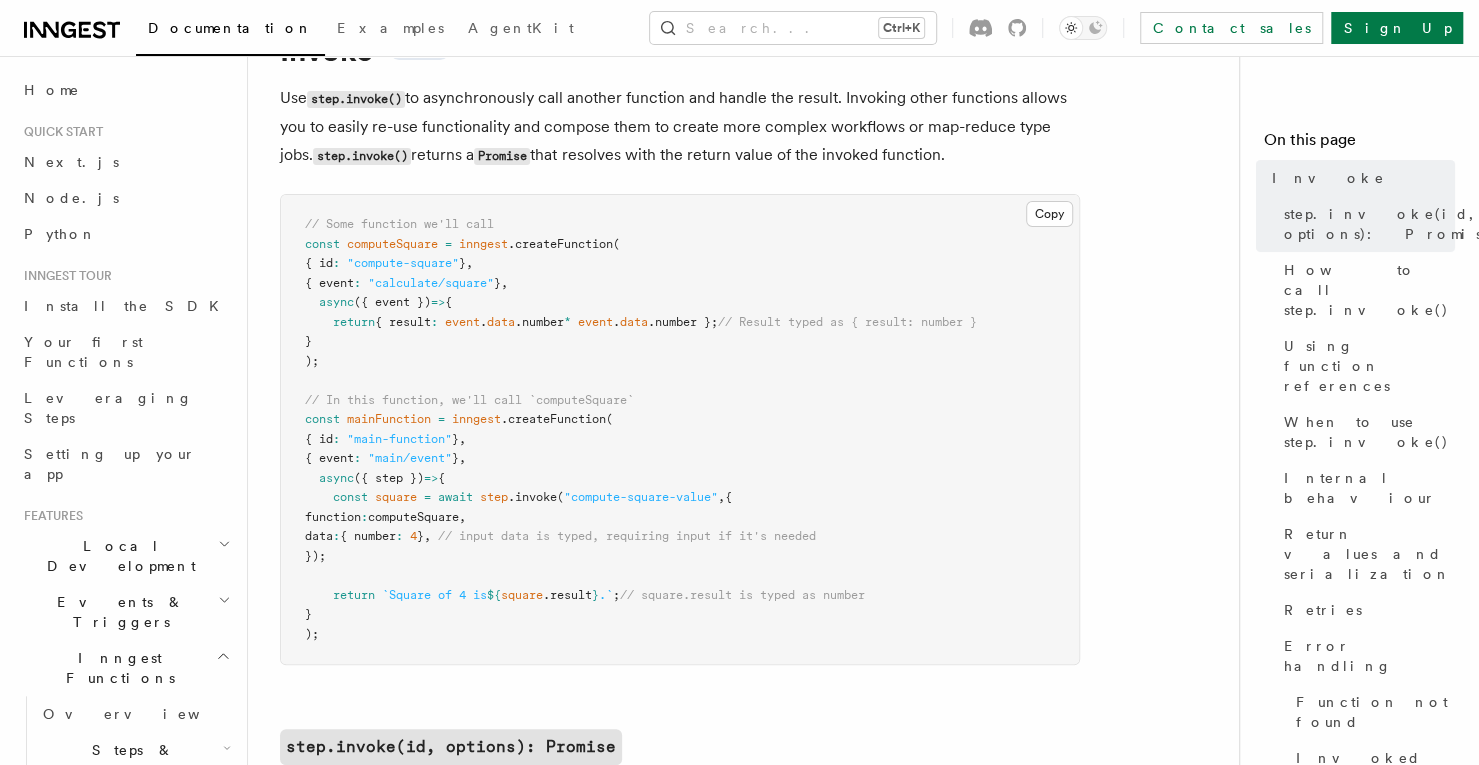 scroll, scrollTop: 0, scrollLeft: 0, axis: both 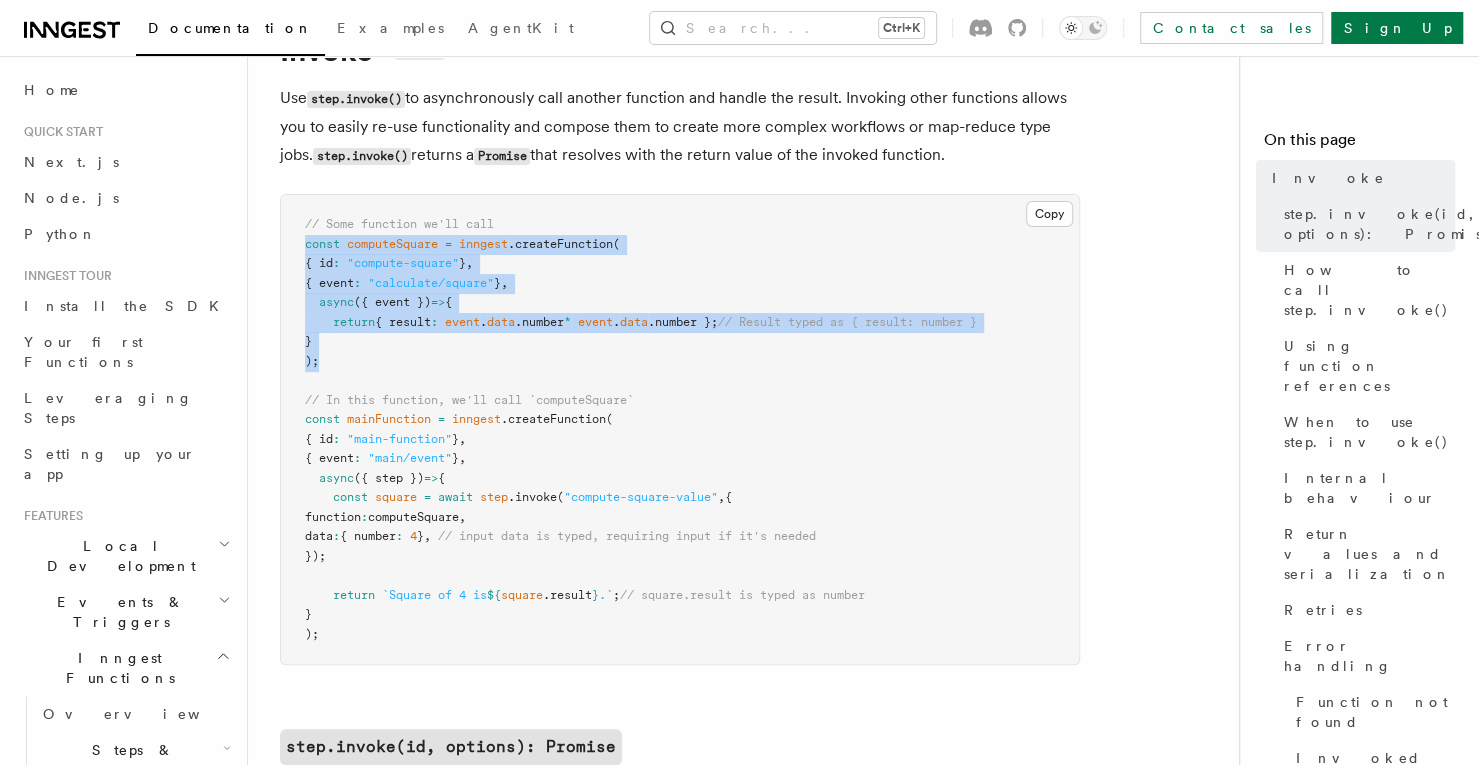drag, startPoint x: 362, startPoint y: 366, endPoint x: 299, endPoint y: 236, distance: 144.46107 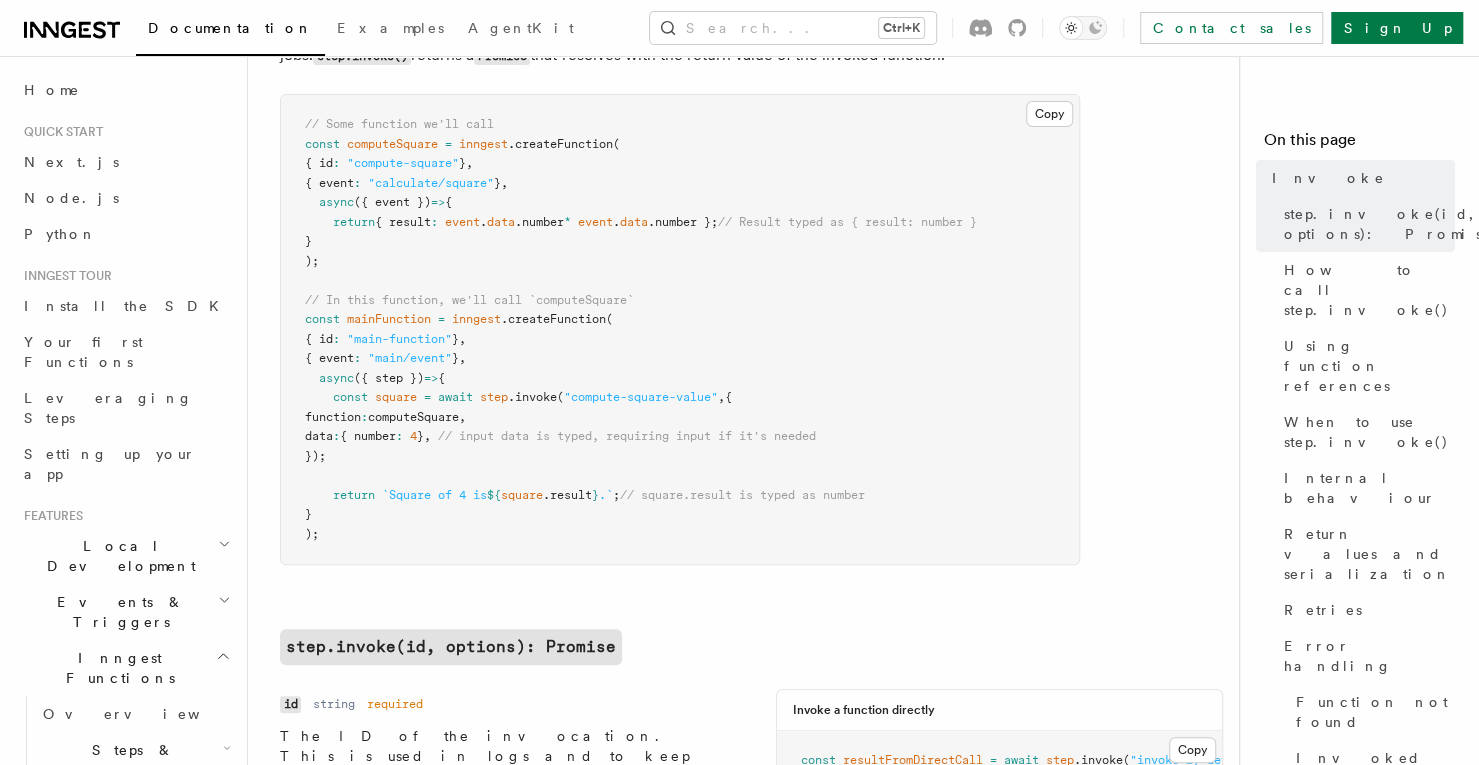 click on "," at bounding box center (462, 339) 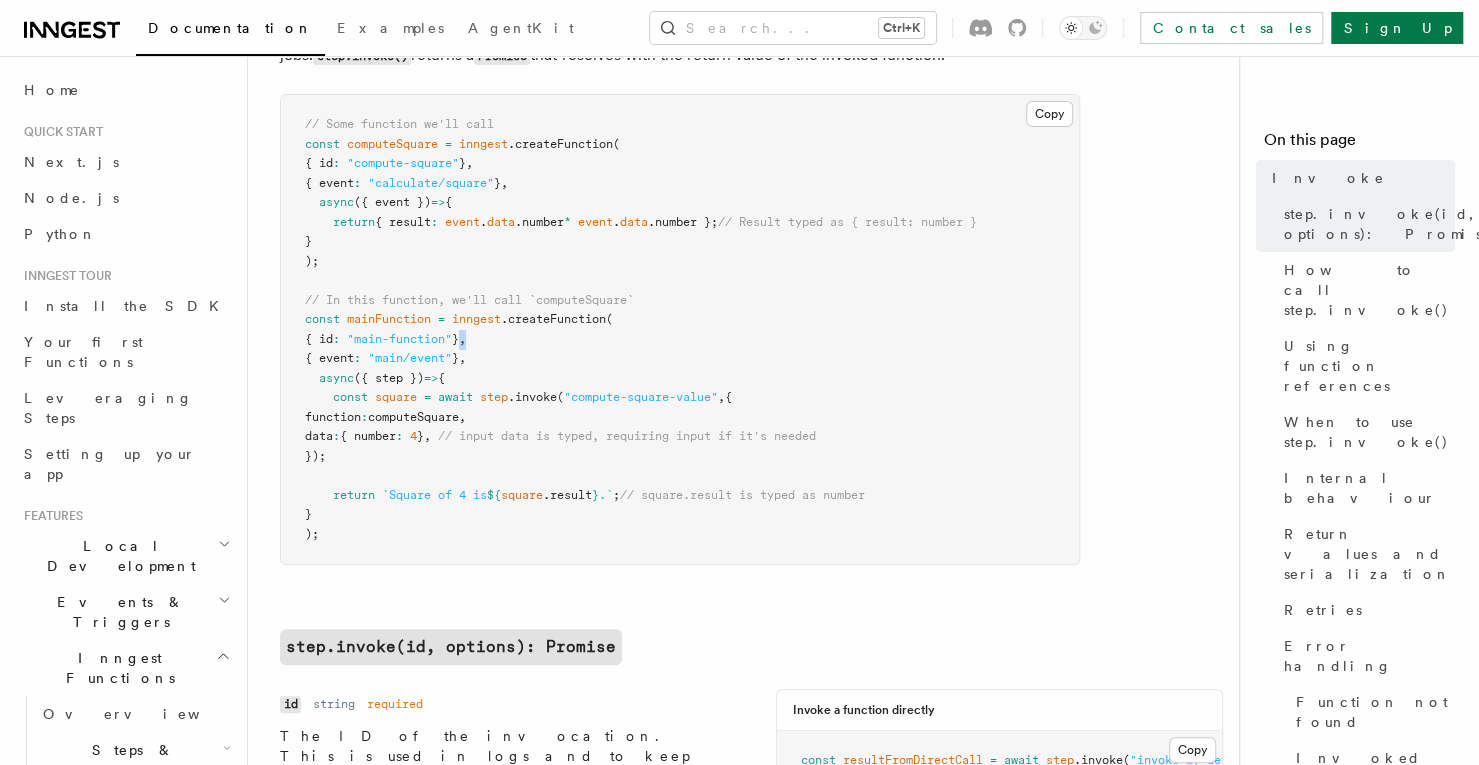click on "," at bounding box center [462, 339] 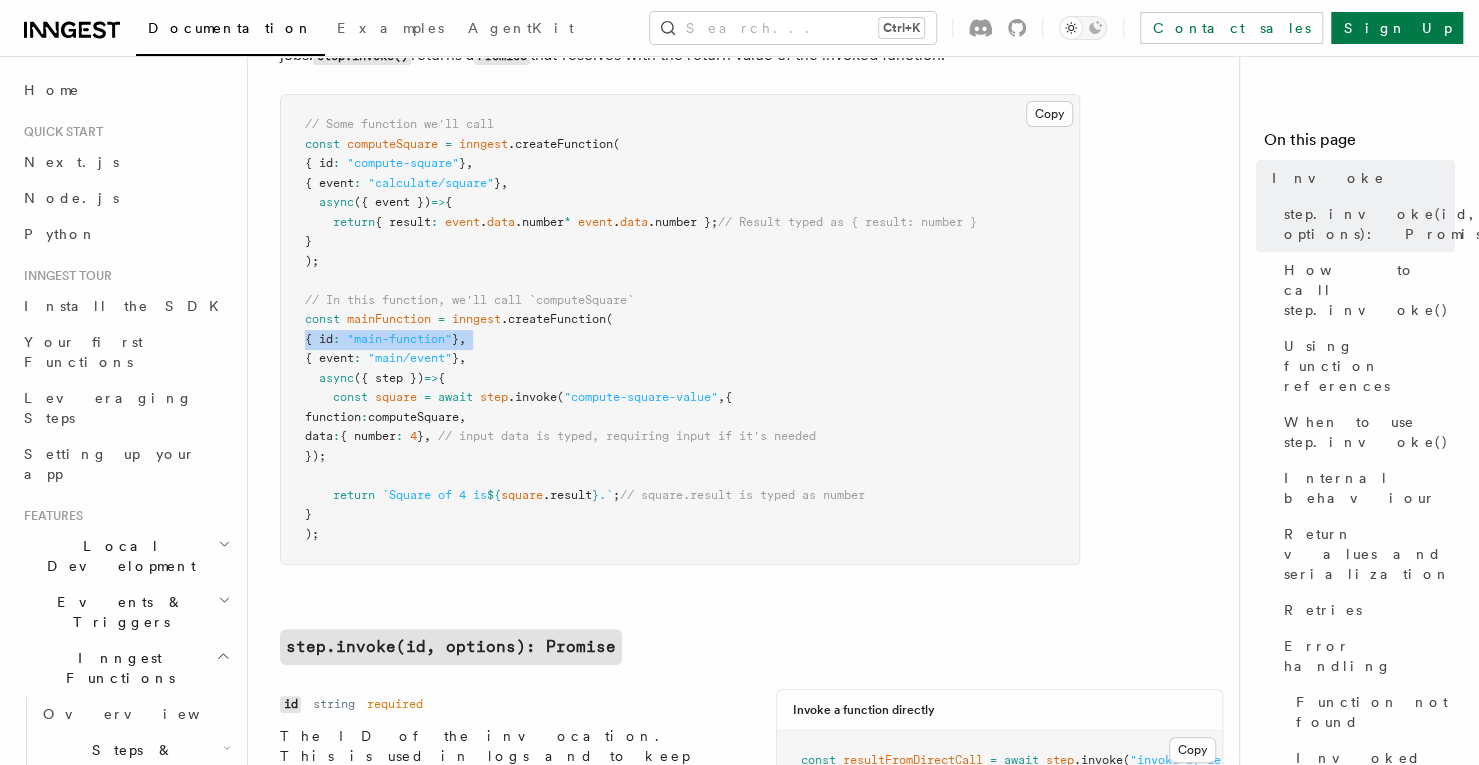 click on "," at bounding box center [462, 339] 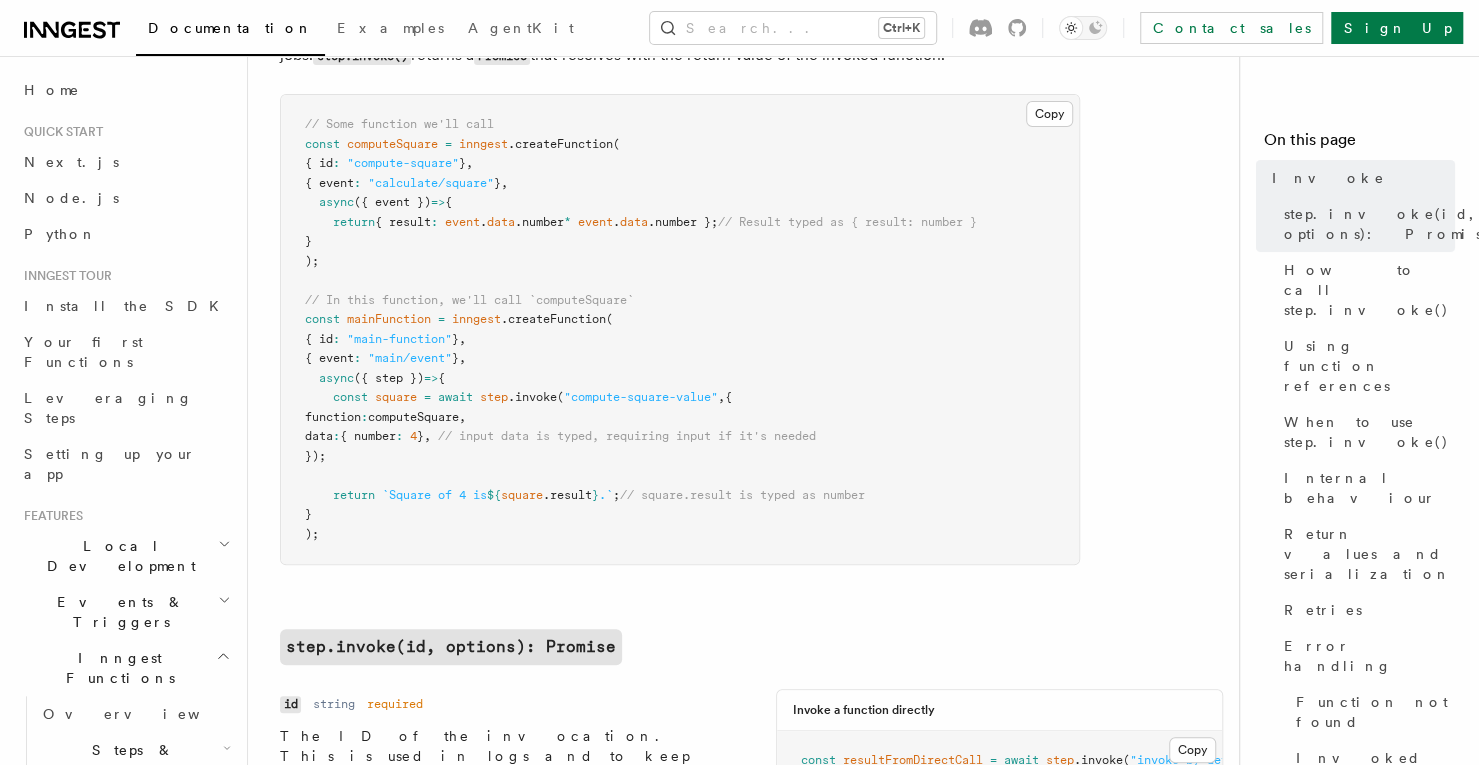click on "// In this function, we'll call `computeSquare`" at bounding box center [469, 300] 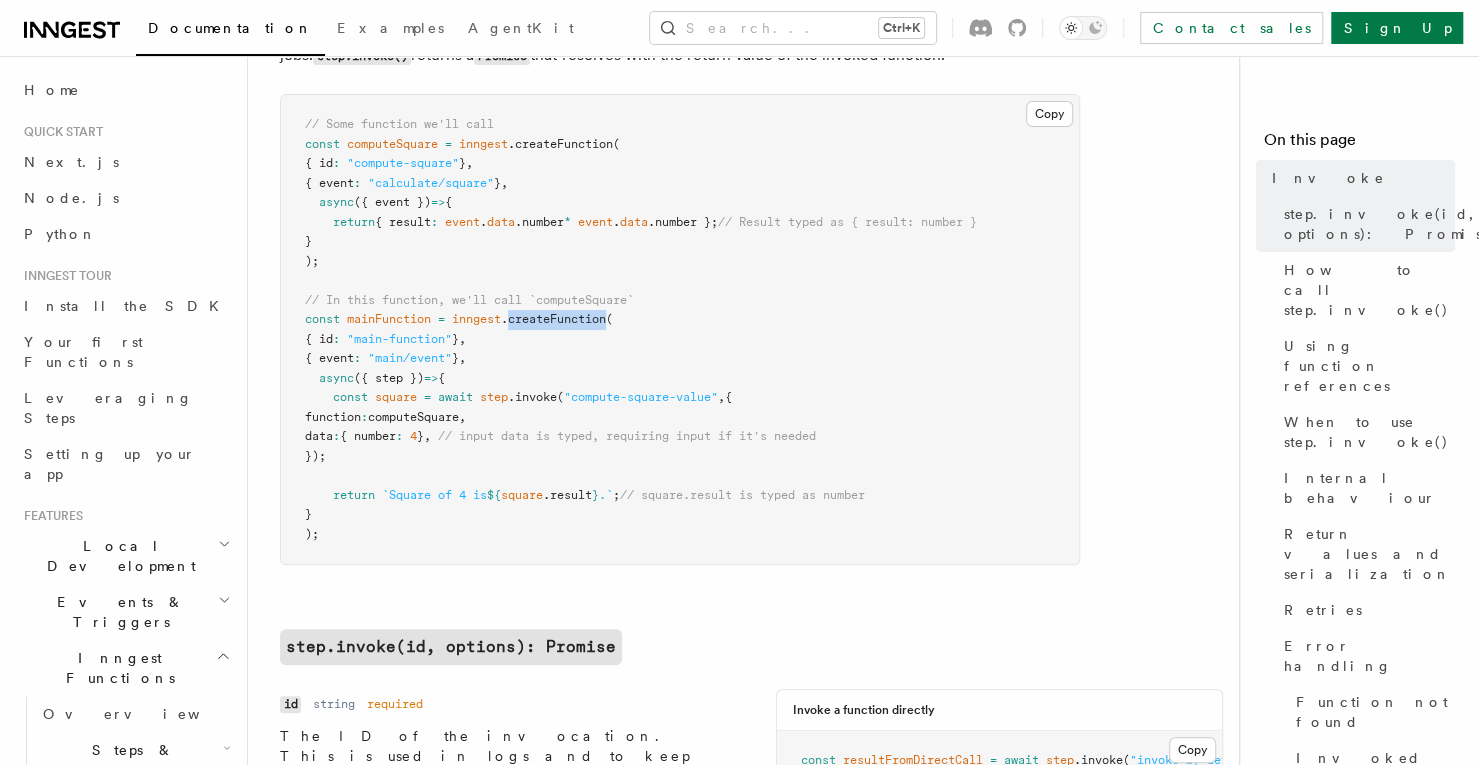 click on ".createFunction" at bounding box center [553, 319] 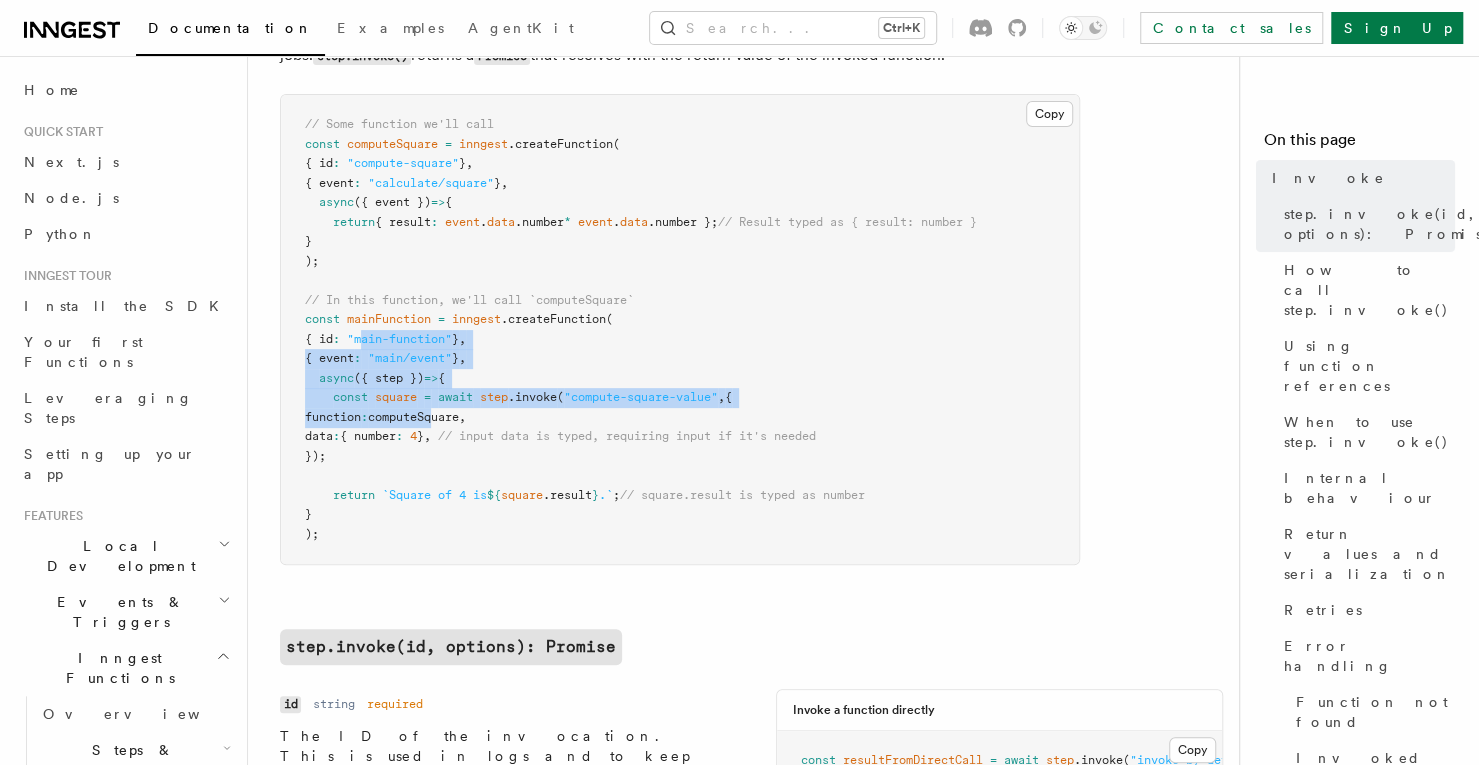 drag, startPoint x: 389, startPoint y: 355, endPoint x: 478, endPoint y: 425, distance: 113.22986 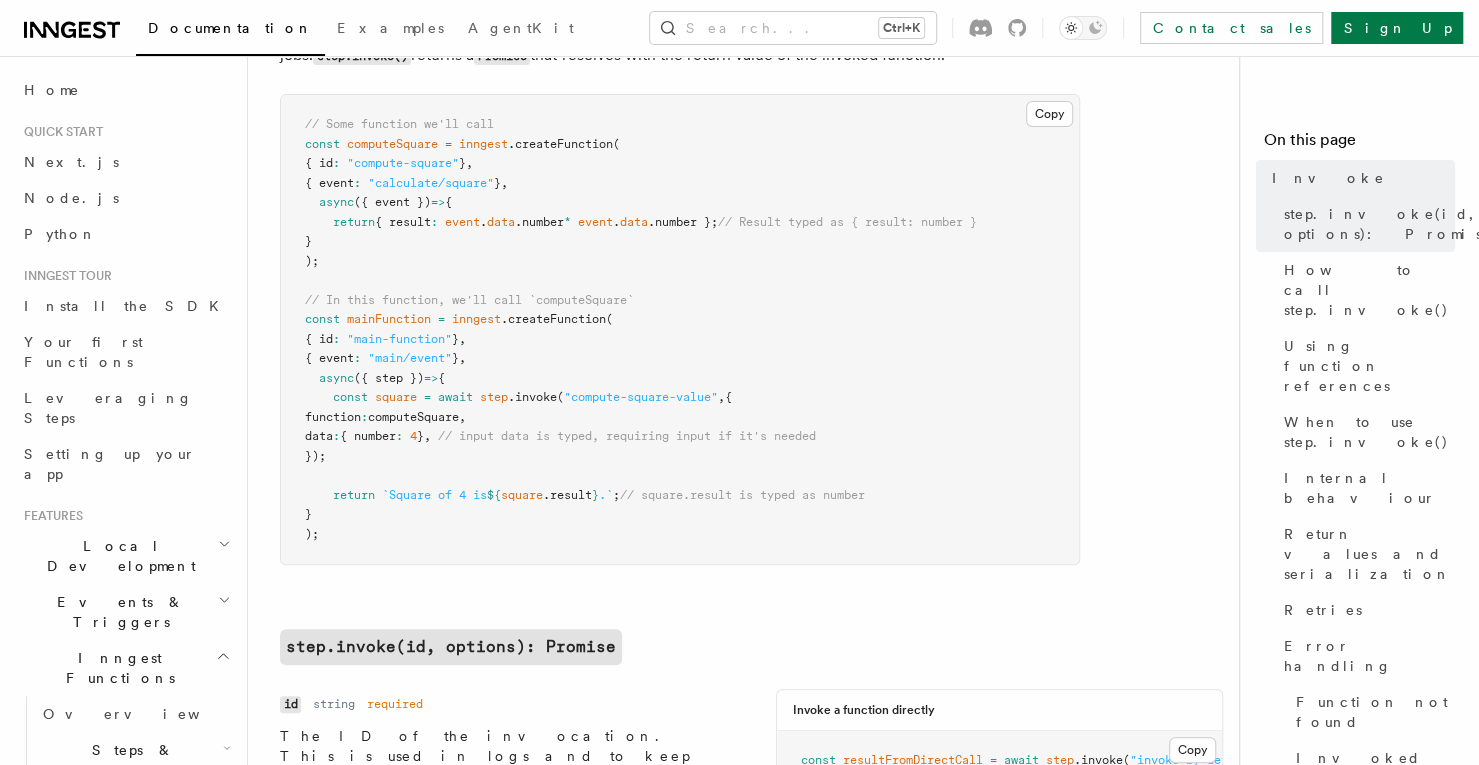 click on "// Some function we'll call
const   computeSquare   =   inngest .createFunction (
{ id :   "compute-square"  } ,
{ event :   "calculate/square"  } ,
async  ({ event })  =>  {
return  { result :   event . data .number  *   event . data .number };  // Result typed as { result: number }
}
);
// In this function, we'll call `computeSquare`
const   mainFunction   =   inngest .createFunction (
{ id :   "main-function"  } ,
{ event :   "main/event"  } ,
async  ({ step })  =>  {
const   square   =   await   step .invoke ( "compute-square-value" ,  {
function :  computeSquare ,
data :  { number :   4  } ,   // input data is typed, requiring input if it's needed
});
return   `Square of 4 is  ${ square .result } .` ;  // square.result is typed as number
}
);" at bounding box center [680, 329] 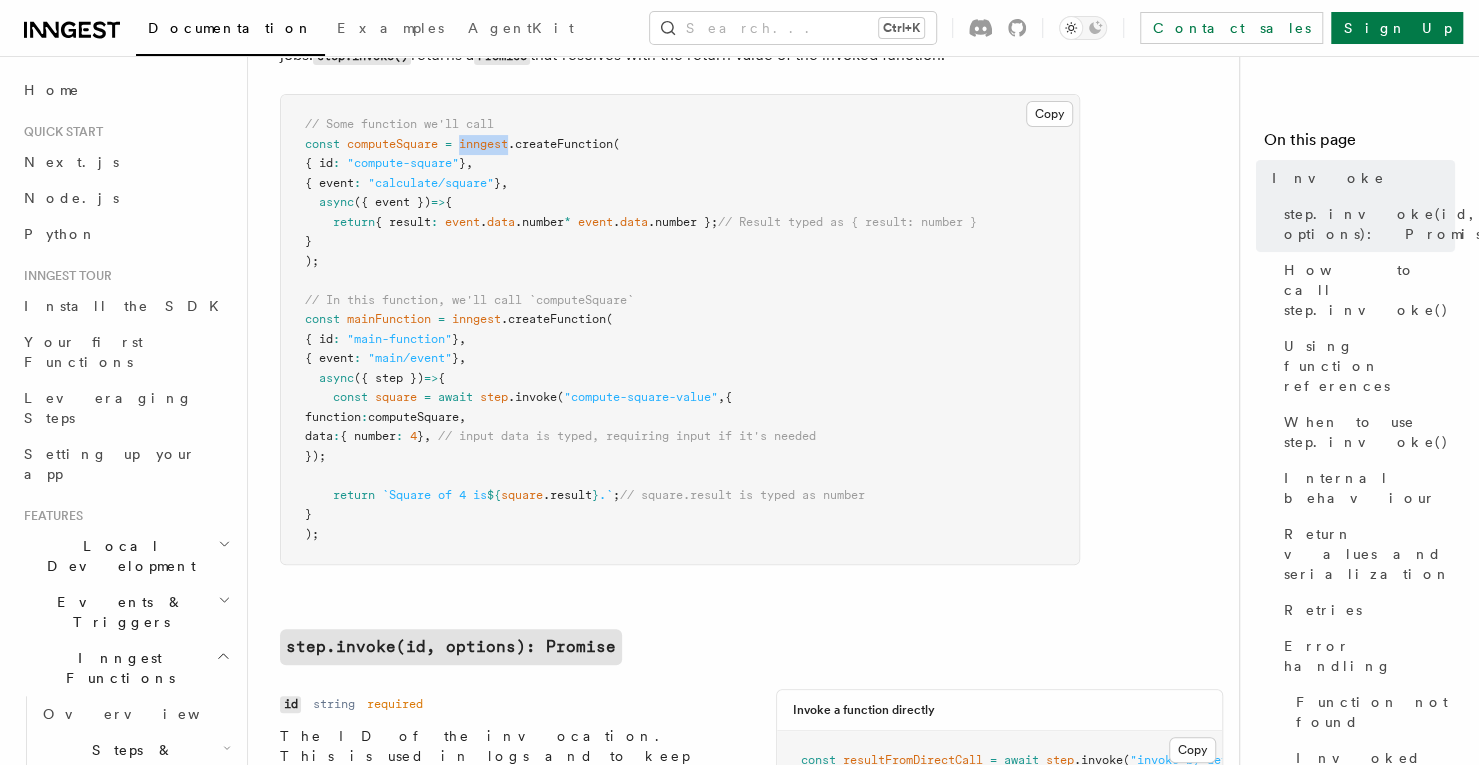 click on "inngest" at bounding box center (483, 144) 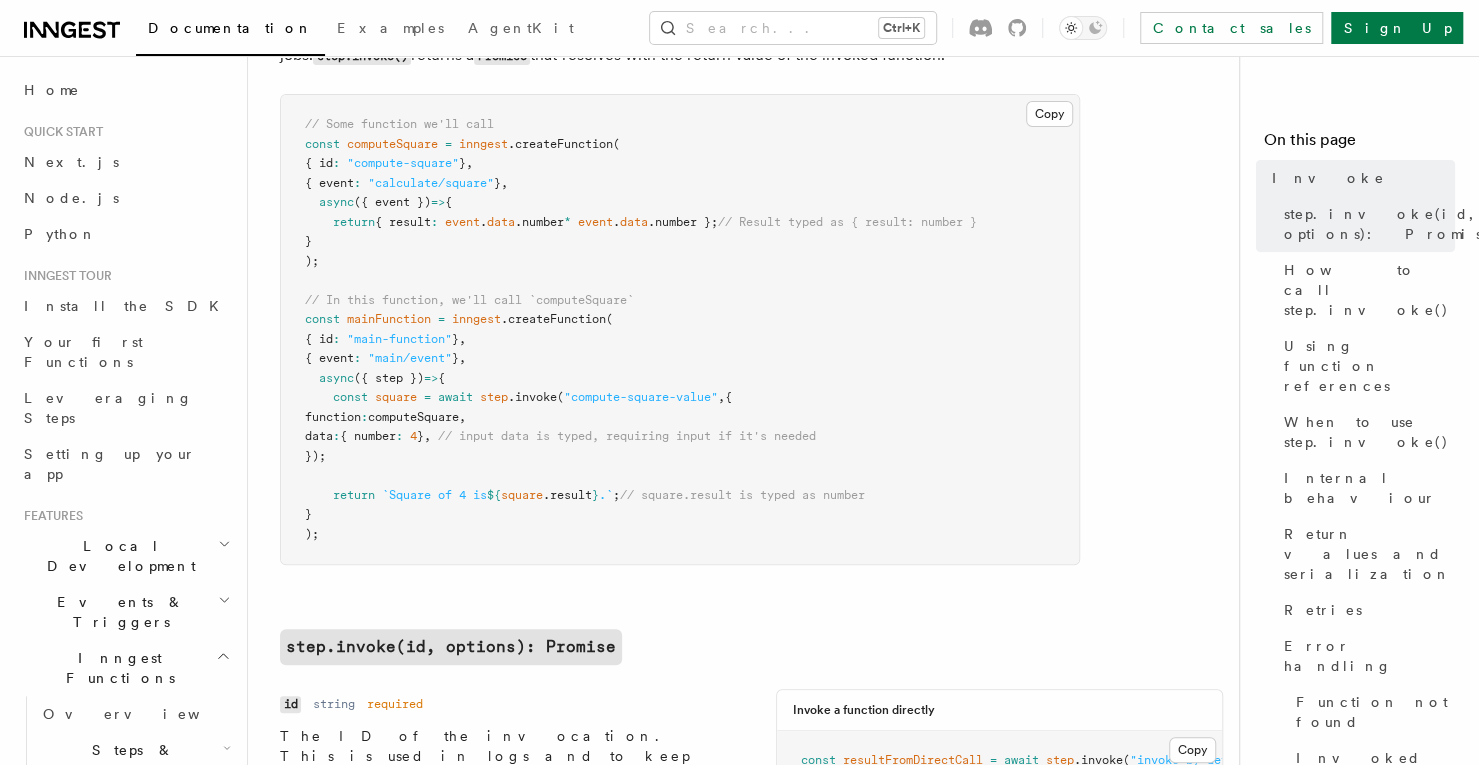 click on ".createFunction" at bounding box center [560, 144] 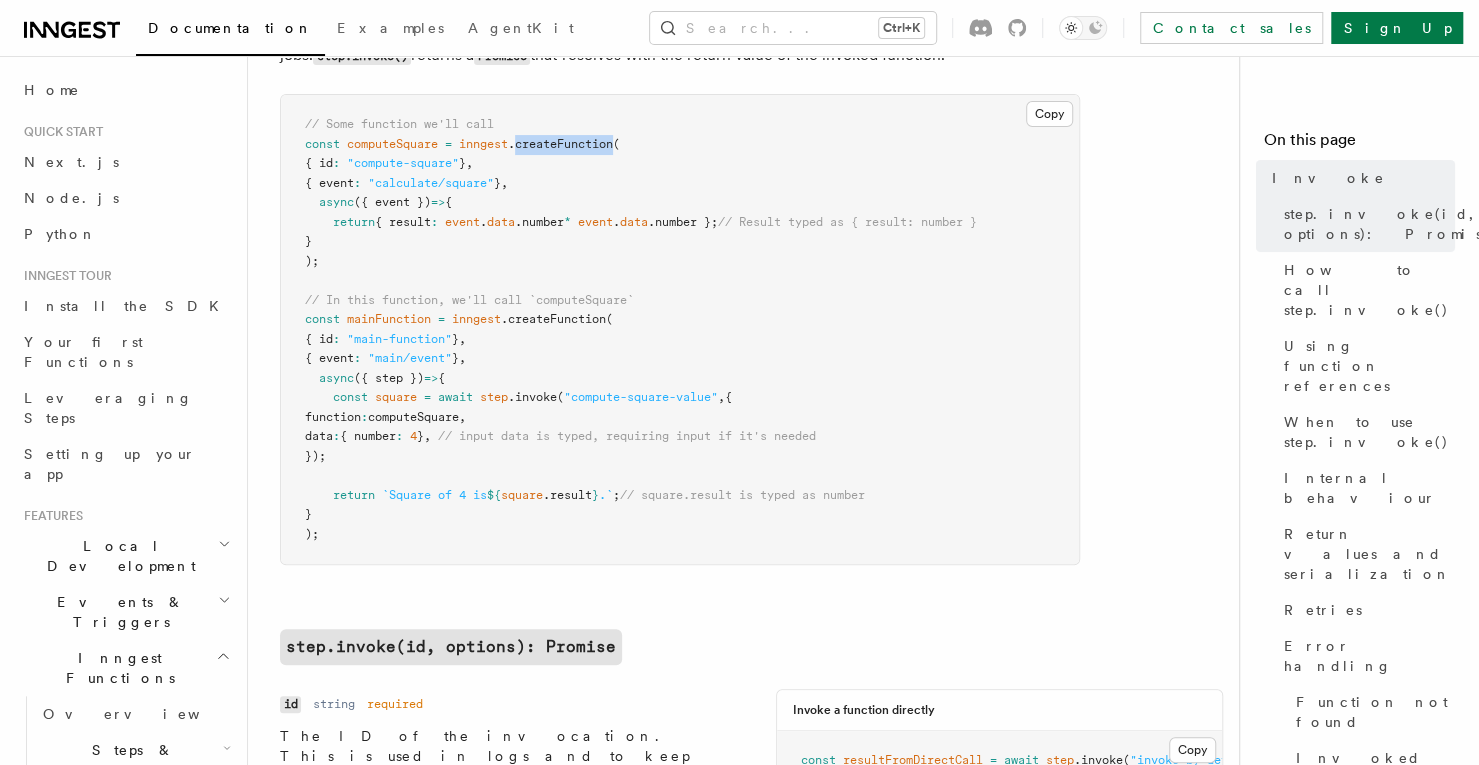 click on ".createFunction" at bounding box center (560, 144) 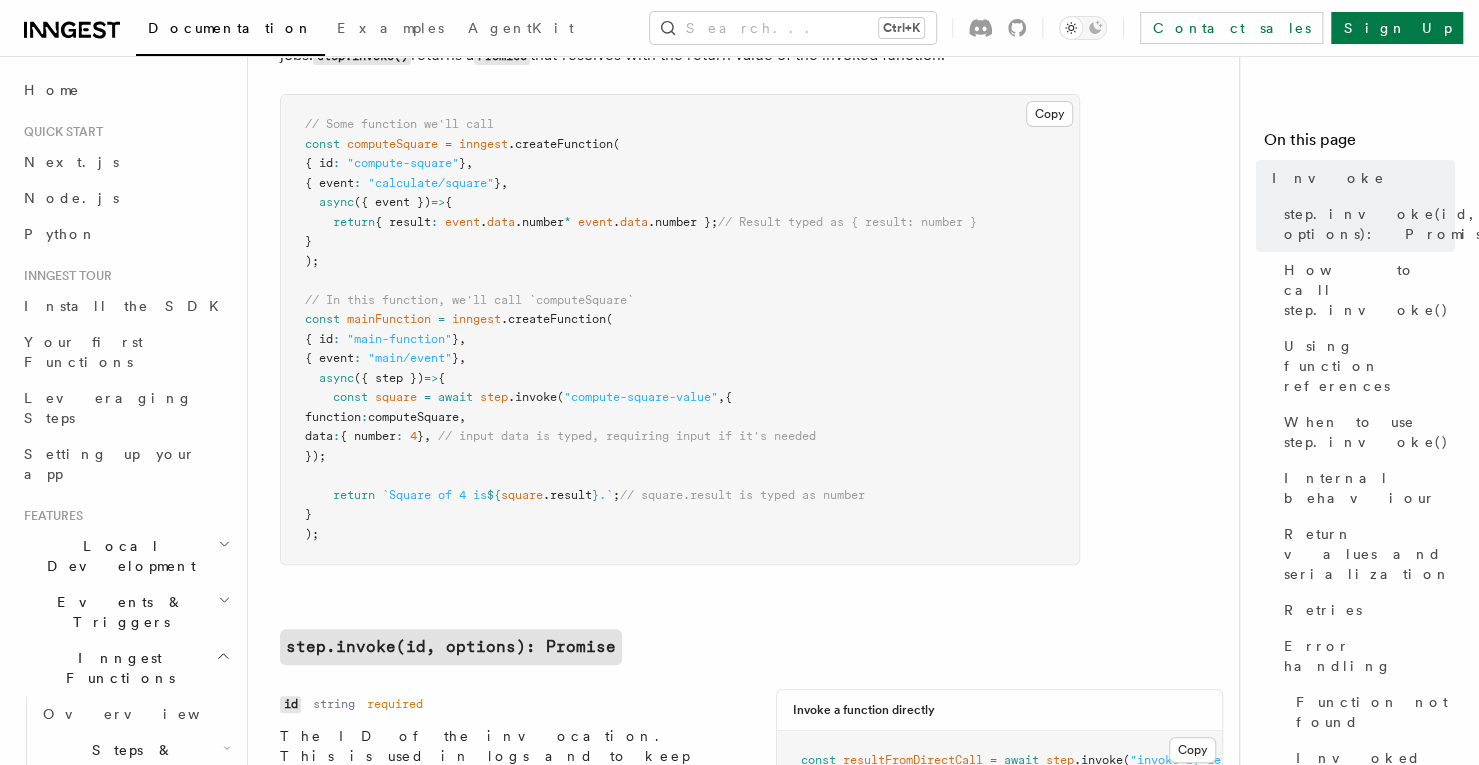 click on "inngest" at bounding box center (483, 144) 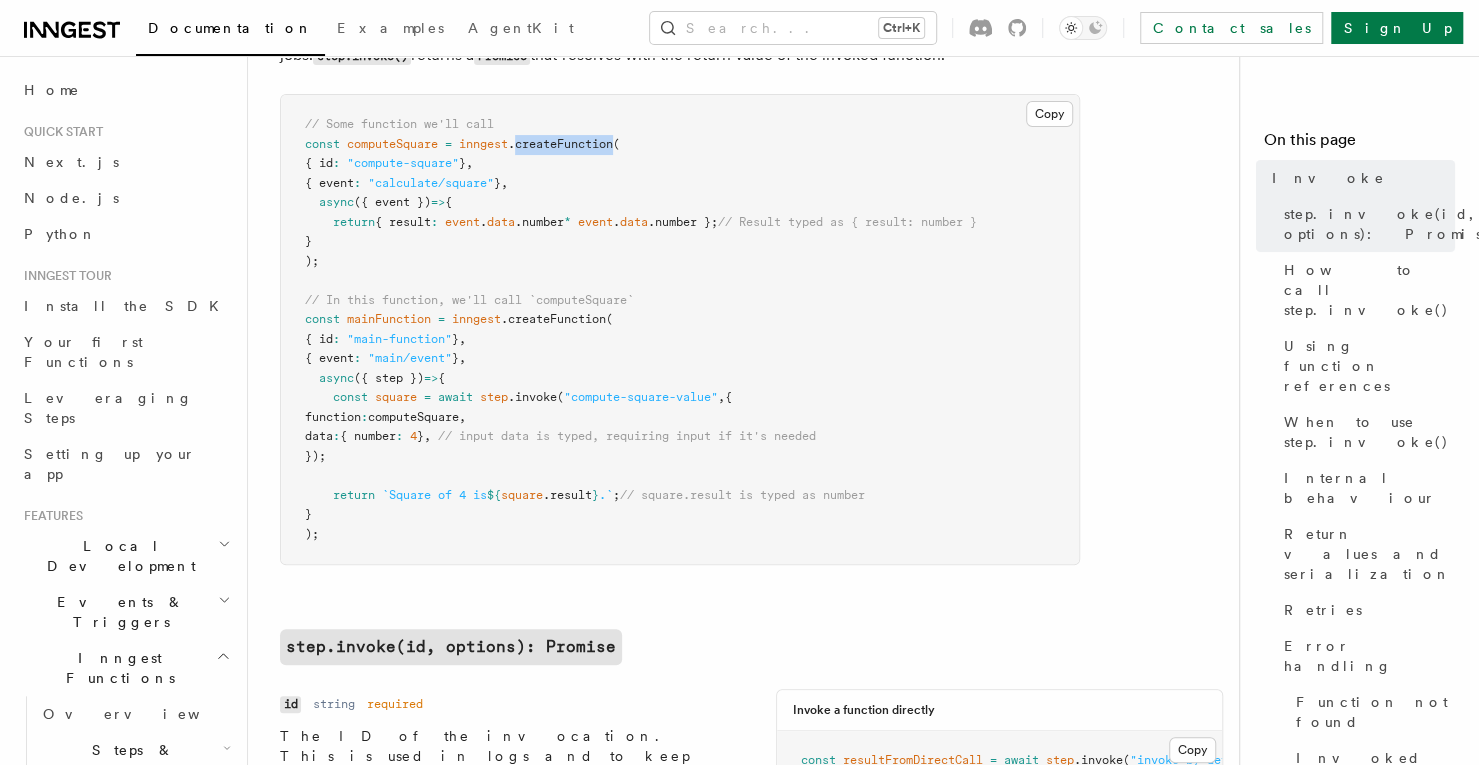 click on ".createFunction" at bounding box center (560, 144) 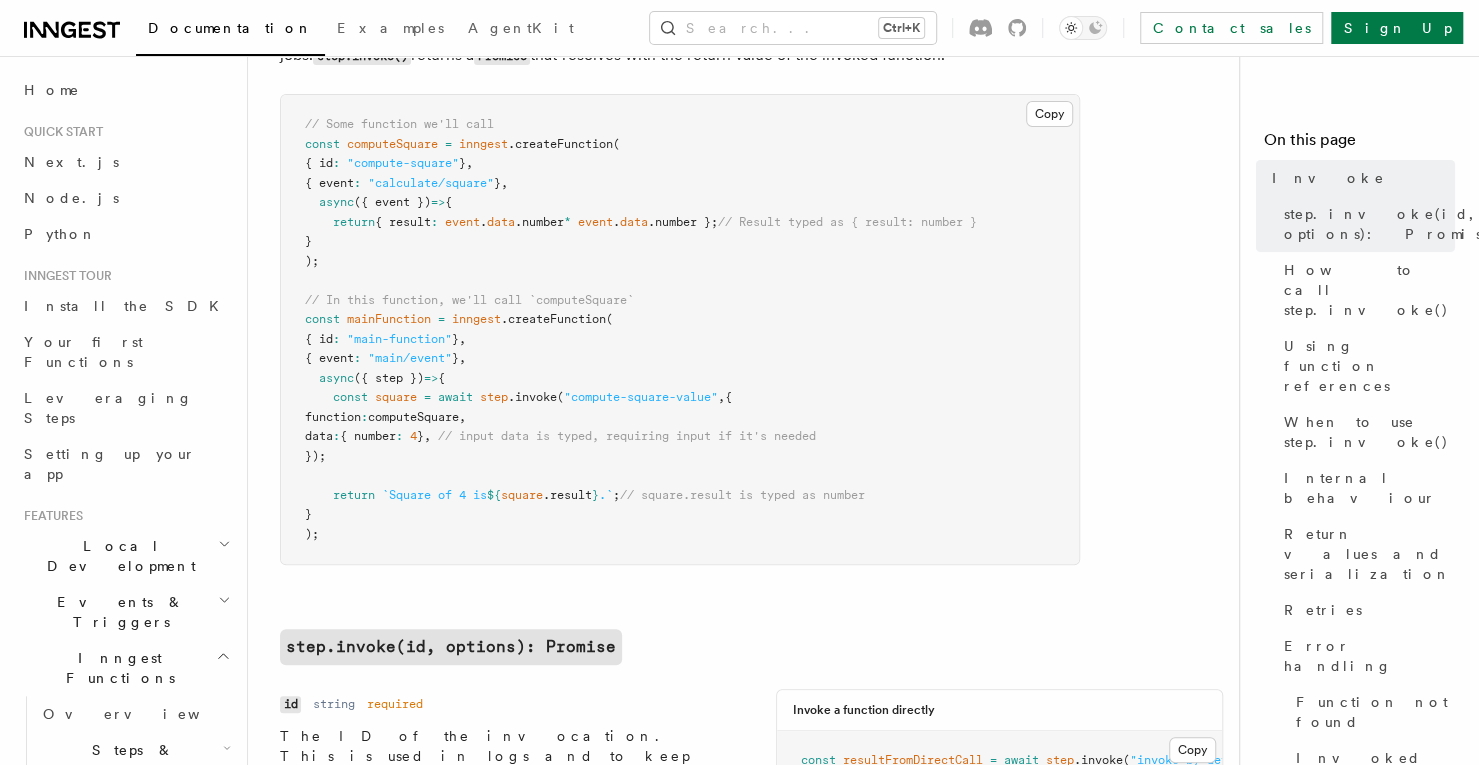 click on "inngest" at bounding box center (483, 144) 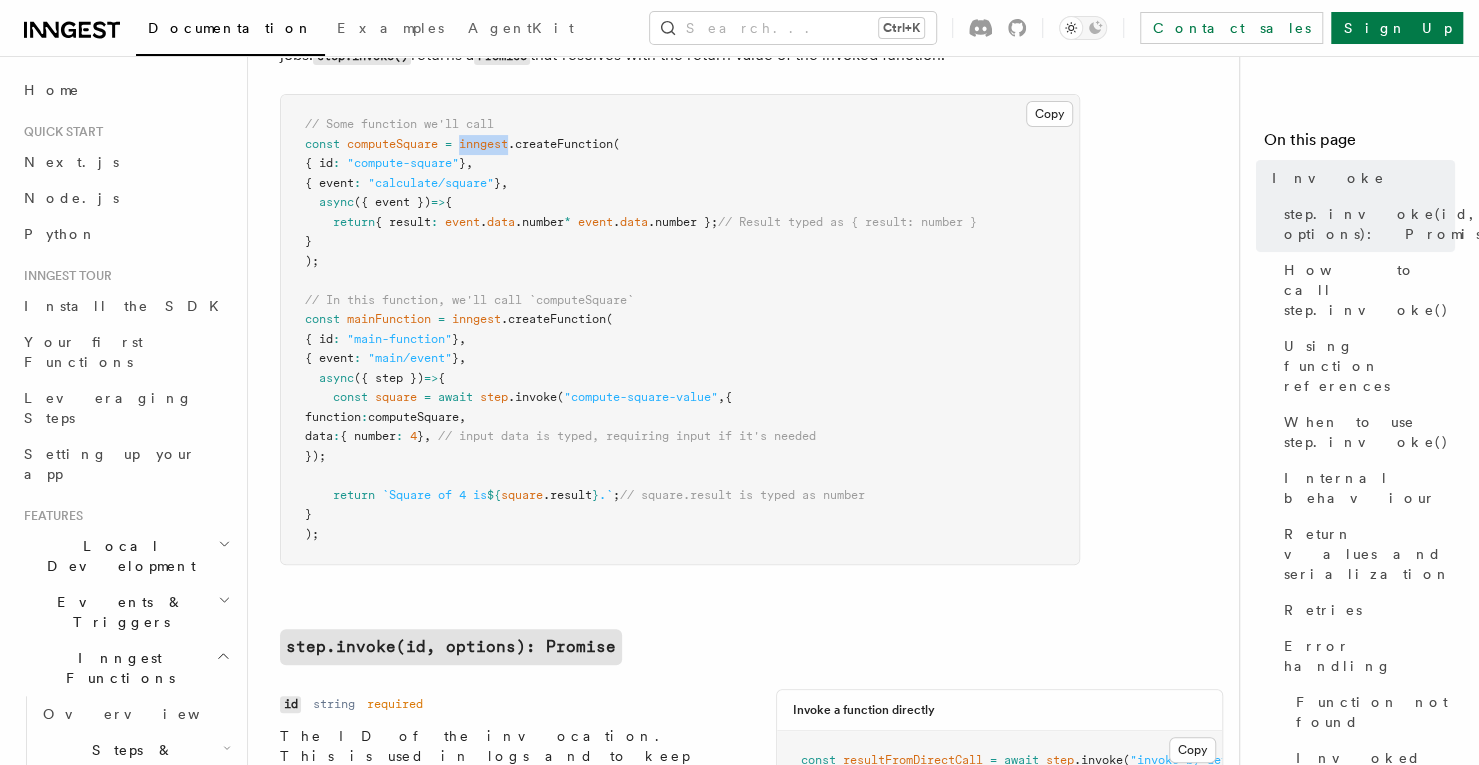 click on "inngest" at bounding box center (483, 144) 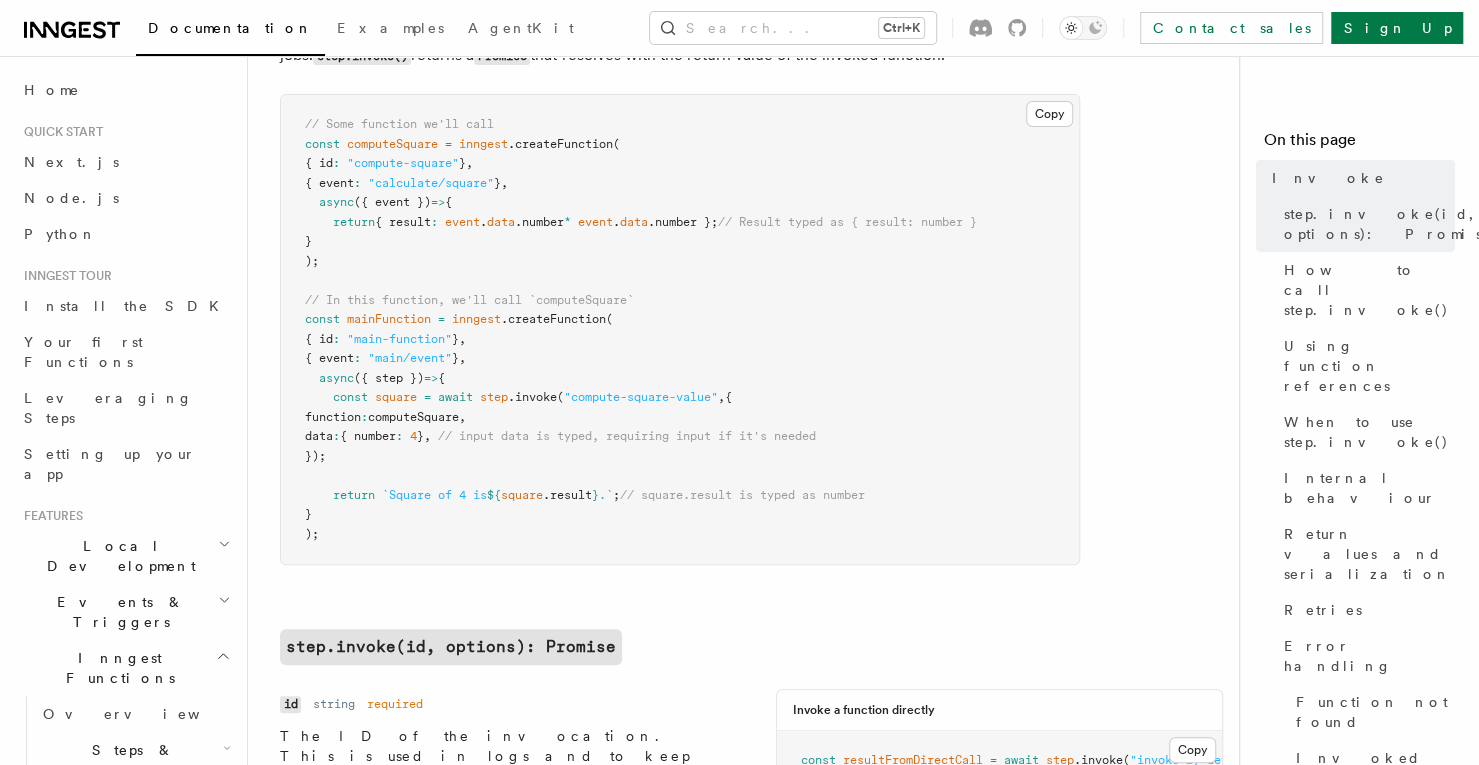 click on ".createFunction" at bounding box center (560, 144) 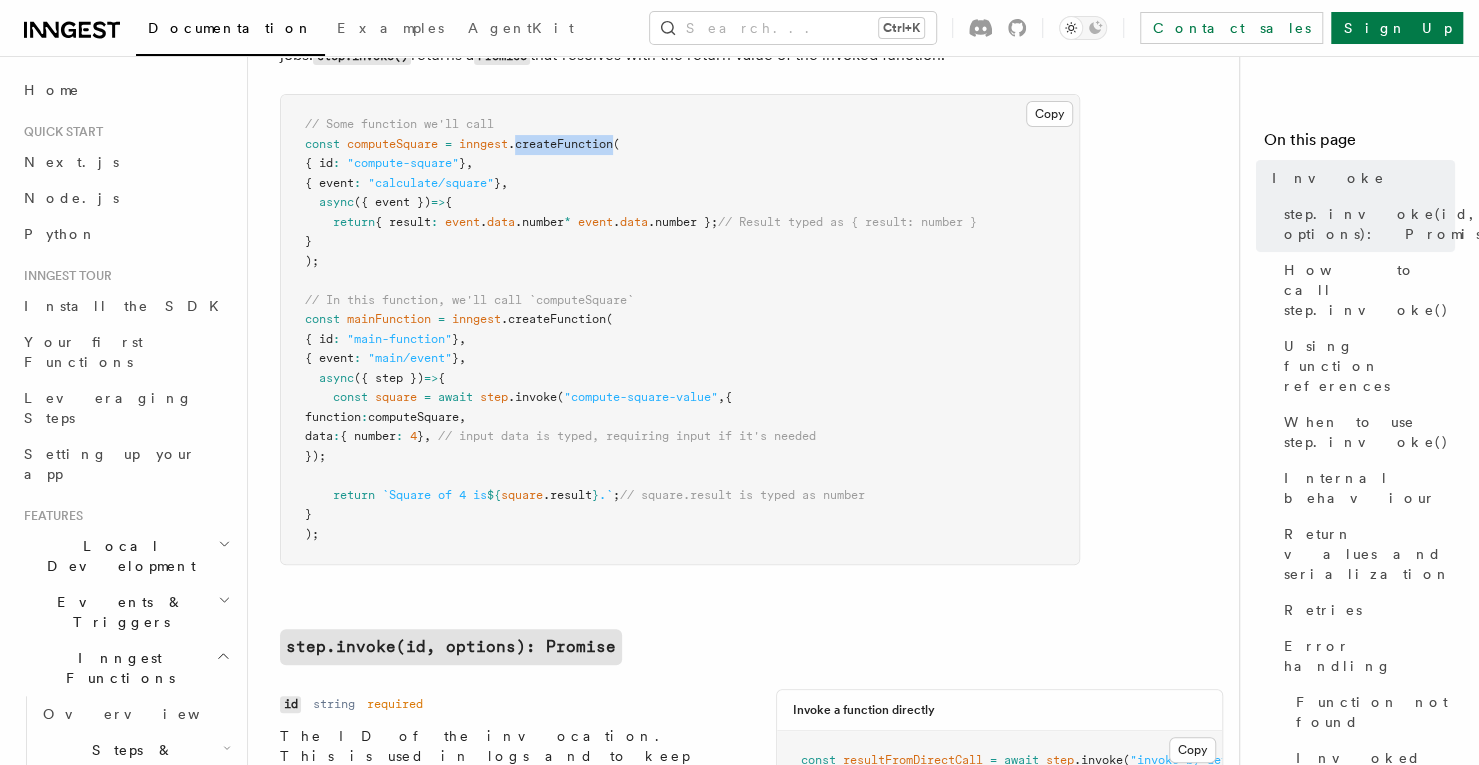 click on ".createFunction" at bounding box center [560, 144] 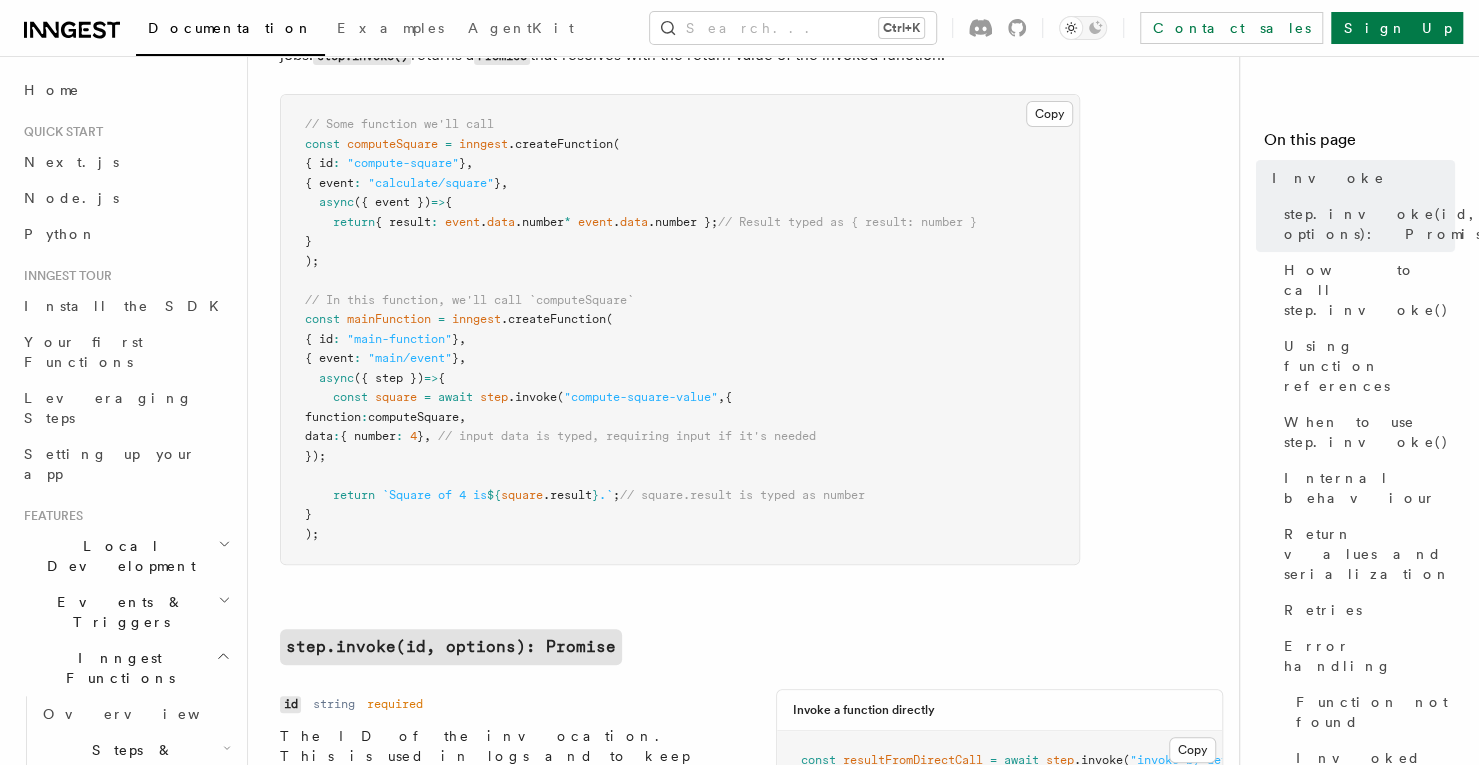 click on "// Some function we'll call
const   computeSquare   =   inngest .createFunction (
{ id :   "compute-square"  } ,
{ event :   "calculate/square"  } ,
async  ({ event })  =>  {
return  { result :   event . data .number  *   event . data .number };  // Result typed as { result: number }
}
);
// In this function, we'll call `computeSquare`
const   mainFunction   =   inngest .createFunction (
{ id :   "main-function"  } ,
{ event :   "main/event"  } ,
async  ({ step })  =>  {
const   square   =   await   step .invoke ( "compute-square-value" ,  {
function :  computeSquare ,
data :  { number :   4  } ,   // input data is typed, requiring input if it's needed
});
return   `Square of 4 is  ${ square .result } .` ;  // square.result is typed as number
}
);" at bounding box center [680, 329] 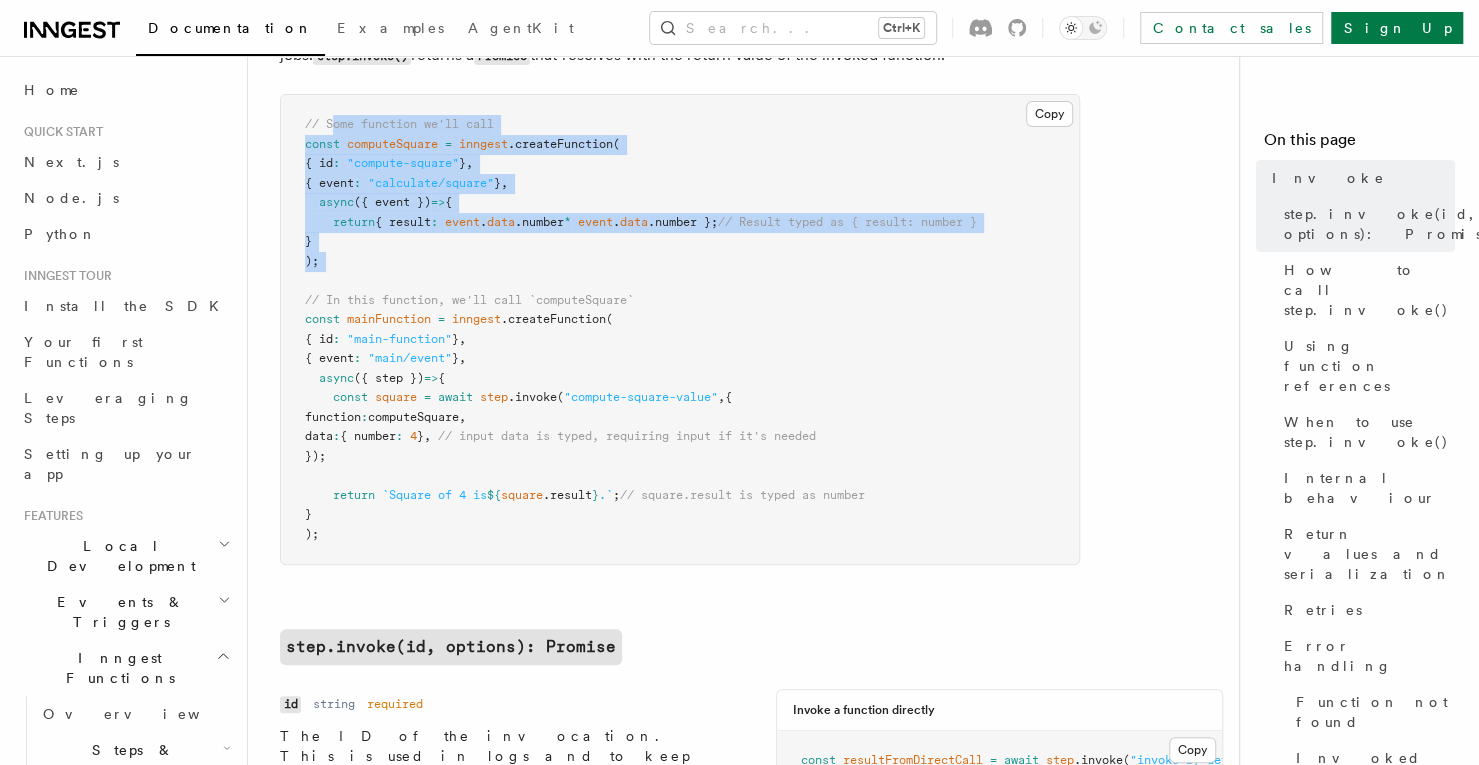 drag, startPoint x: 444, startPoint y: 273, endPoint x: 331, endPoint y: 129, distance: 183.04372 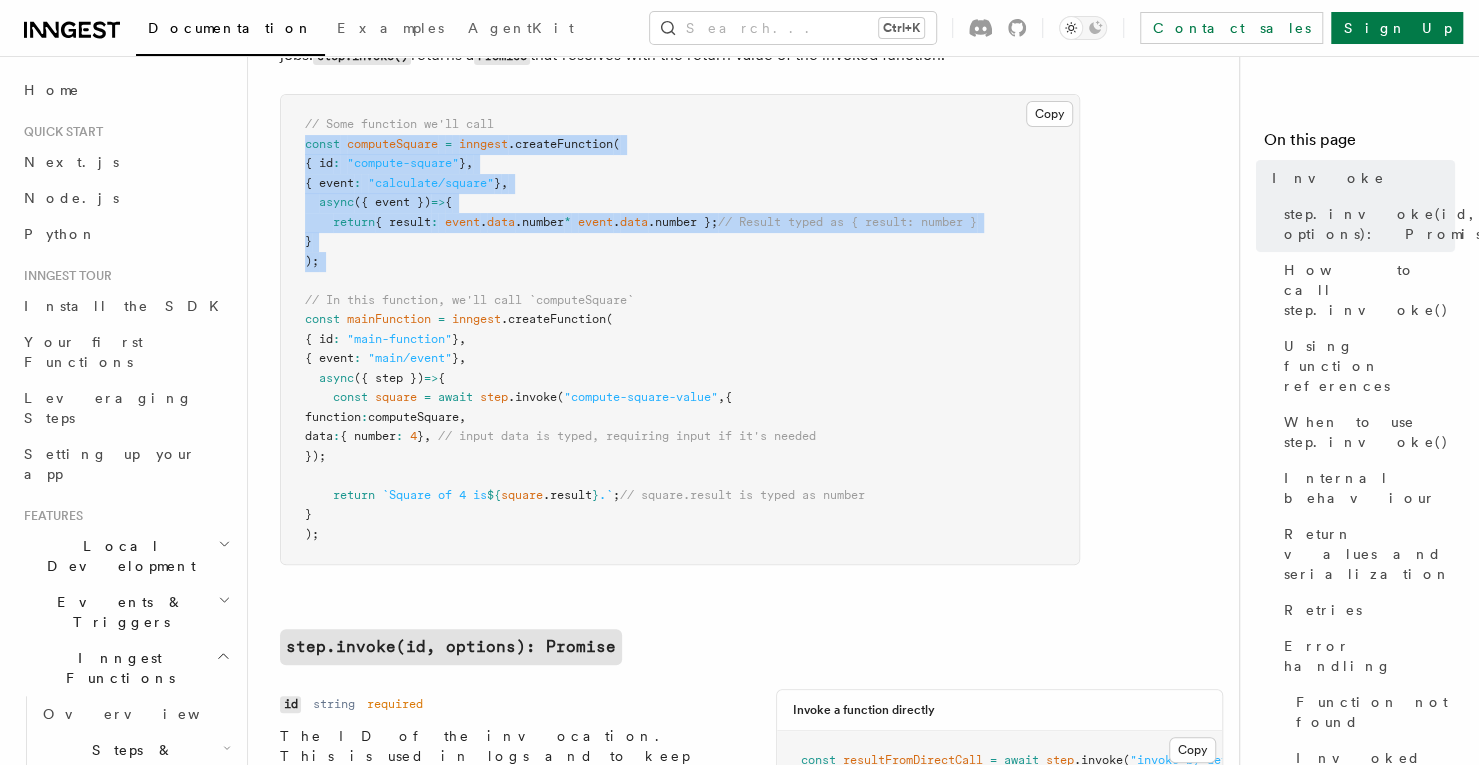 drag, startPoint x: 307, startPoint y: 147, endPoint x: 394, endPoint y: 271, distance: 151.47607 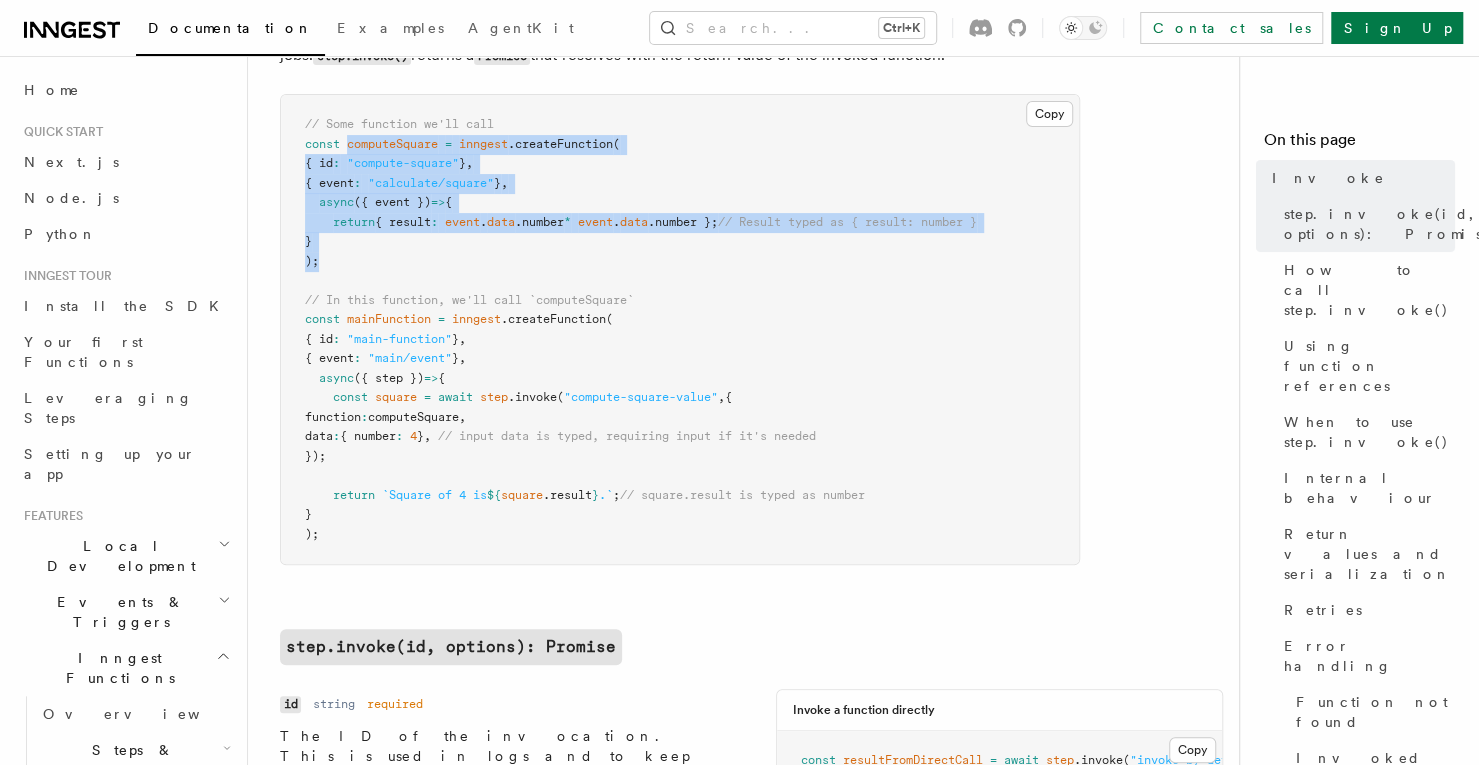 drag, startPoint x: 417, startPoint y: 256, endPoint x: 348, endPoint y: 139, distance: 135.83078 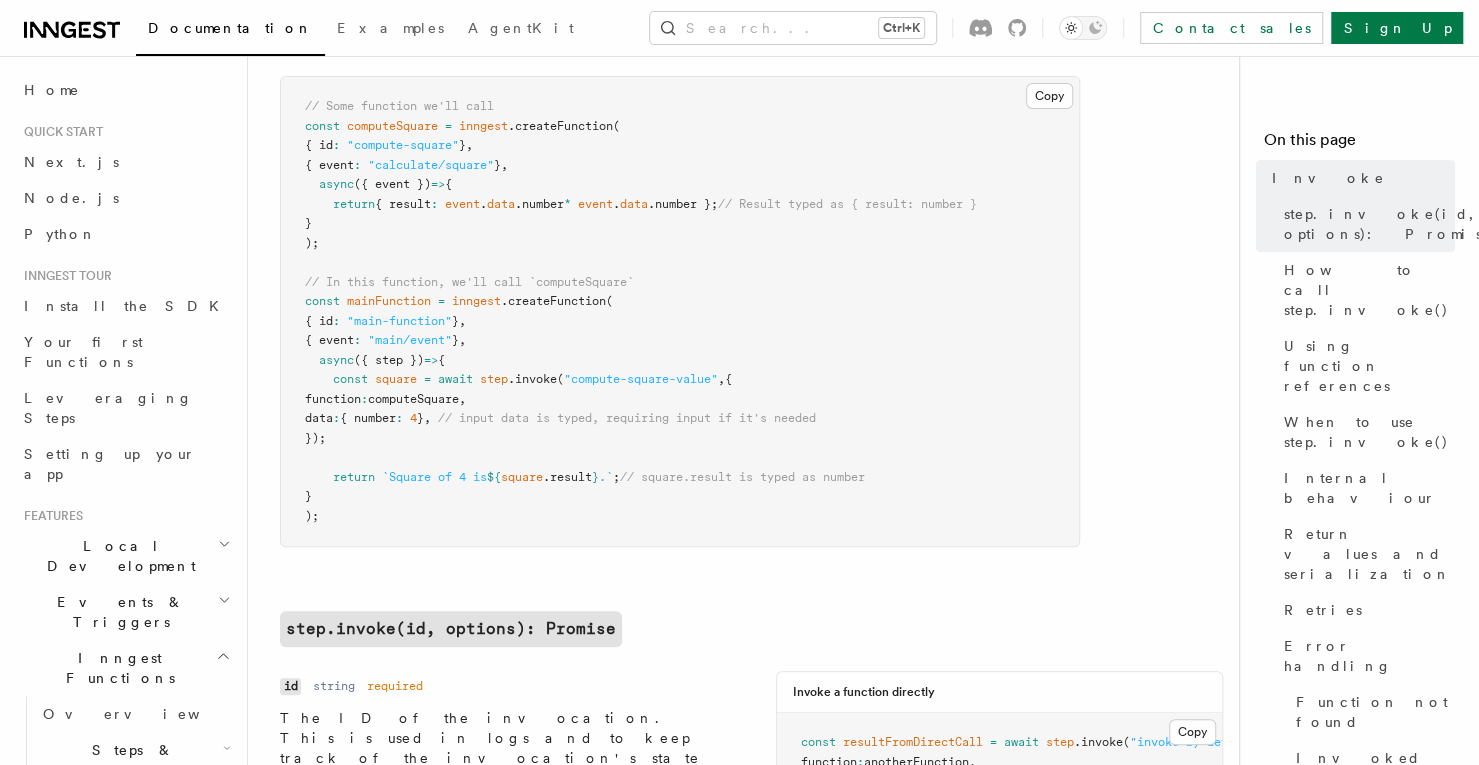 scroll, scrollTop: 200, scrollLeft: 0, axis: vertical 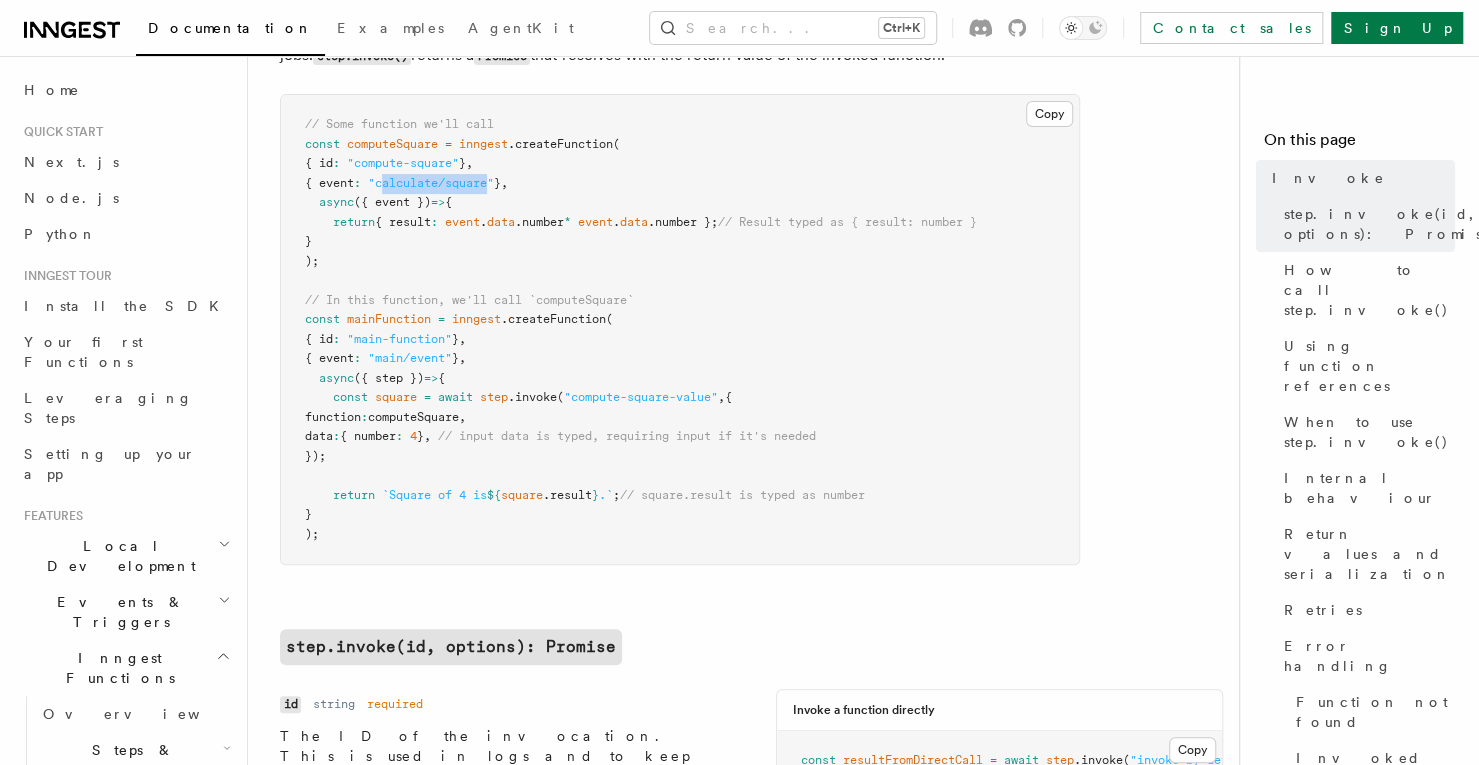 drag, startPoint x: 508, startPoint y: 182, endPoint x: 398, endPoint y: 181, distance: 110.00455 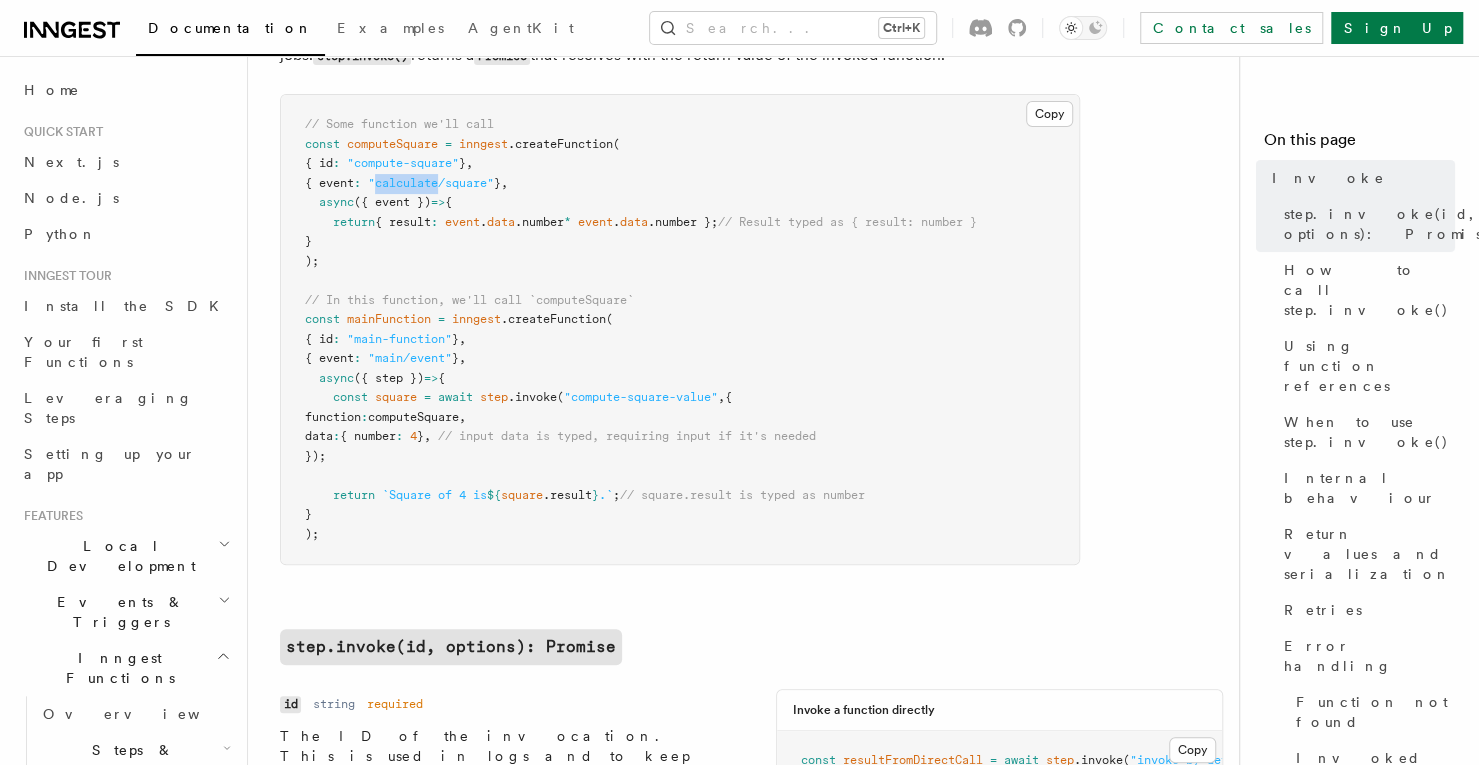 click on ""calculate/square"" at bounding box center [431, 183] 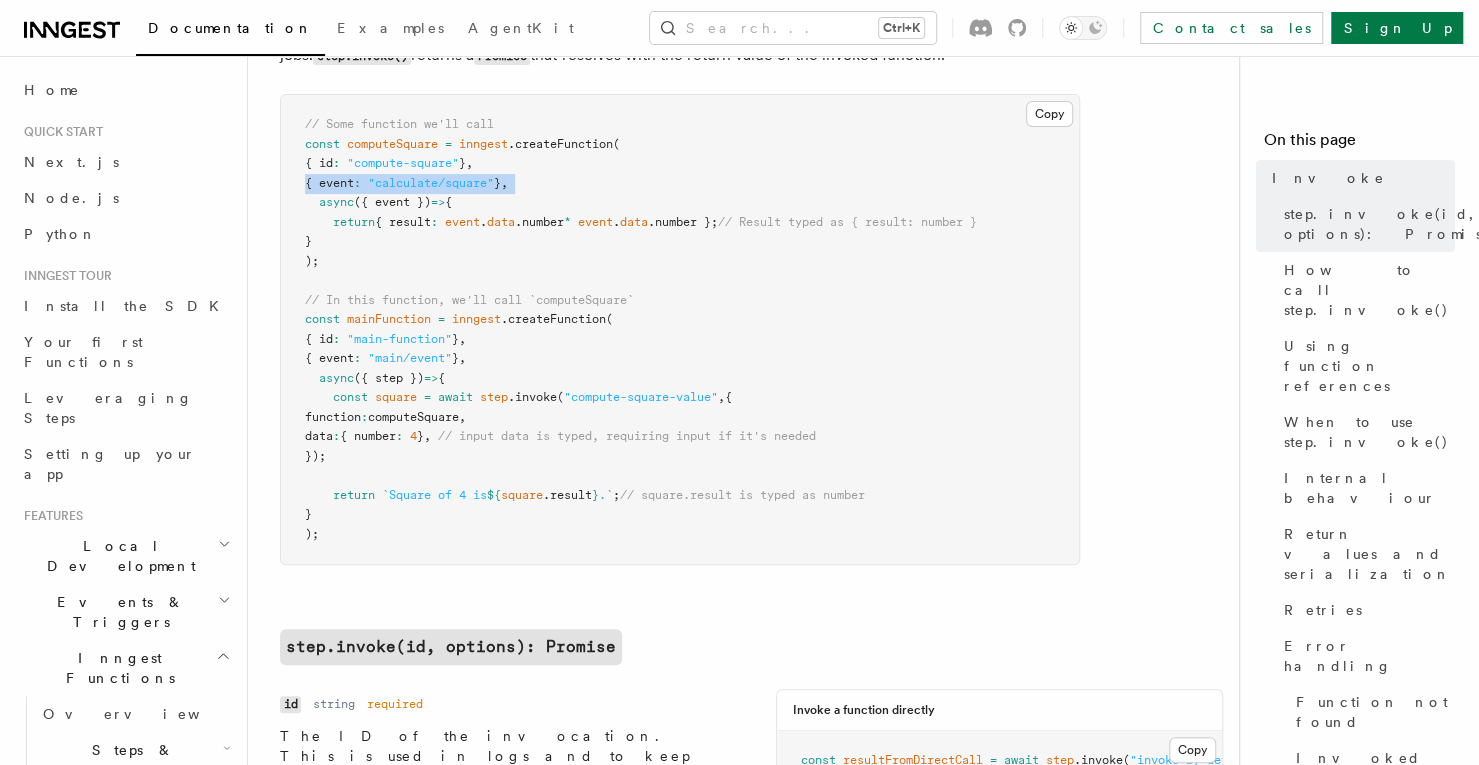 click on ""calculate/square"" at bounding box center (431, 183) 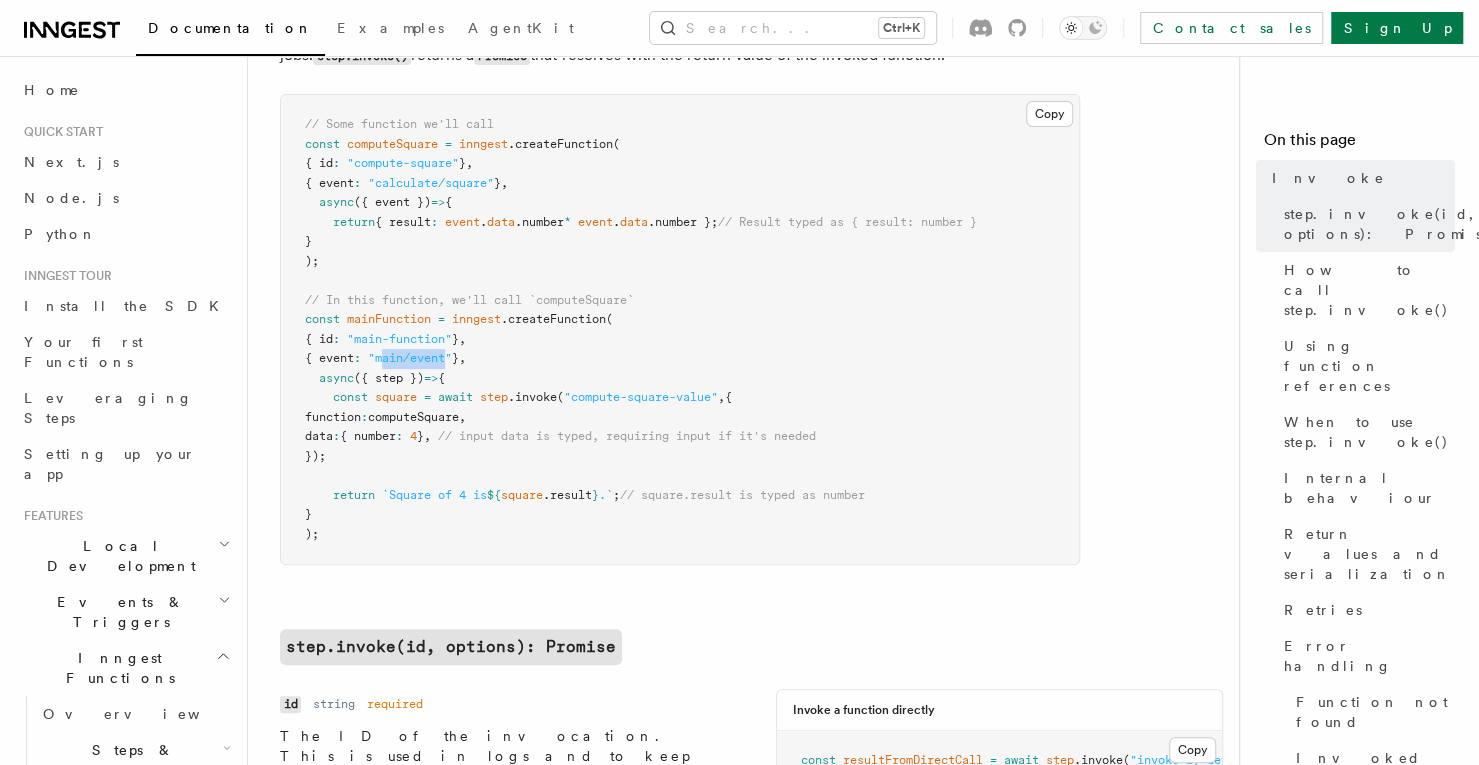 drag, startPoint x: 462, startPoint y: 361, endPoint x: 398, endPoint y: 359, distance: 64.03124 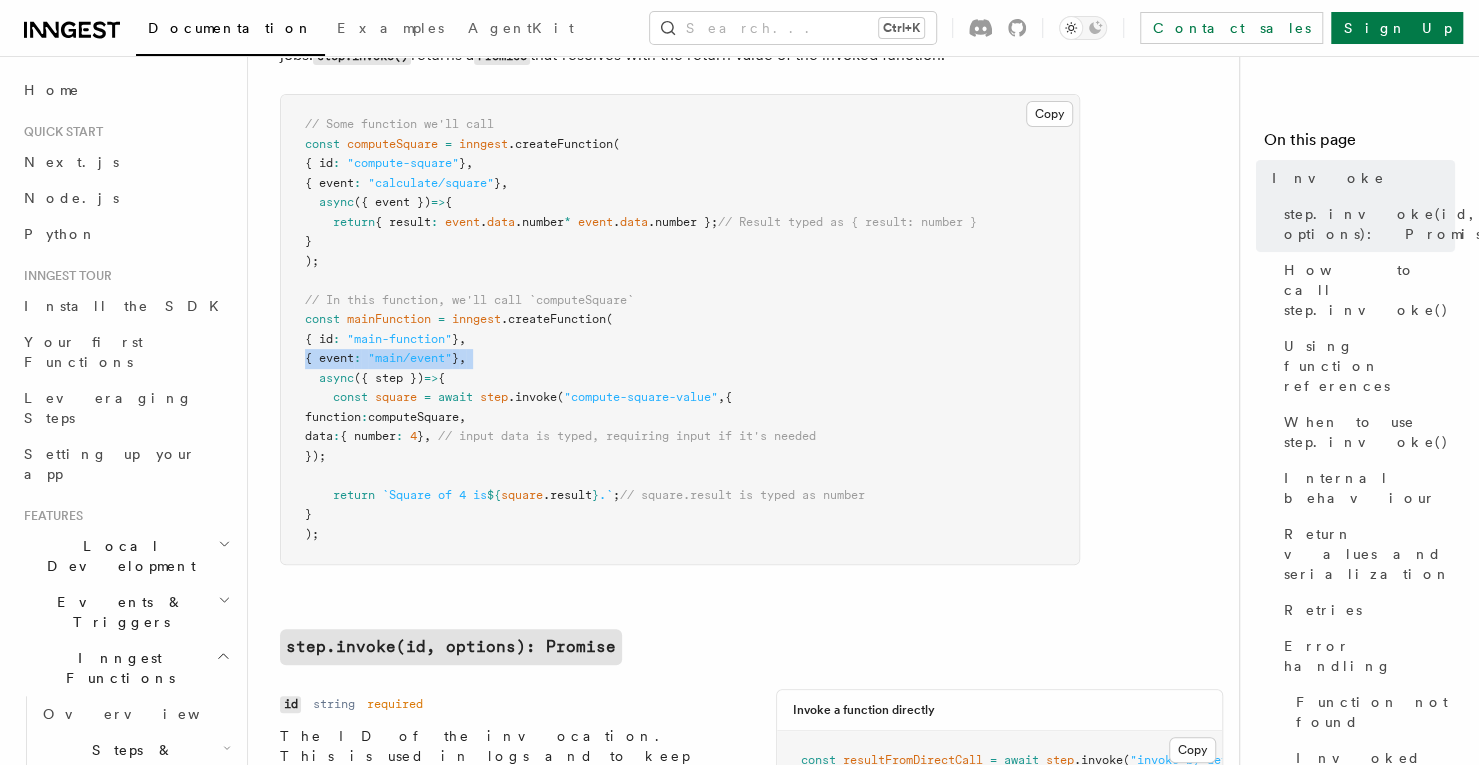 click on ""main/event"" at bounding box center [410, 358] 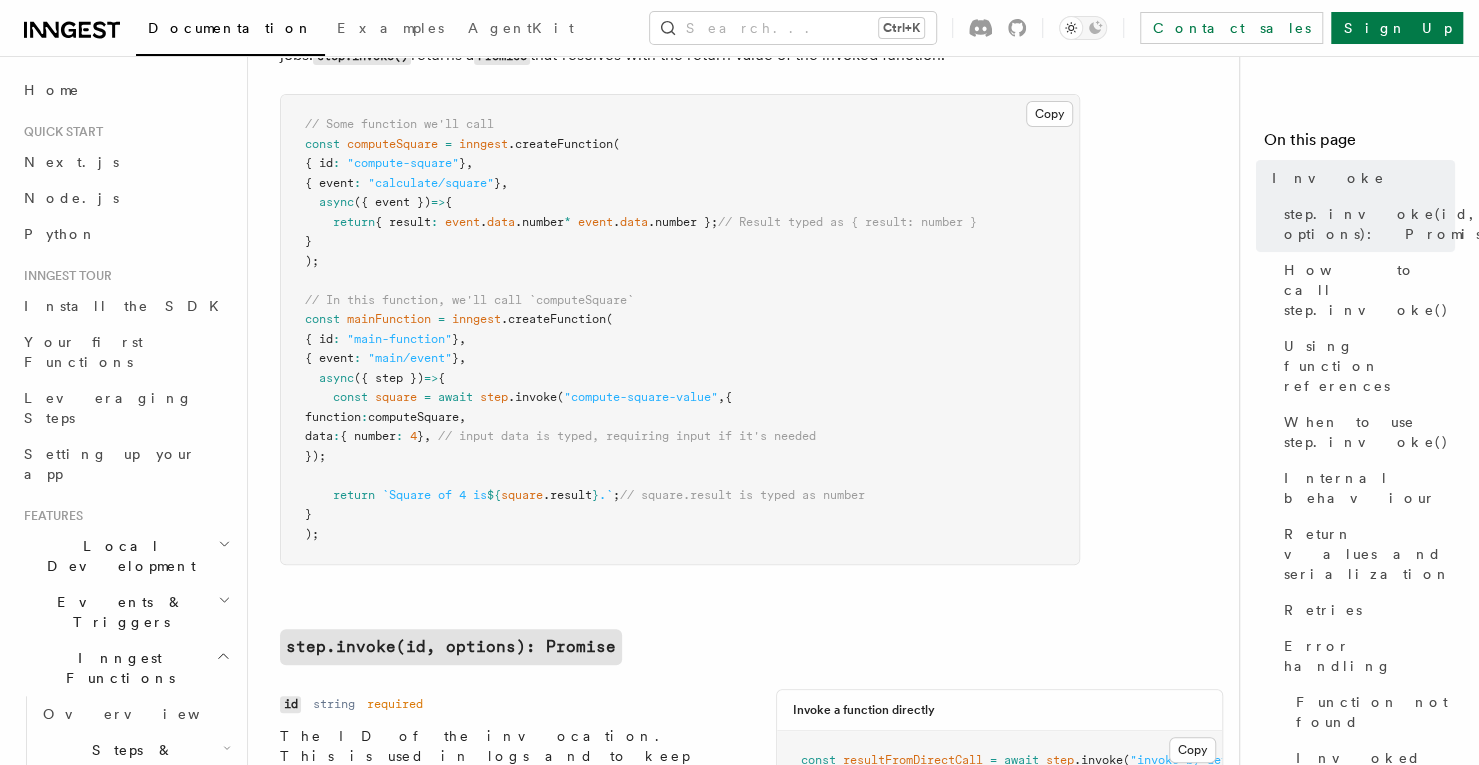 click on ""compute-square-value"" at bounding box center (641, 397) 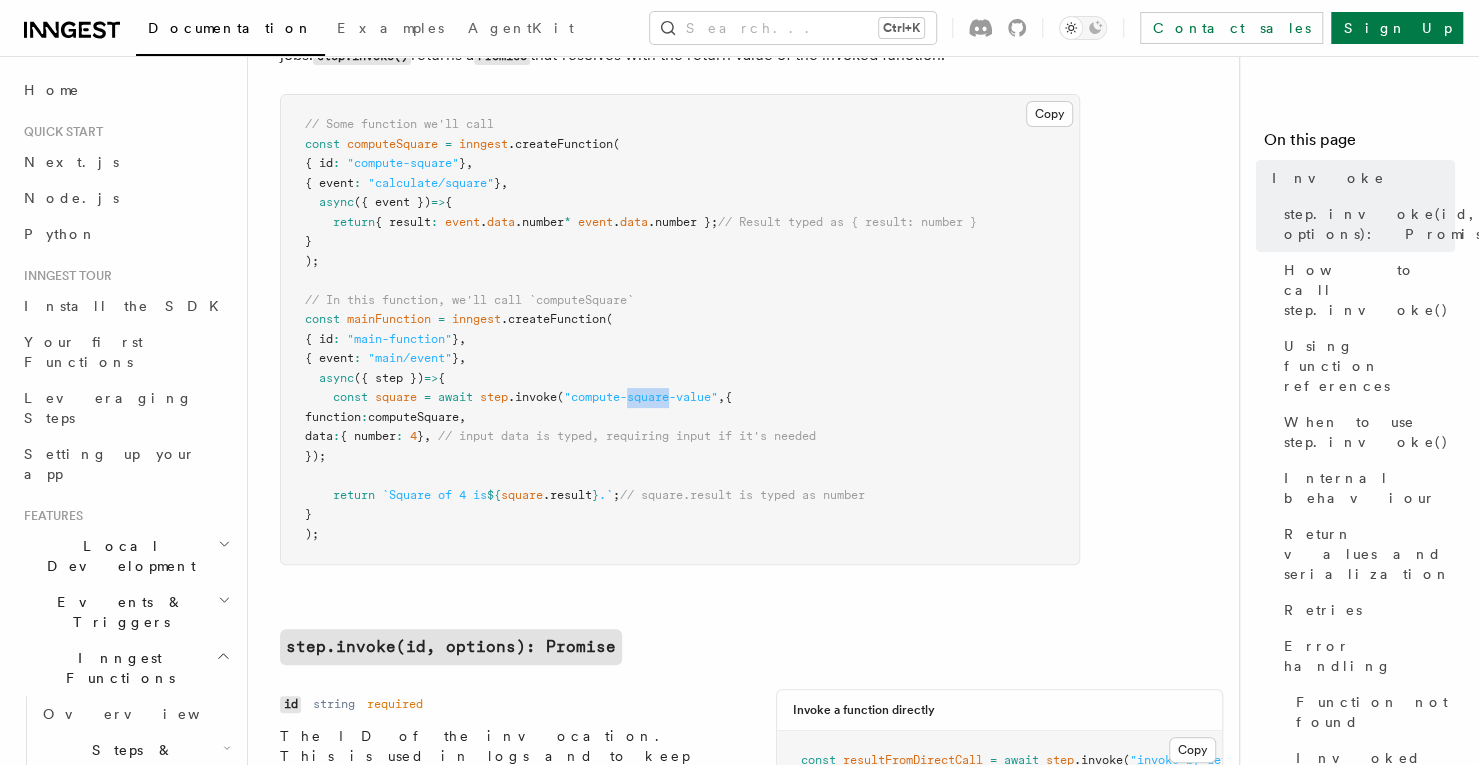 click on ""compute-square-value"" at bounding box center [641, 397] 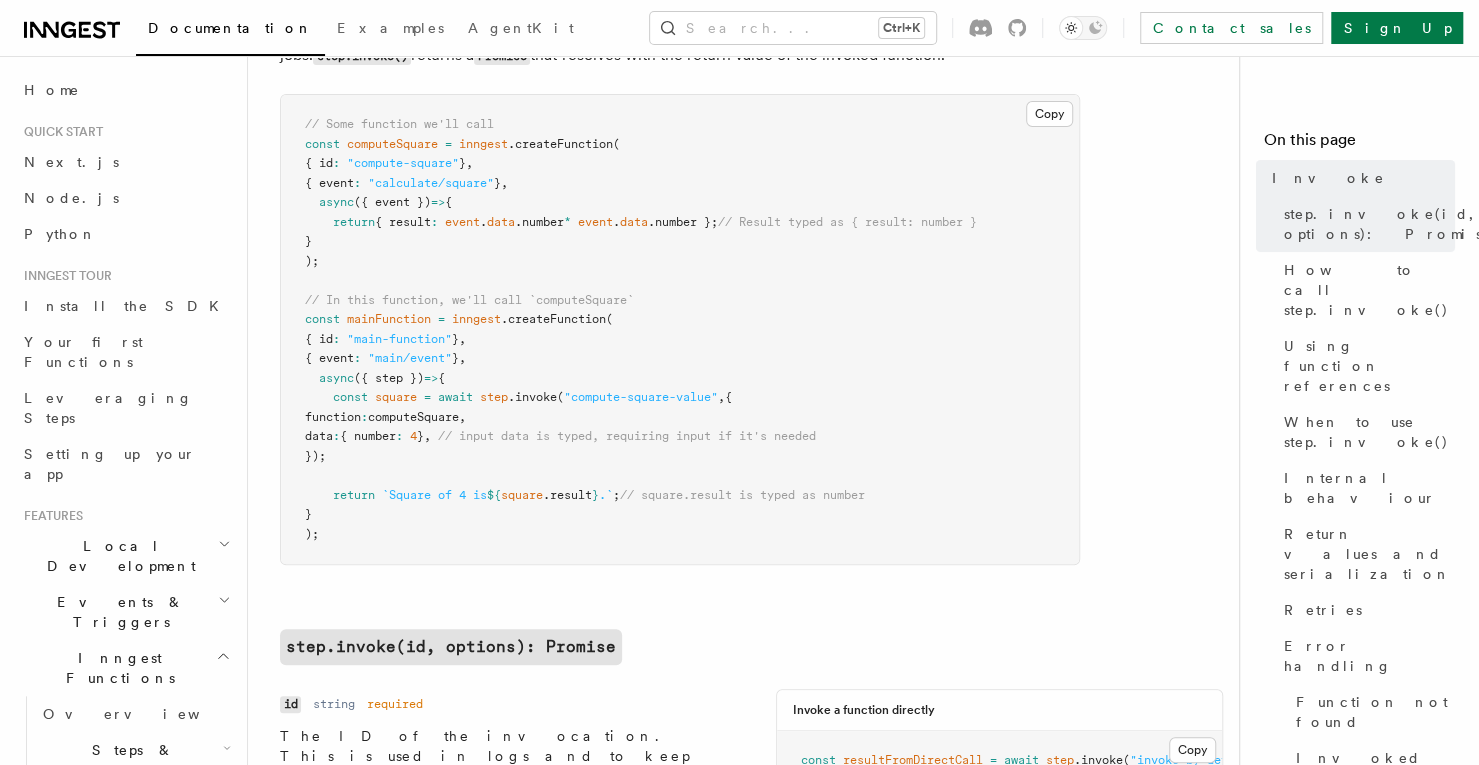 click on "computeSquare" at bounding box center (413, 417) 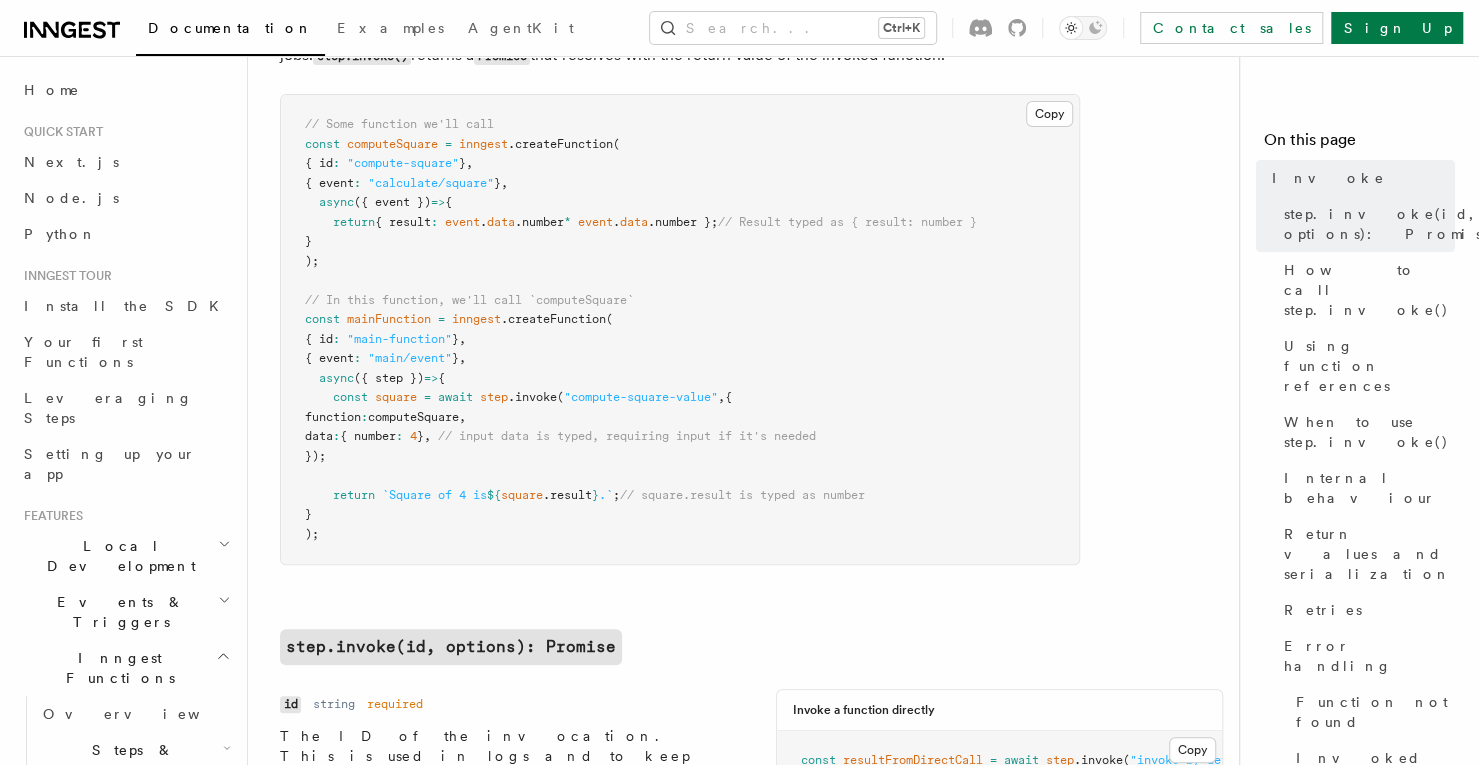 click on "computeSquare" at bounding box center [413, 417] 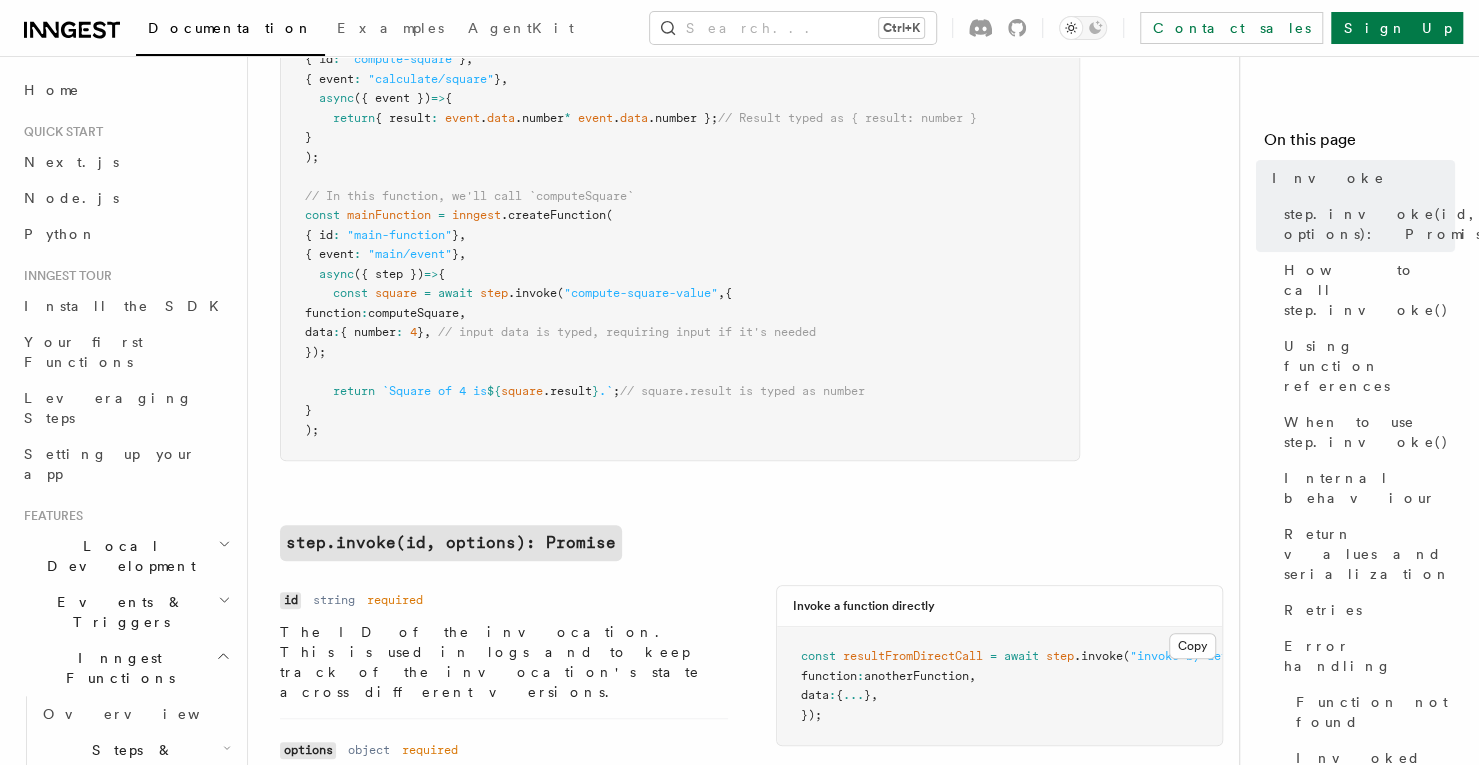 scroll, scrollTop: 100, scrollLeft: 0, axis: vertical 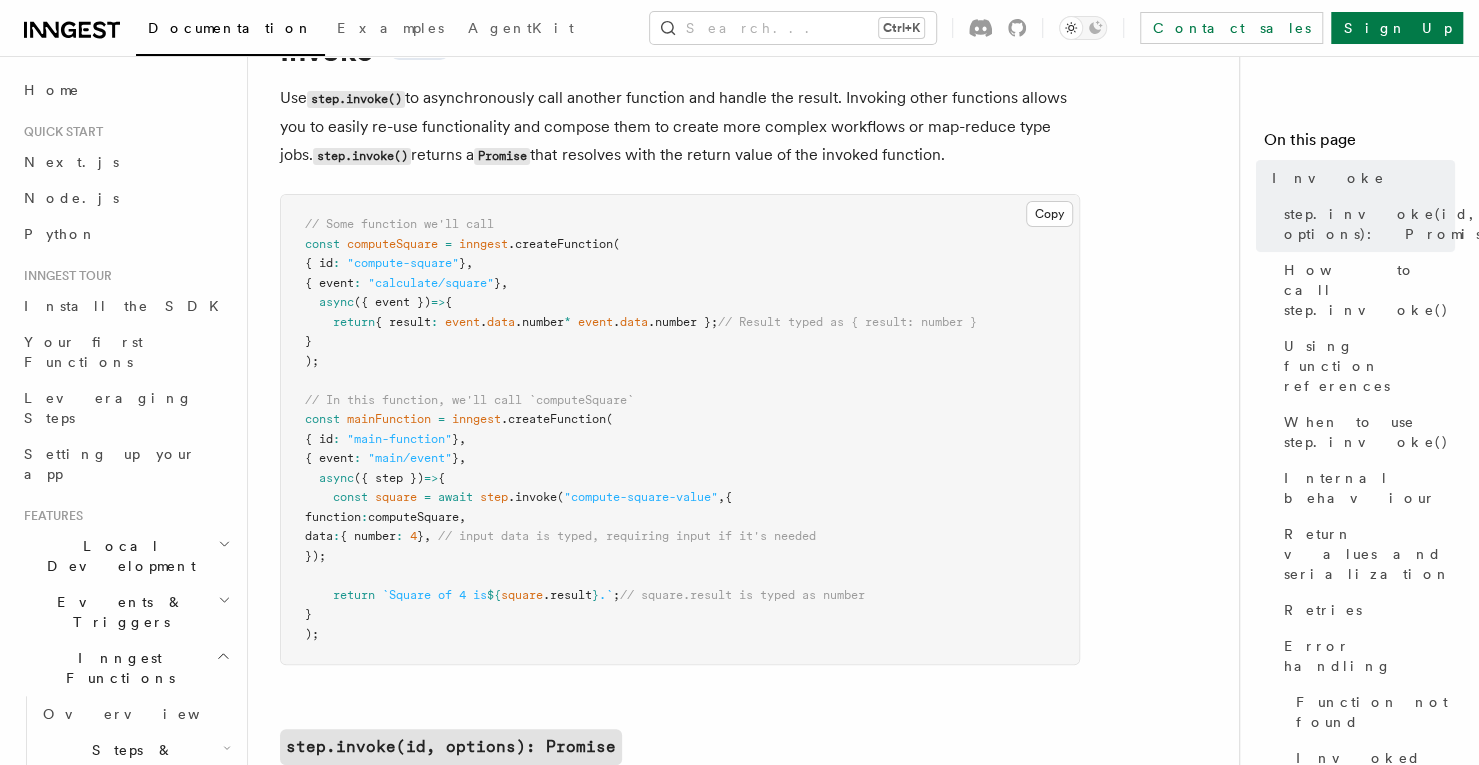 click on "{ number" at bounding box center [368, 536] 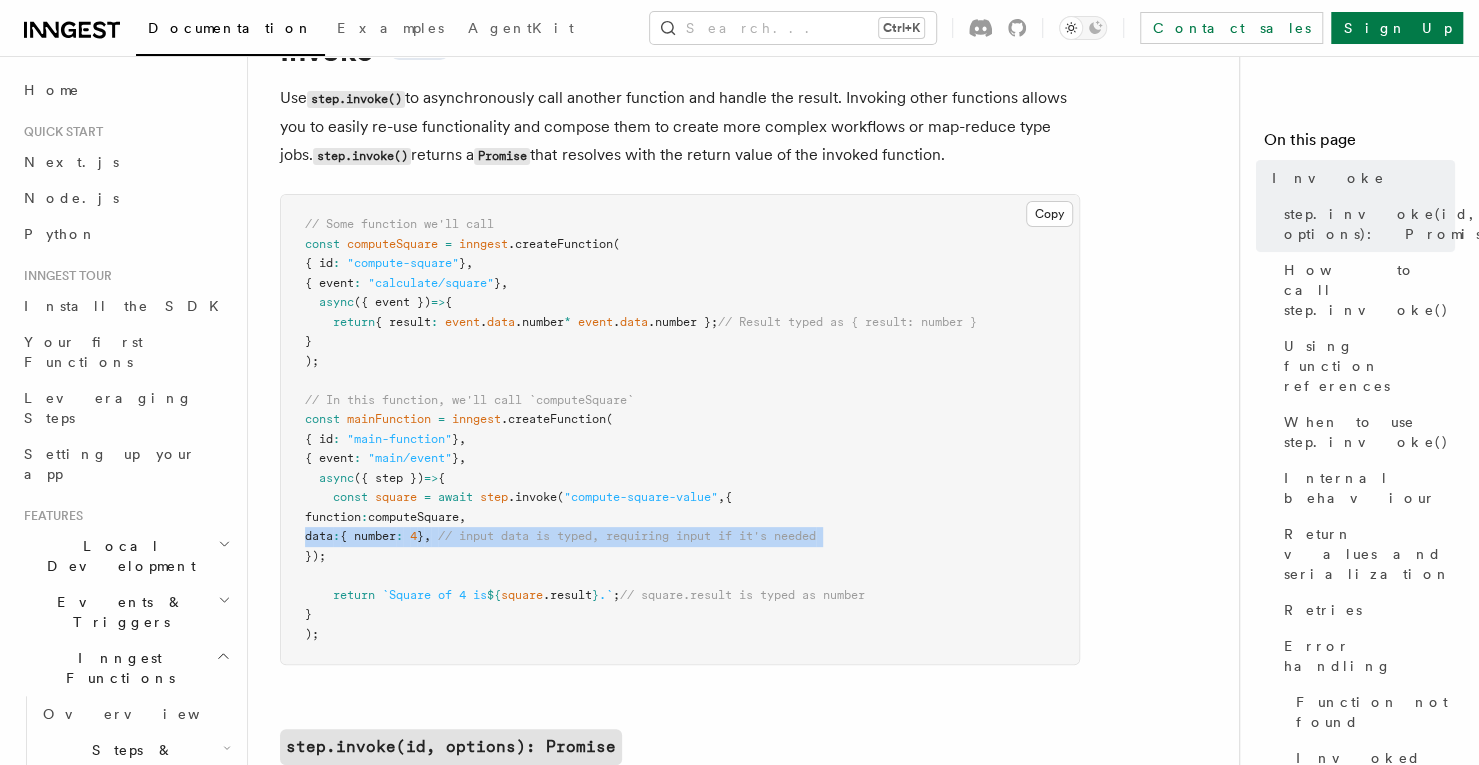 click on "{ number" at bounding box center (368, 536) 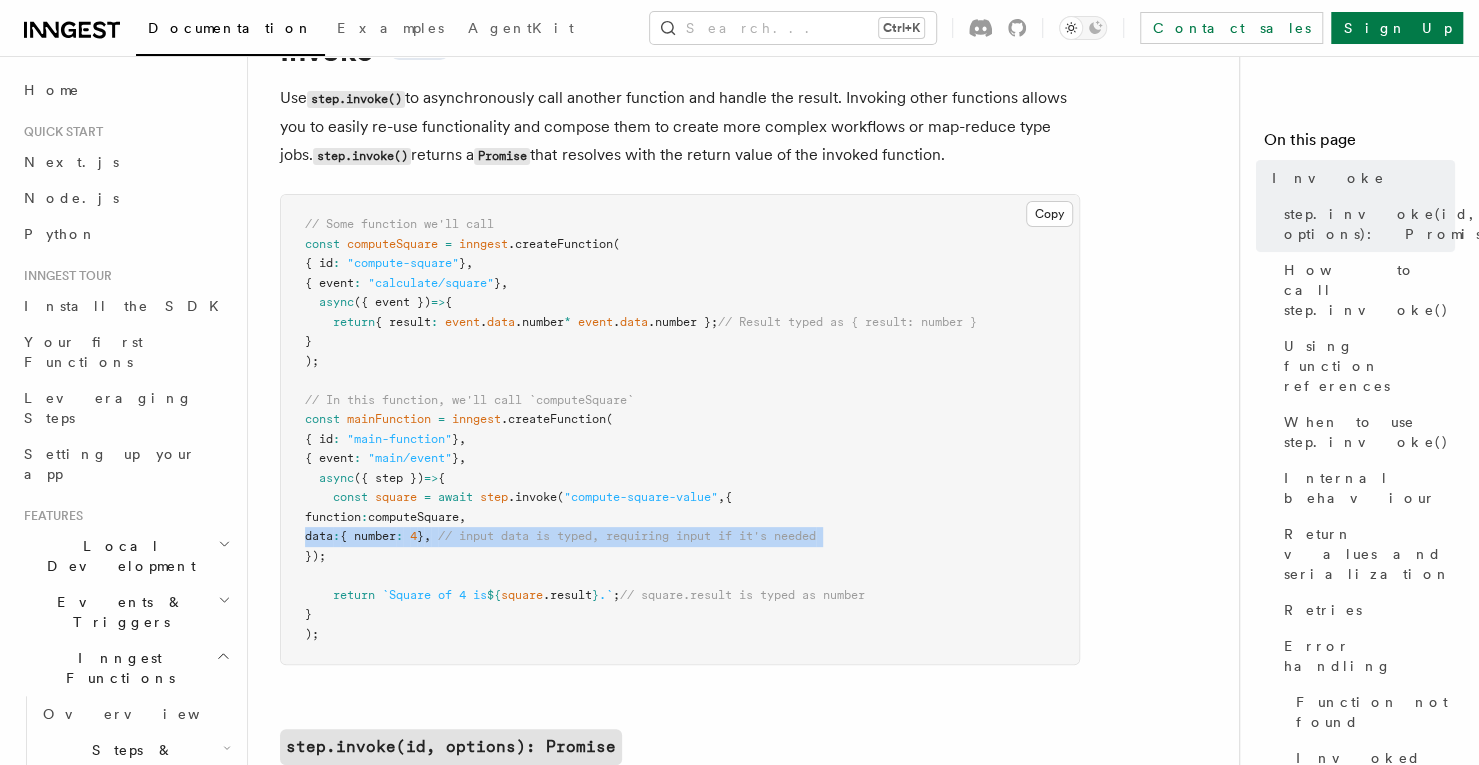 drag, startPoint x: 364, startPoint y: 539, endPoint x: 472, endPoint y: 539, distance: 108 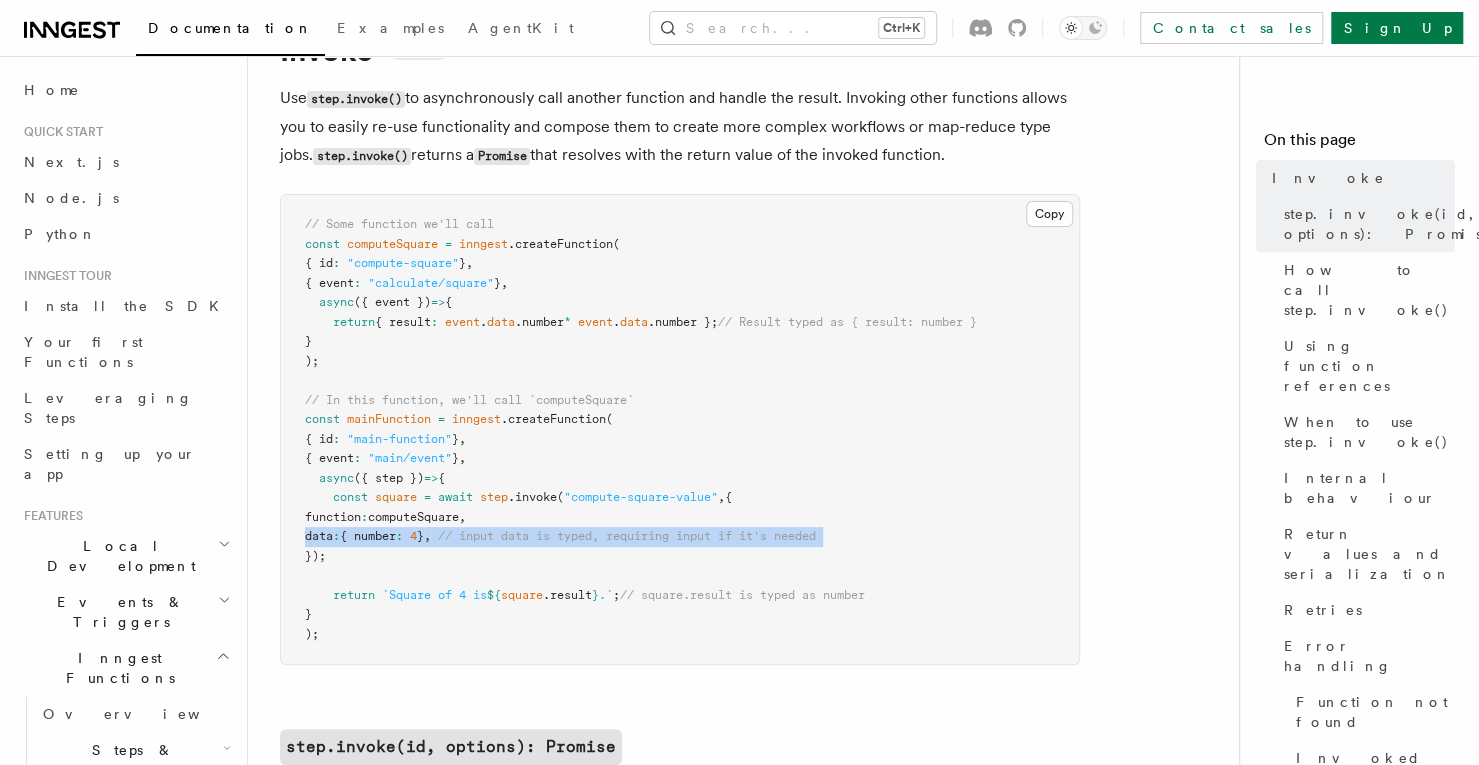 drag, startPoint x: 481, startPoint y: 539, endPoint x: 350, endPoint y: 539, distance: 131 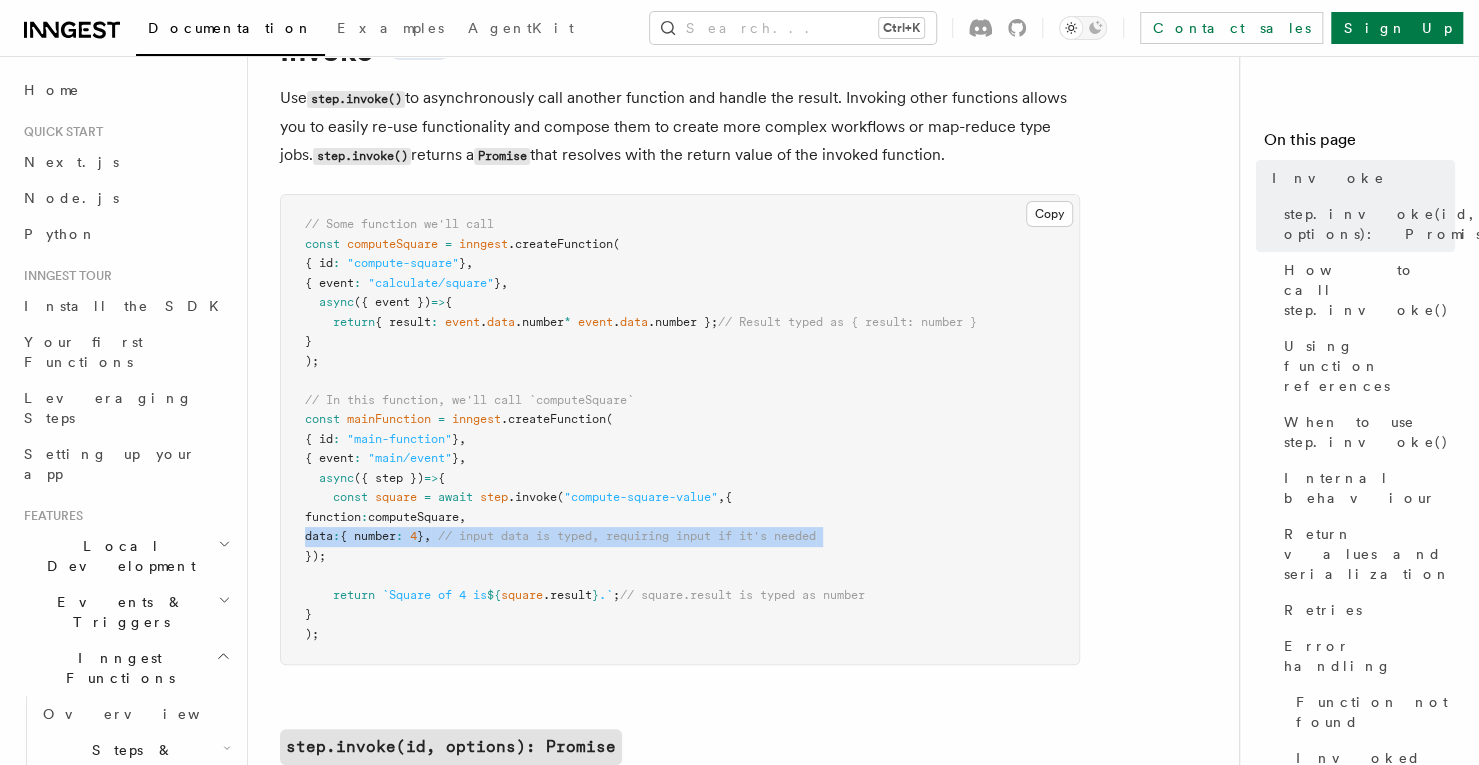 drag, startPoint x: 350, startPoint y: 539, endPoint x: 476, endPoint y: 537, distance: 126.01587 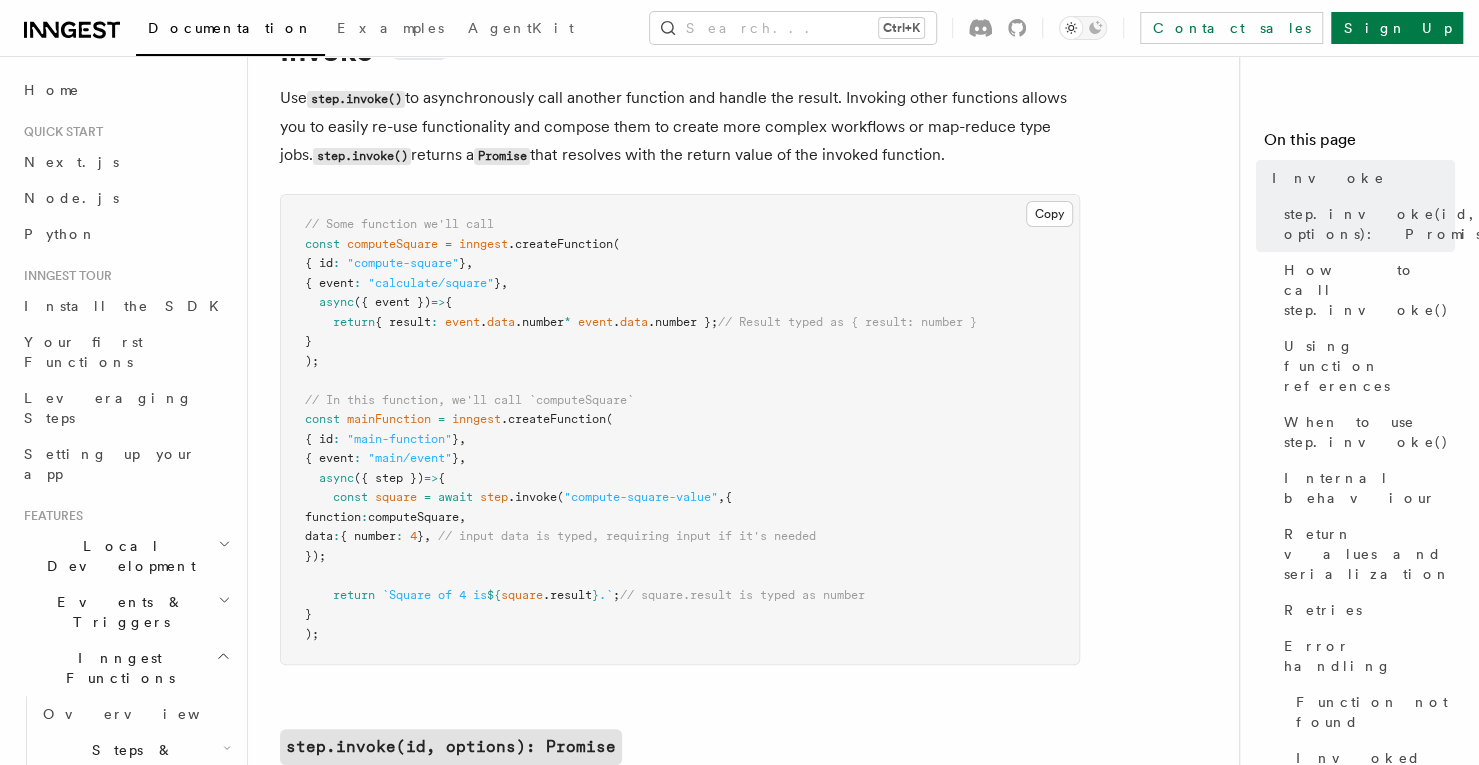 click on "," at bounding box center (427, 536) 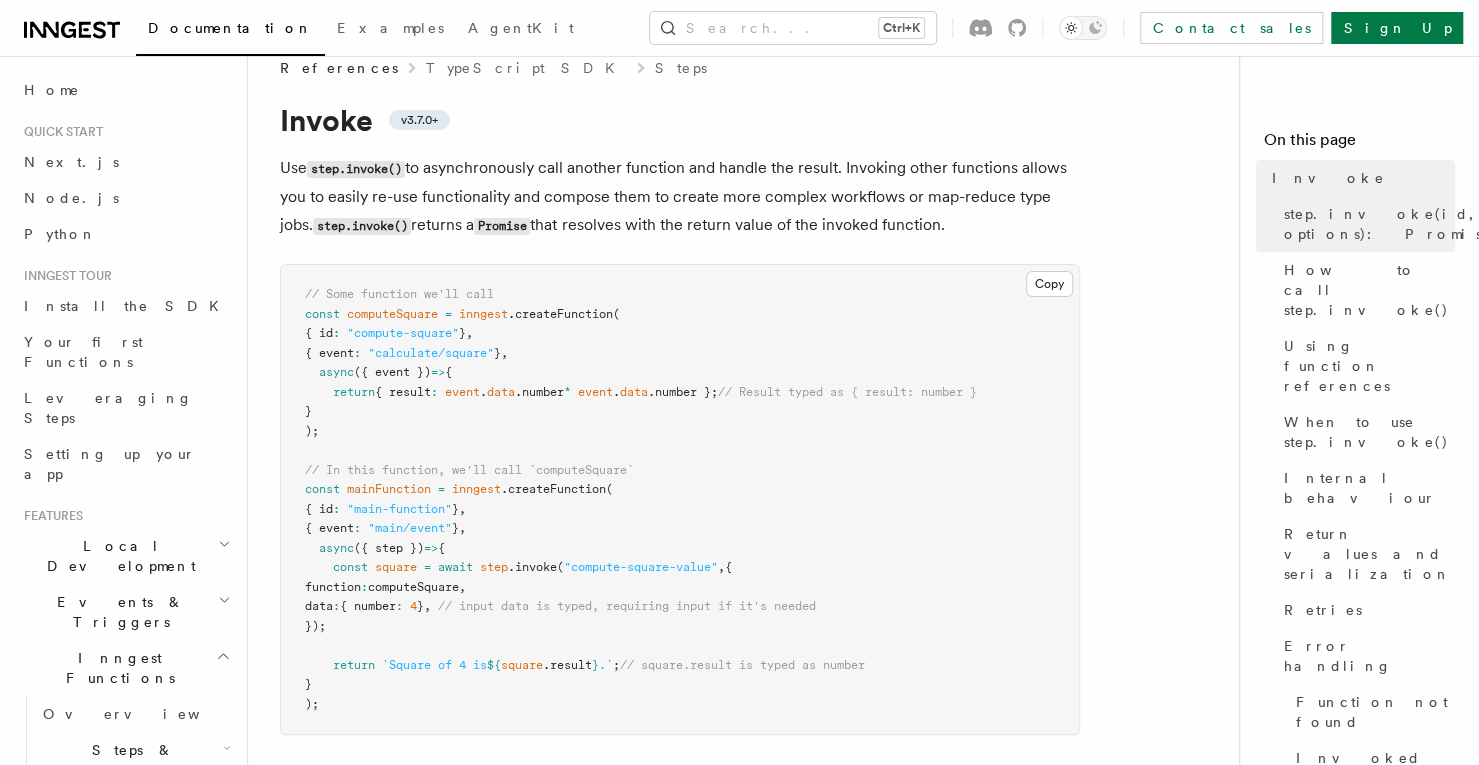 scroll, scrollTop: 0, scrollLeft: 0, axis: both 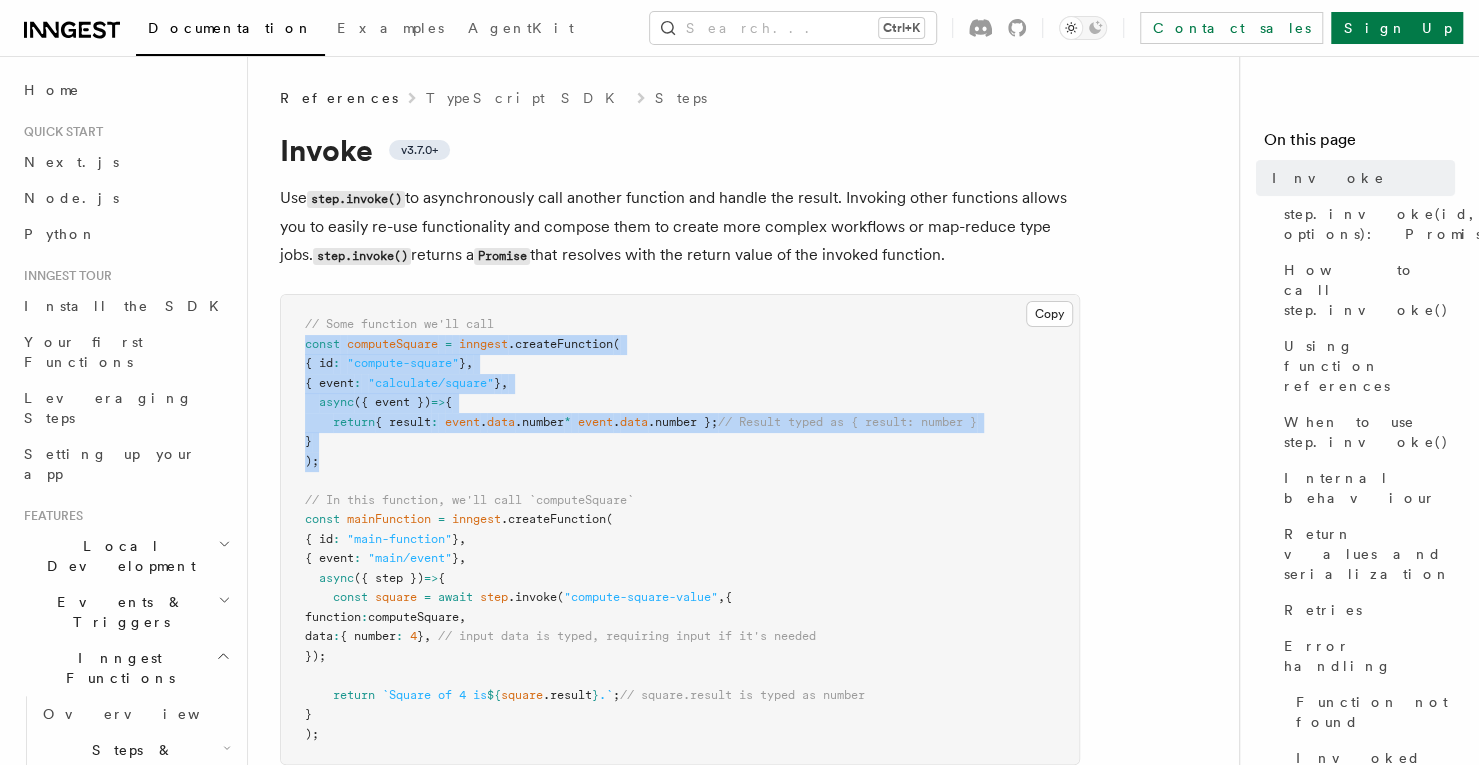 drag, startPoint x: 358, startPoint y: 469, endPoint x: 296, endPoint y: 350, distance: 134.18271 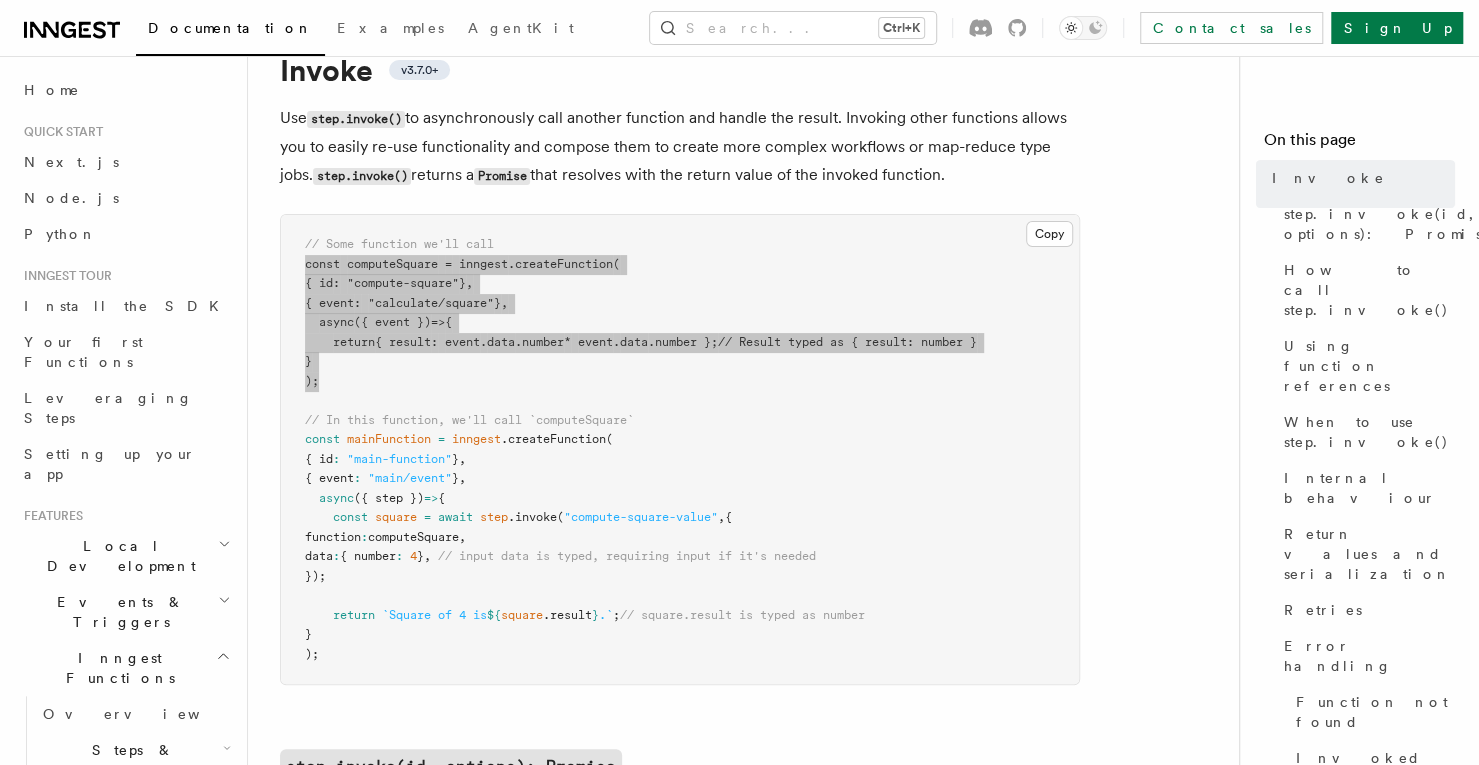 scroll, scrollTop: 87, scrollLeft: 0, axis: vertical 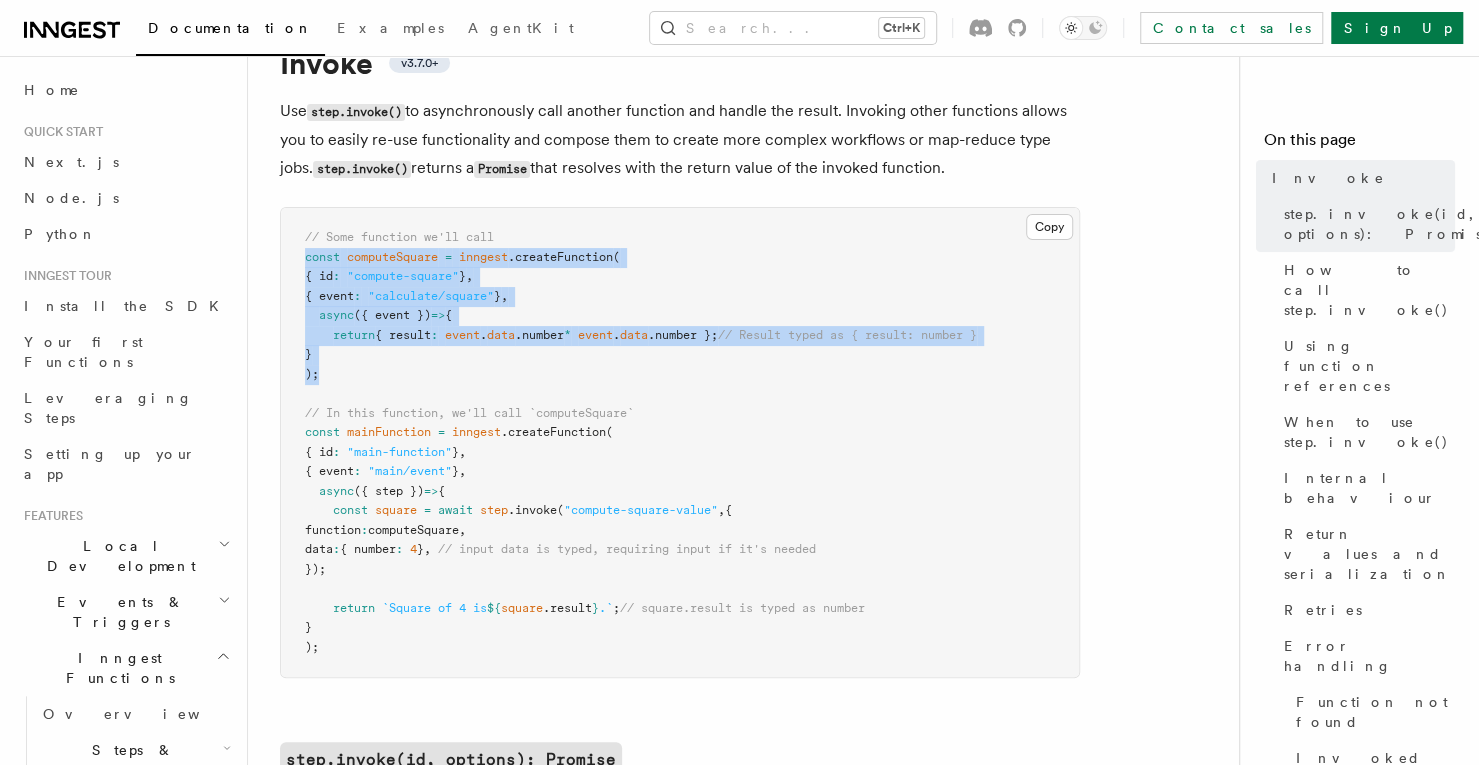 click on "// Some function we'll call
const   computeSquare   =   inngest .createFunction (
{ id :   "compute-square"  } ,
{ event :   "calculate/square"  } ,
async  ({ event })  =>  {
return  { result :   event . data .number  *   event . data .number };  // Result typed as { result: number }
}
);
// In this function, we'll call `computeSquare`
const   mainFunction   =   inngest .createFunction (
{ id :   "main-function"  } ,
{ event :   "main/event"  } ,
async  ({ step })  =>  {
const   square   =   await   step .invoke ( "compute-square-value" ,  {
function :  computeSquare ,
data :  { number :   4  } ,   // input data is typed, requiring input if it's needed
});
return   `Square of 4 is  ${ square .result } .` ;  // square.result is typed as number
}
);" at bounding box center [680, 442] 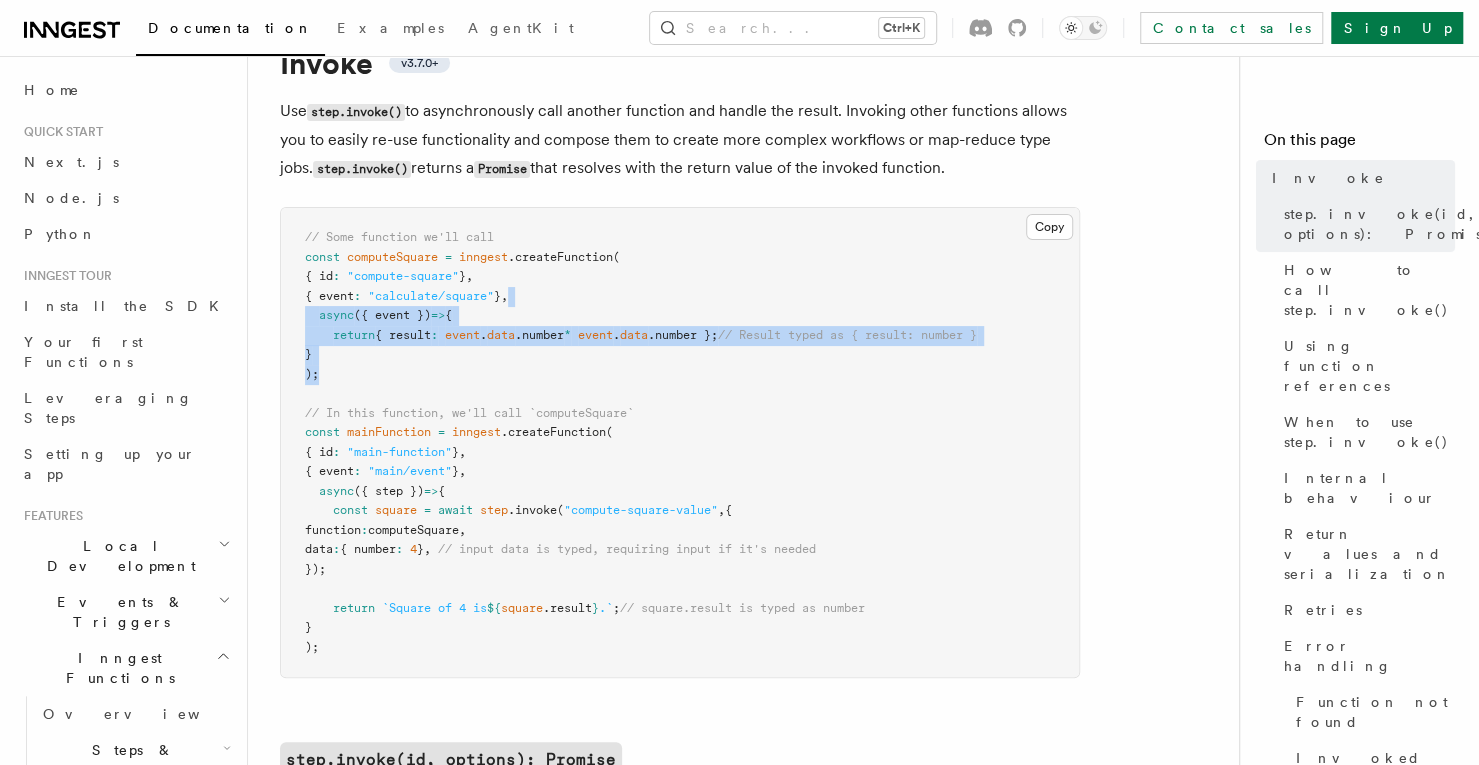 drag, startPoint x: 703, startPoint y: 365, endPoint x: 553, endPoint y: 285, distance: 170 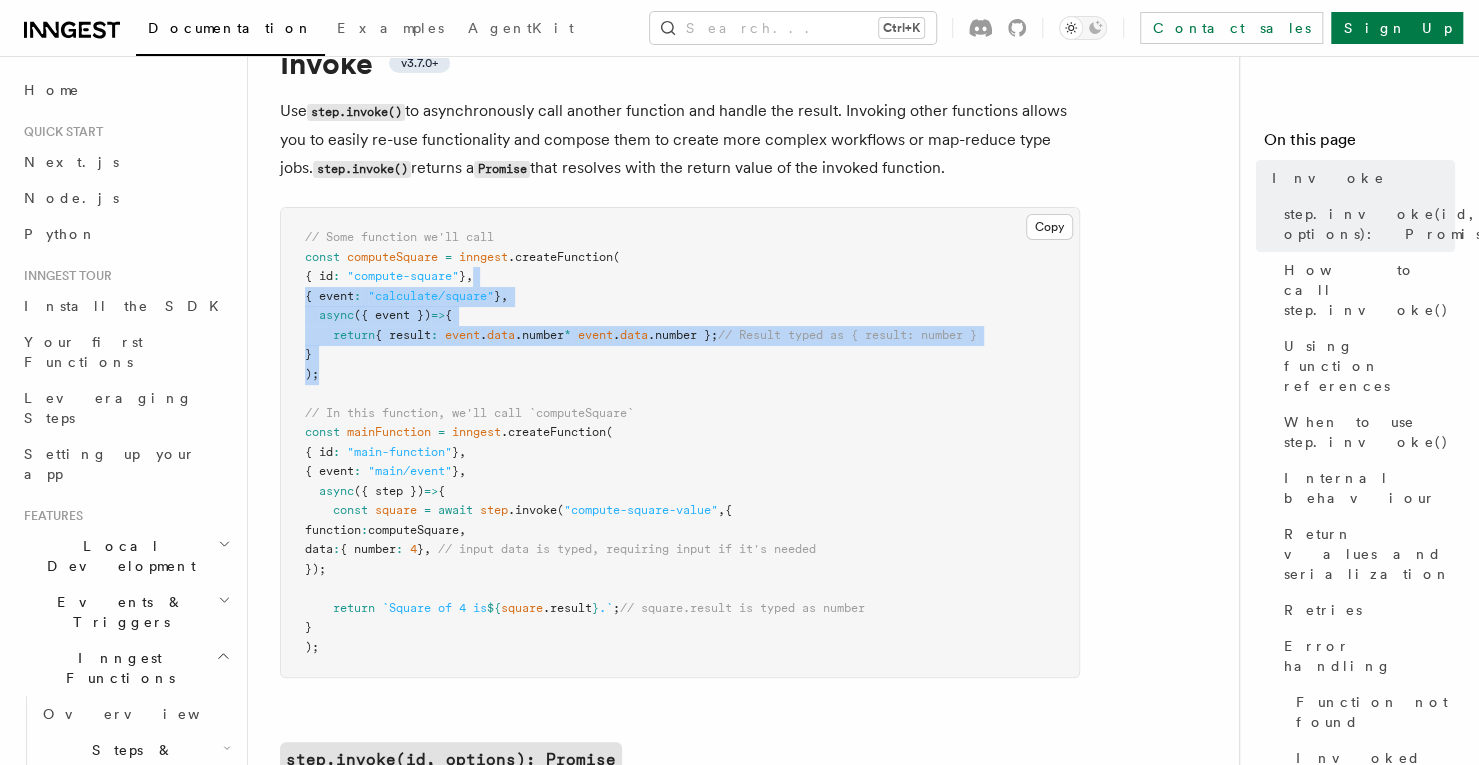 drag, startPoint x: 554, startPoint y: 244, endPoint x: 608, endPoint y: 317, distance: 90.80198 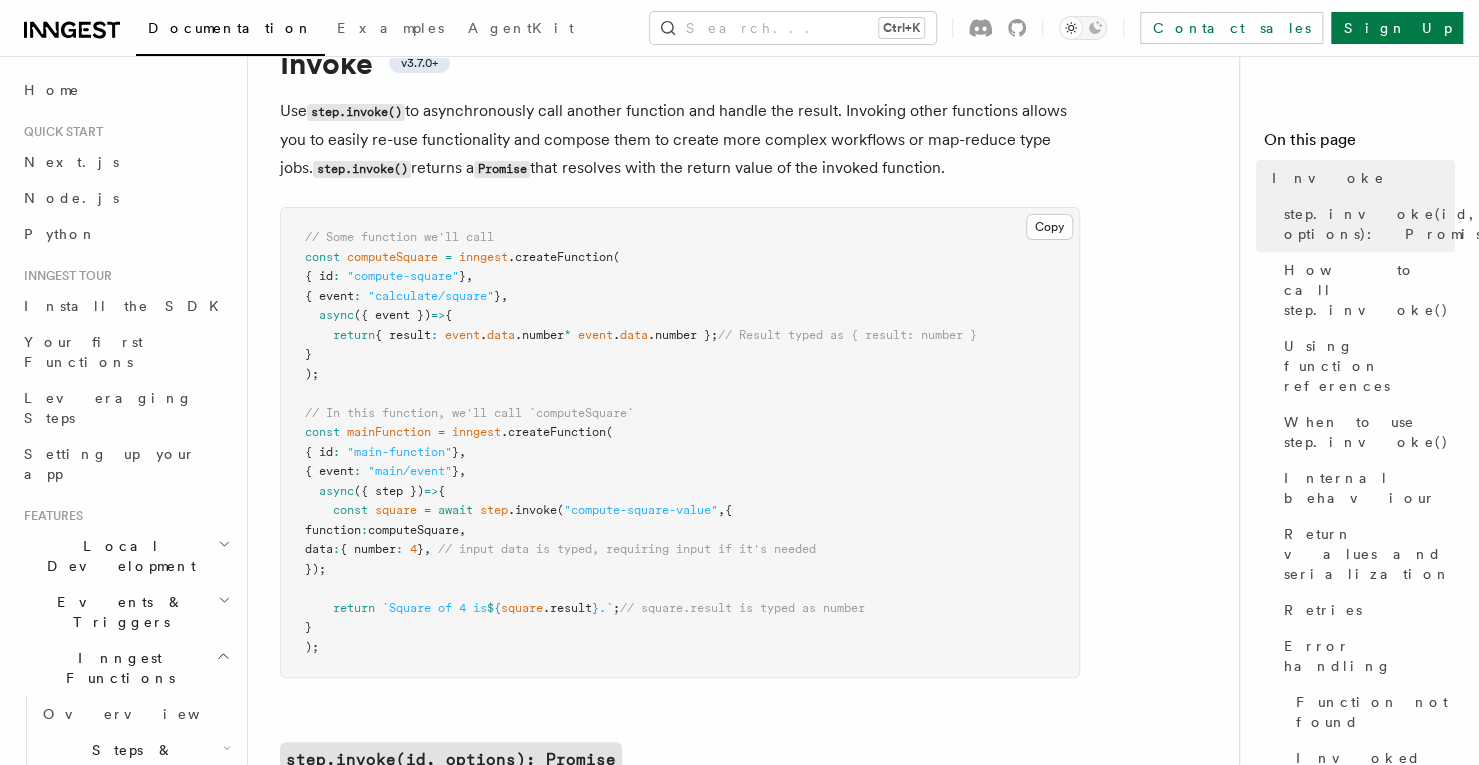 scroll, scrollTop: 108, scrollLeft: 0, axis: vertical 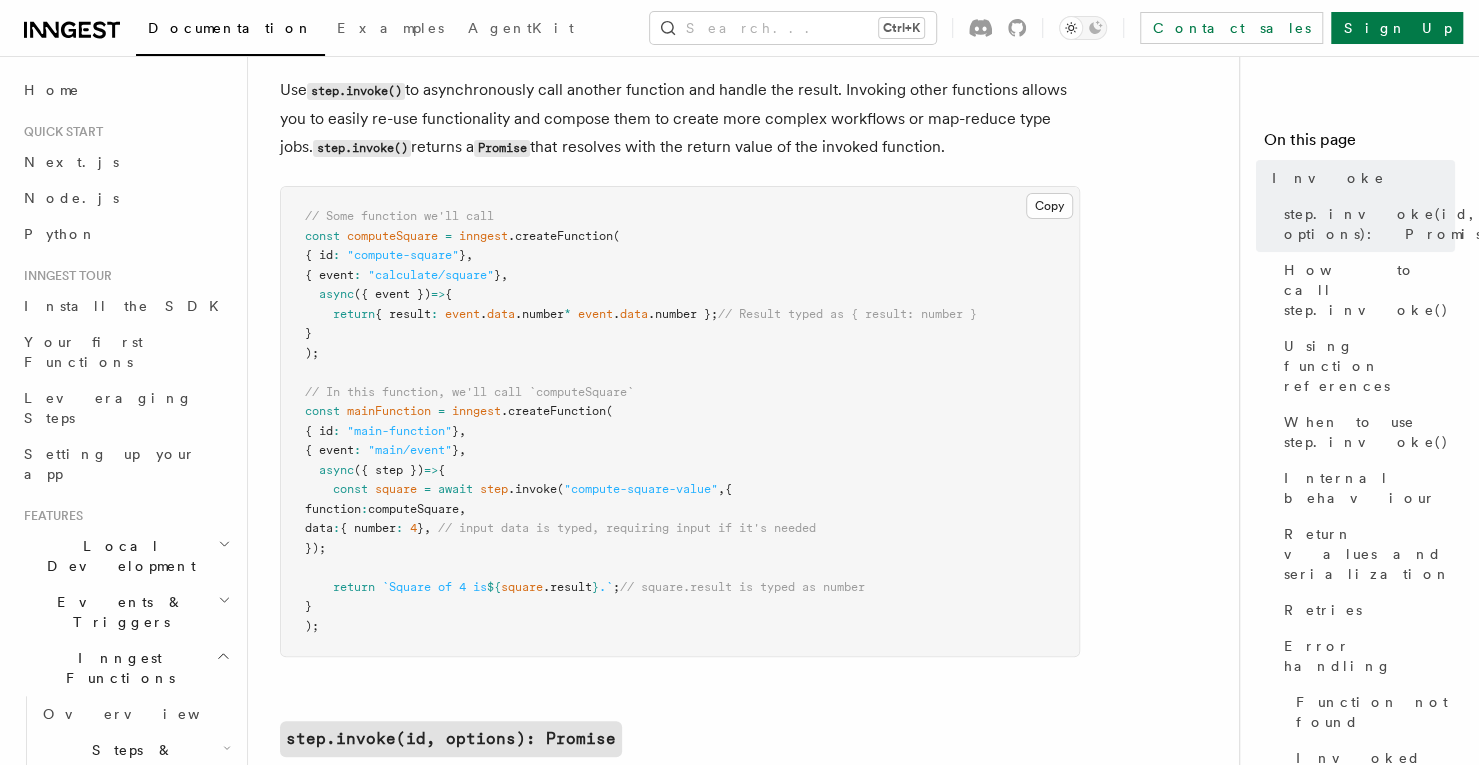 drag, startPoint x: 580, startPoint y: 229, endPoint x: 608, endPoint y: 334, distance: 108.66922 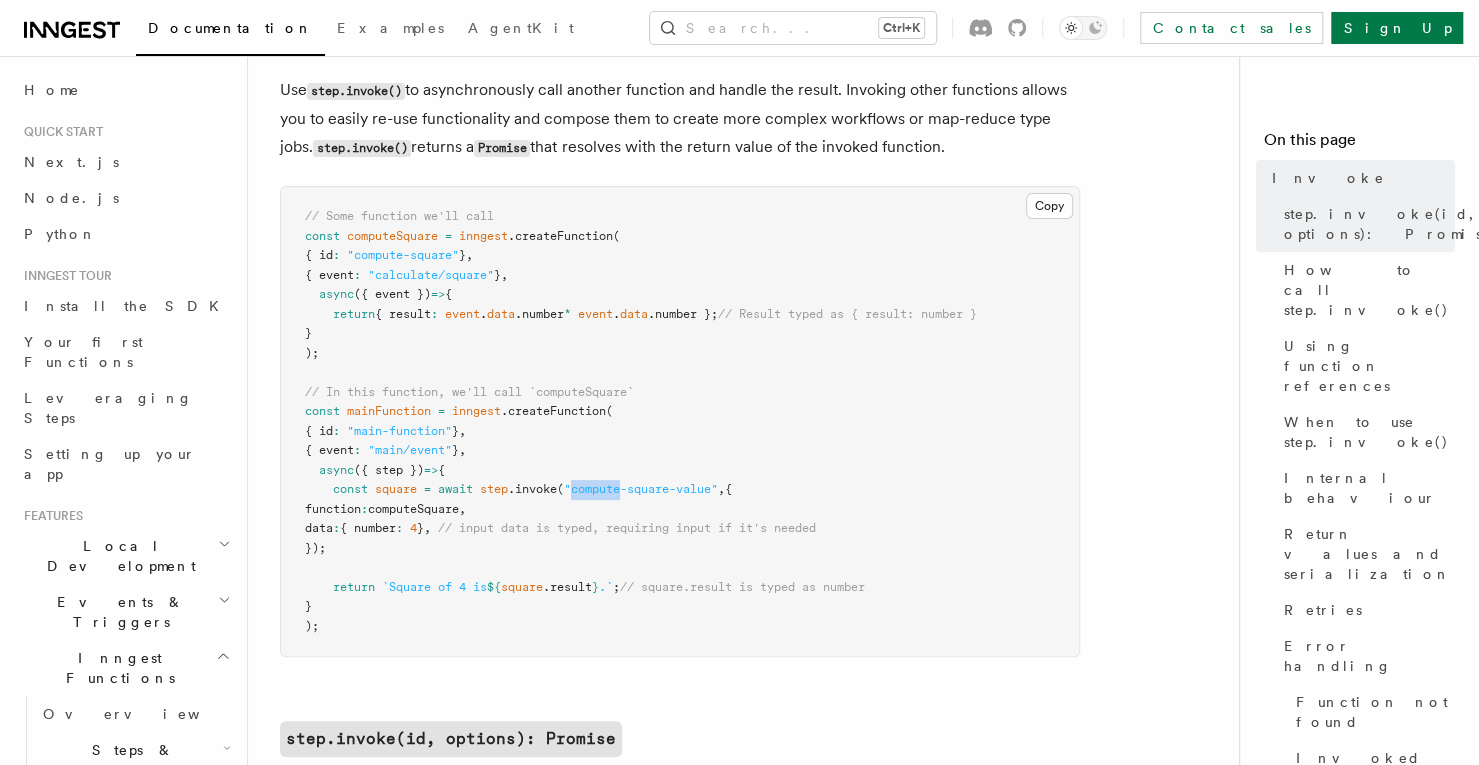 click on ""compute-square-value"" at bounding box center [641, 489] 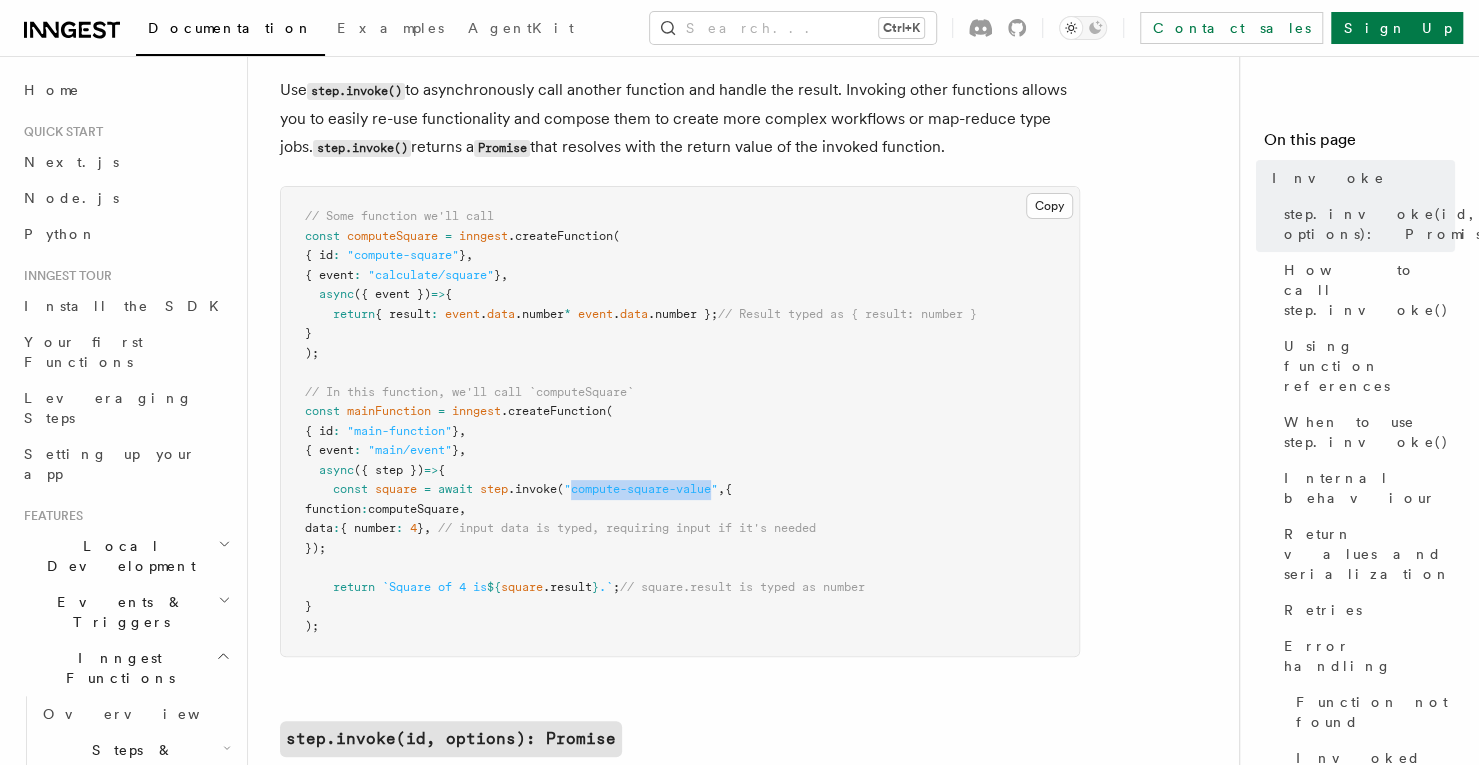drag, startPoint x: 723, startPoint y: 487, endPoint x: 576, endPoint y: 491, distance: 147.05441 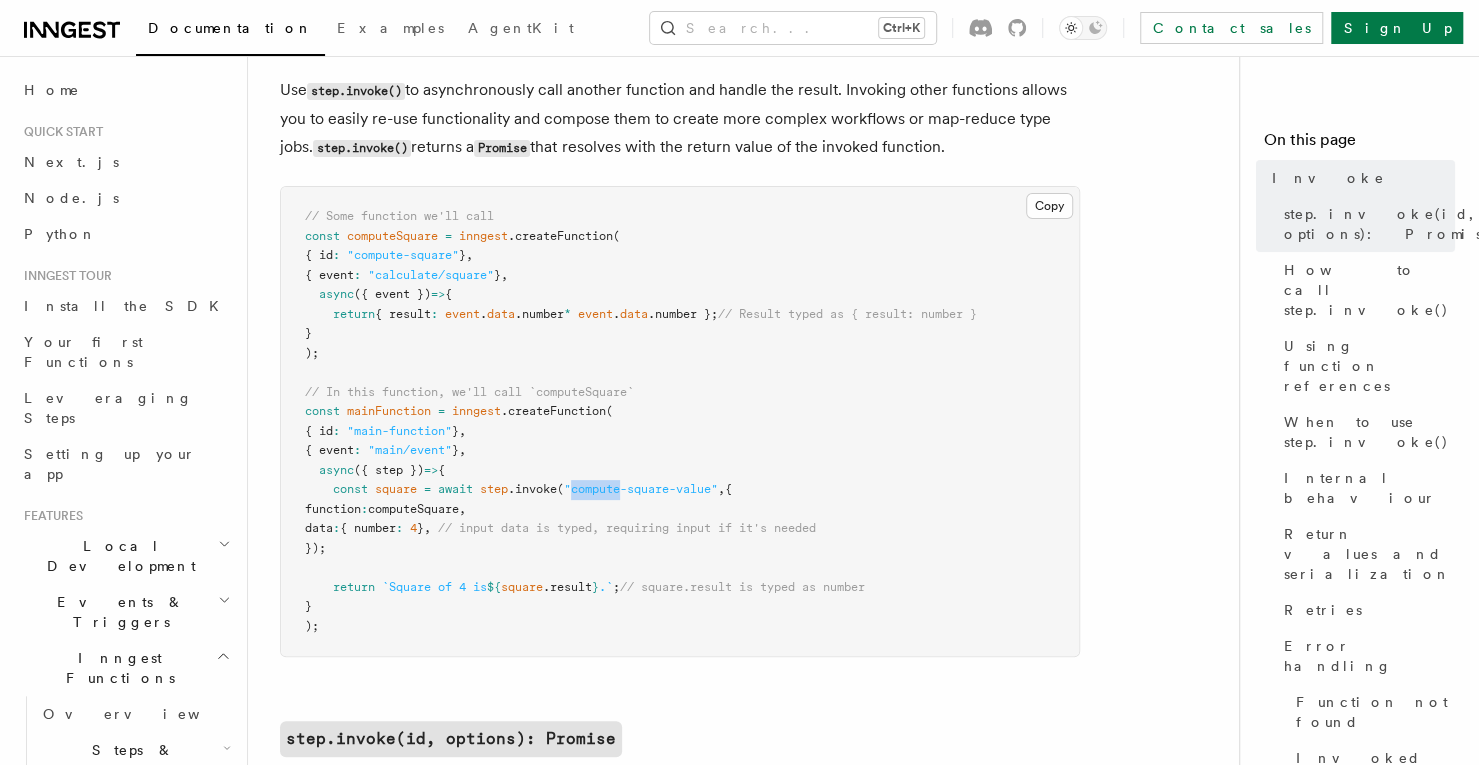 click on ""compute-square-value"" at bounding box center [641, 489] 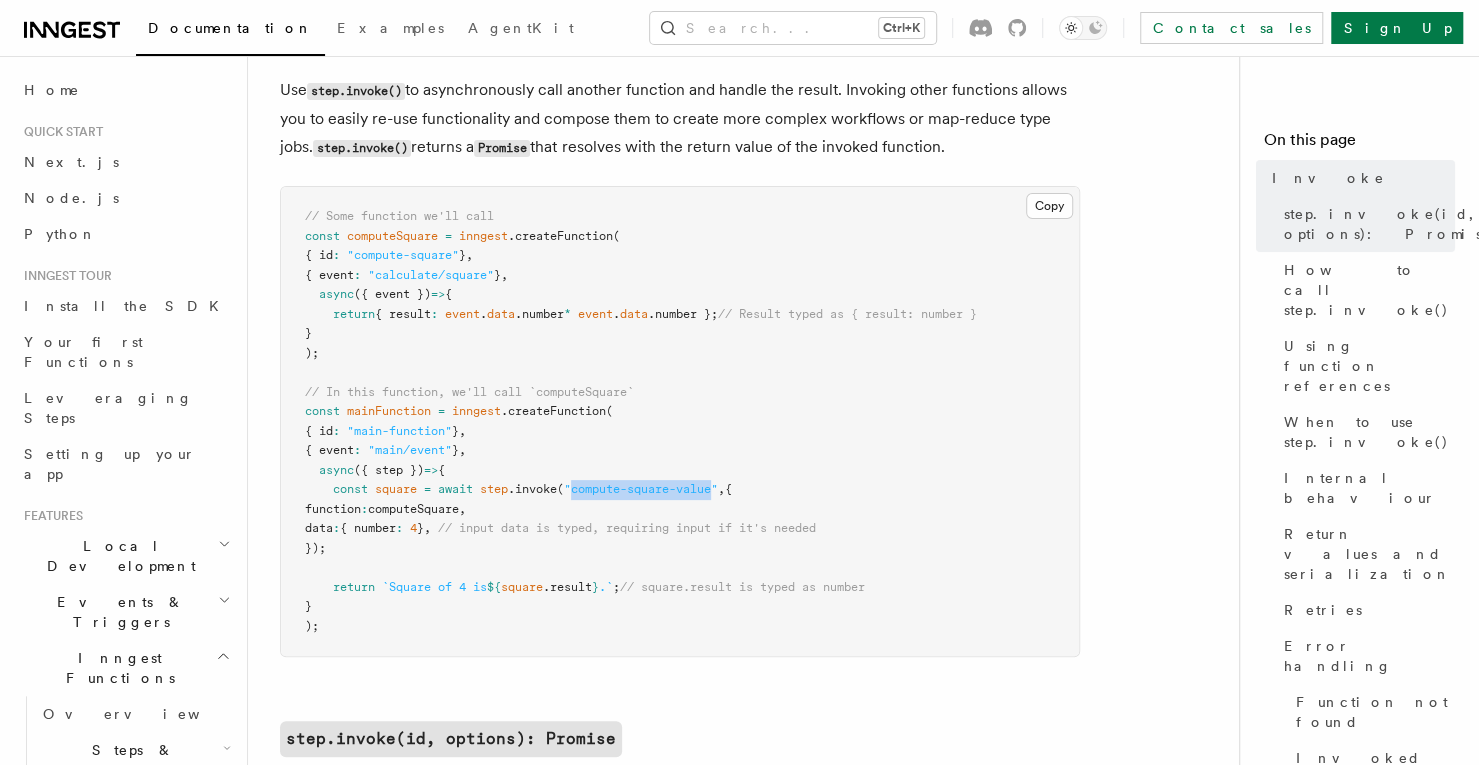 drag, startPoint x: 724, startPoint y: 491, endPoint x: 581, endPoint y: 492, distance: 143.0035 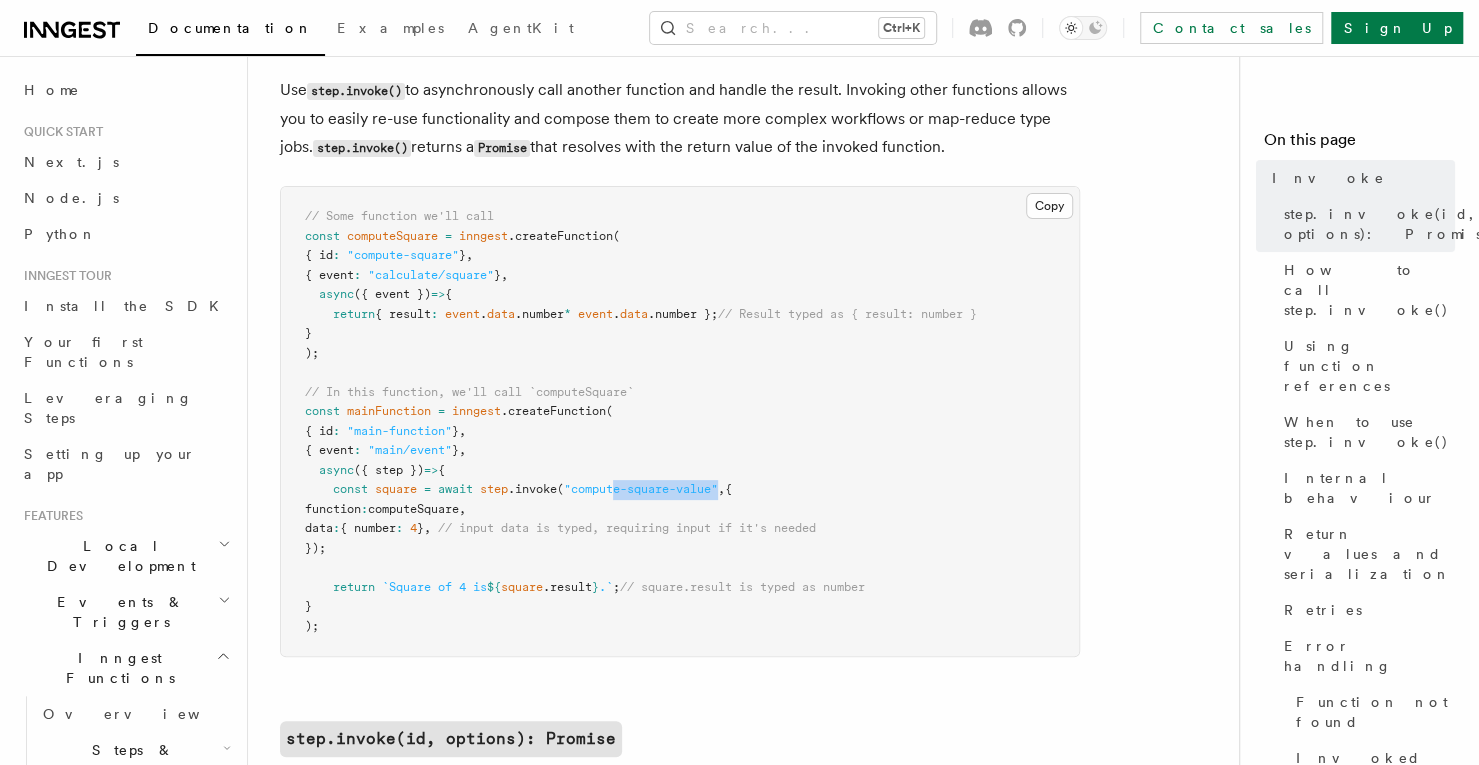 drag, startPoint x: 728, startPoint y: 493, endPoint x: 618, endPoint y: 493, distance: 110 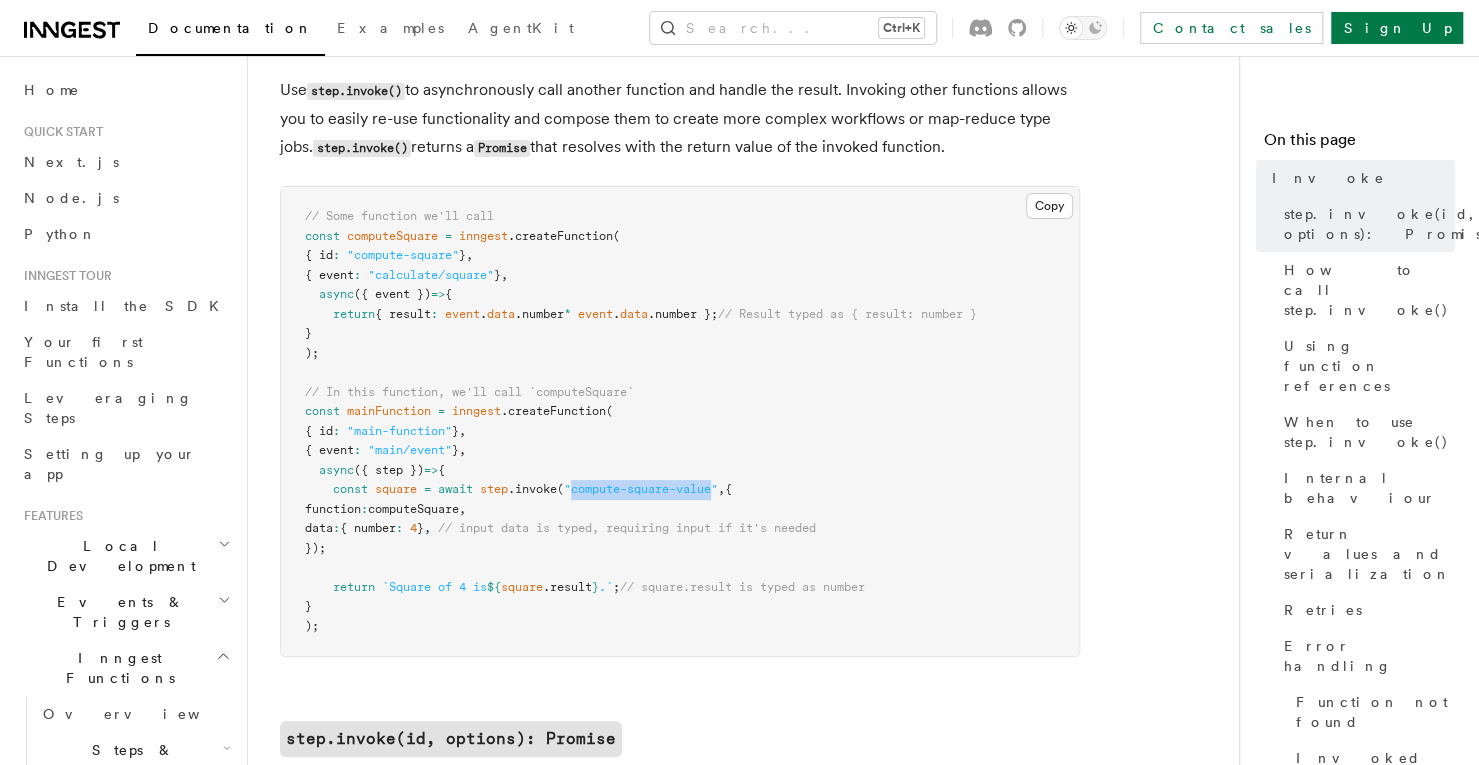 drag, startPoint x: 725, startPoint y: 491, endPoint x: 577, endPoint y: 493, distance: 148.01352 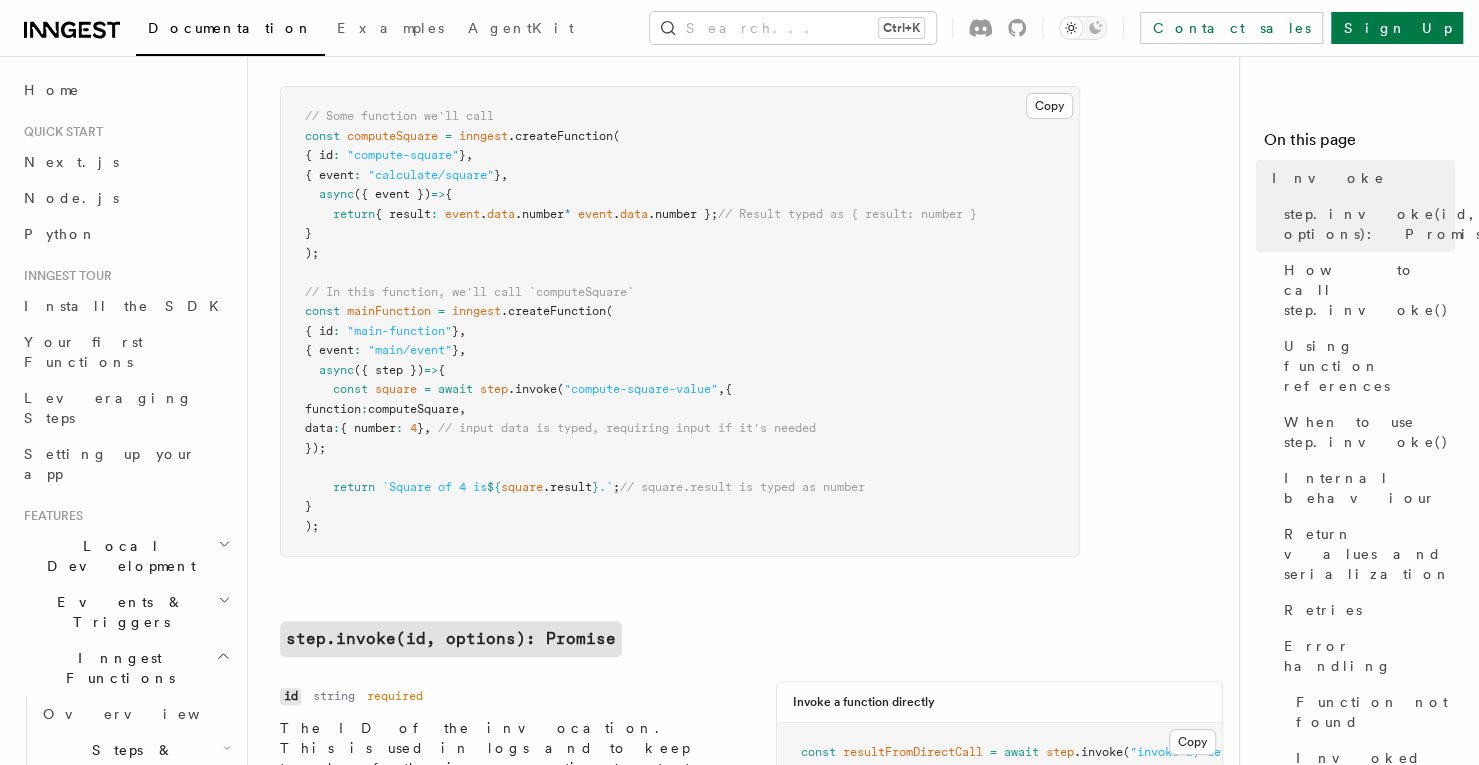 scroll, scrollTop: 222, scrollLeft: 0, axis: vertical 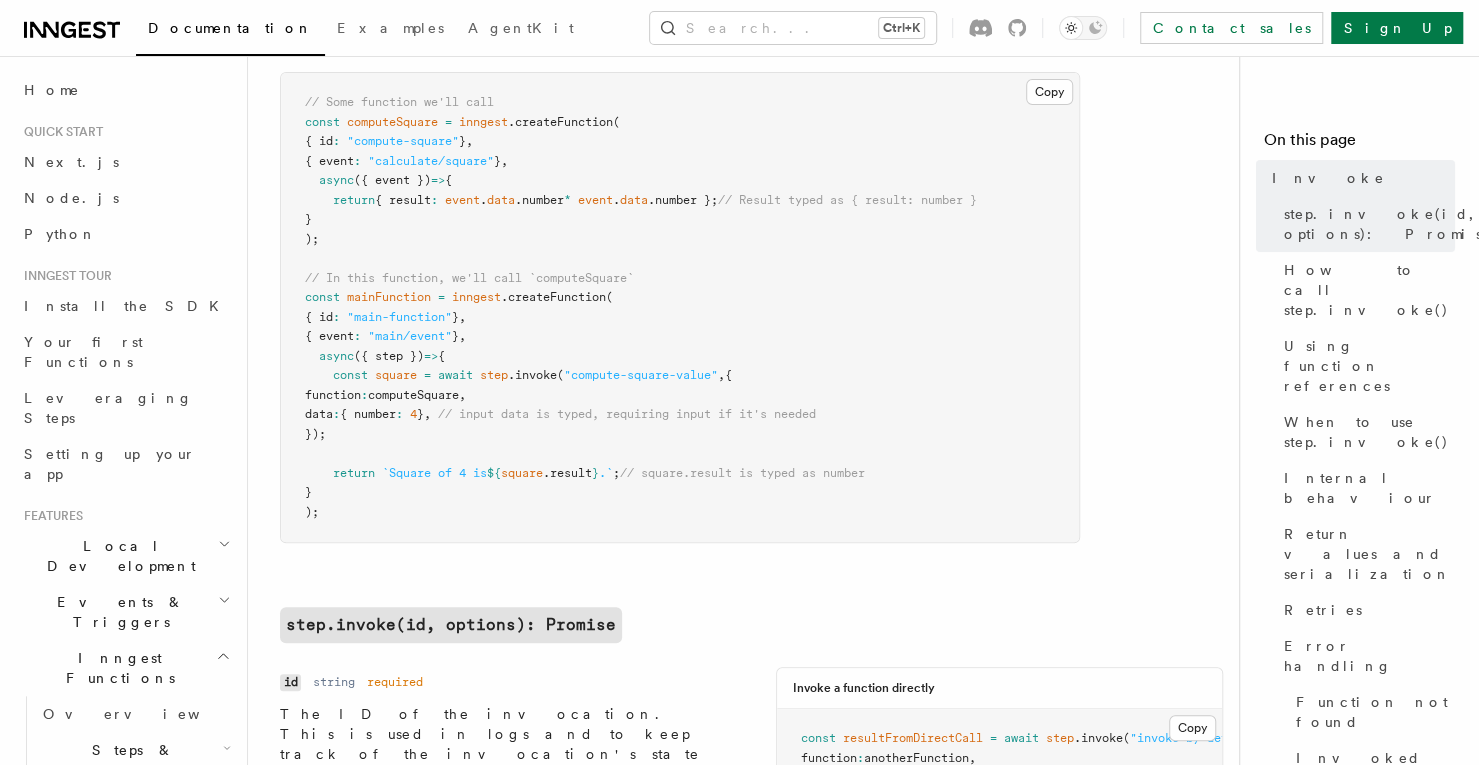 click on "computeSquare" at bounding box center [413, 395] 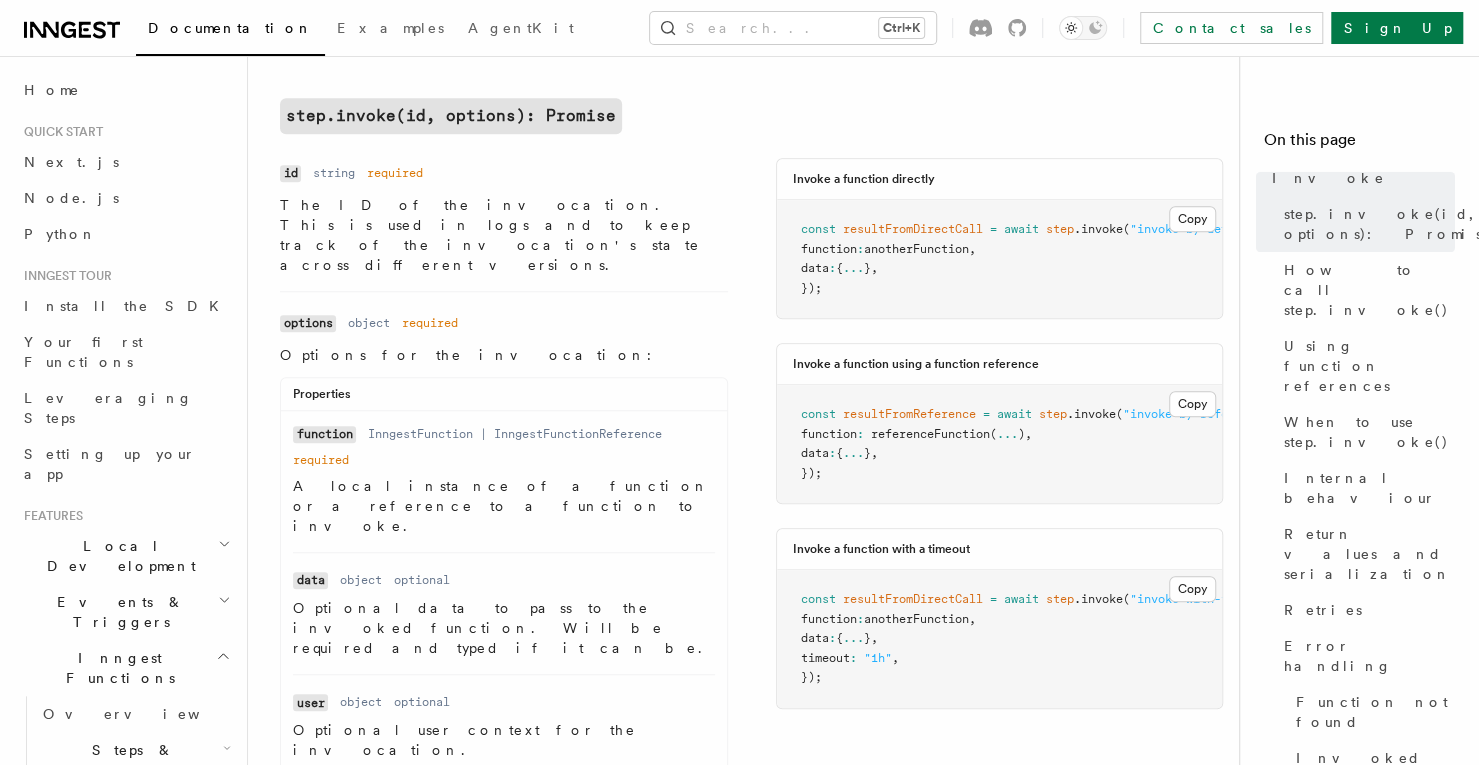 scroll, scrollTop: 732, scrollLeft: 0, axis: vertical 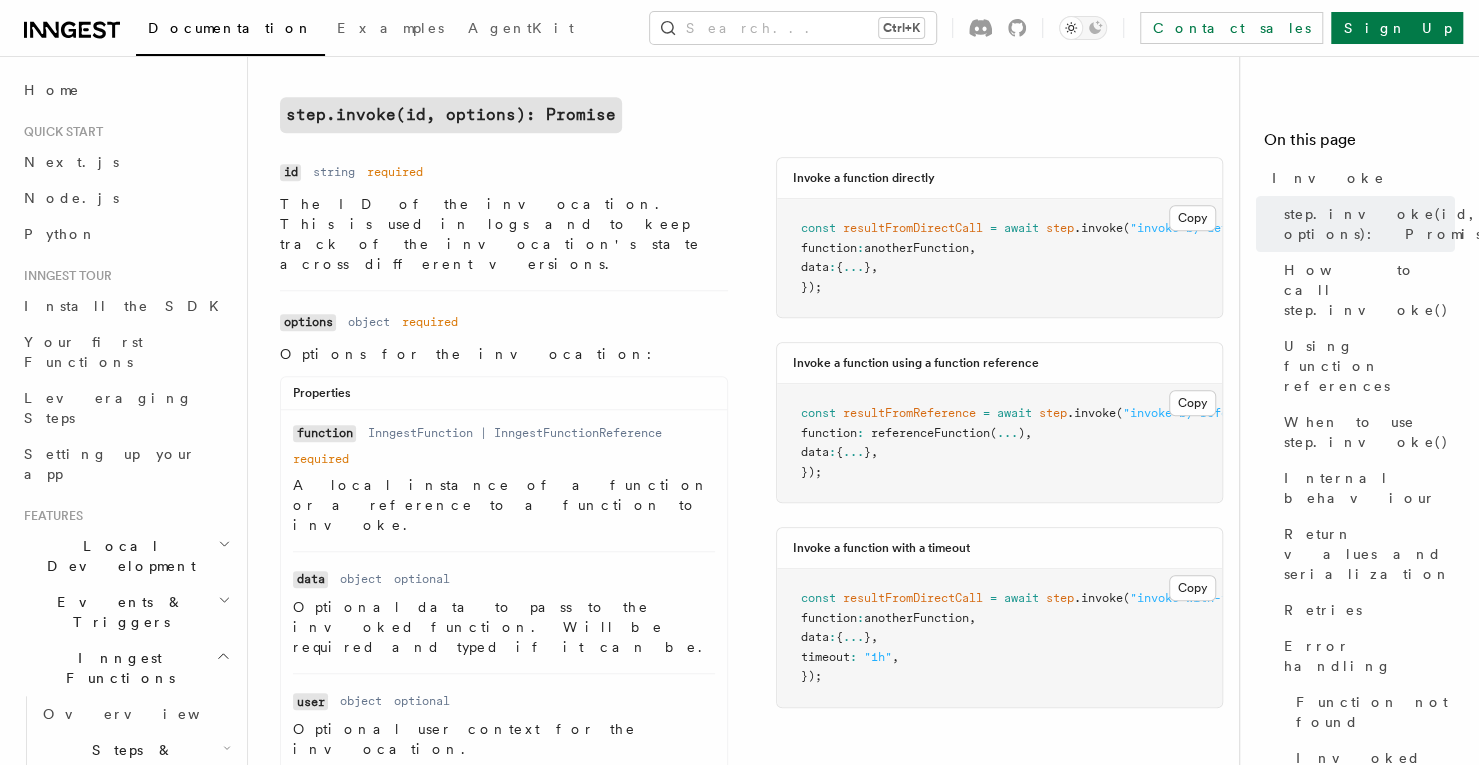 click on "A local instance of a function or a reference to a function to invoke." at bounding box center (504, 505) 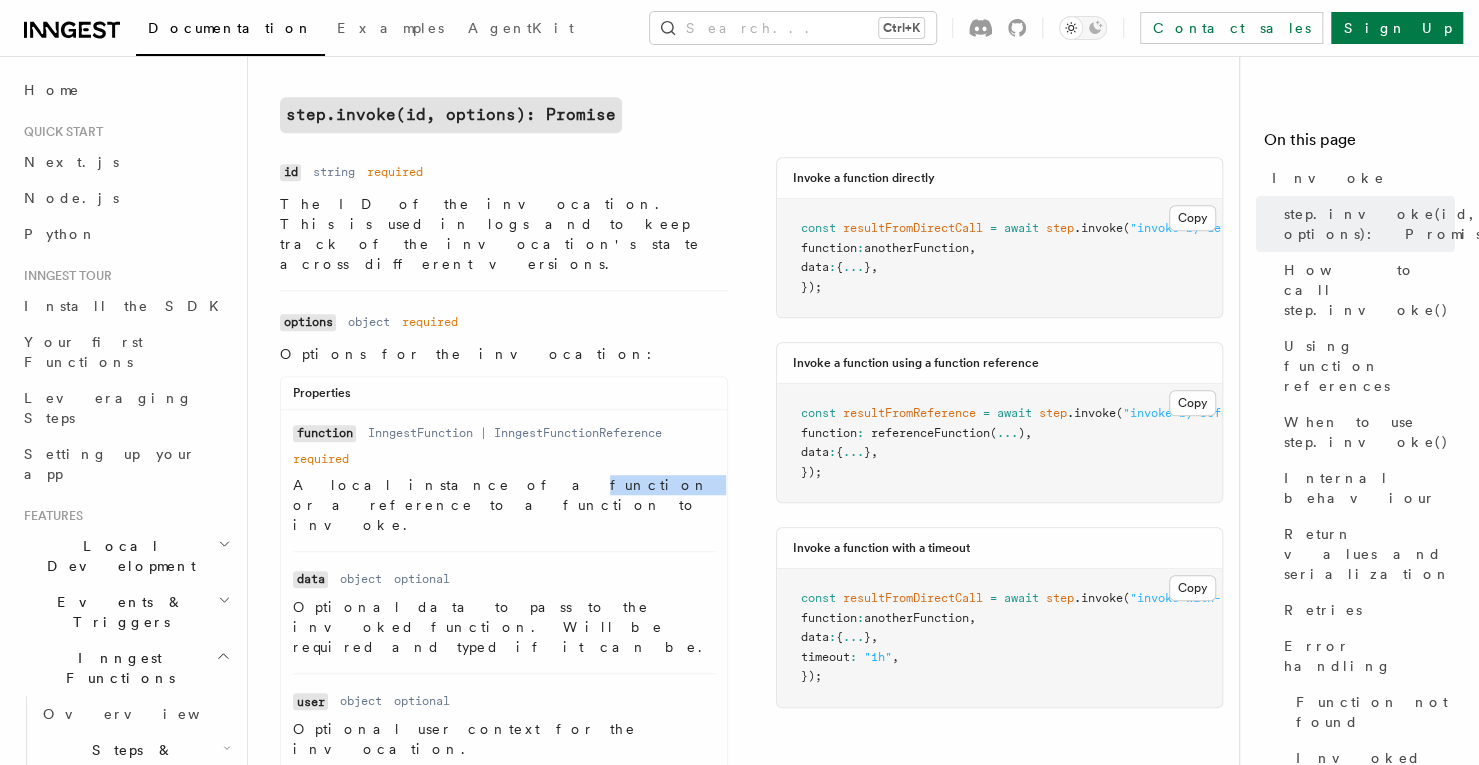 click on "A local instance of a function or a reference to a function to invoke." at bounding box center (504, 505) 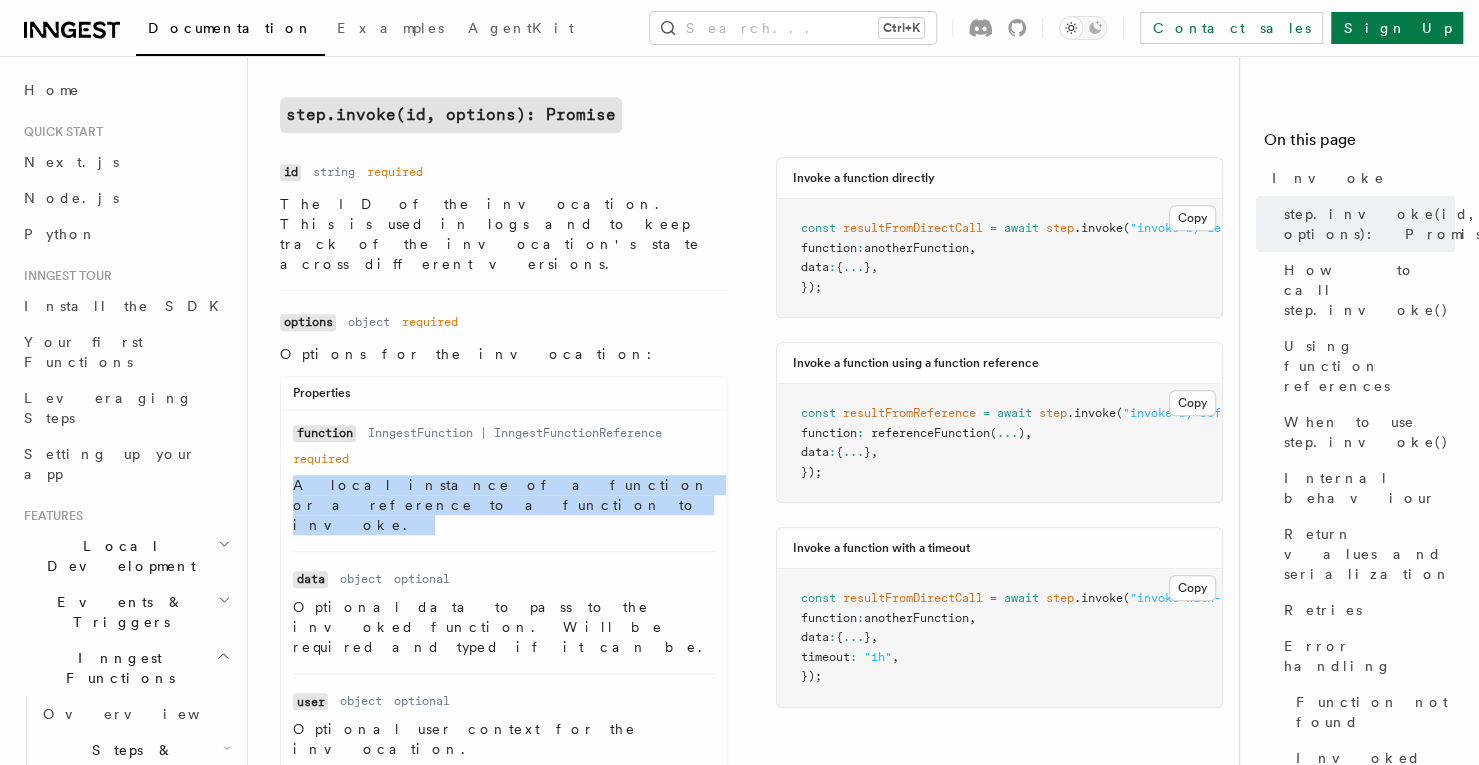 click on "A local instance of a function or a reference to a function to invoke." at bounding box center [504, 505] 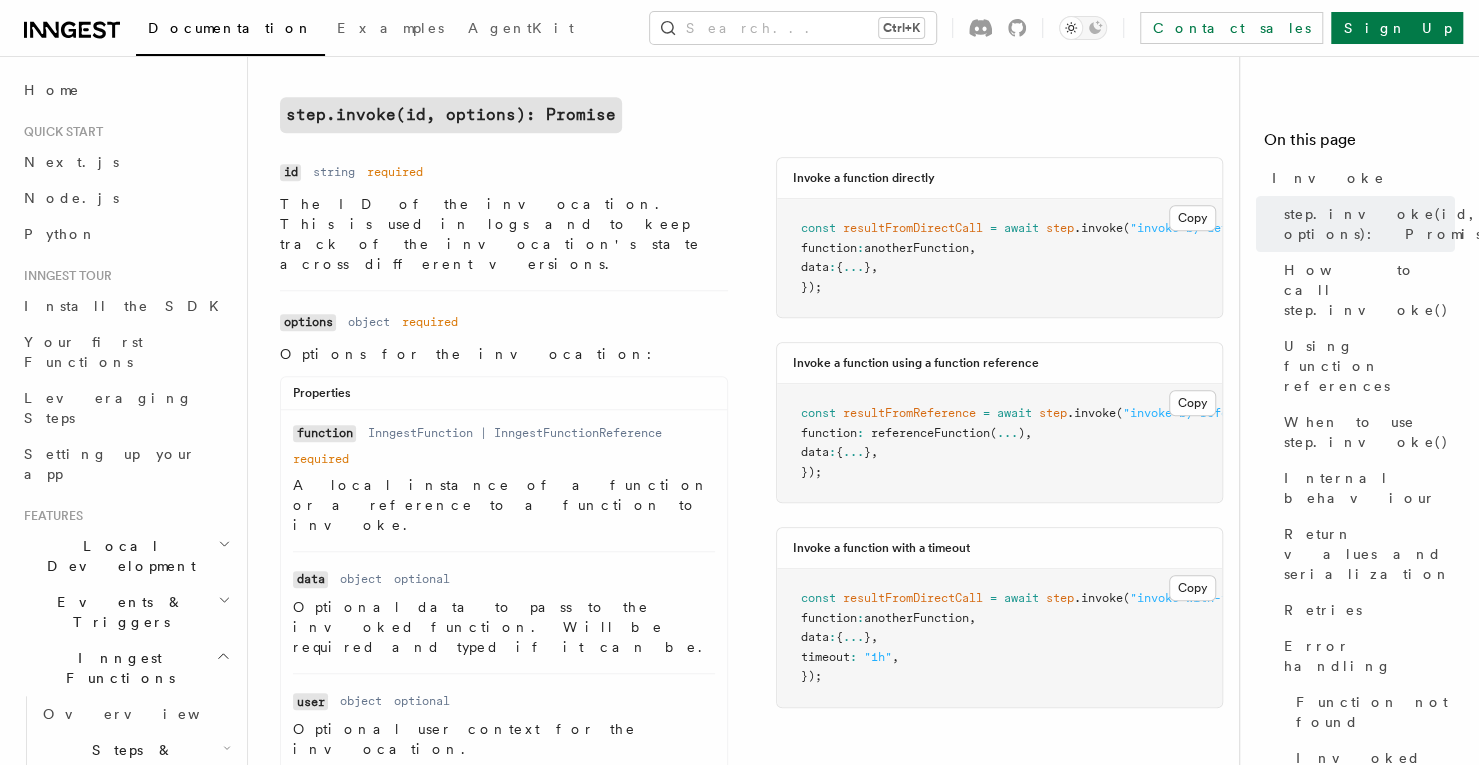 click on "InngestFunction | InngestFunctionReference" at bounding box center (515, 433) 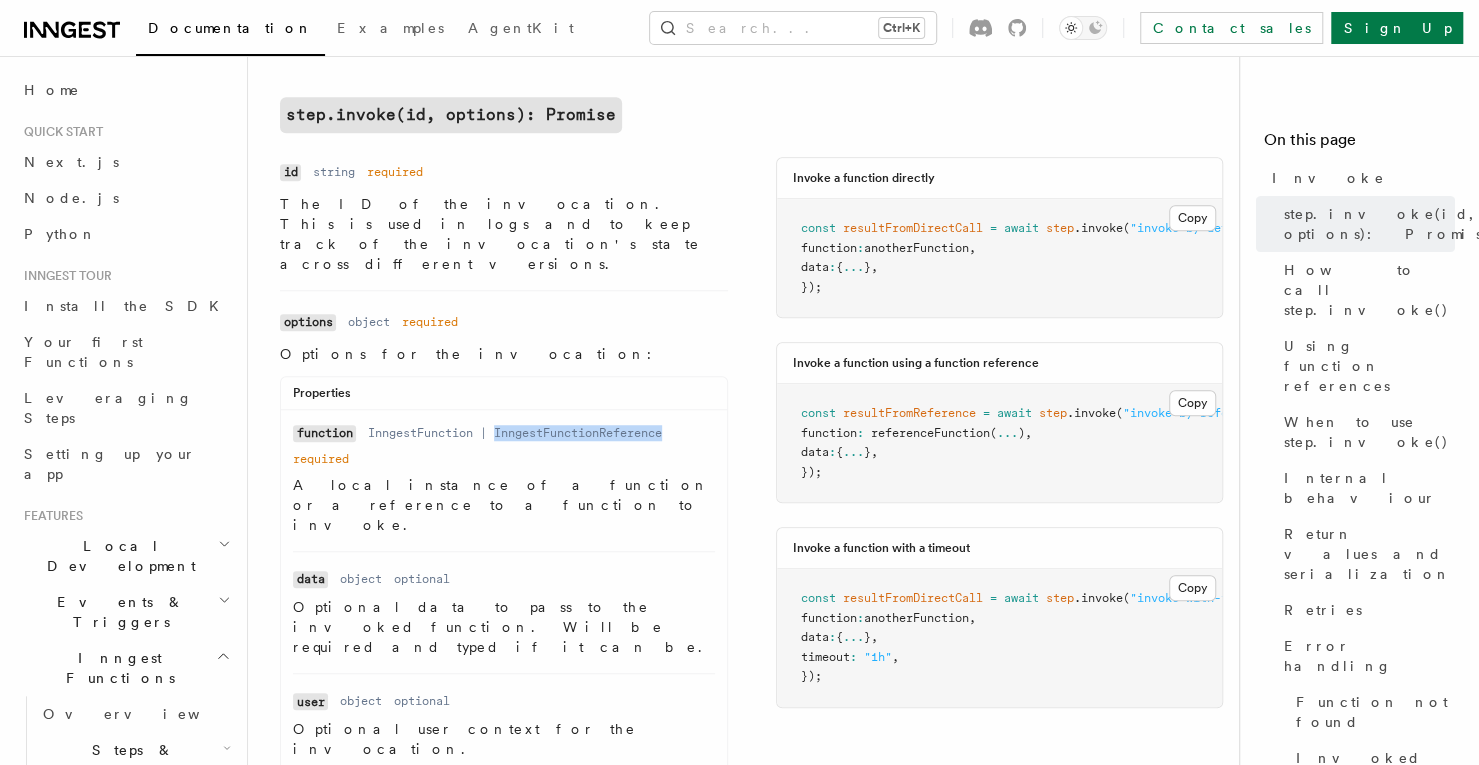 click on "InngestFunction | InngestFunctionReference" at bounding box center [515, 433] 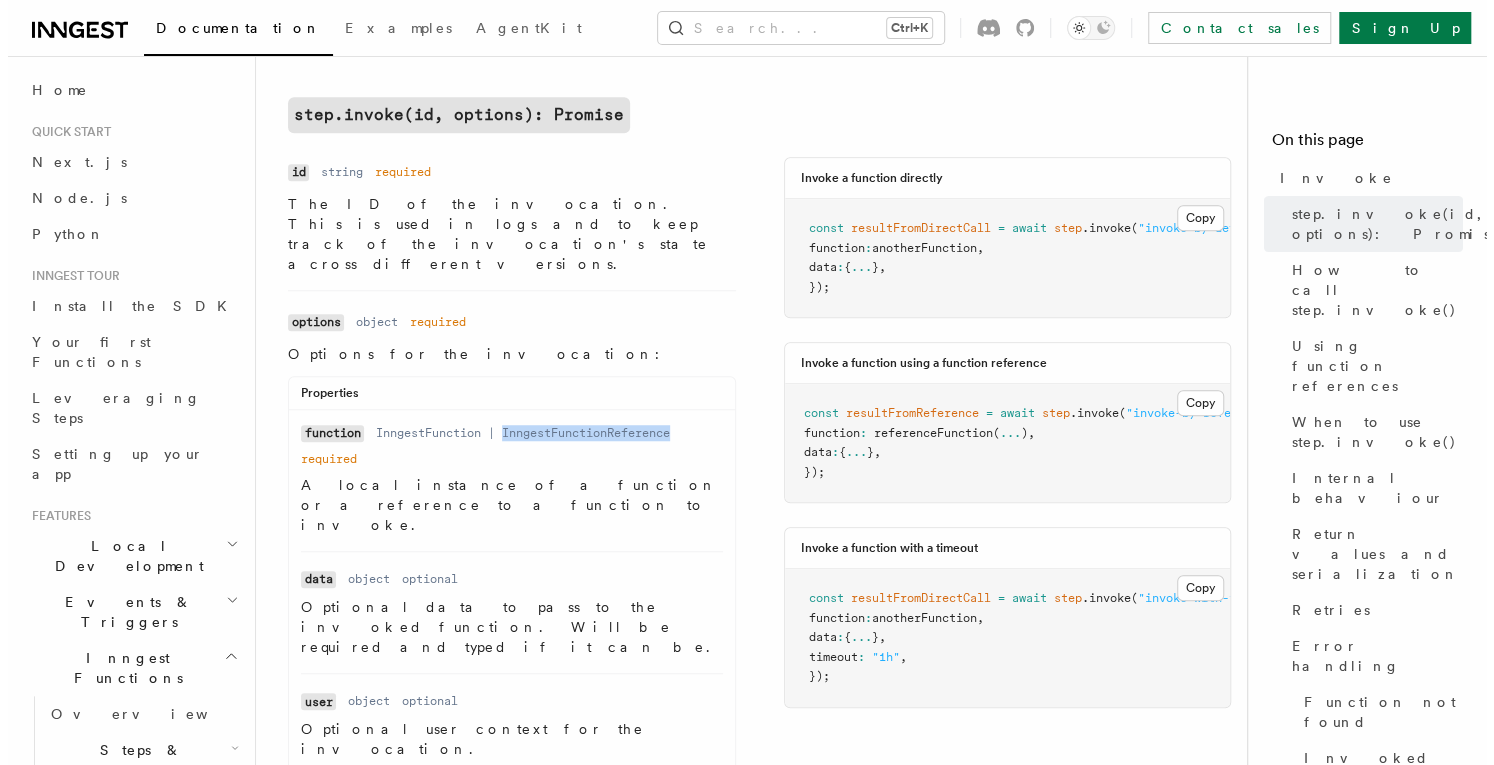 scroll, scrollTop: 0, scrollLeft: 6, axis: horizontal 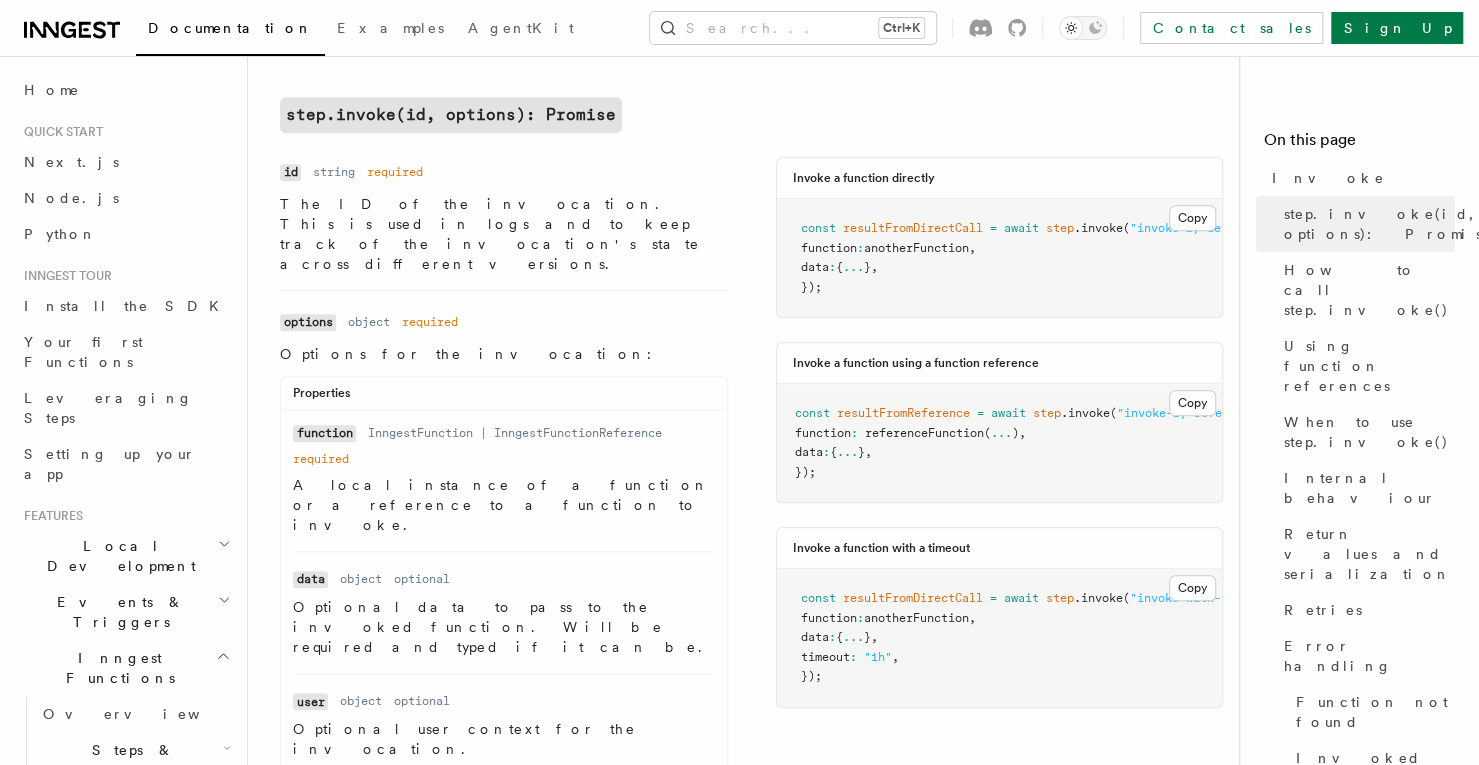 click on "referenceFunction" at bounding box center (924, 433) 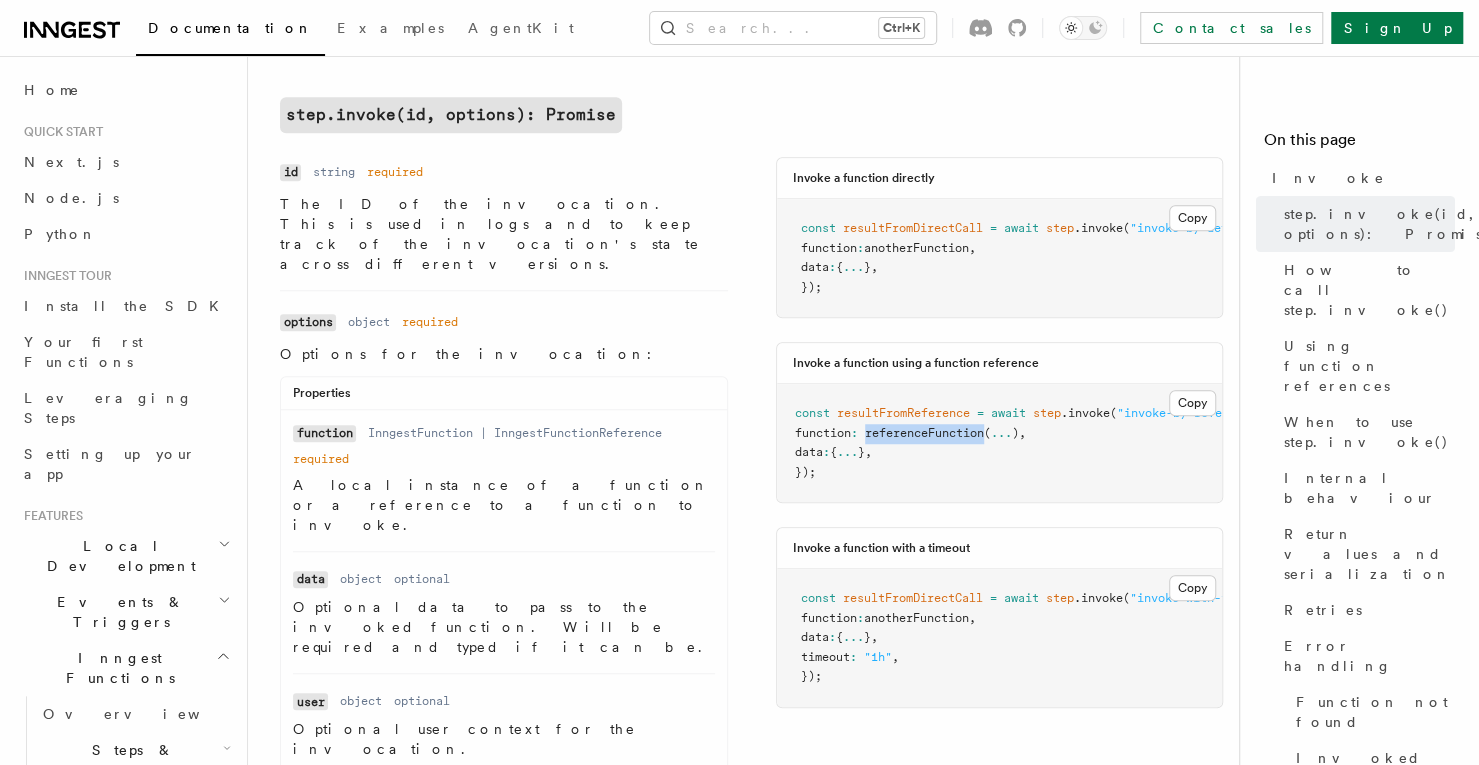 click on "referenceFunction" at bounding box center [924, 433] 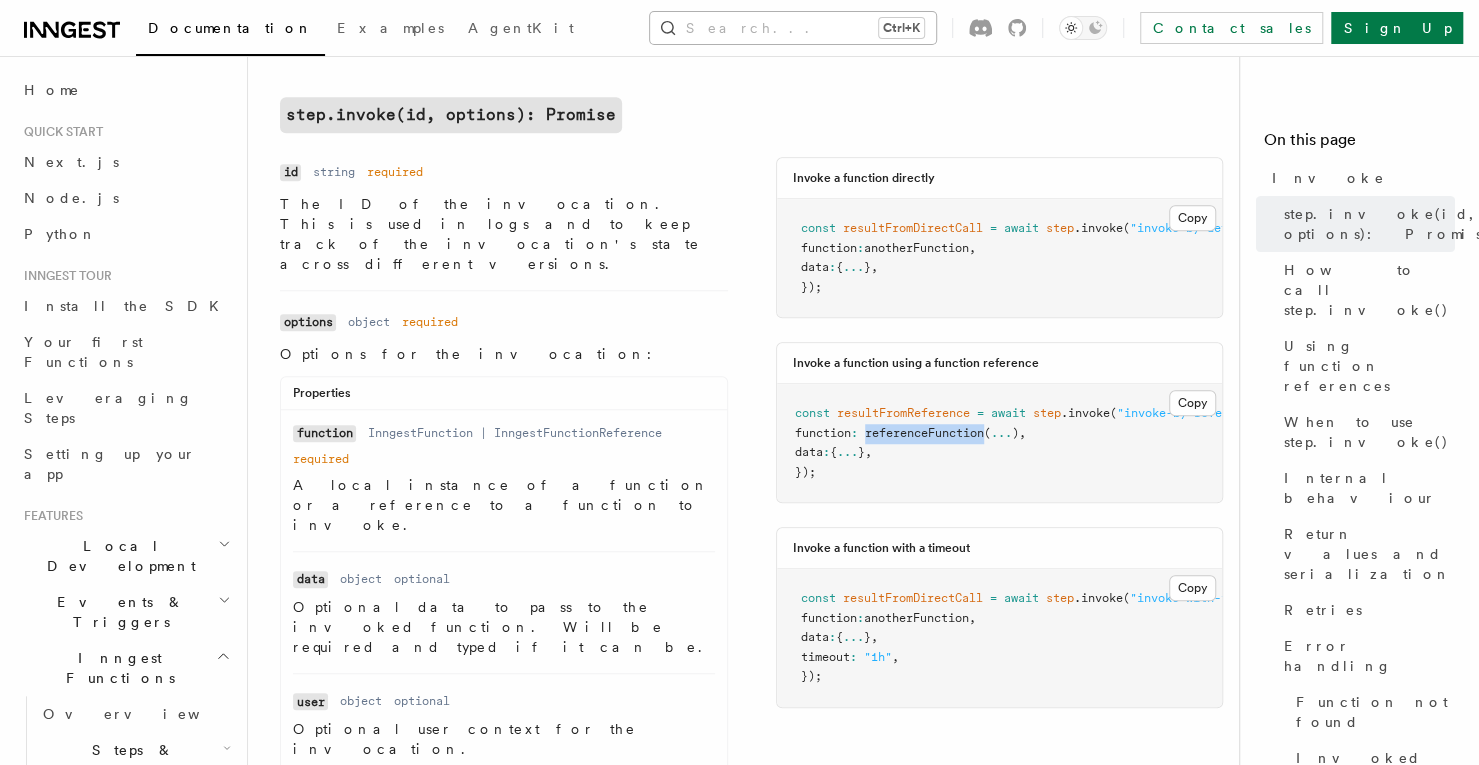 click on "Search... Ctrl+K" at bounding box center [793, 28] 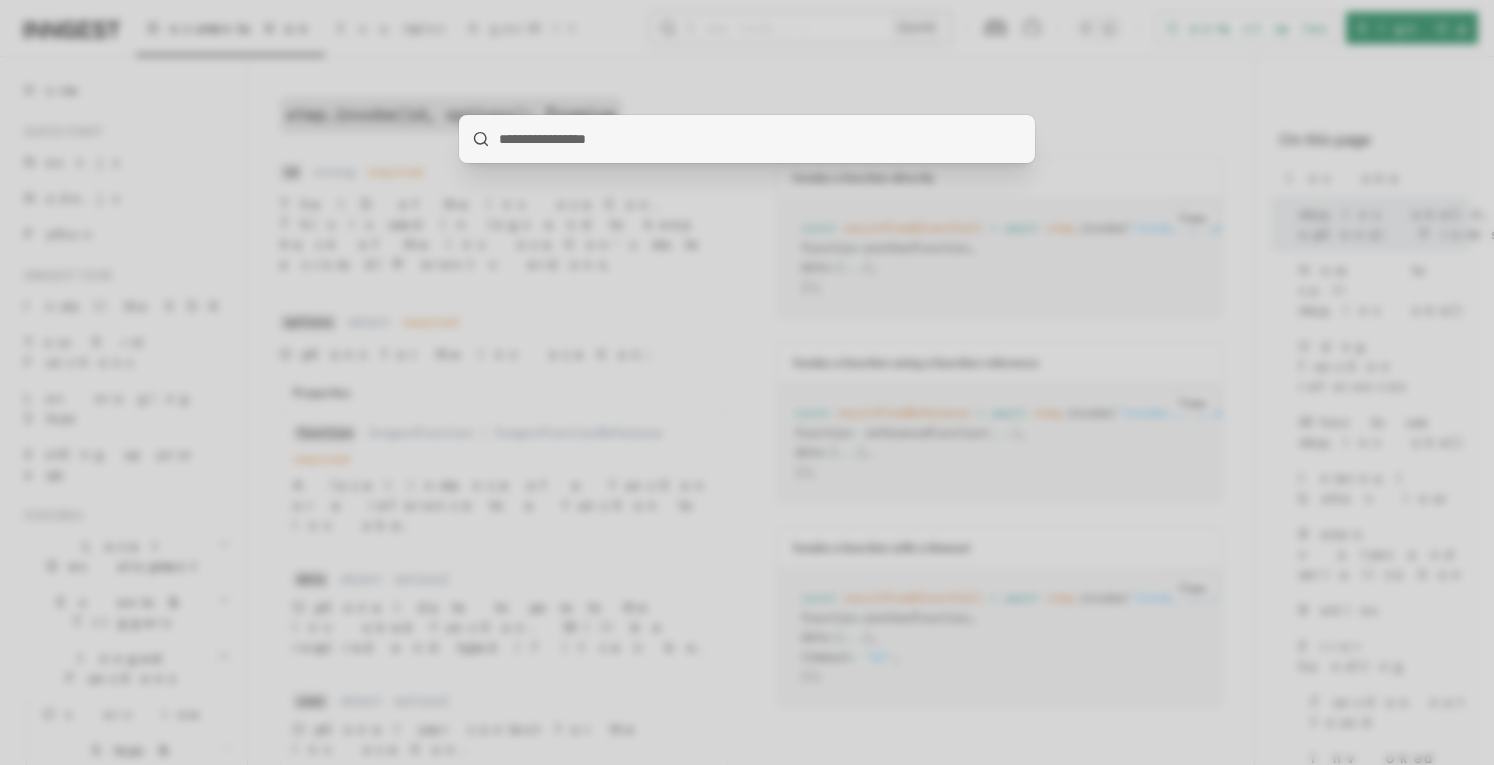 type on "**********" 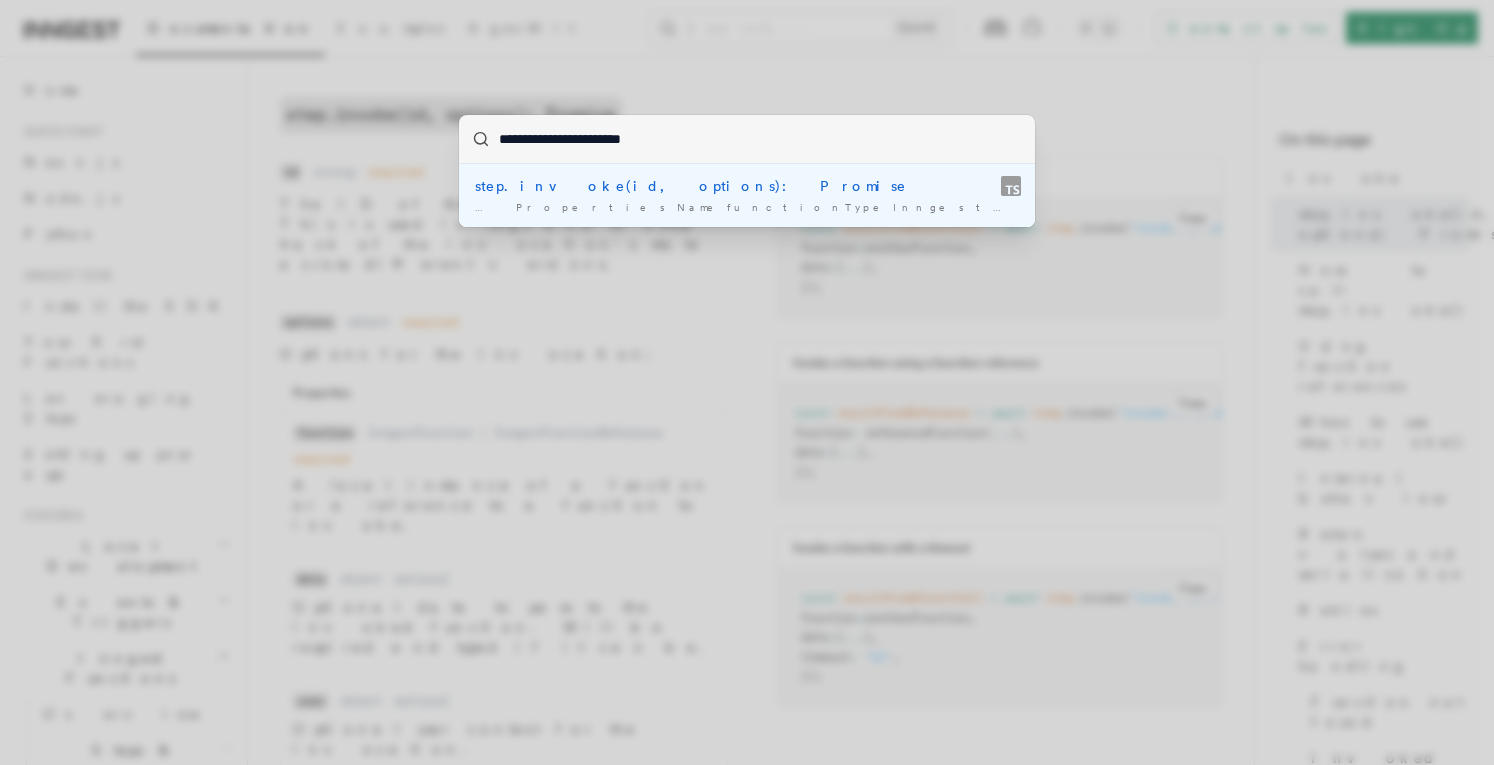 click on "InngestFunctionReference" at bounding box center [1343, 207] 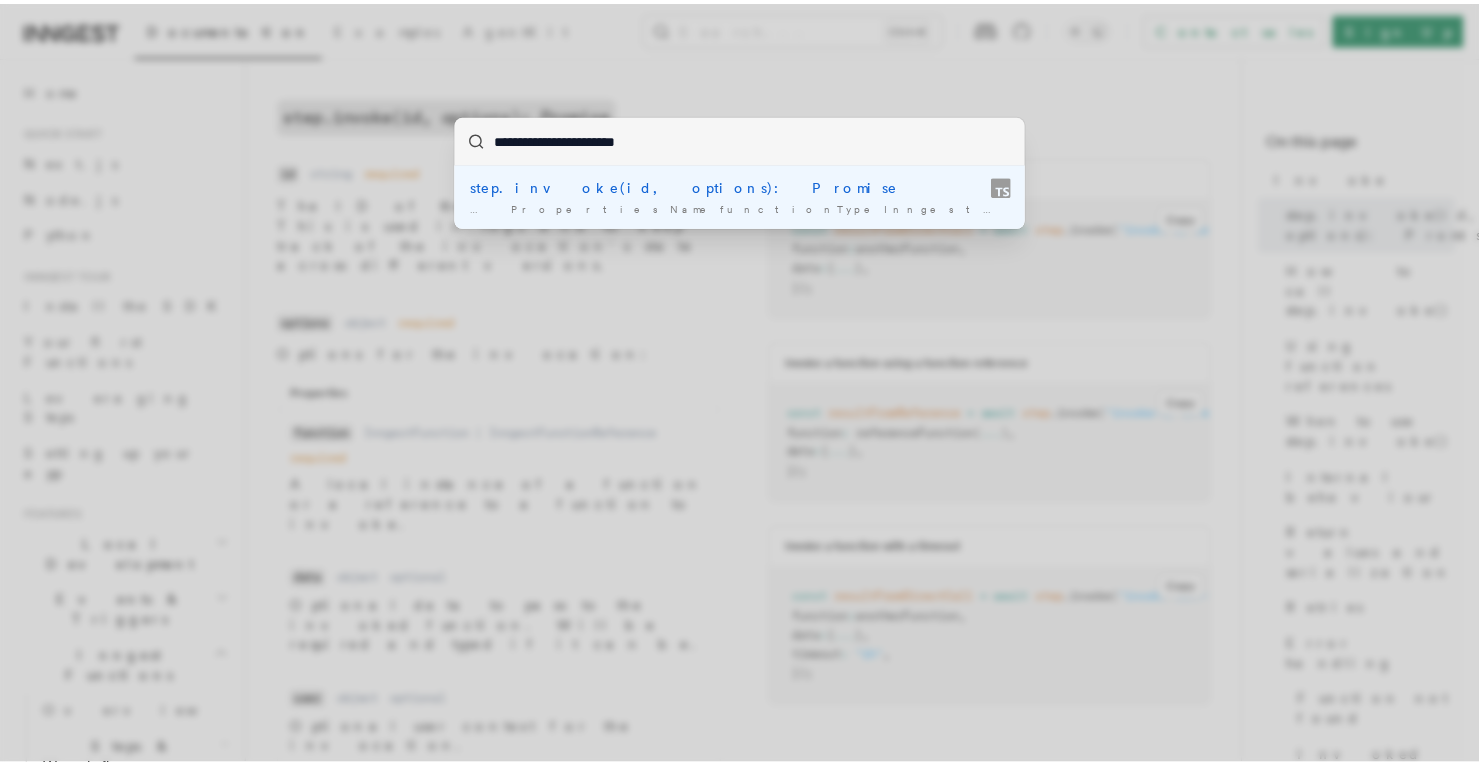 scroll, scrollTop: 733, scrollLeft: 0, axis: vertical 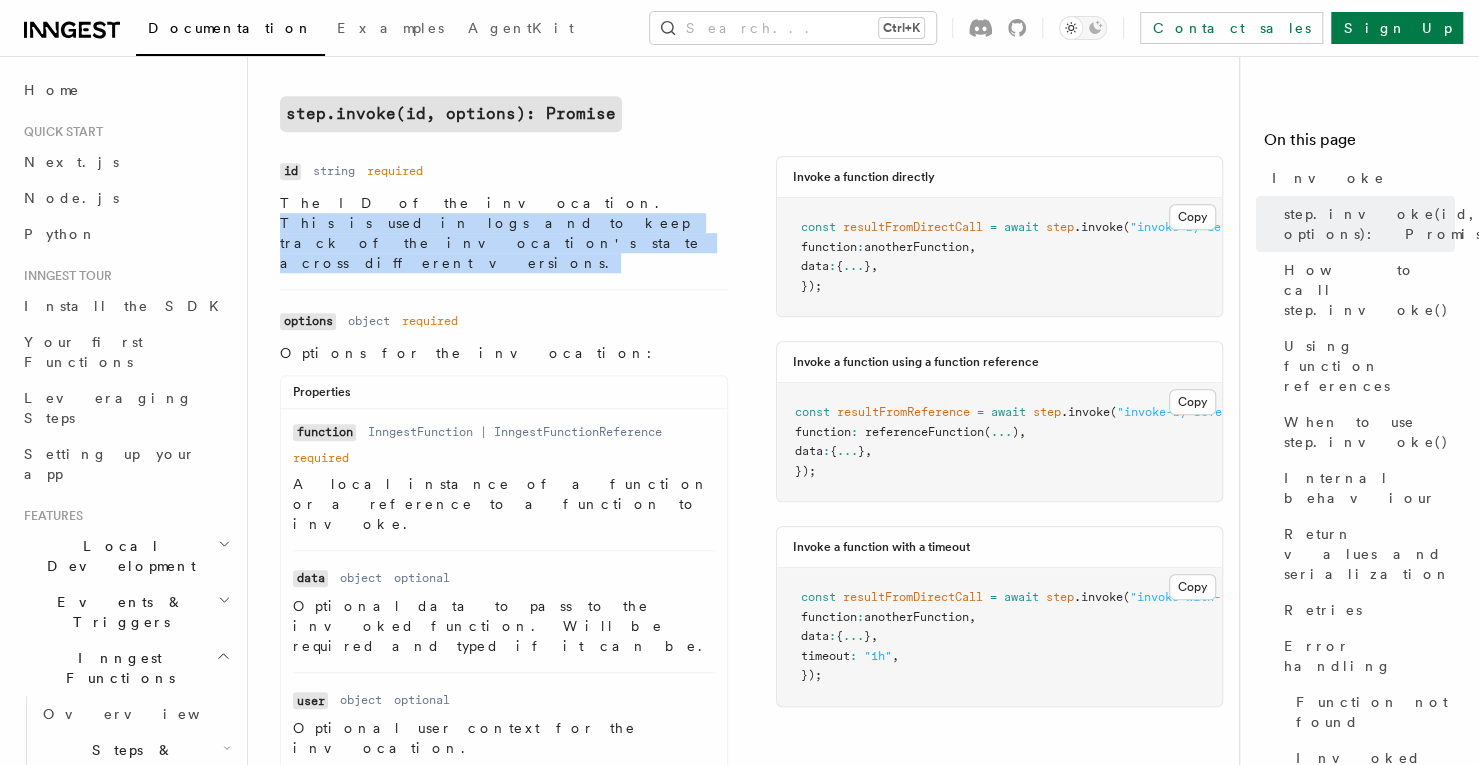 drag, startPoint x: 436, startPoint y: 195, endPoint x: 552, endPoint y: 218, distance: 118.258194 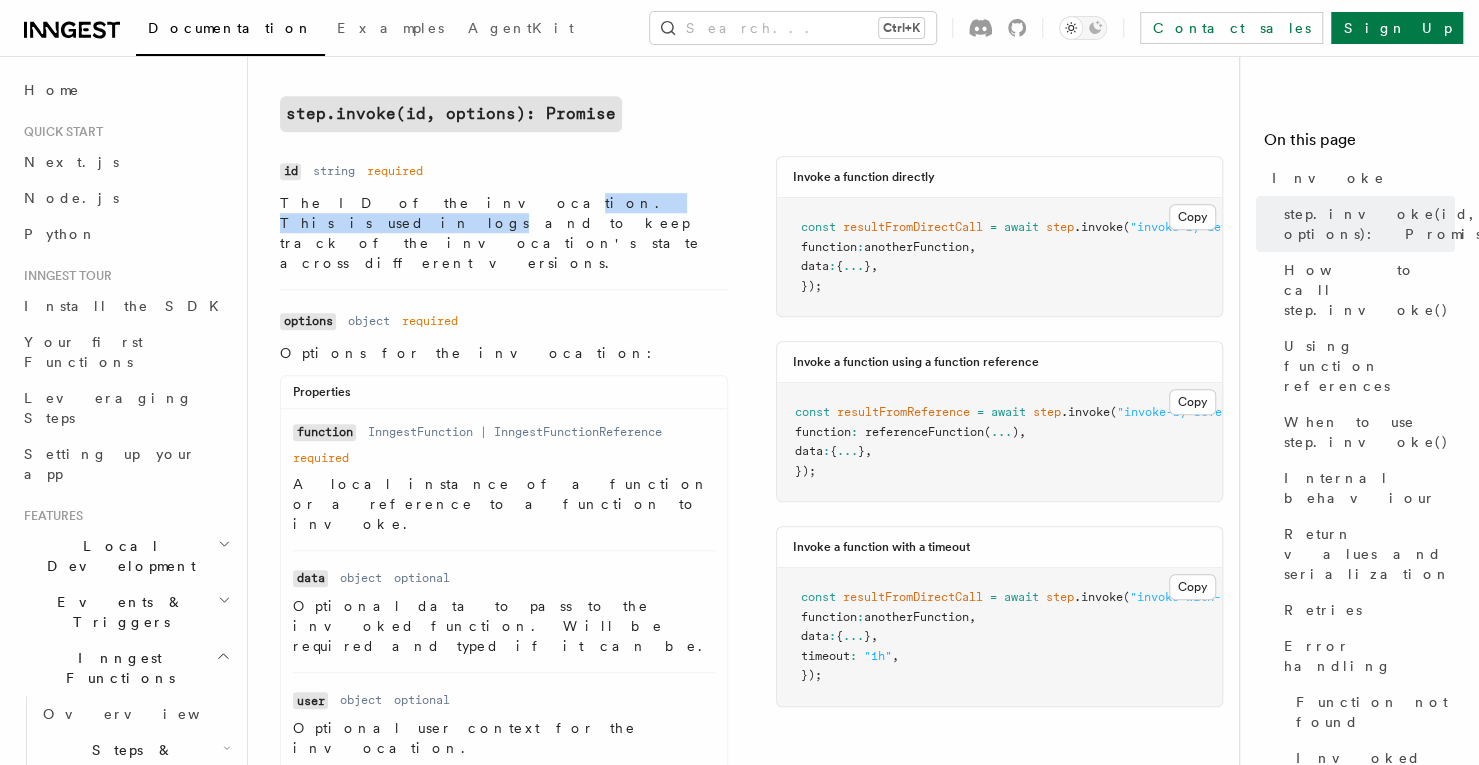 drag, startPoint x: 547, startPoint y: 211, endPoint x: 400, endPoint y: 211, distance: 147 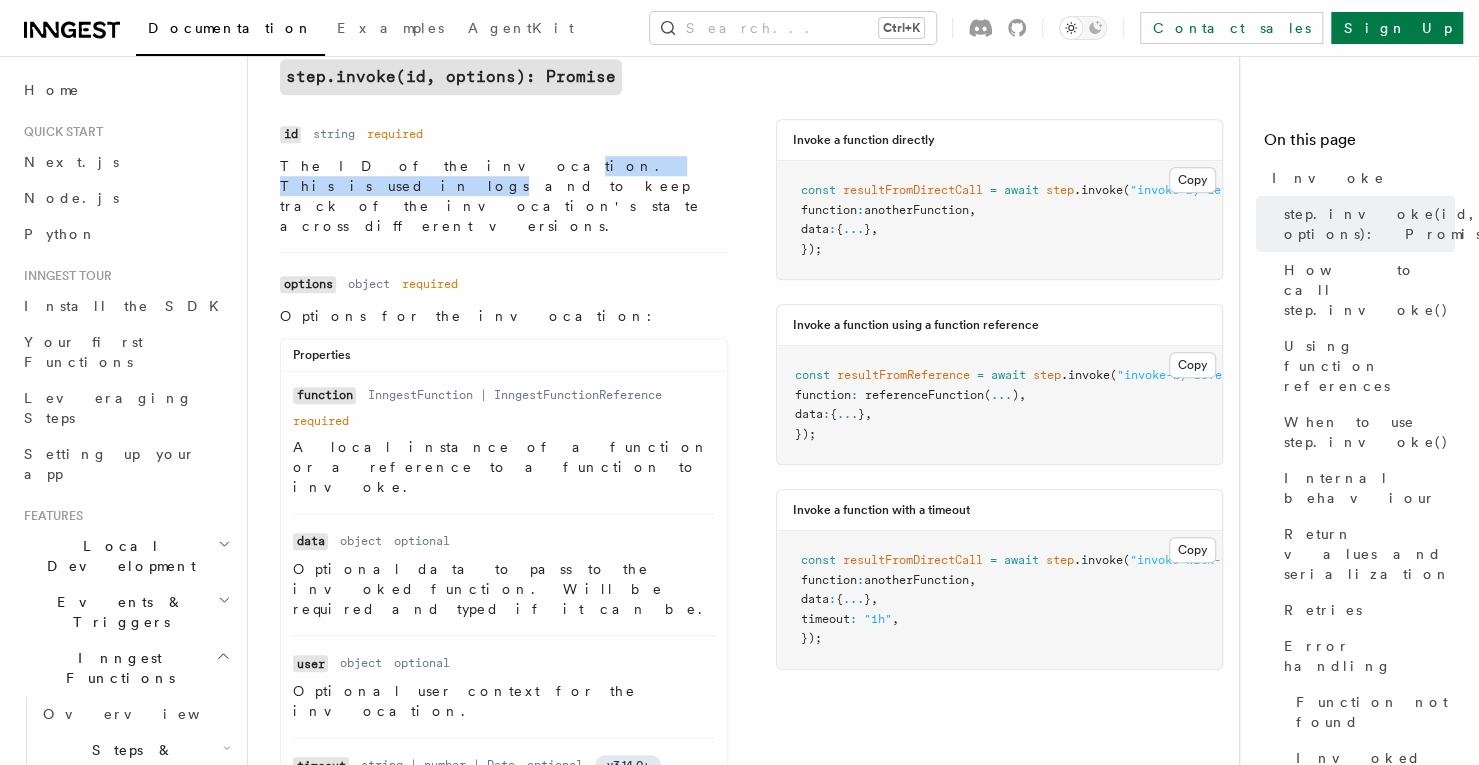 scroll, scrollTop: 771, scrollLeft: 0, axis: vertical 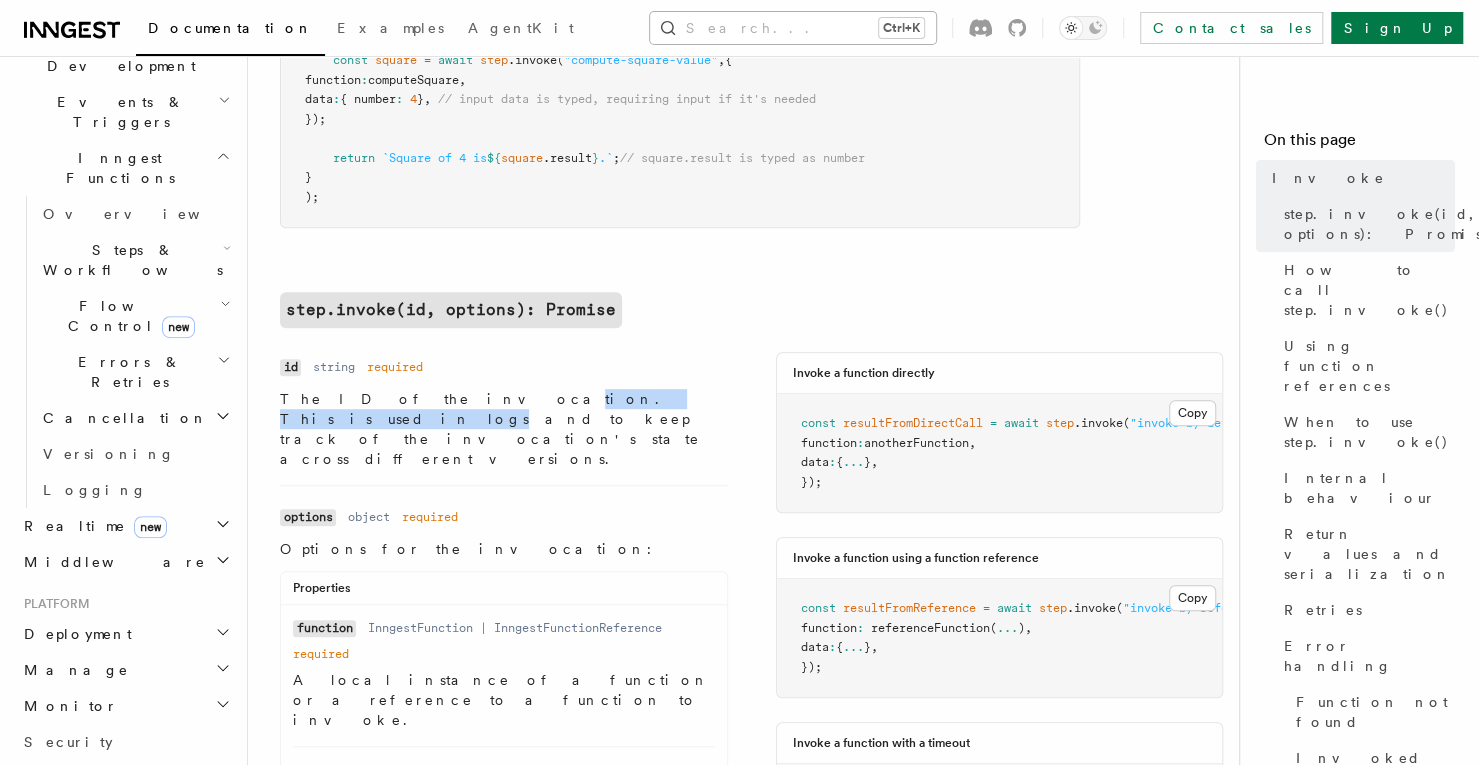click on "Search... Ctrl+K" at bounding box center [793, 28] 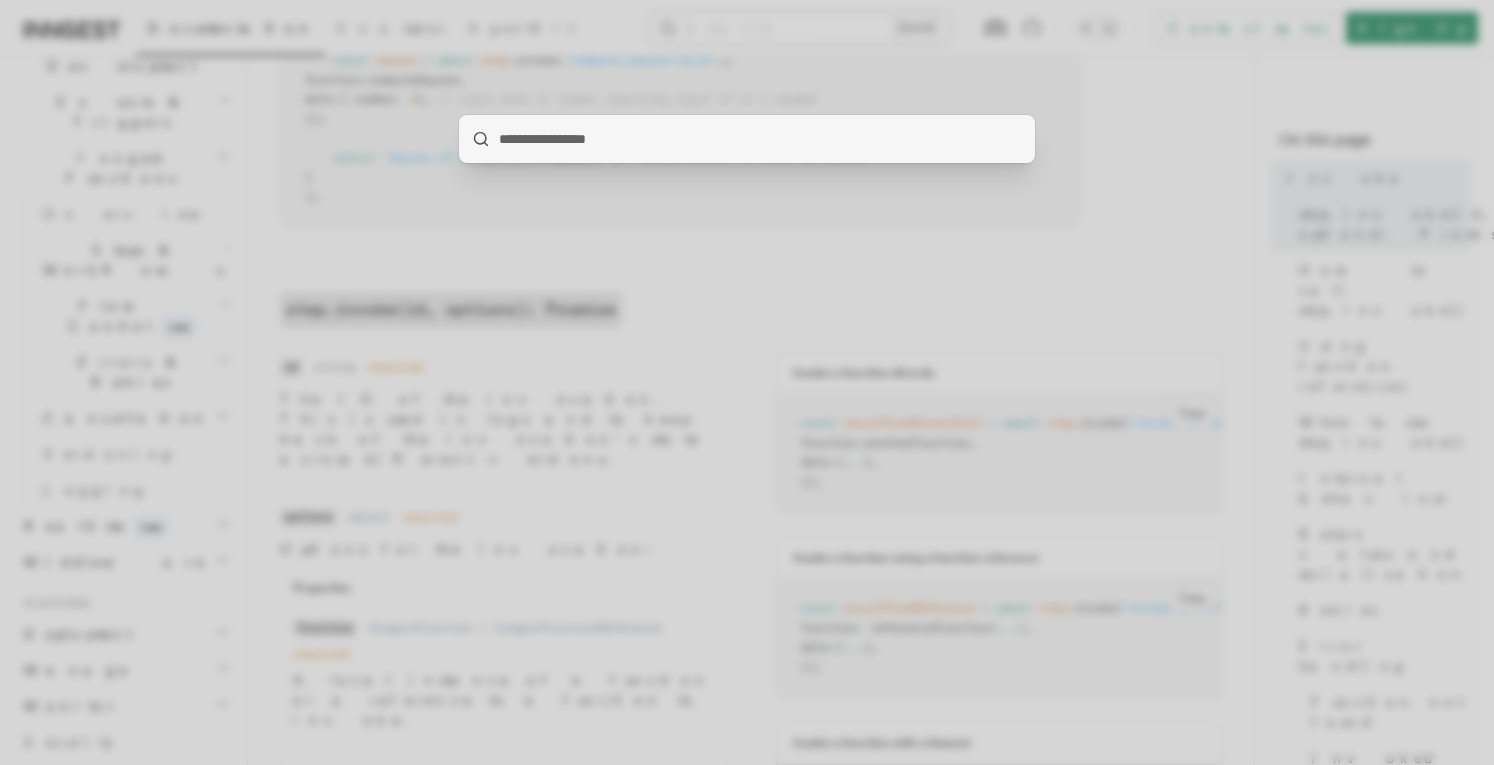 type on "**********" 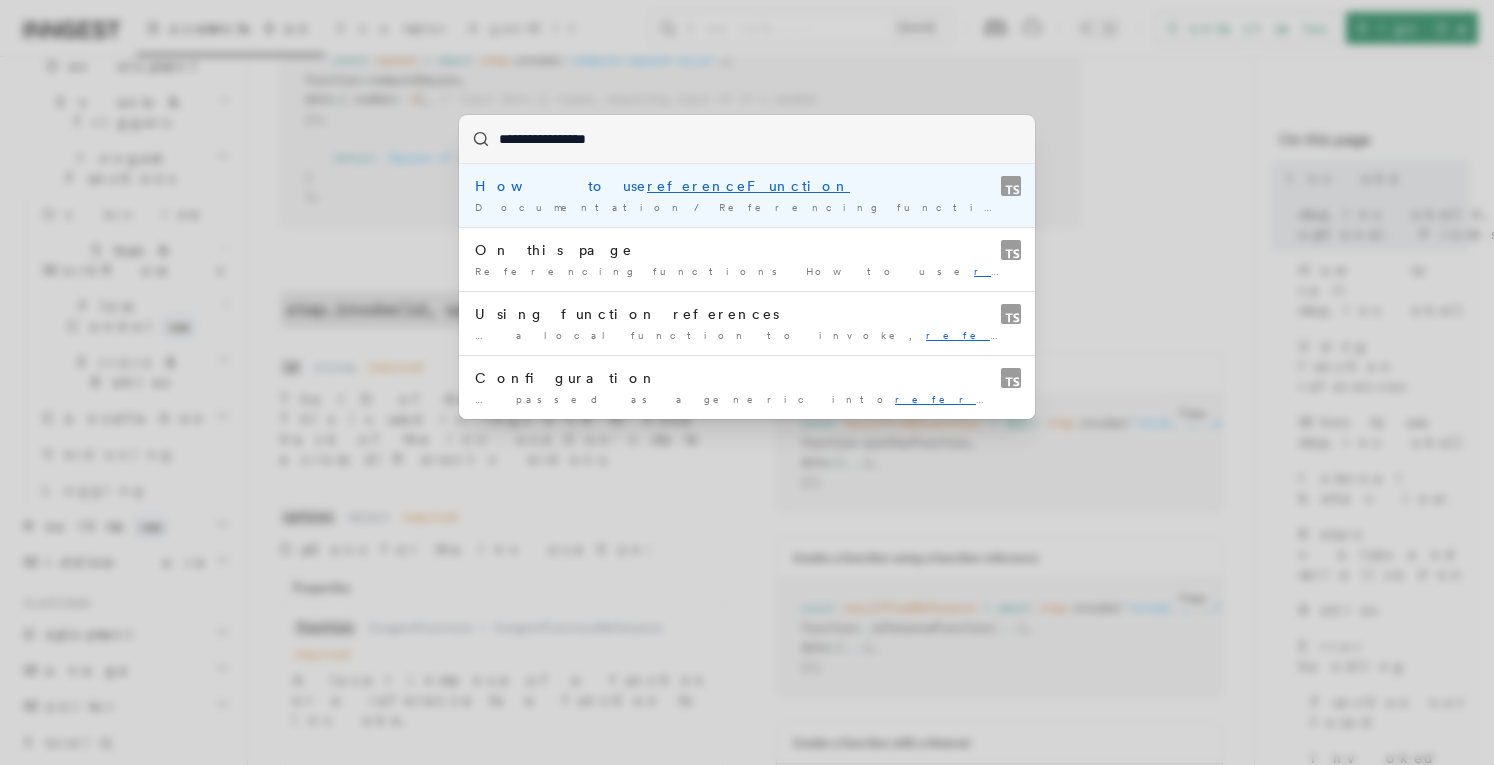 click on "How to use  referenceFunction Documentation / Referencing functions /" at bounding box center (747, 195) 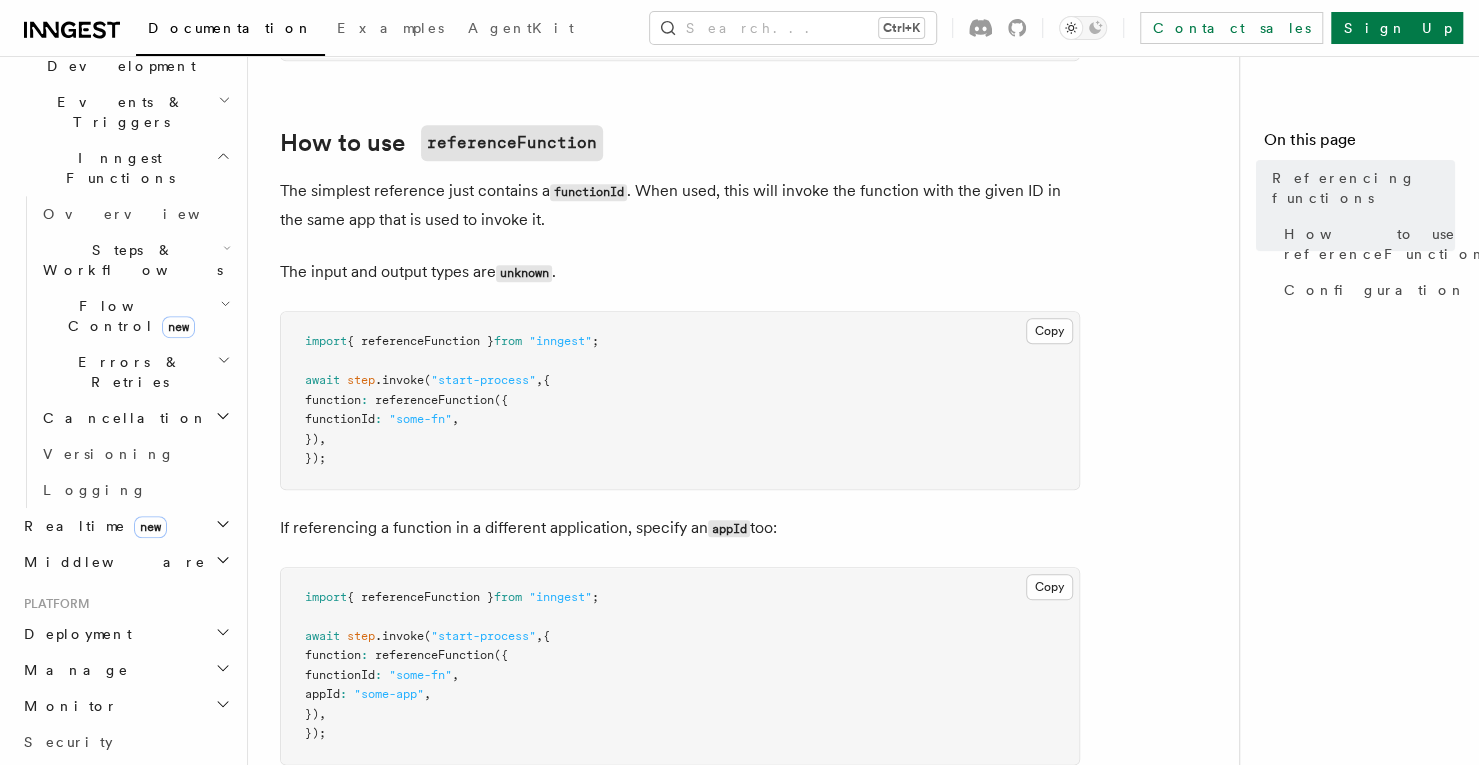 scroll, scrollTop: 993, scrollLeft: 0, axis: vertical 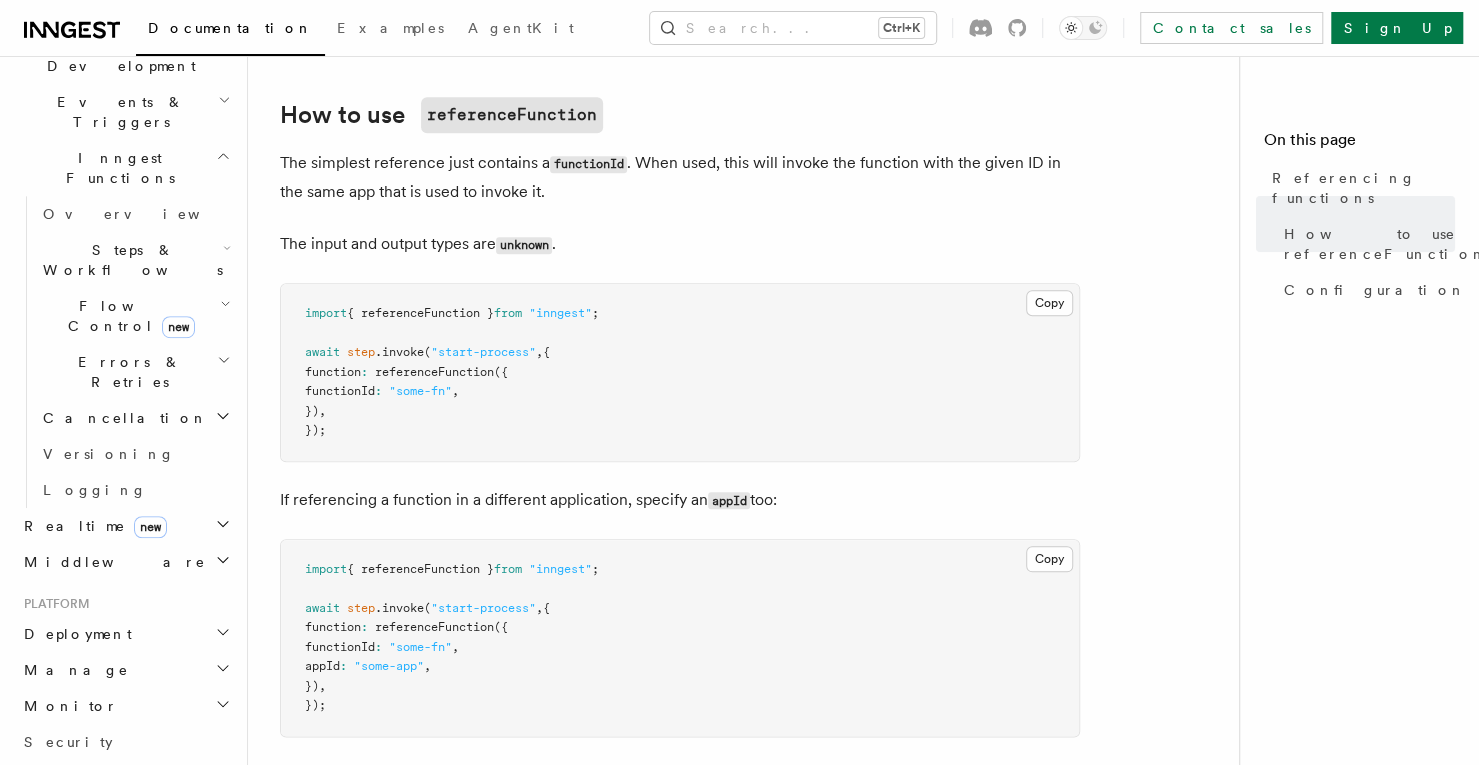 click on "referenceFunction" at bounding box center (434, 372) 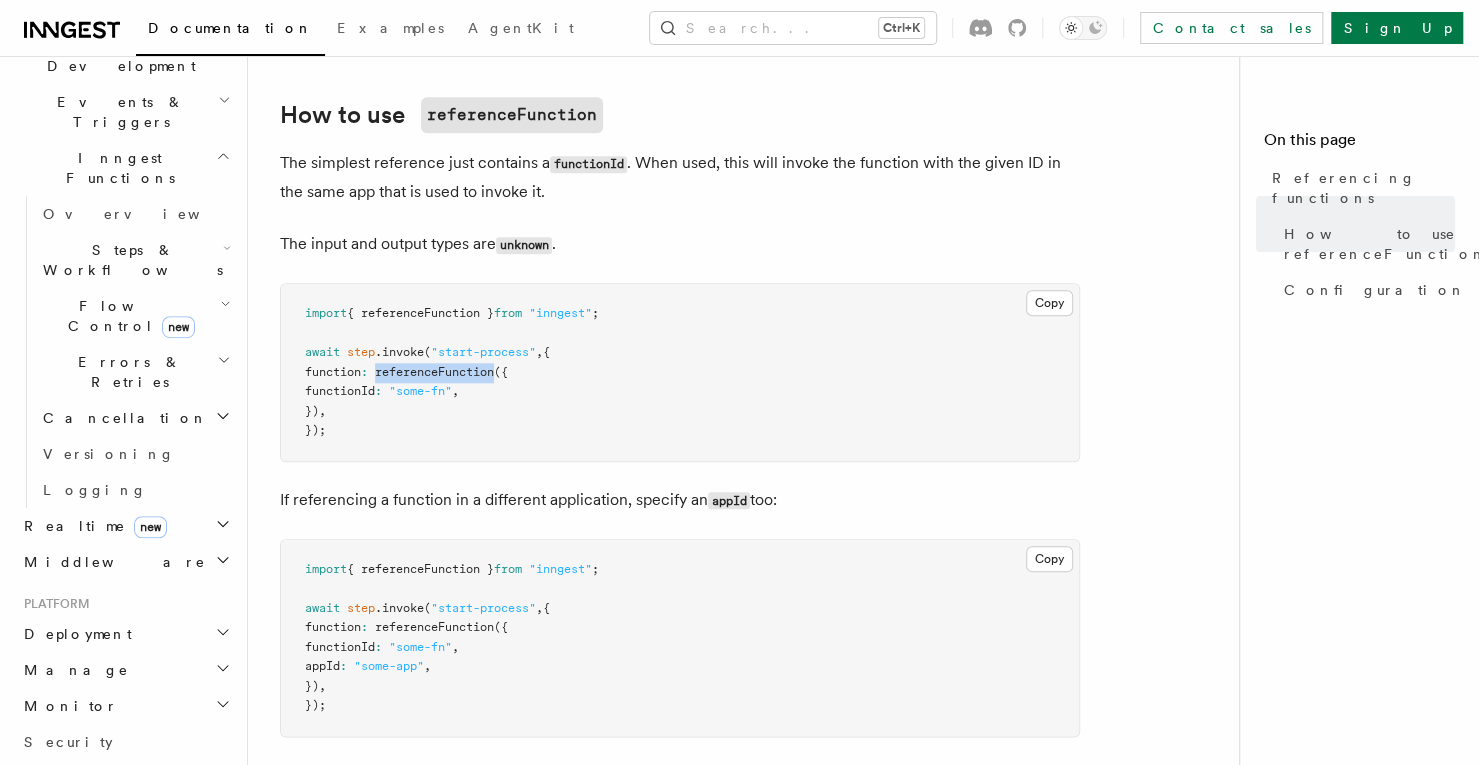 click on "referenceFunction" at bounding box center (434, 372) 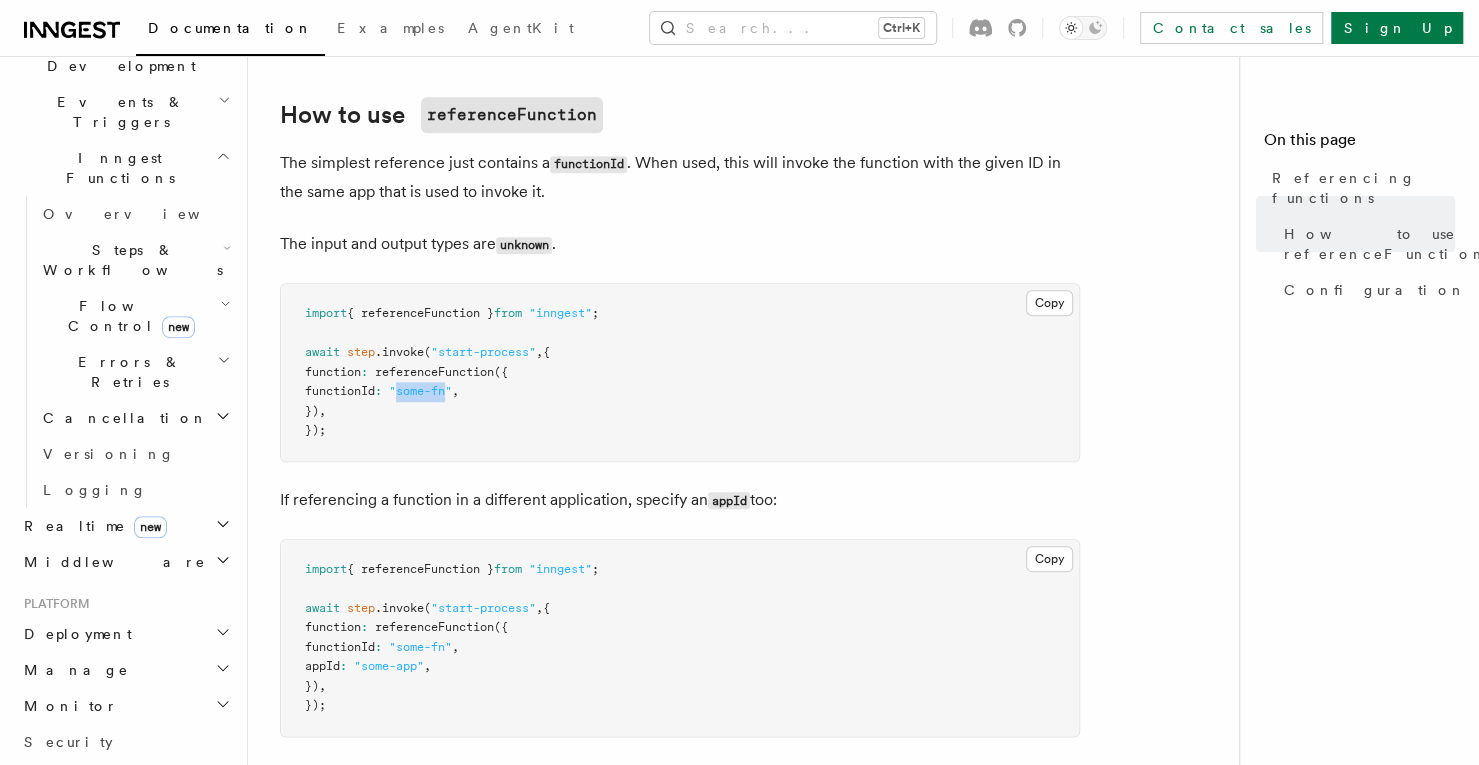 drag, startPoint x: 478, startPoint y: 391, endPoint x: 428, endPoint y: 391, distance: 50 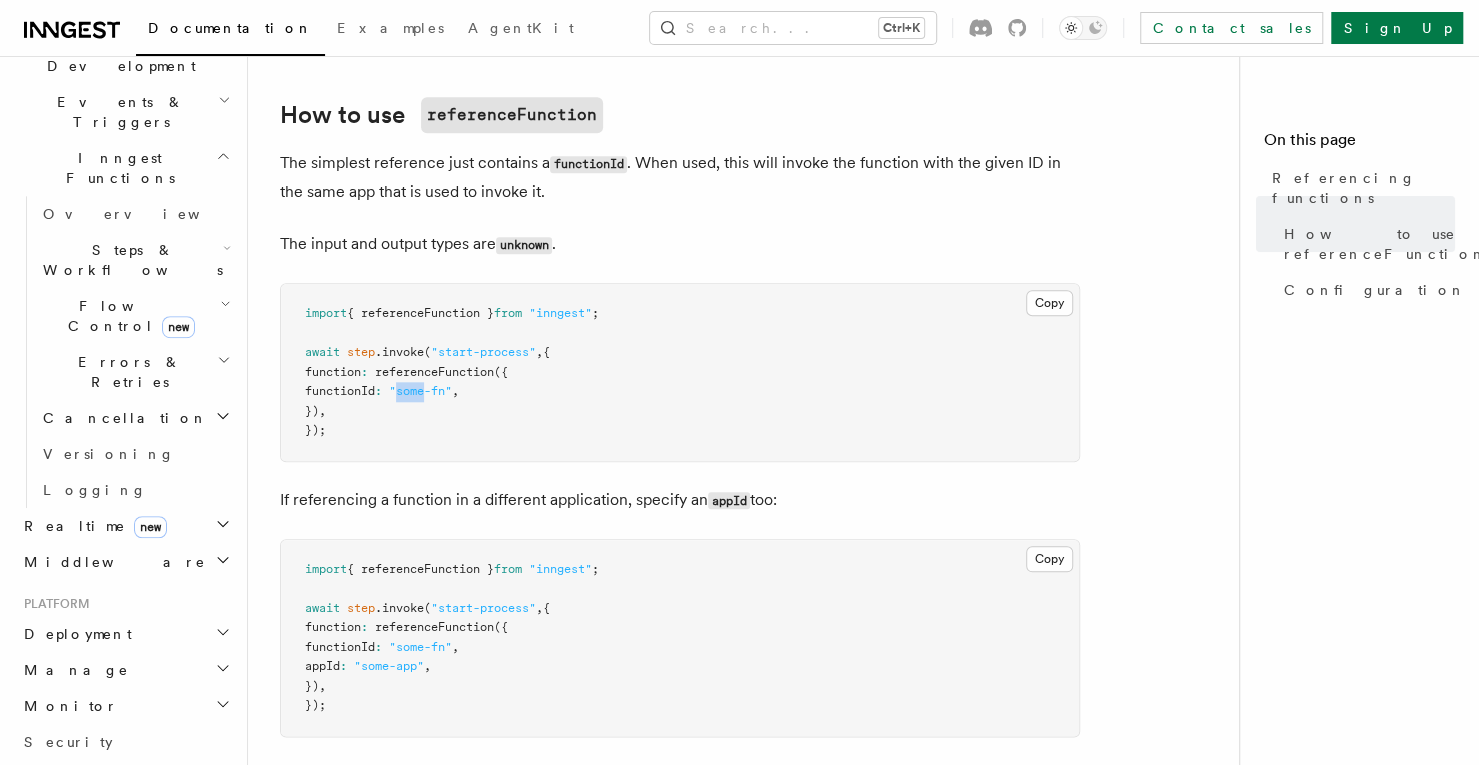 click on ""some-fn"" at bounding box center [420, 391] 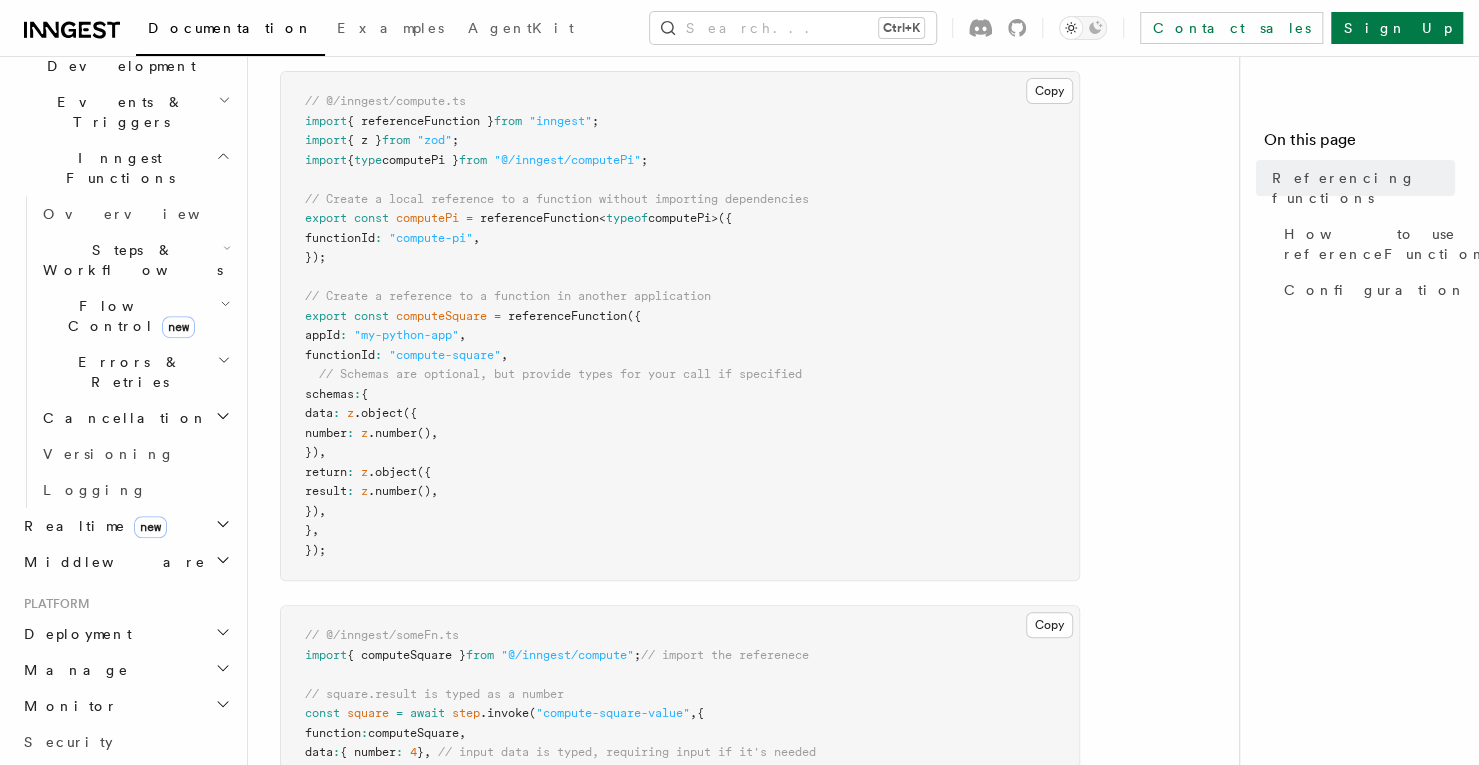 scroll, scrollTop: 193, scrollLeft: 0, axis: vertical 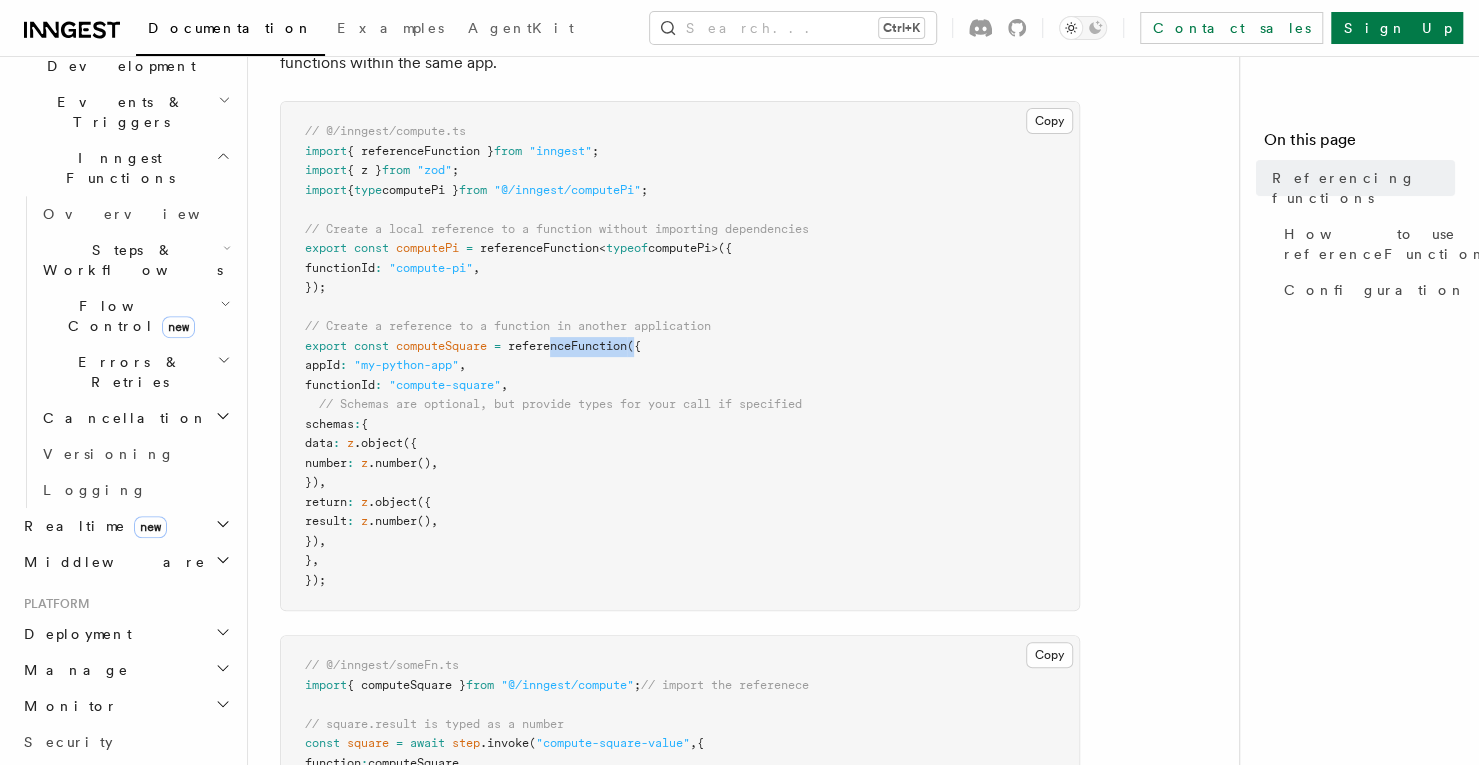drag, startPoint x: 641, startPoint y: 346, endPoint x: 556, endPoint y: 345, distance: 85.00588 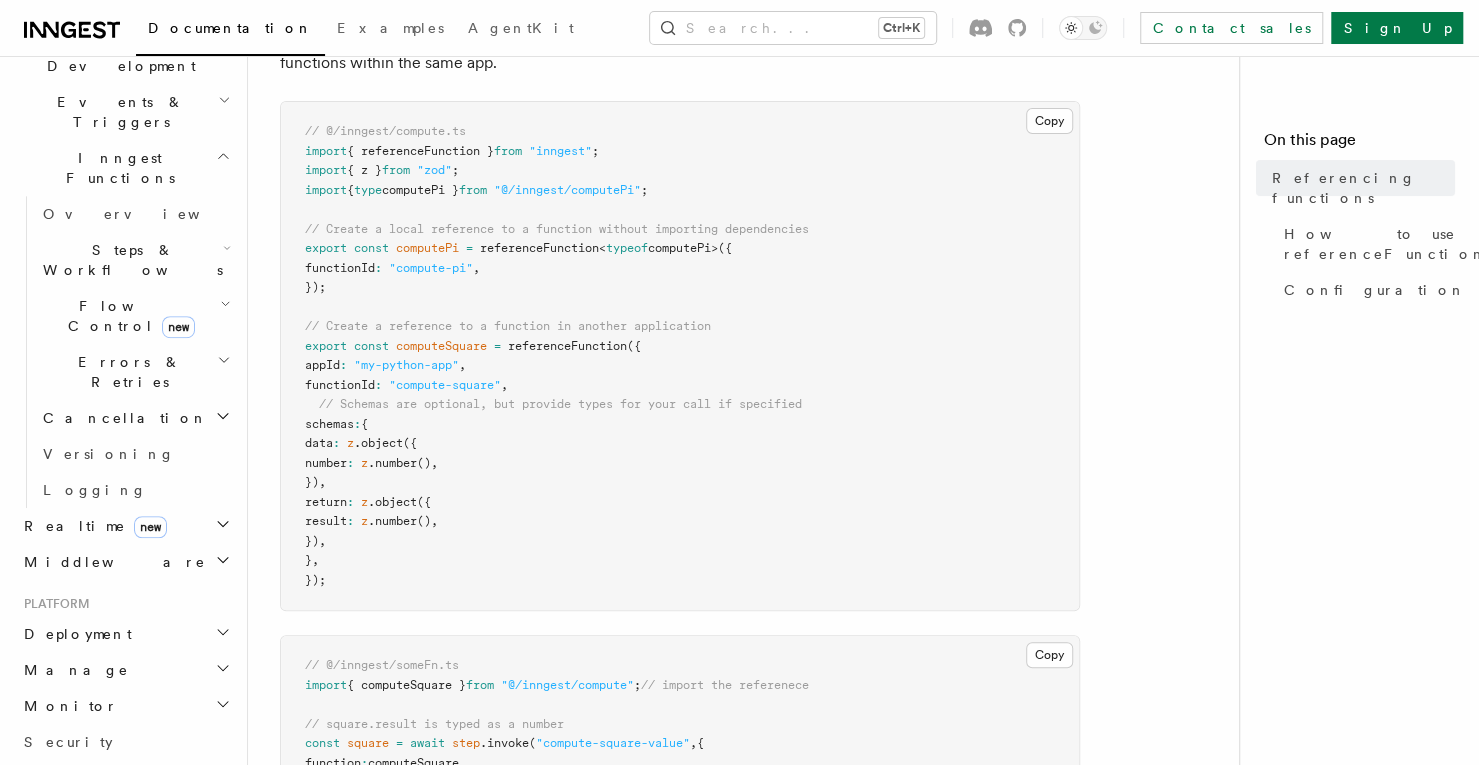 click on "referenceFunction" at bounding box center [539, 248] 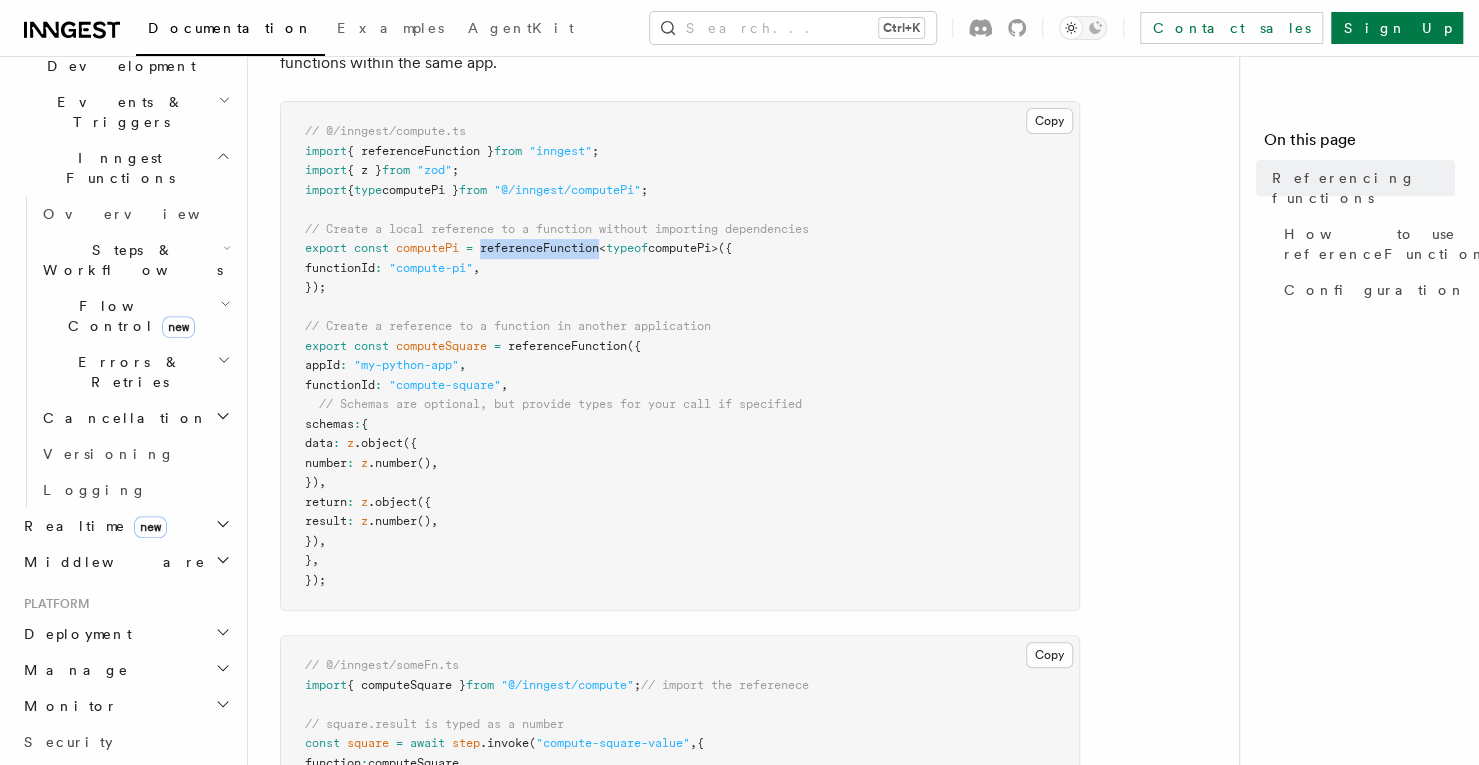 click on "referenceFunction" at bounding box center (539, 248) 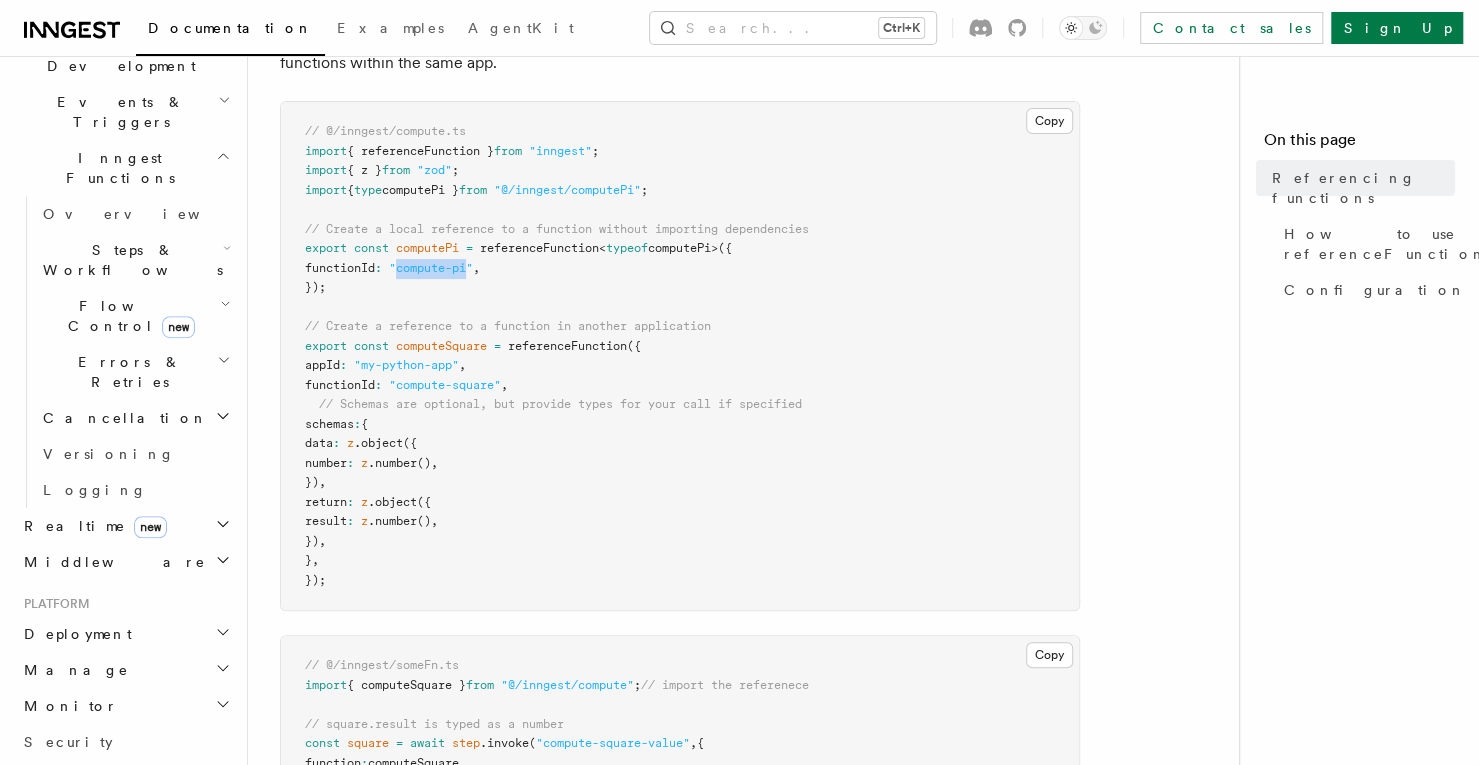 drag, startPoint x: 482, startPoint y: 266, endPoint x: 414, endPoint y: 266, distance: 68 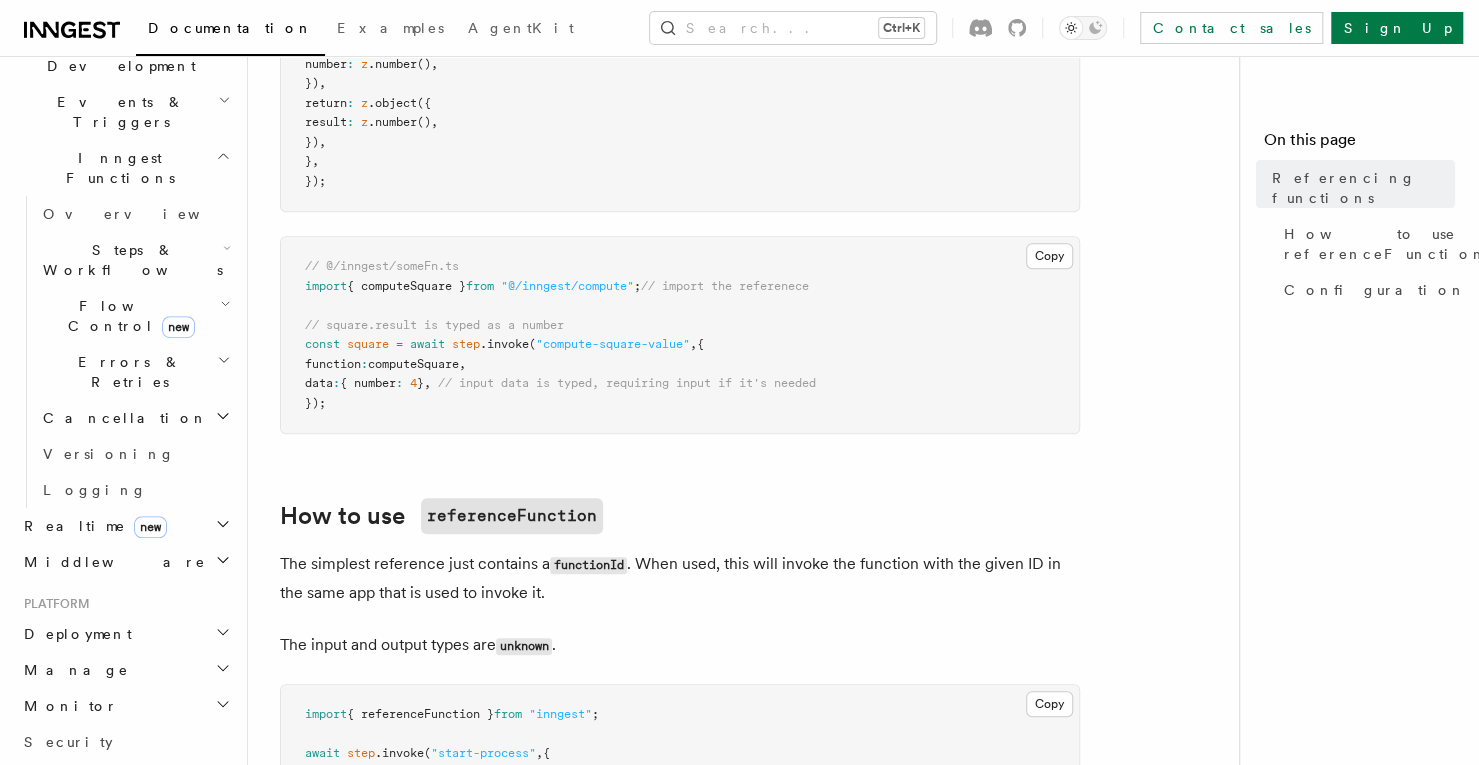 scroll, scrollTop: 593, scrollLeft: 0, axis: vertical 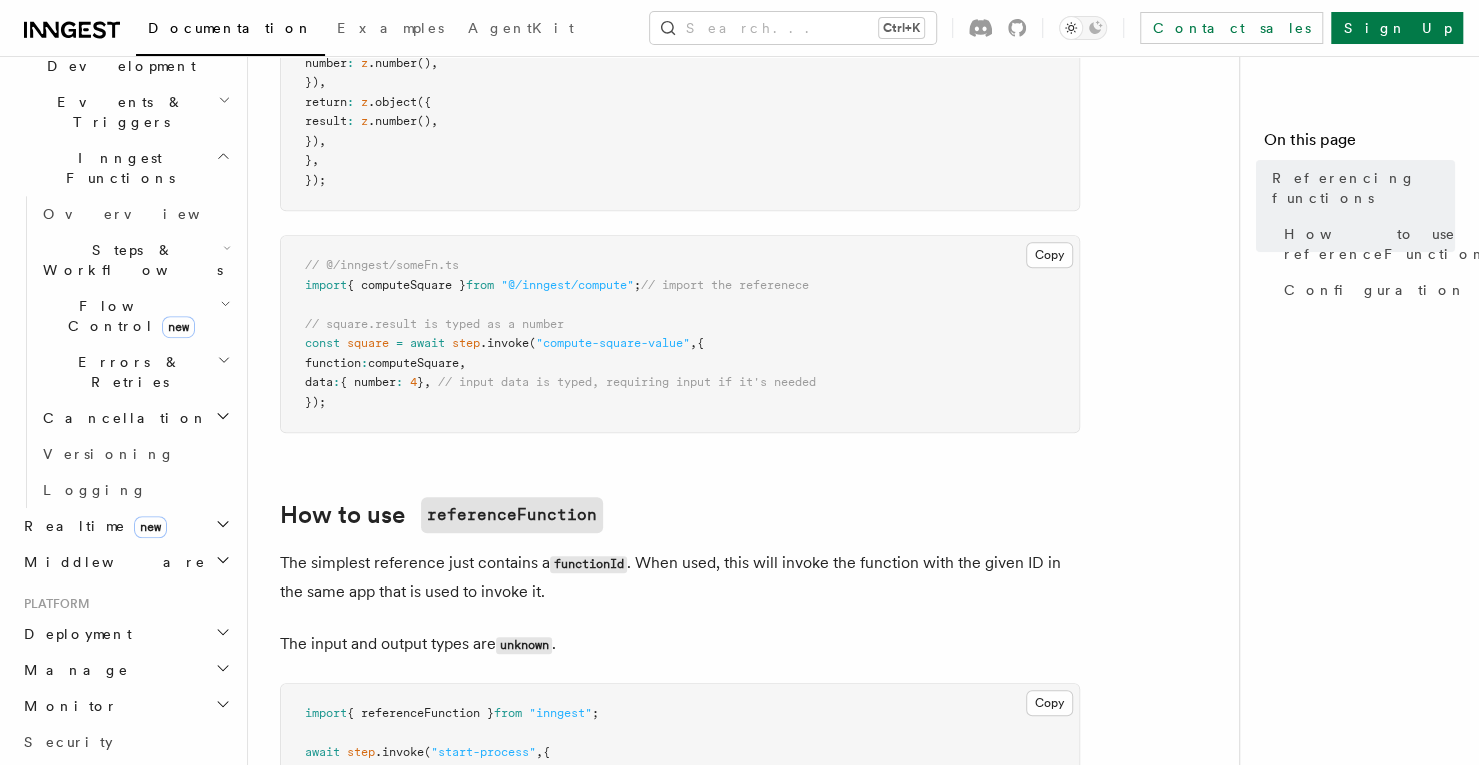 click on ""compute-square-value"" at bounding box center (613, 343) 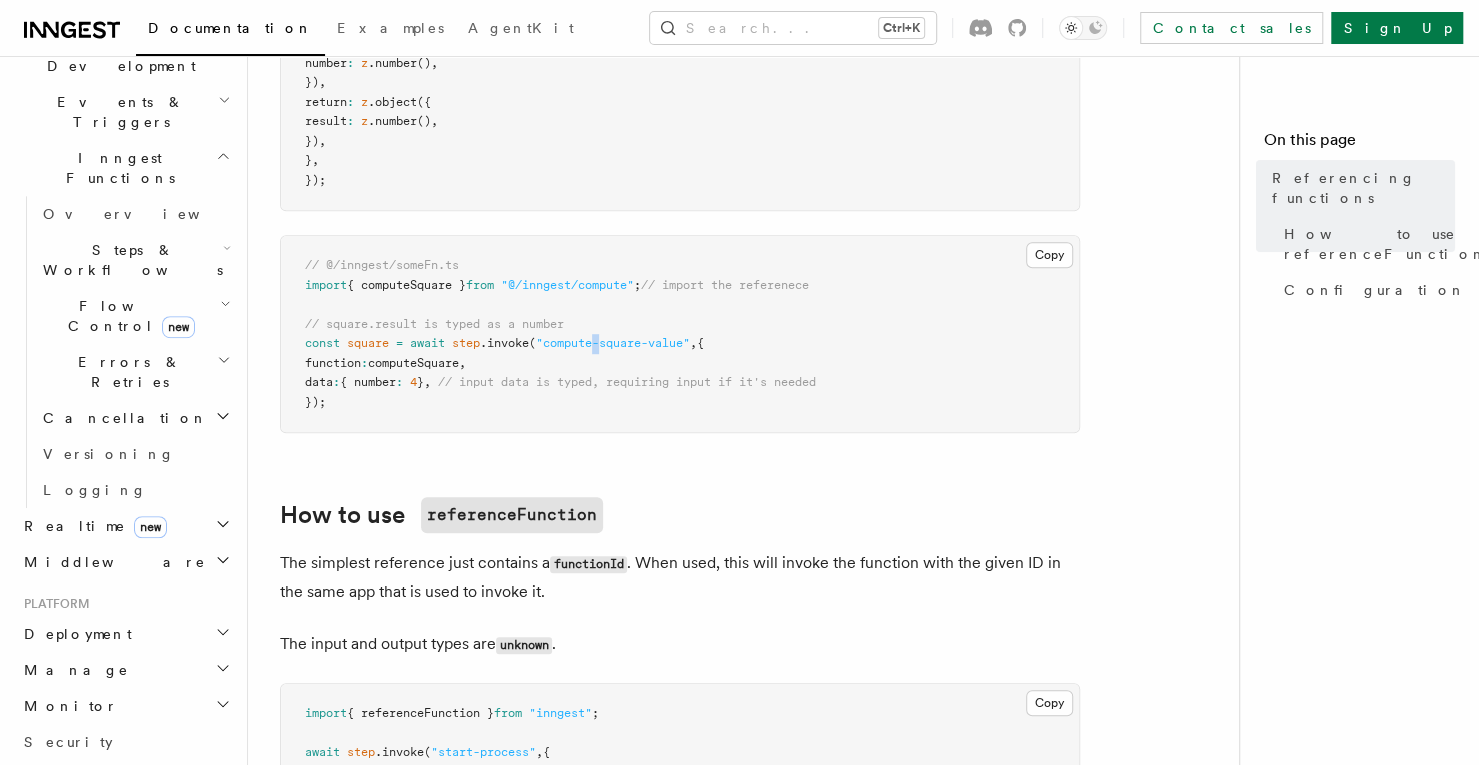 click on ""compute-square-value"" at bounding box center (613, 343) 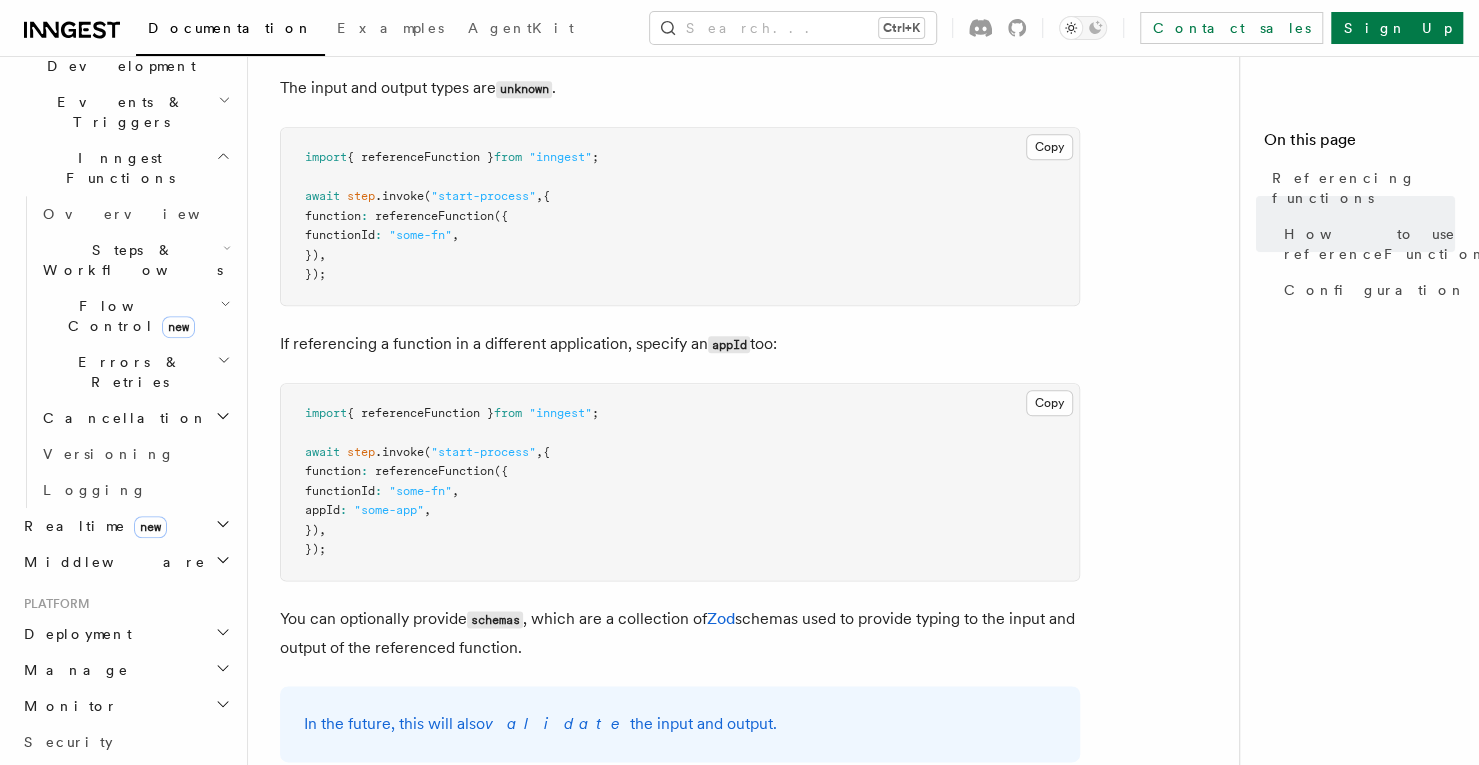 scroll, scrollTop: 1193, scrollLeft: 0, axis: vertical 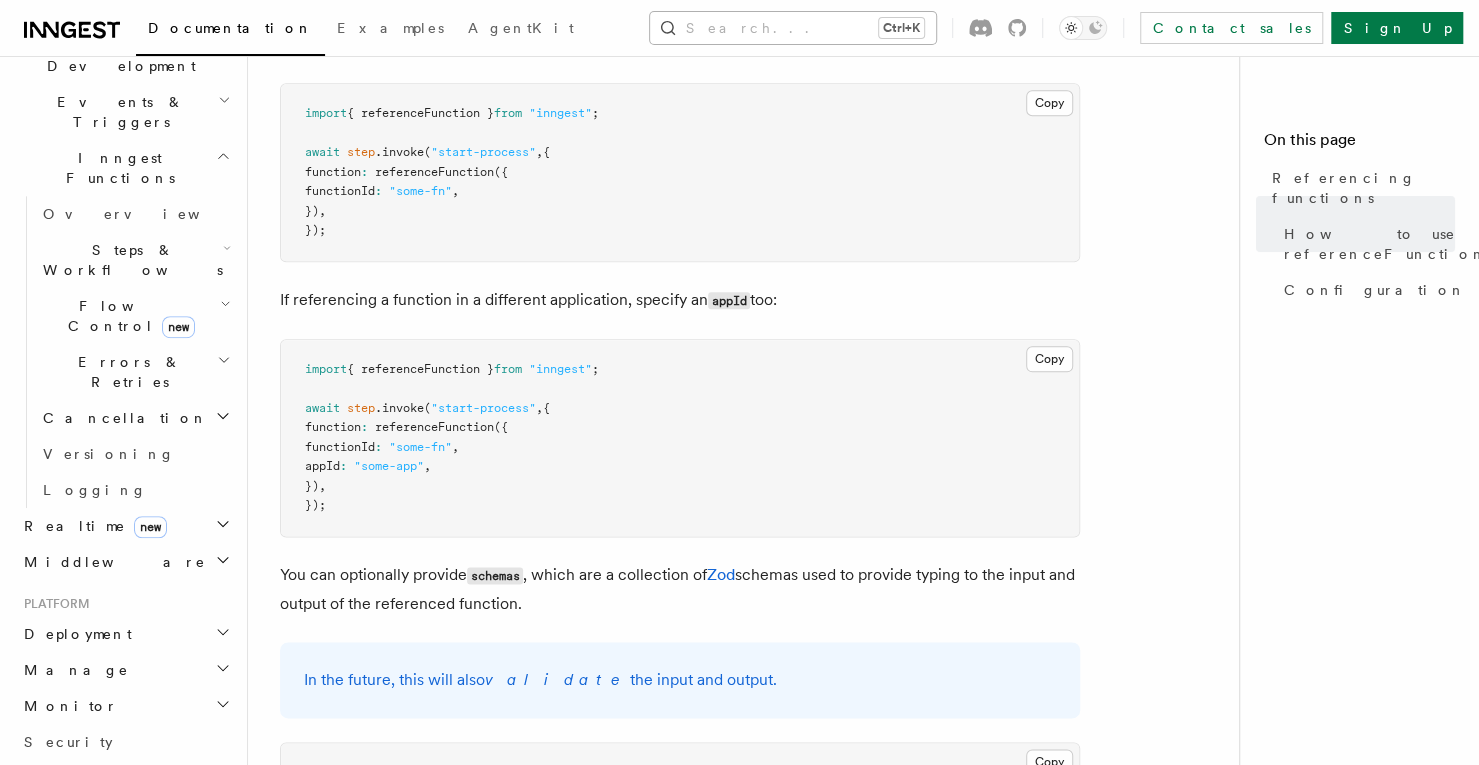 click on "Search... Ctrl+K" at bounding box center (793, 28) 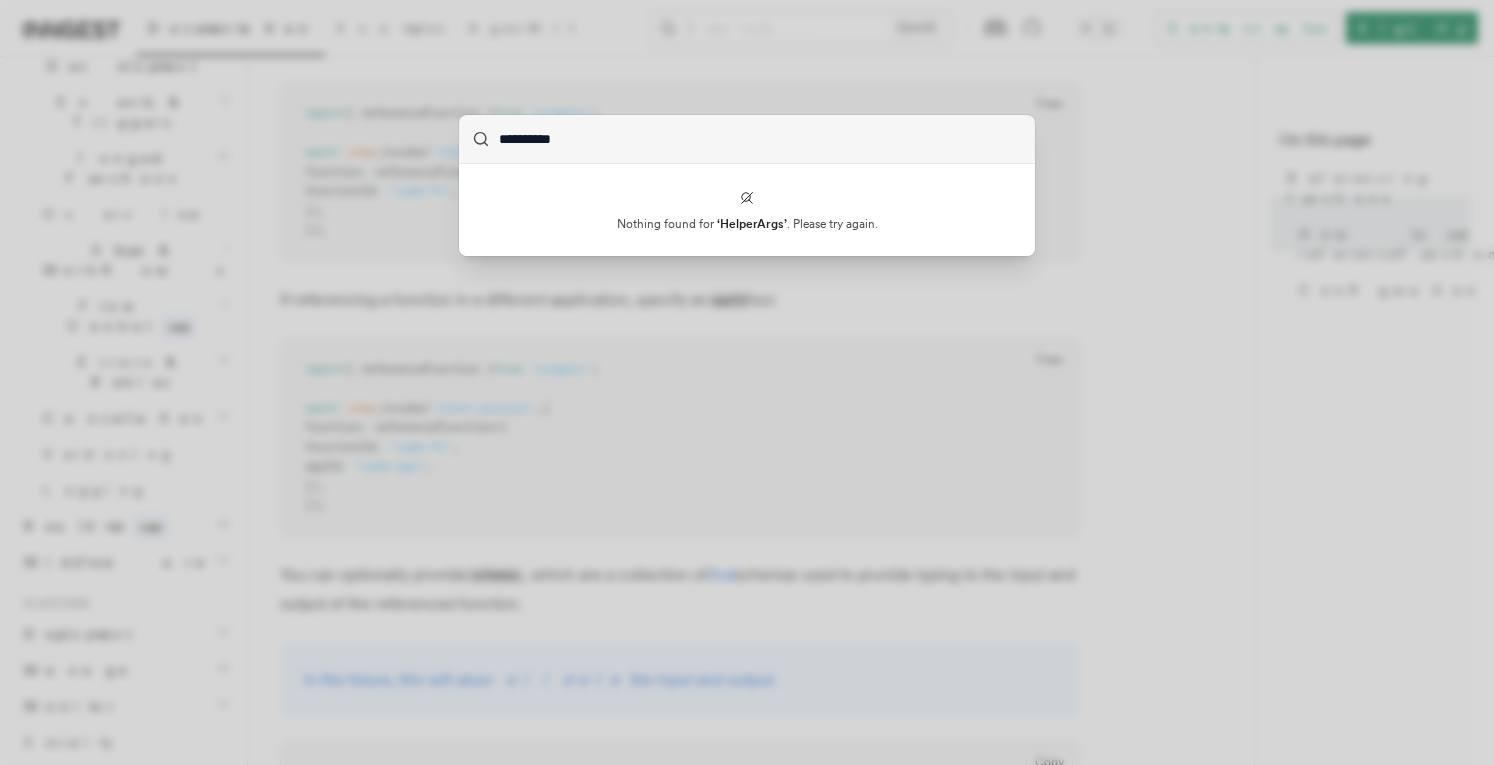 type on "**********" 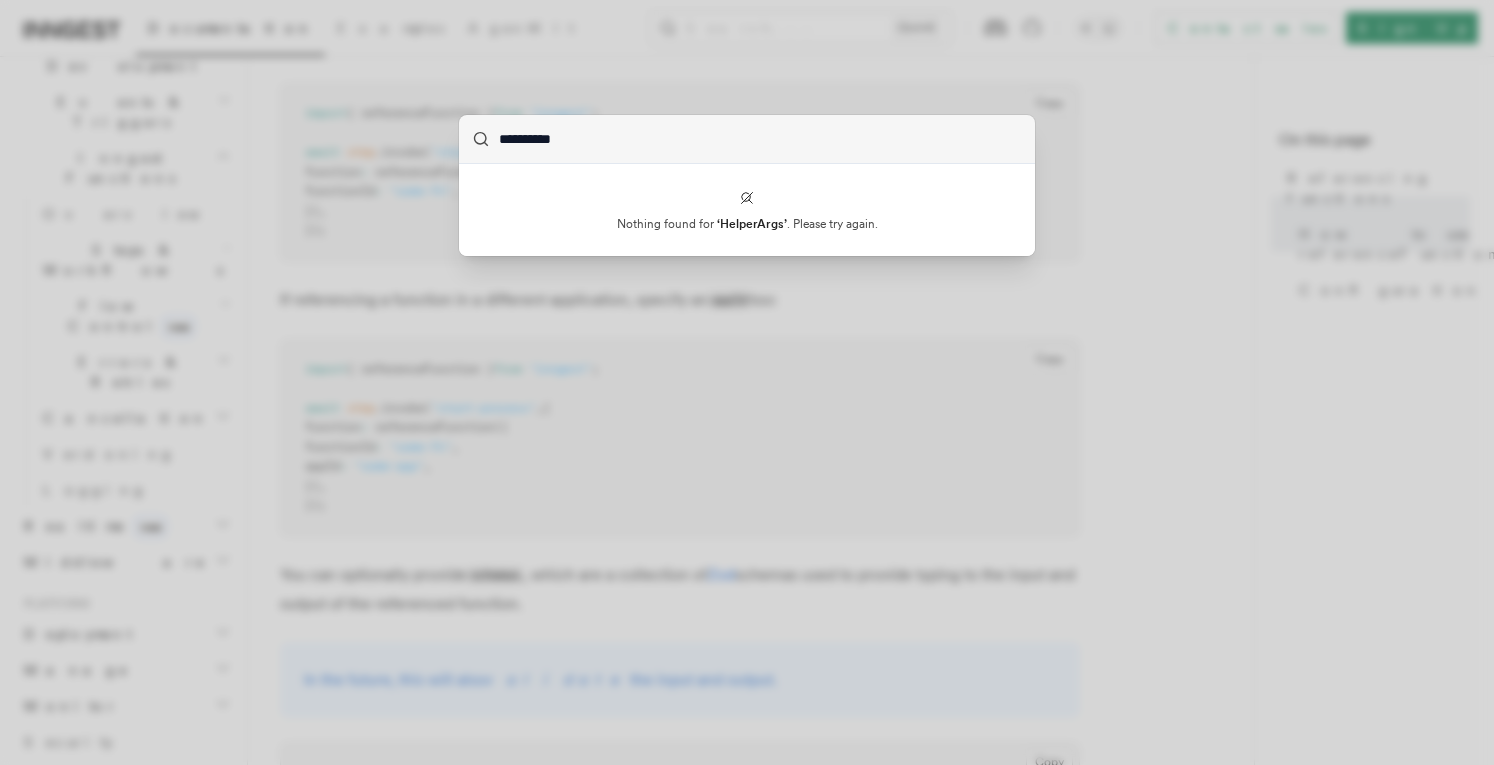 click on "**********" at bounding box center [747, 382] 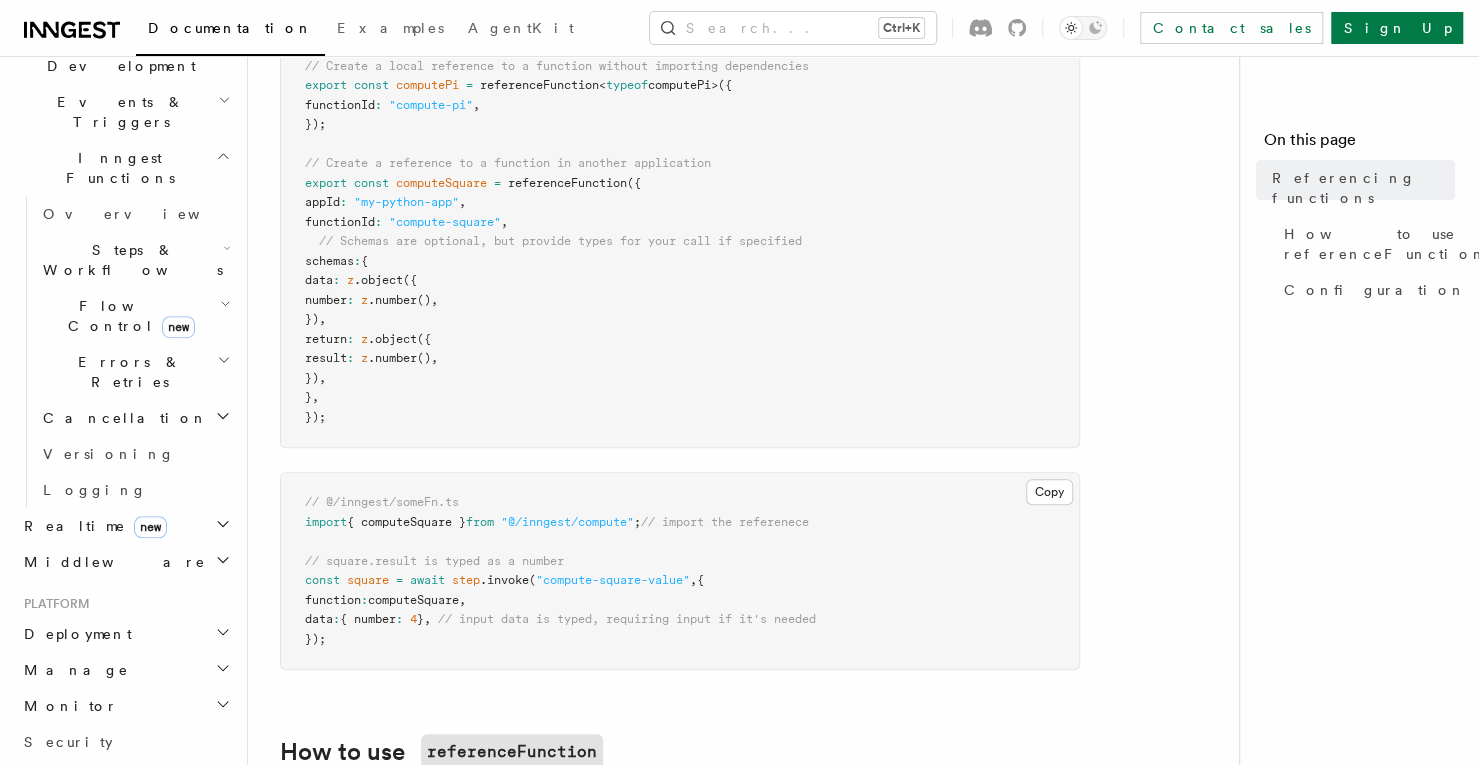 scroll, scrollTop: 400, scrollLeft: 0, axis: vertical 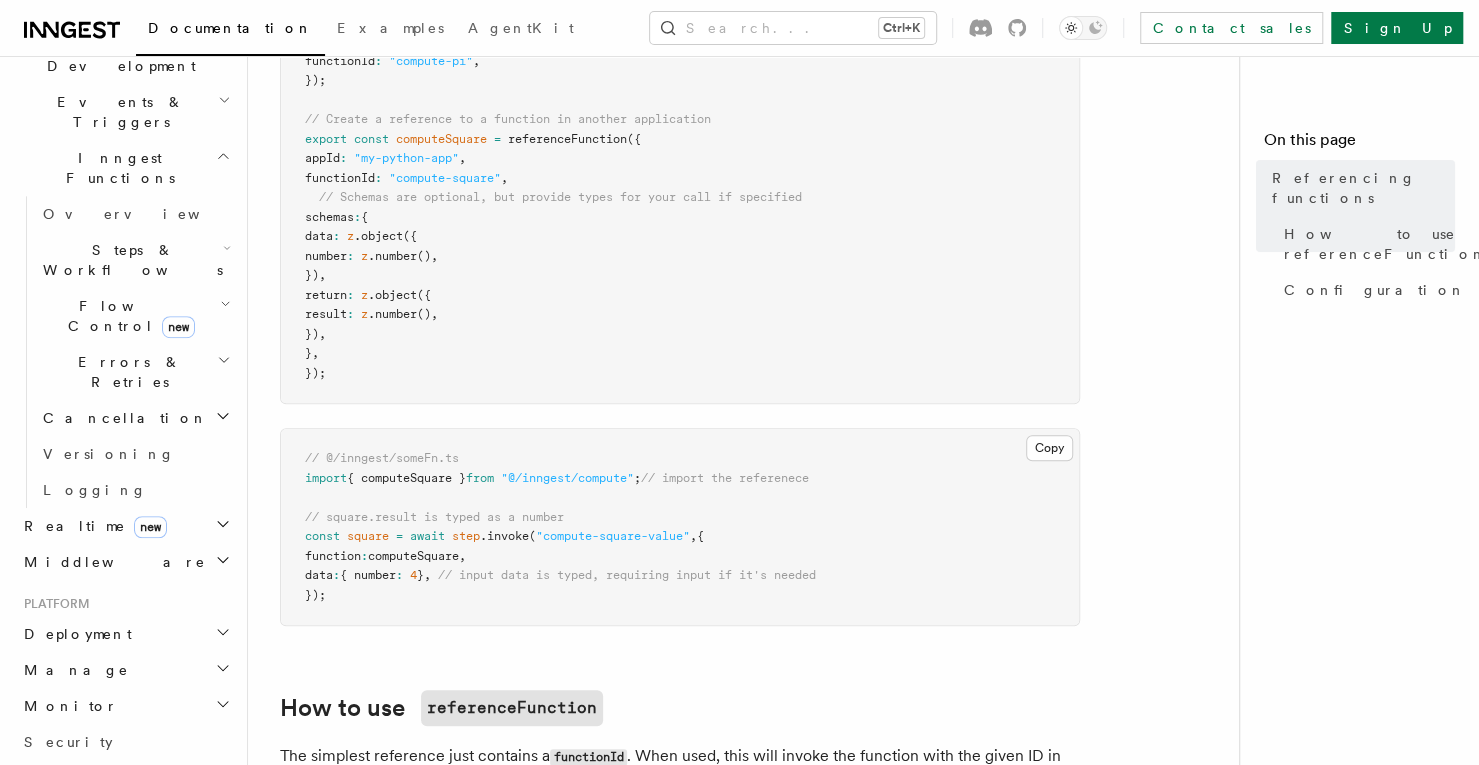 click on "// Schemas are optional, but provide types for your call if specified" at bounding box center (560, 197) 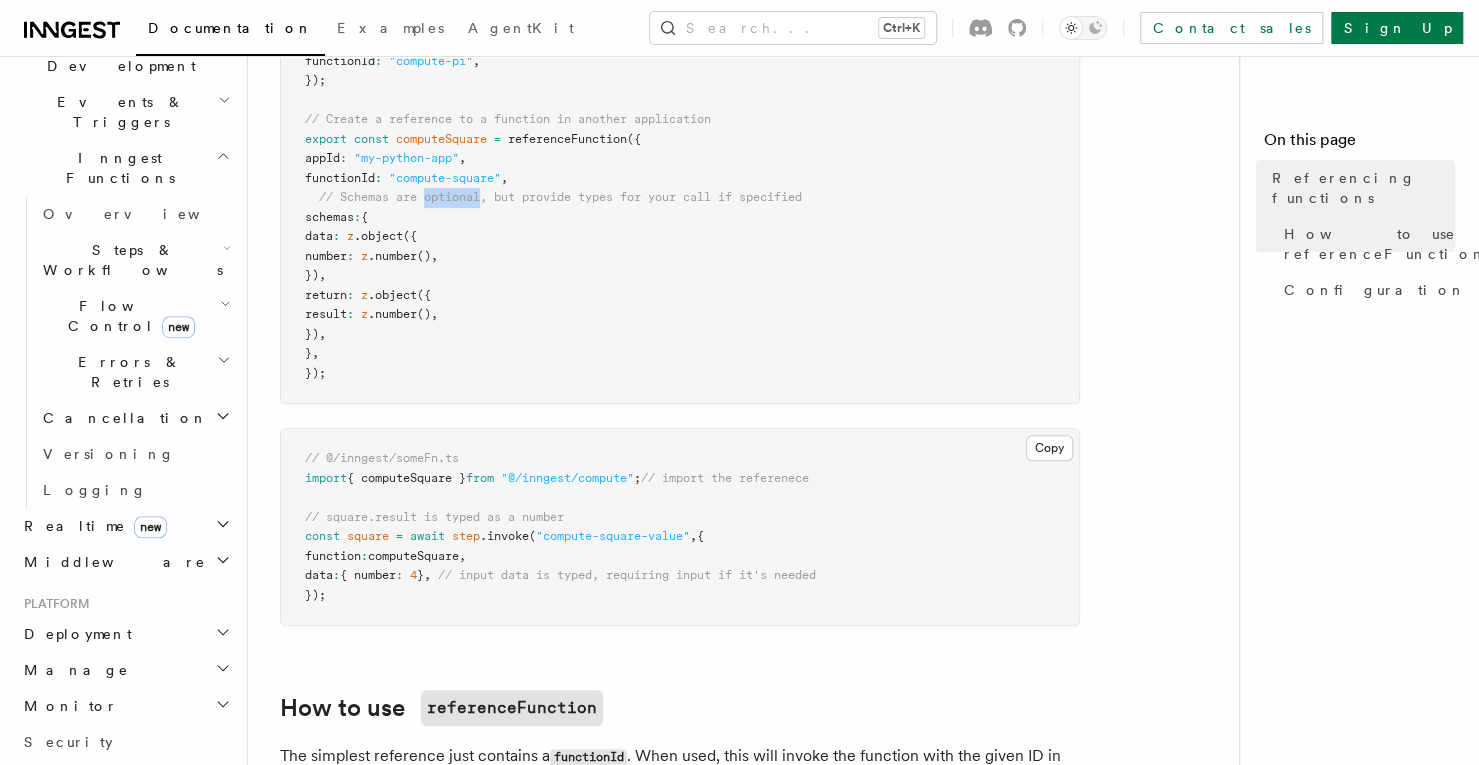click on "// Schemas are optional, but provide types for your call if specified" at bounding box center (560, 197) 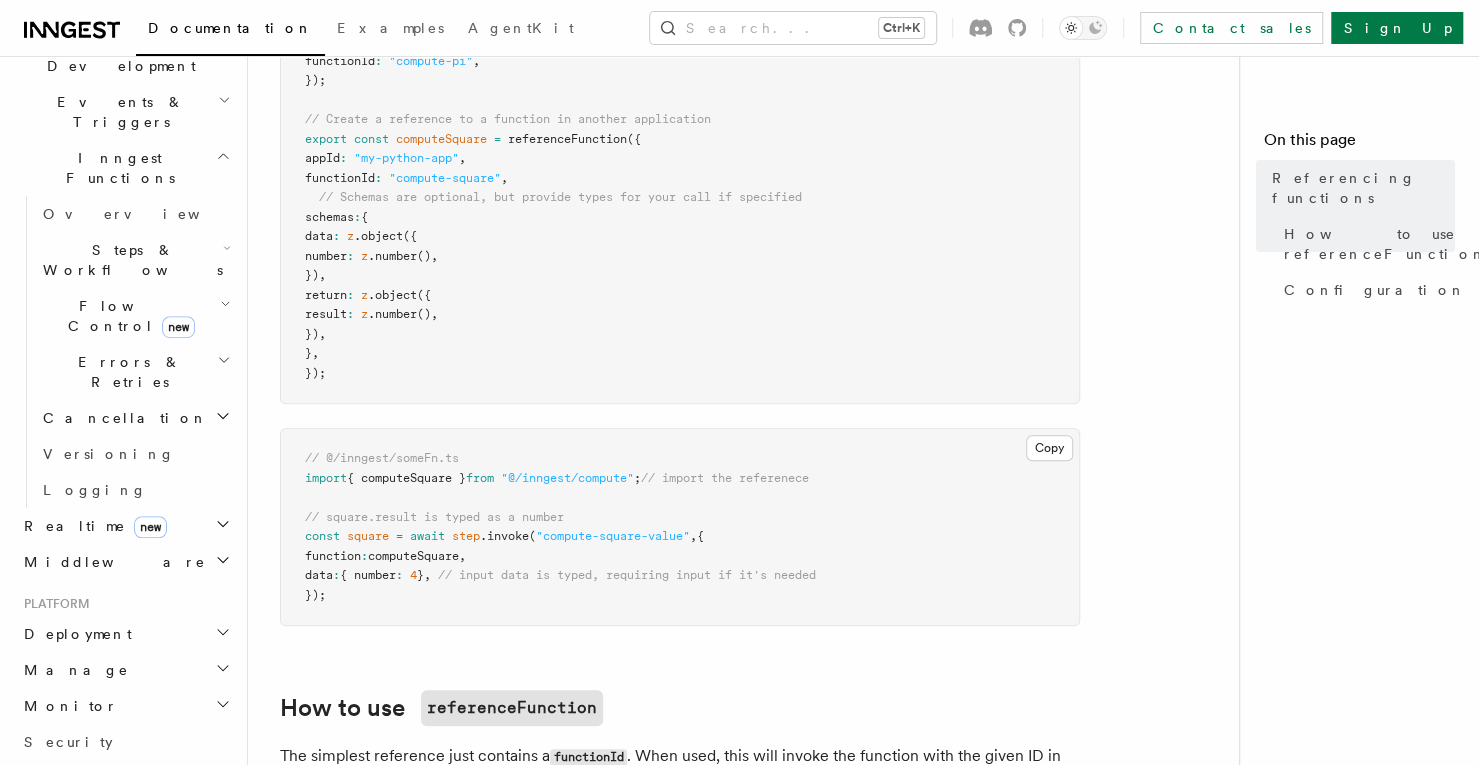 click on "// @/inngest/compute.ts
import  { referenceFunction }  from   "inngest" ;
import  { z }  from   "zod" ;
import  {  type  computePi }  from   "@/inngest/computePi" ;
// Create a local reference to a function without importing dependencies
export   const   computePi   =   referenceFunction < typeof  computePi>({
functionId :   "compute-pi" ,
});
// Create a reference to a function in another application
export   const   computeSquare   =   referenceFunction ({
appId :   "my-python-app" ,
functionId :   "compute-square" ,
// Schemas are optional, but provide types for your call if specified
schemas :  {
data :   z .object ({
number :   z .number () ,
}) ,
return :   z .object ({
result :   z .number () ,
}) ,
} ,
});" at bounding box center (680, 149) 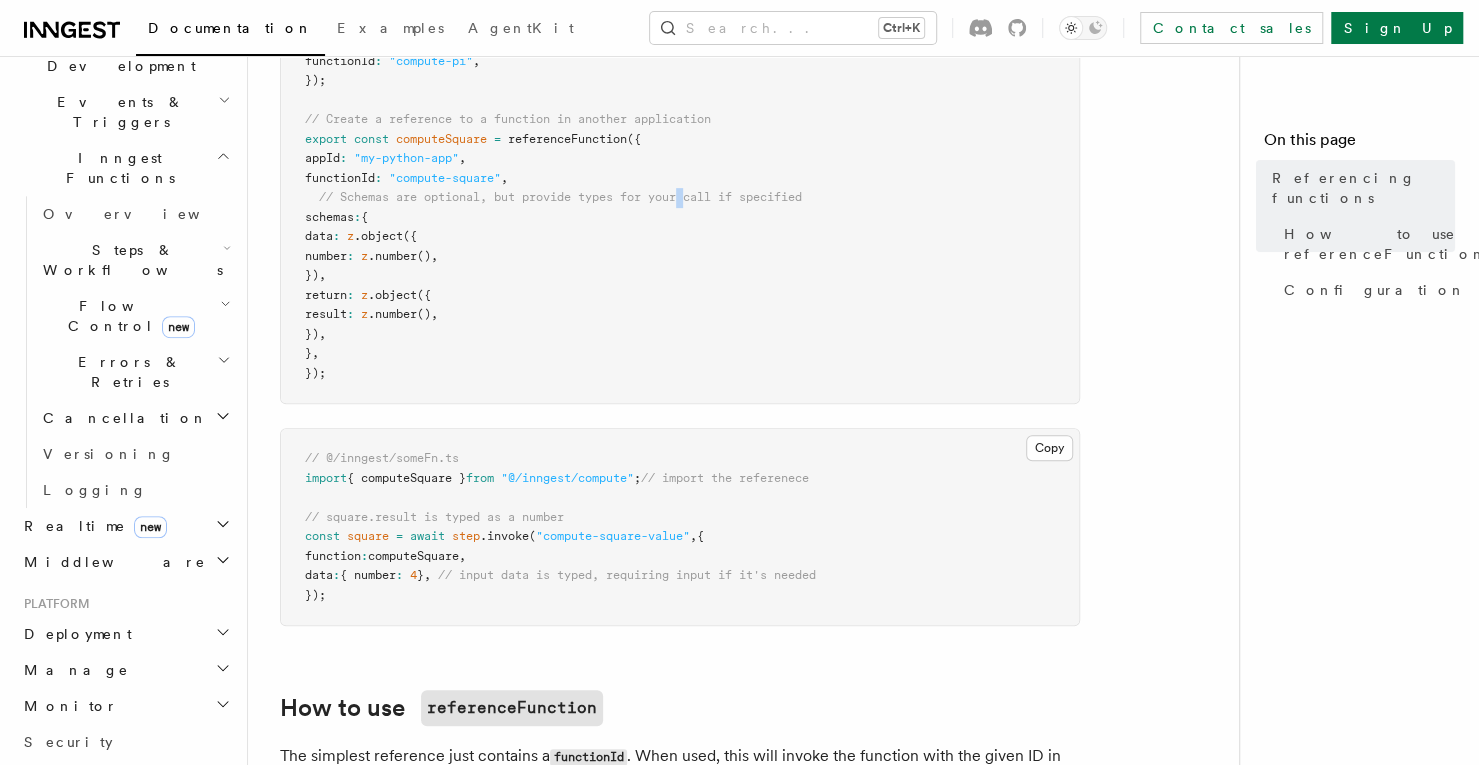 click on "// Schemas are optional, but provide types for your call if specified" at bounding box center [560, 197] 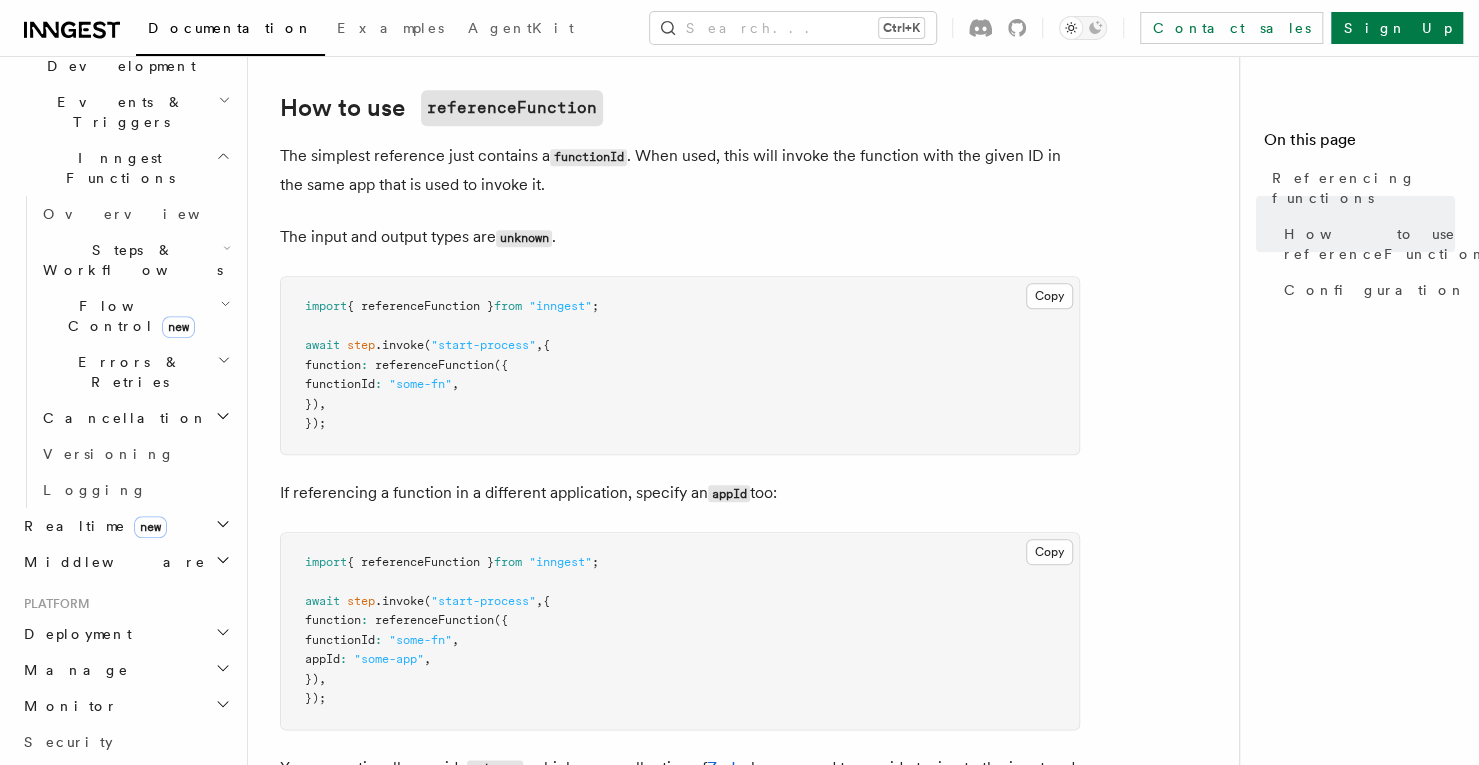 scroll, scrollTop: 1400, scrollLeft: 0, axis: vertical 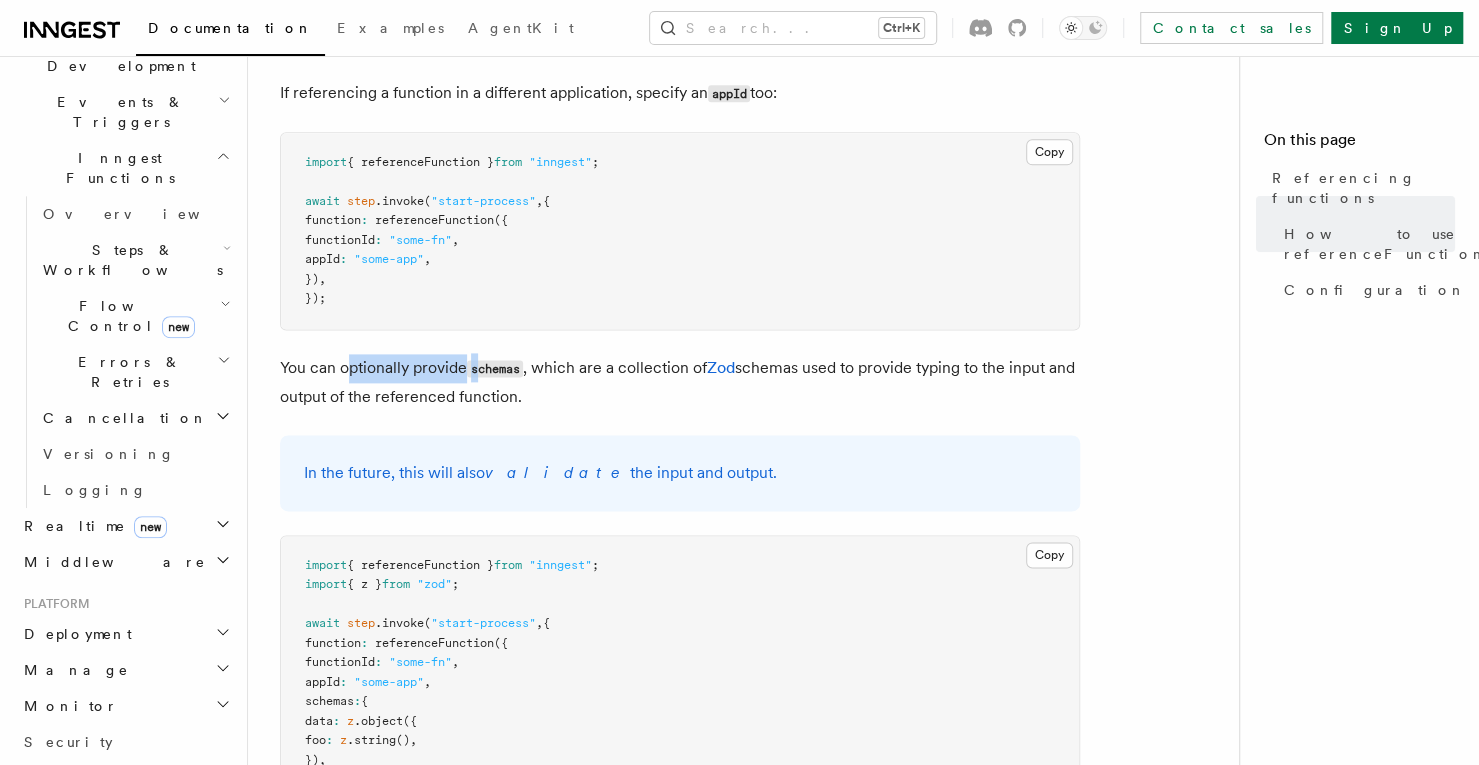 drag, startPoint x: 353, startPoint y: 361, endPoint x: 484, endPoint y: 353, distance: 131.24405 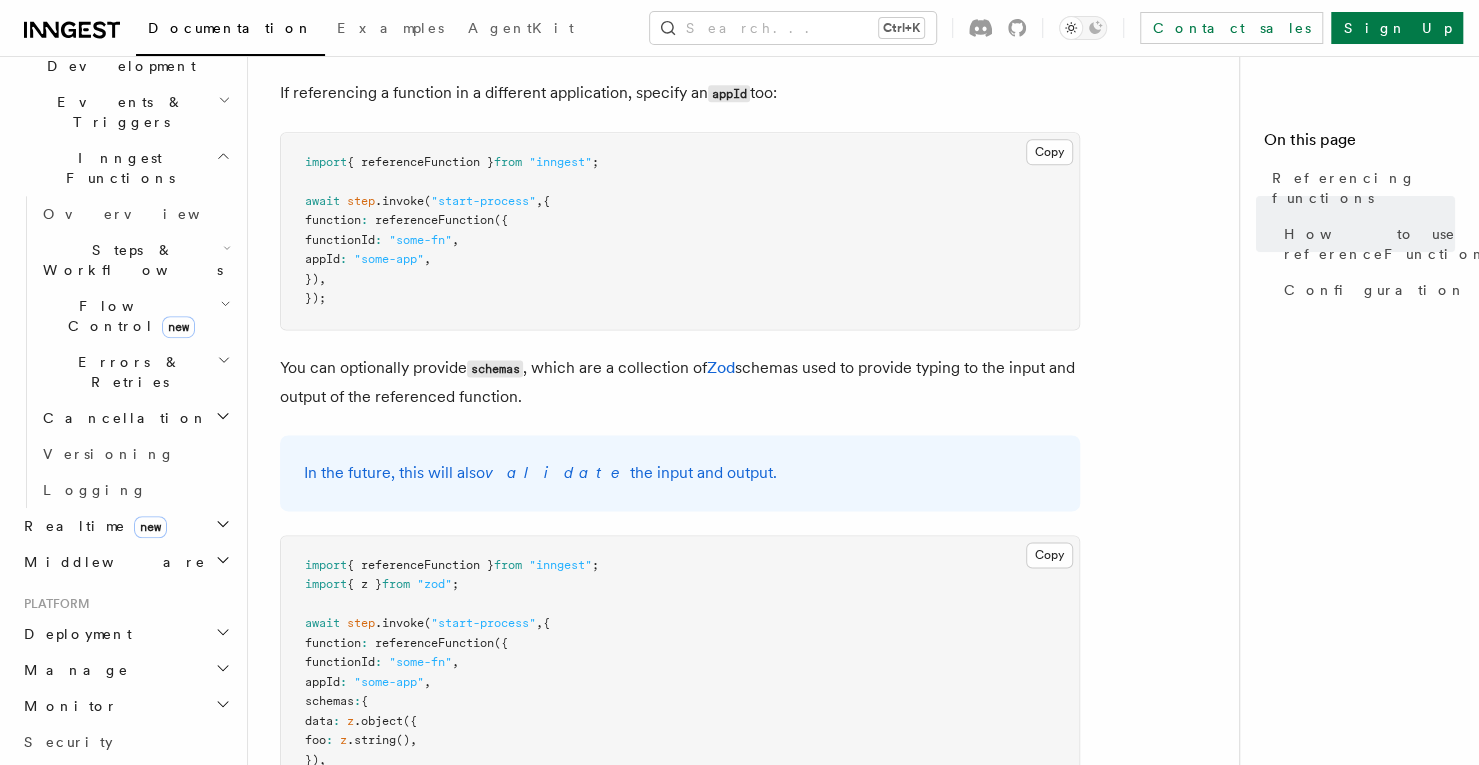 click on "You can optionally provide  schemas , which are a collection of  Zod  schemas used to provide typing to the input and output of the referenced function." at bounding box center [680, 382] 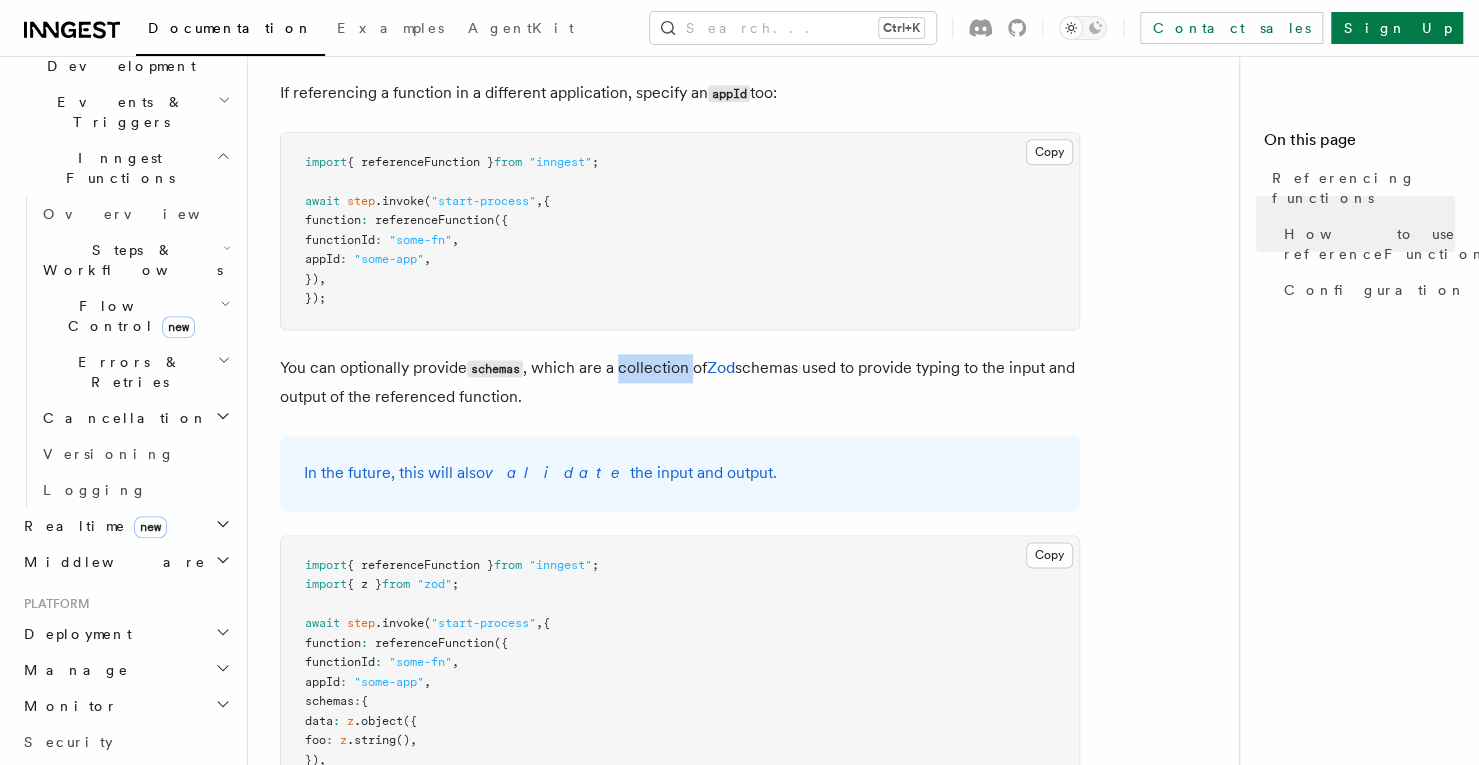 click on "You can optionally provide  schemas , which are a collection of  Zod  schemas used to provide typing to the input and output of the referenced function." at bounding box center [680, 382] 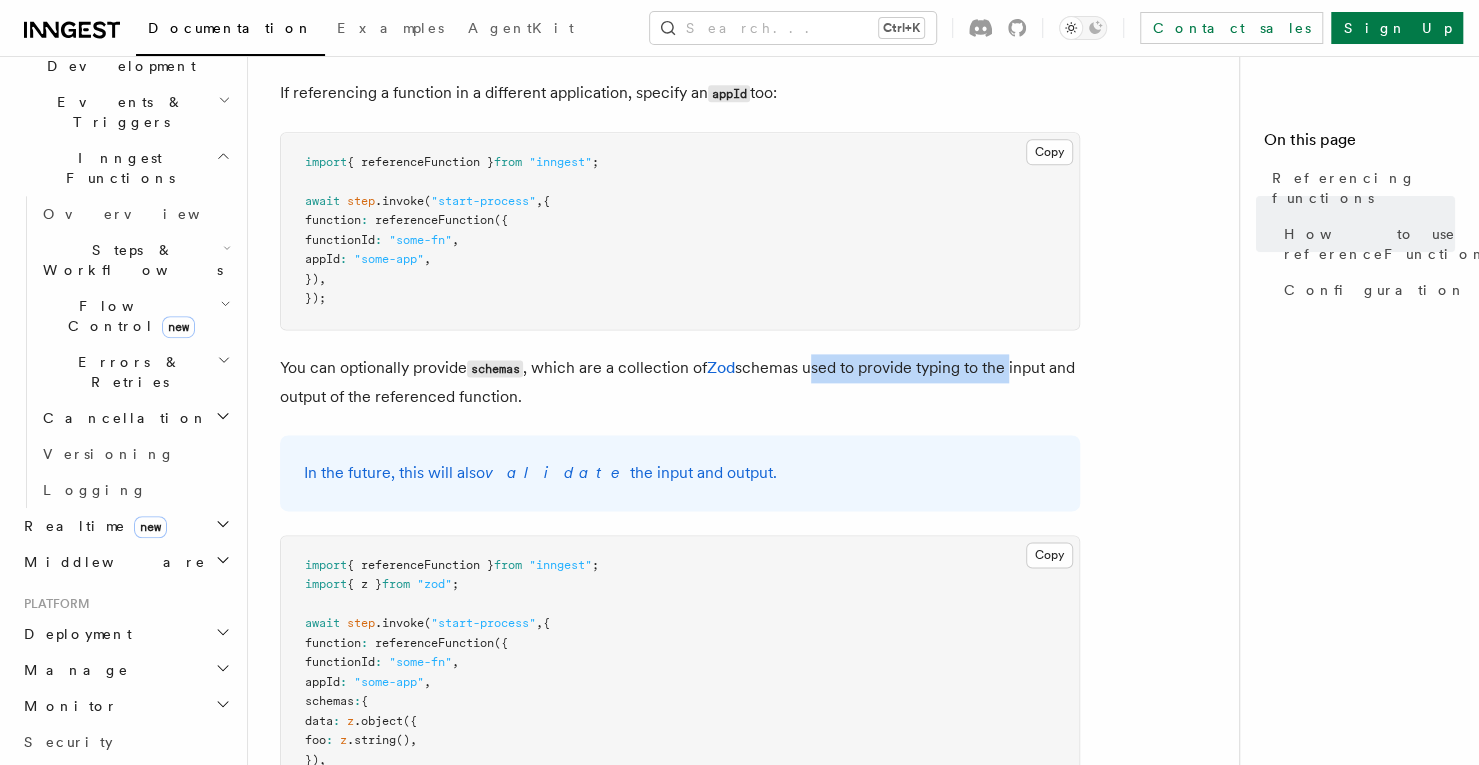 drag, startPoint x: 818, startPoint y: 367, endPoint x: 1014, endPoint y: 365, distance: 196.01021 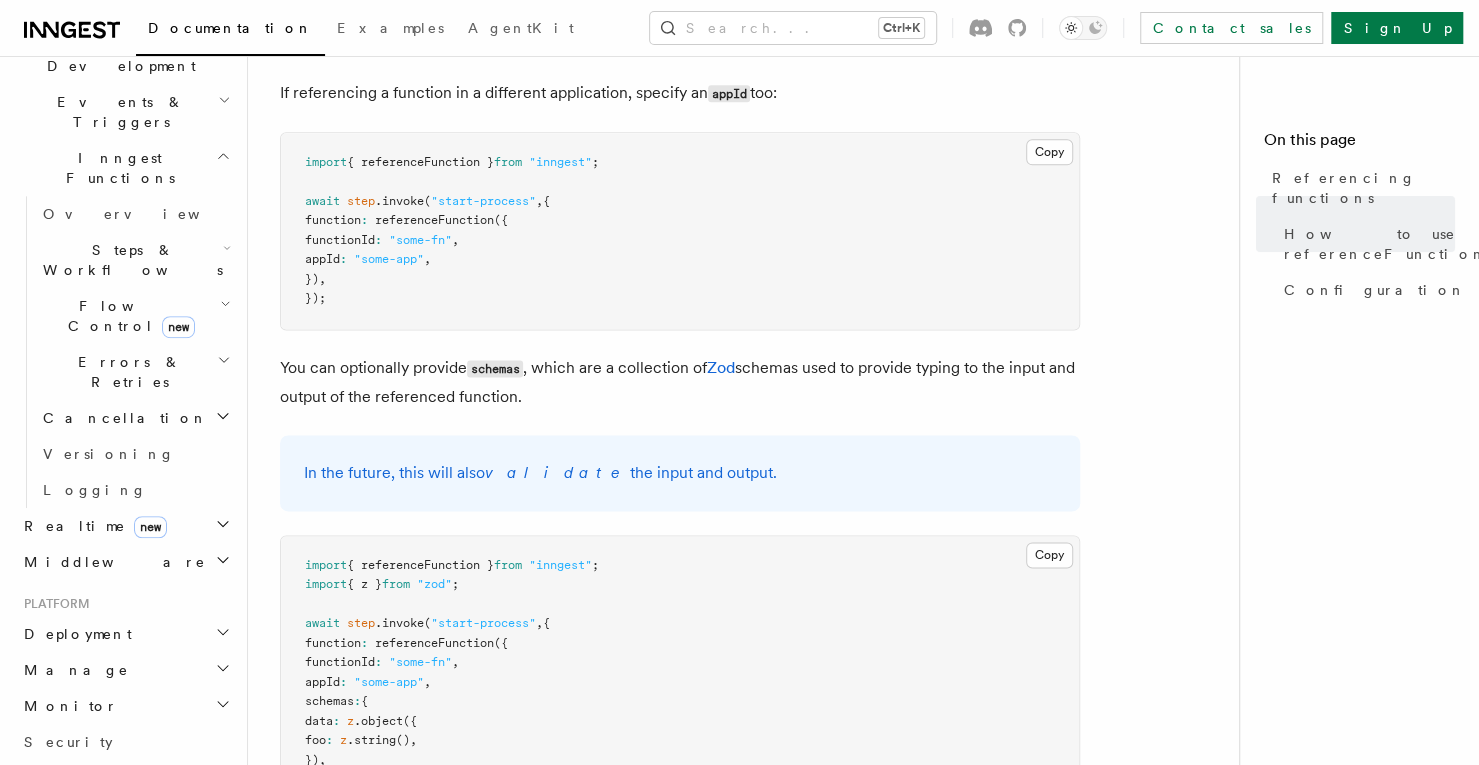 drag, startPoint x: 1026, startPoint y: 363, endPoint x: 791, endPoint y: 393, distance: 236.90715 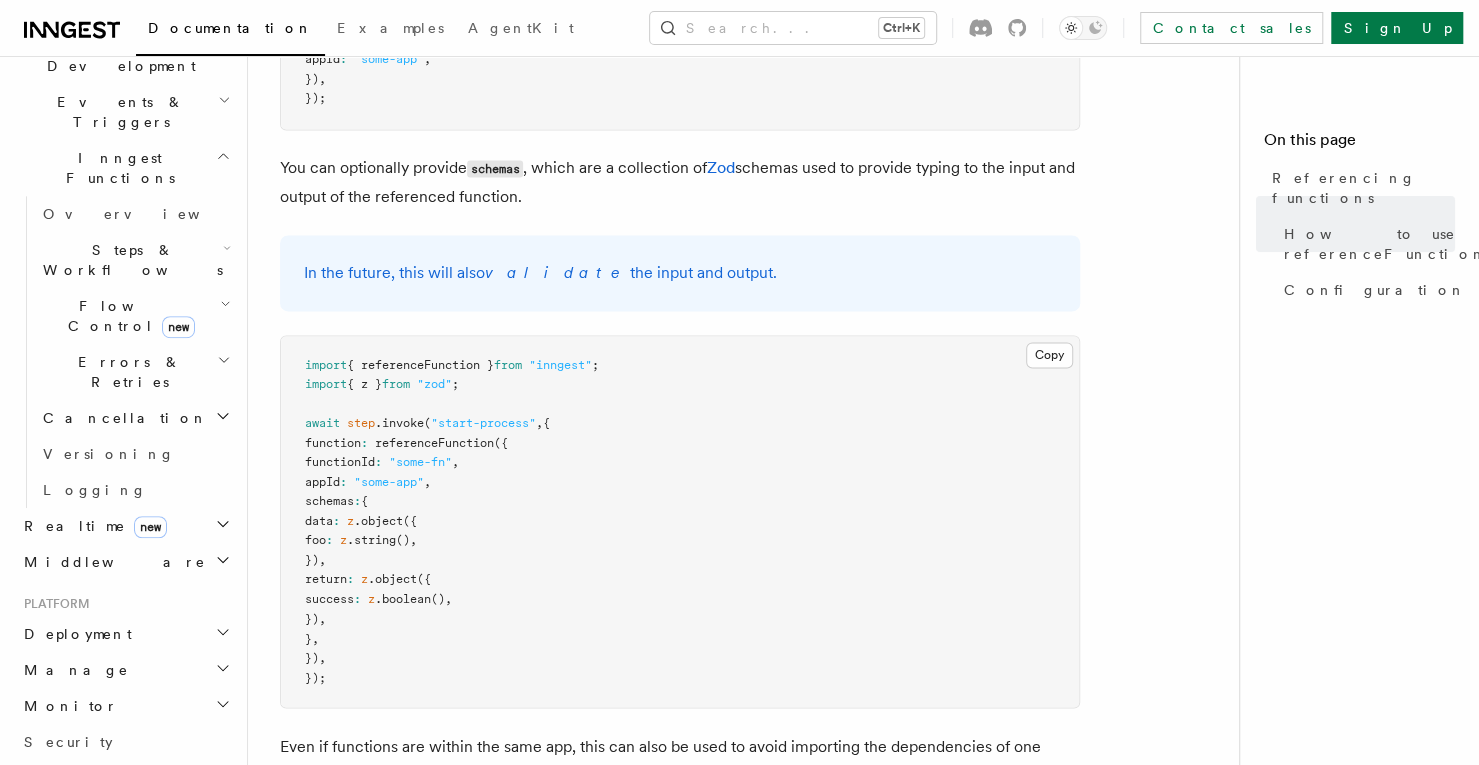 drag, startPoint x: 564, startPoint y: 161, endPoint x: 579, endPoint y: 185, distance: 28.301943 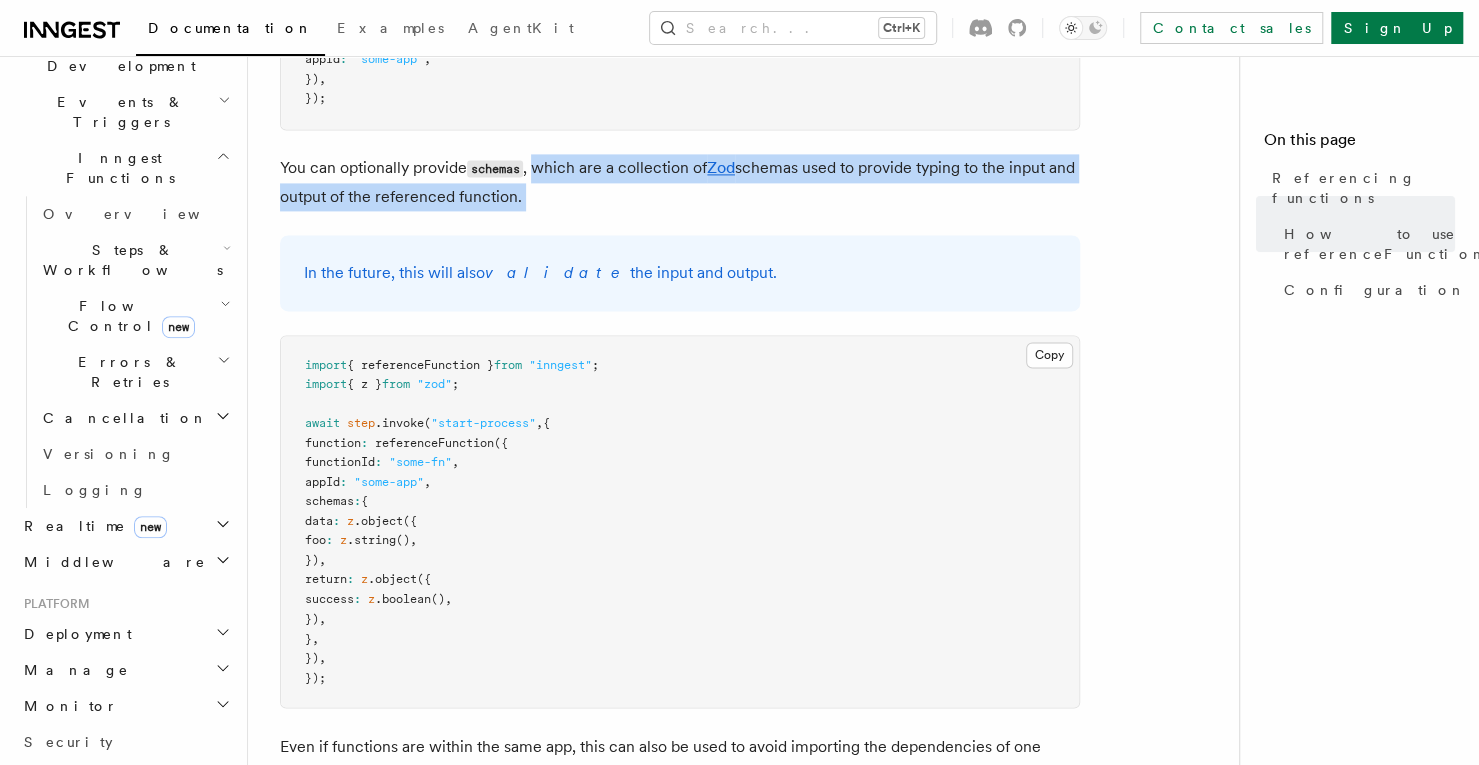 drag, startPoint x: 580, startPoint y: 185, endPoint x: 539, endPoint y: 177, distance: 41.773197 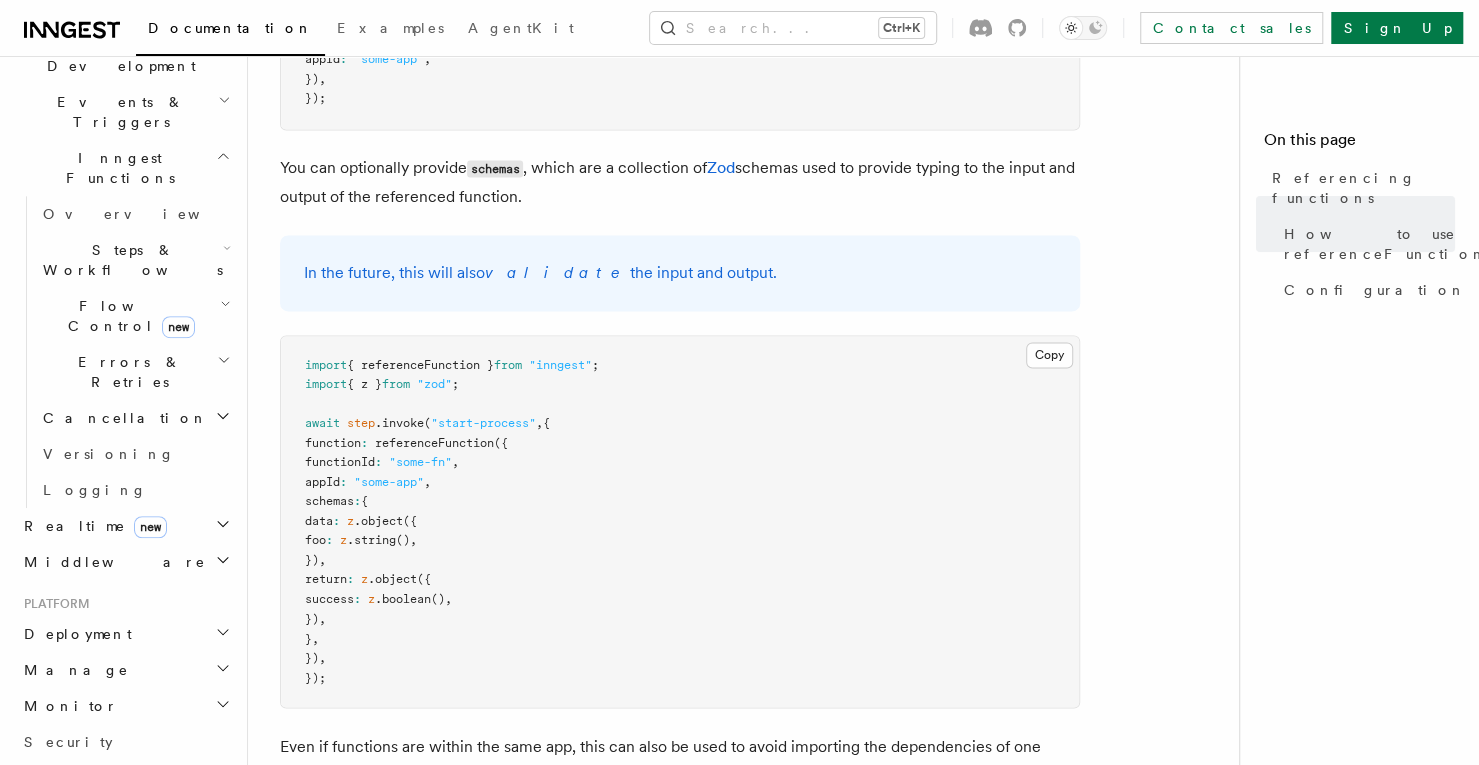 drag, startPoint x: 541, startPoint y: 167, endPoint x: 558, endPoint y: 195, distance: 32.75668 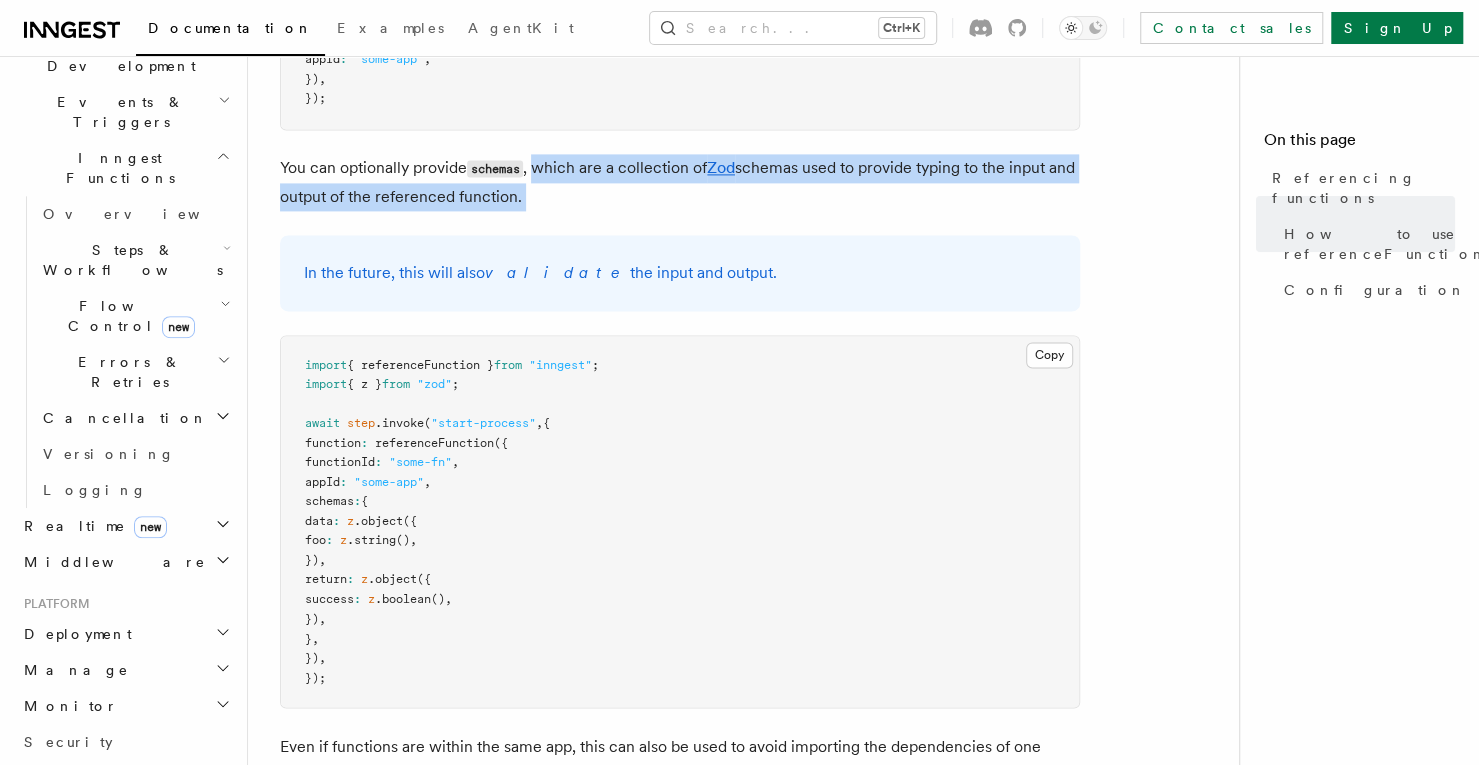drag, startPoint x: 540, startPoint y: 169, endPoint x: 564, endPoint y: 196, distance: 36.124783 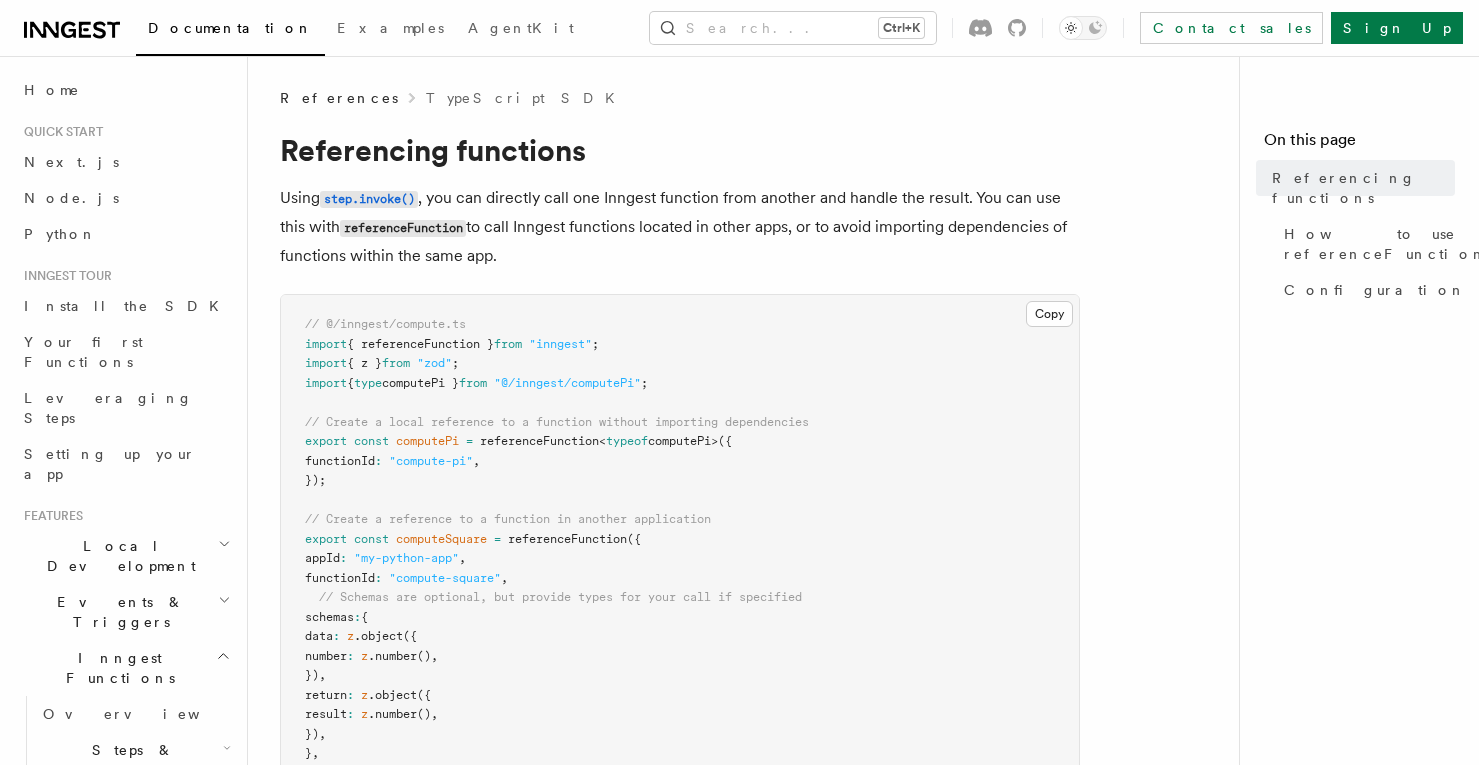 scroll, scrollTop: 0, scrollLeft: 0, axis: both 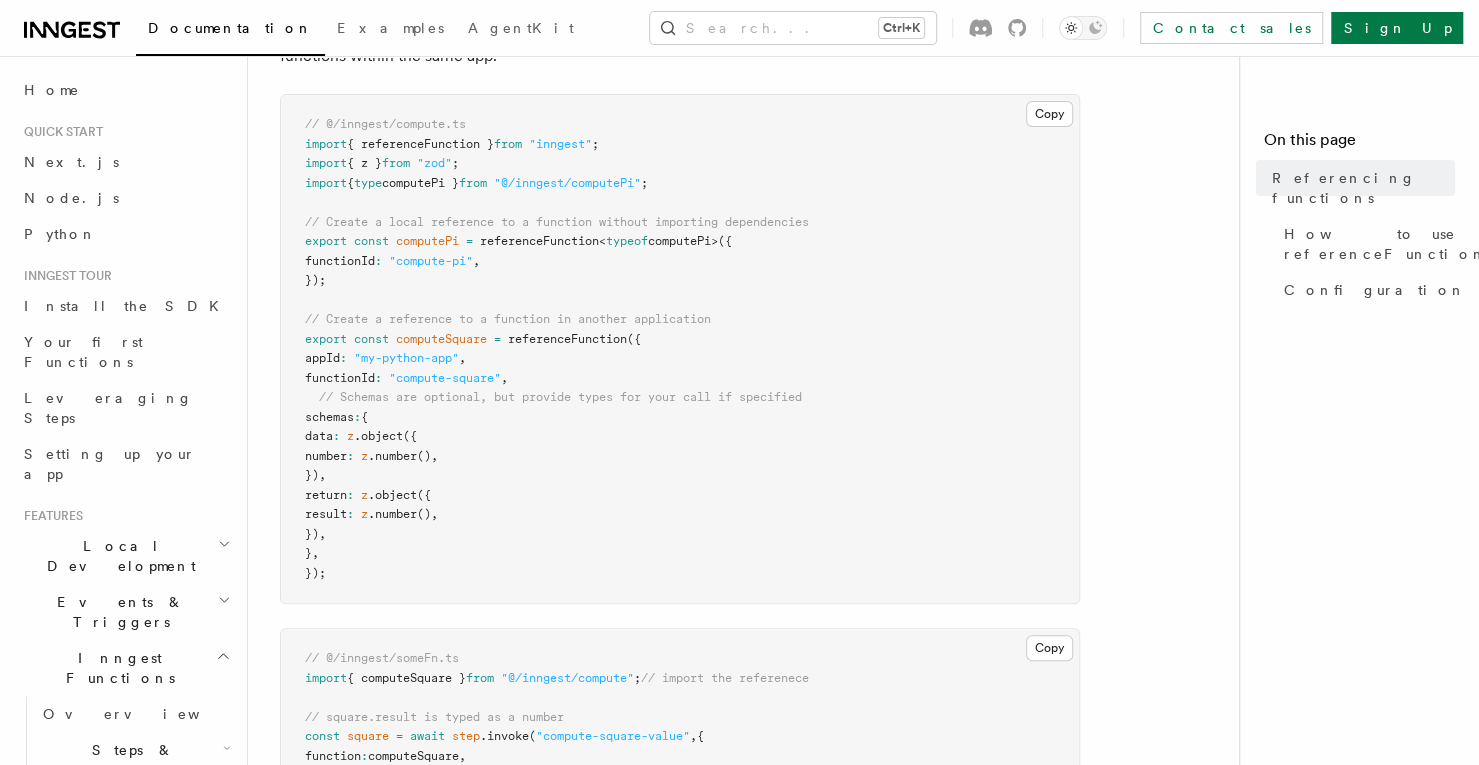 click on "referenceFunction" at bounding box center [539, 241] 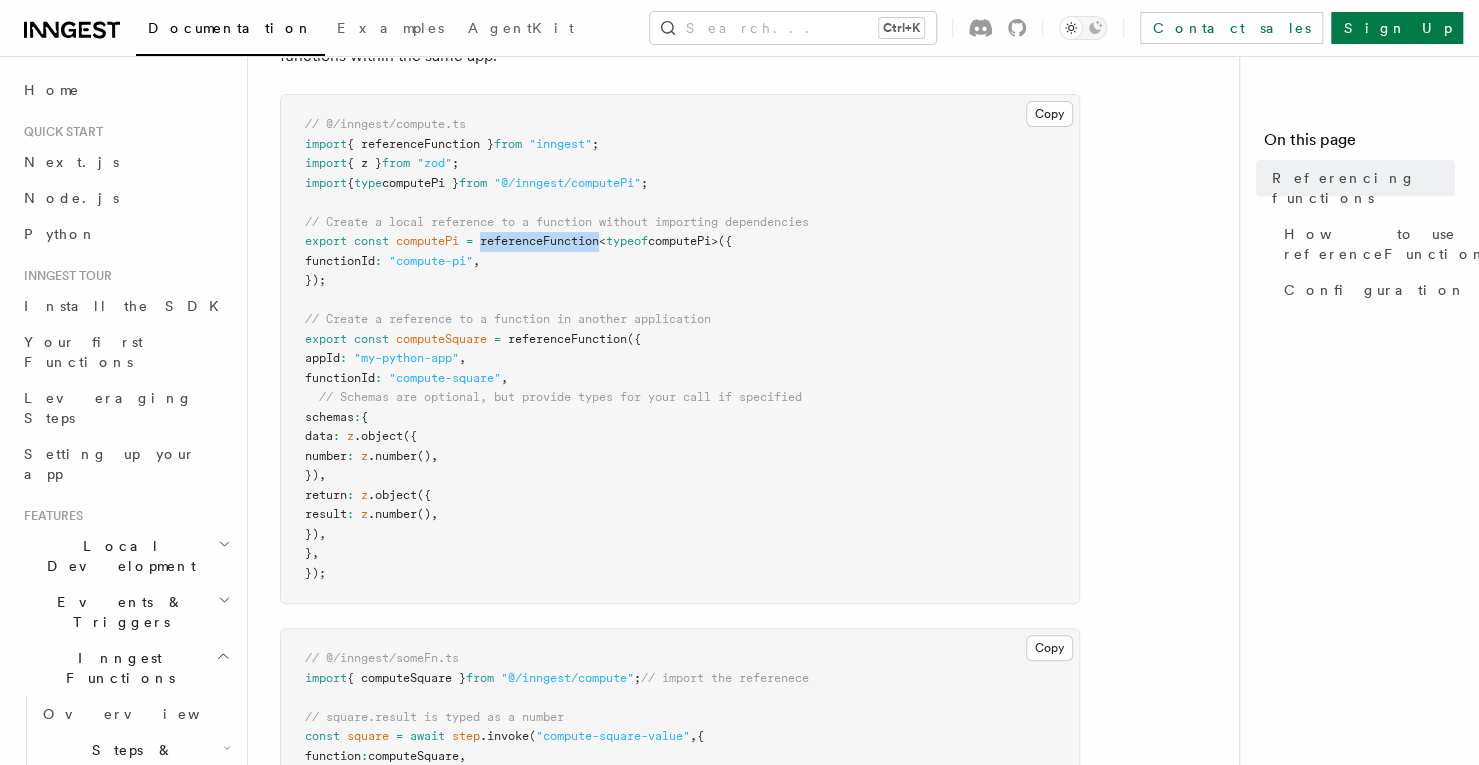 click on "referenceFunction" at bounding box center [539, 241] 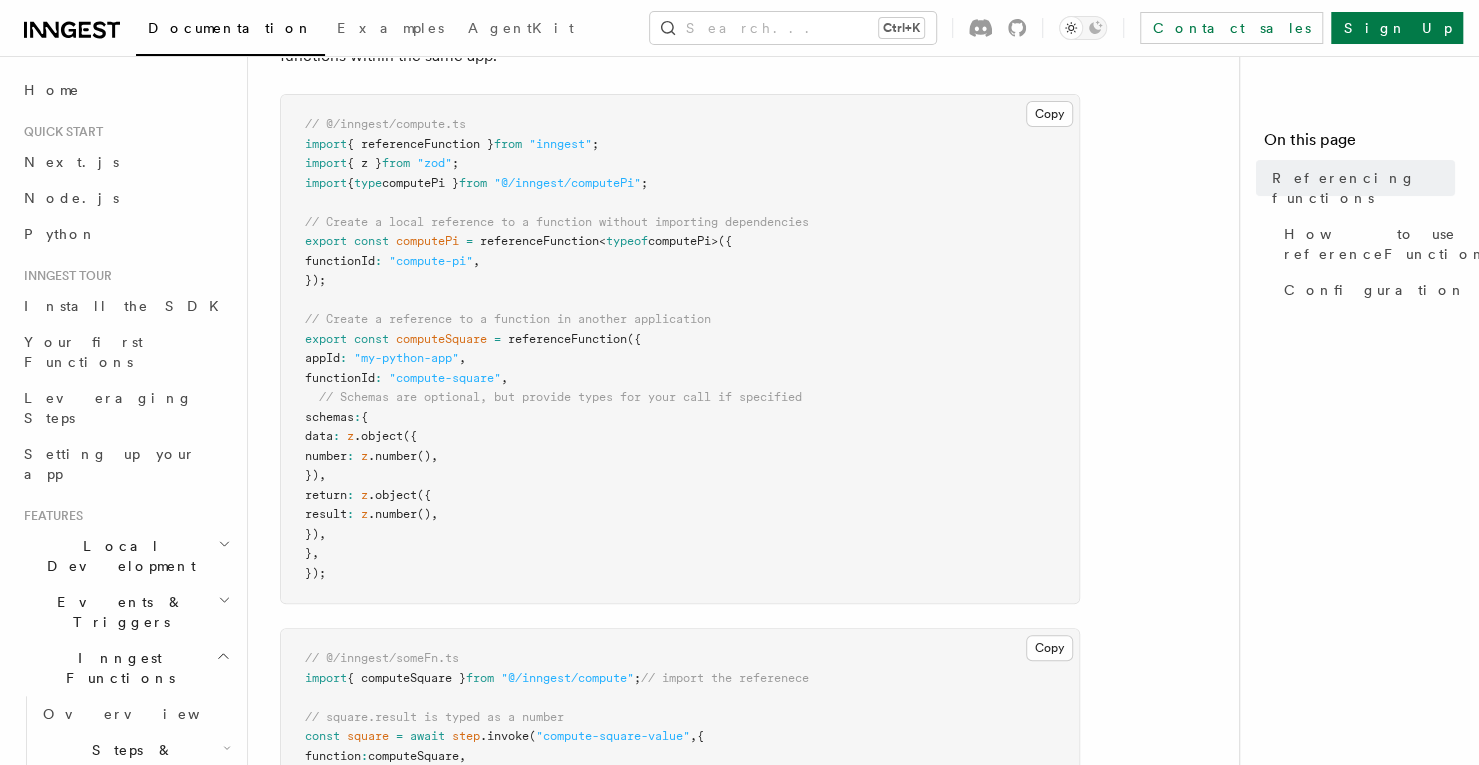 click on "// @/inngest/compute.ts
import  { referenceFunction }  from   "inngest" ;
import  { z }  from   "zod" ;
import  {  type  computePi }  from   "@/inngest/computePi" ;
// Create a local reference to a function without importing dependencies
export   const   computePi   =   referenceFunction < typeof  computePi>({
functionId :   "compute-pi" ,
});
// Create a reference to a function in another application
export   const   computeSquare   =   referenceFunction ({
appId :   "my-python-app" ,
functionId :   "compute-square" ,
// Schemas are optional, but provide types for your call if specified
schemas :  {
data :   z .object ({
number :   z .number () ,
}) ,
return :   z .object ({
result :   z .number () ,
}) ,
} ,
});" at bounding box center (680, 349) 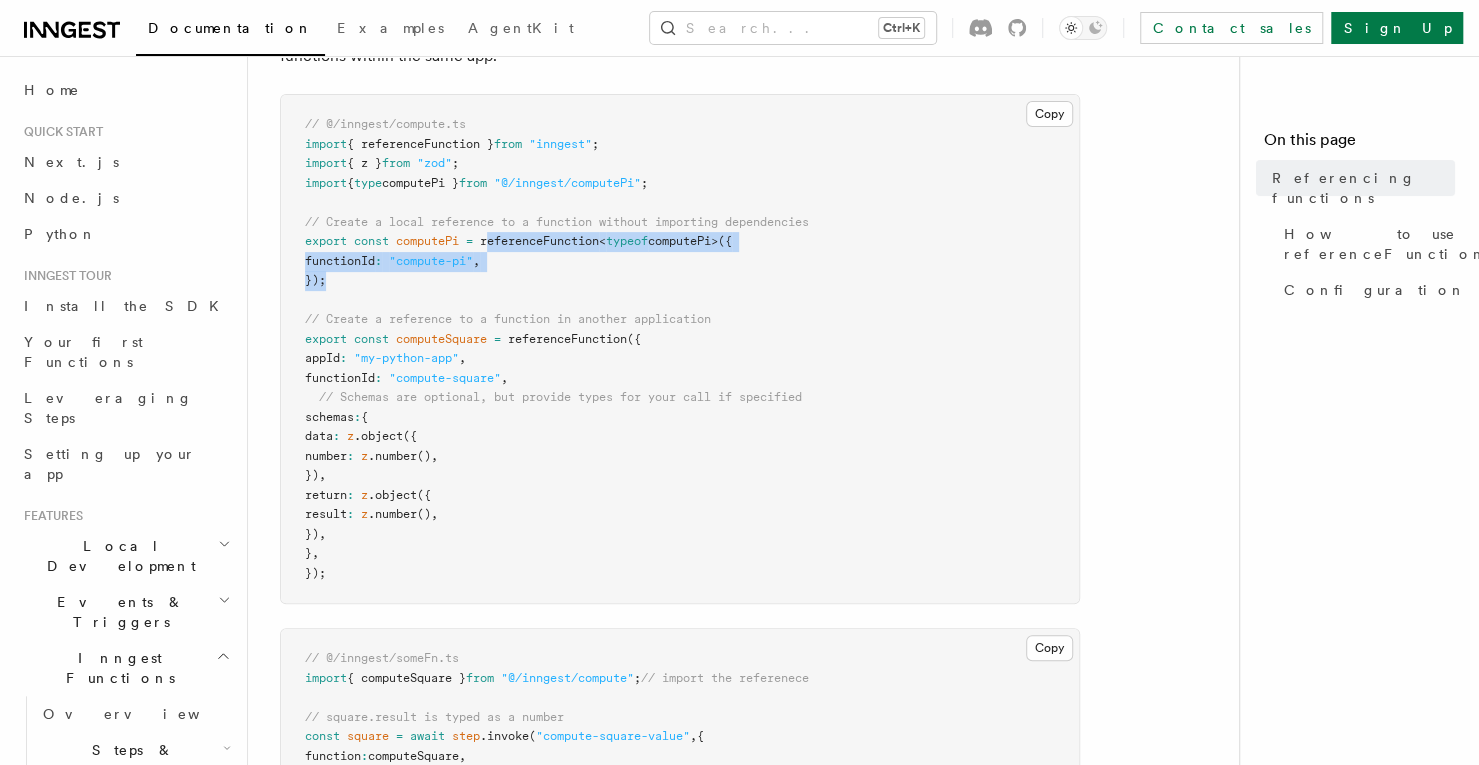 drag, startPoint x: 485, startPoint y: 288, endPoint x: 492, endPoint y: 245, distance: 43.56604 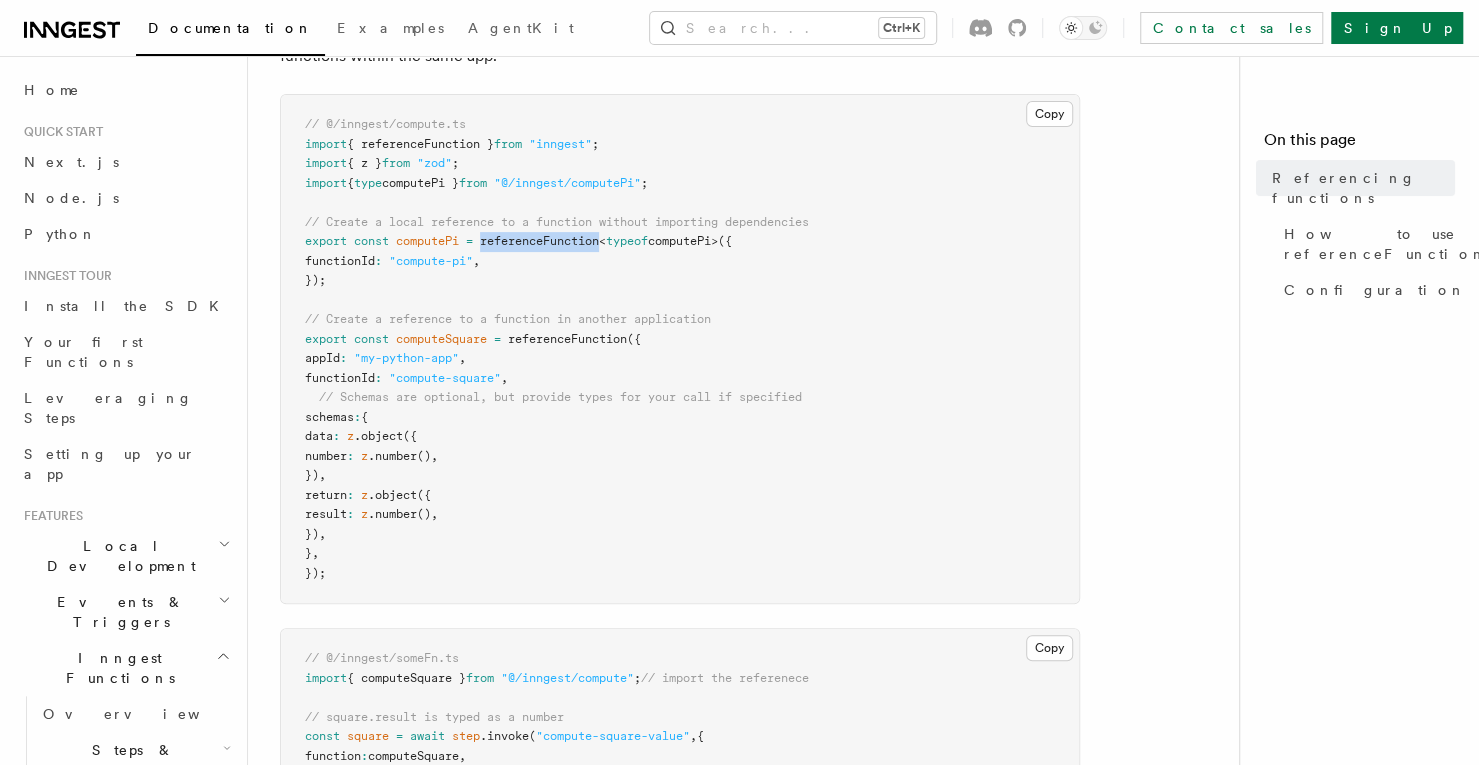 click on "referenceFunction" at bounding box center (539, 241) 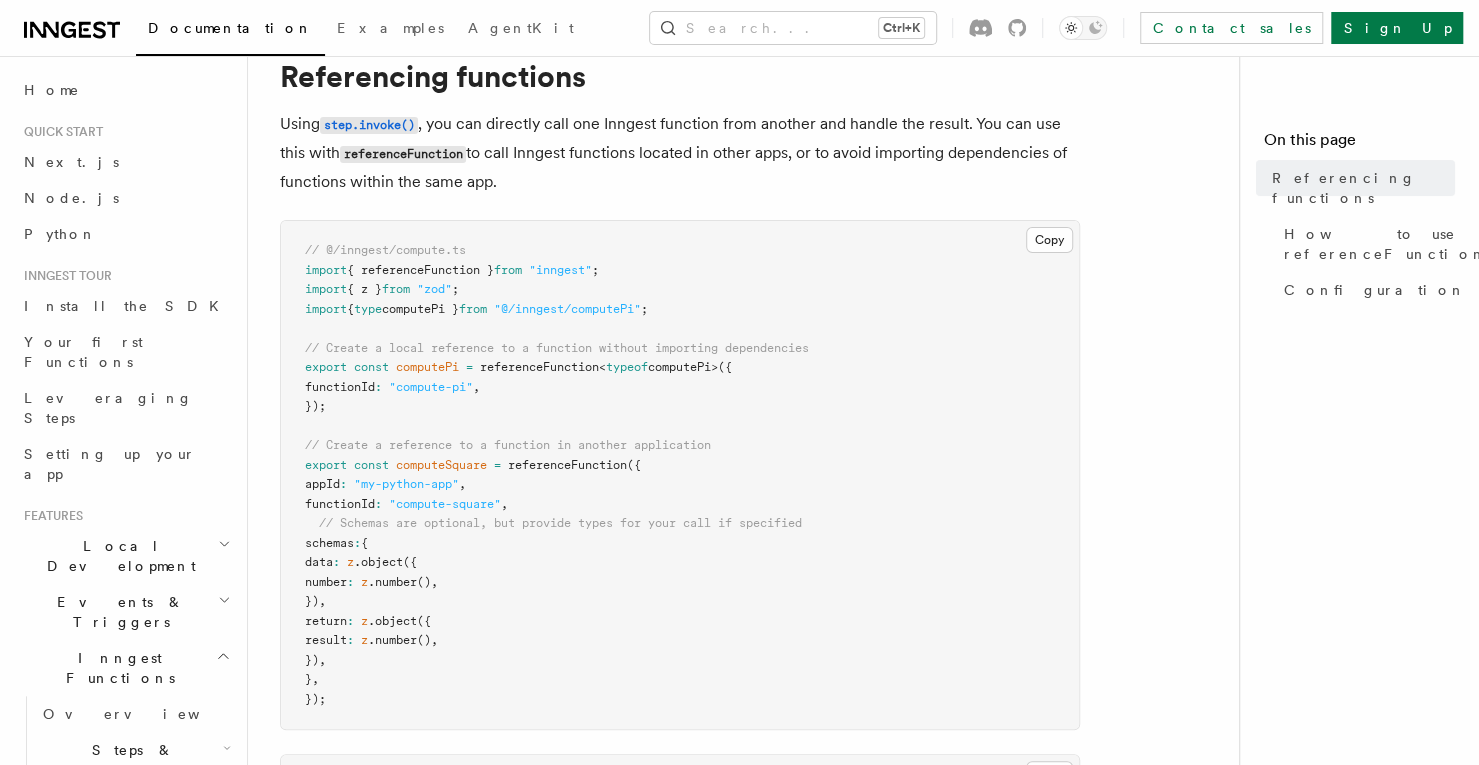 scroll, scrollTop: 0, scrollLeft: 0, axis: both 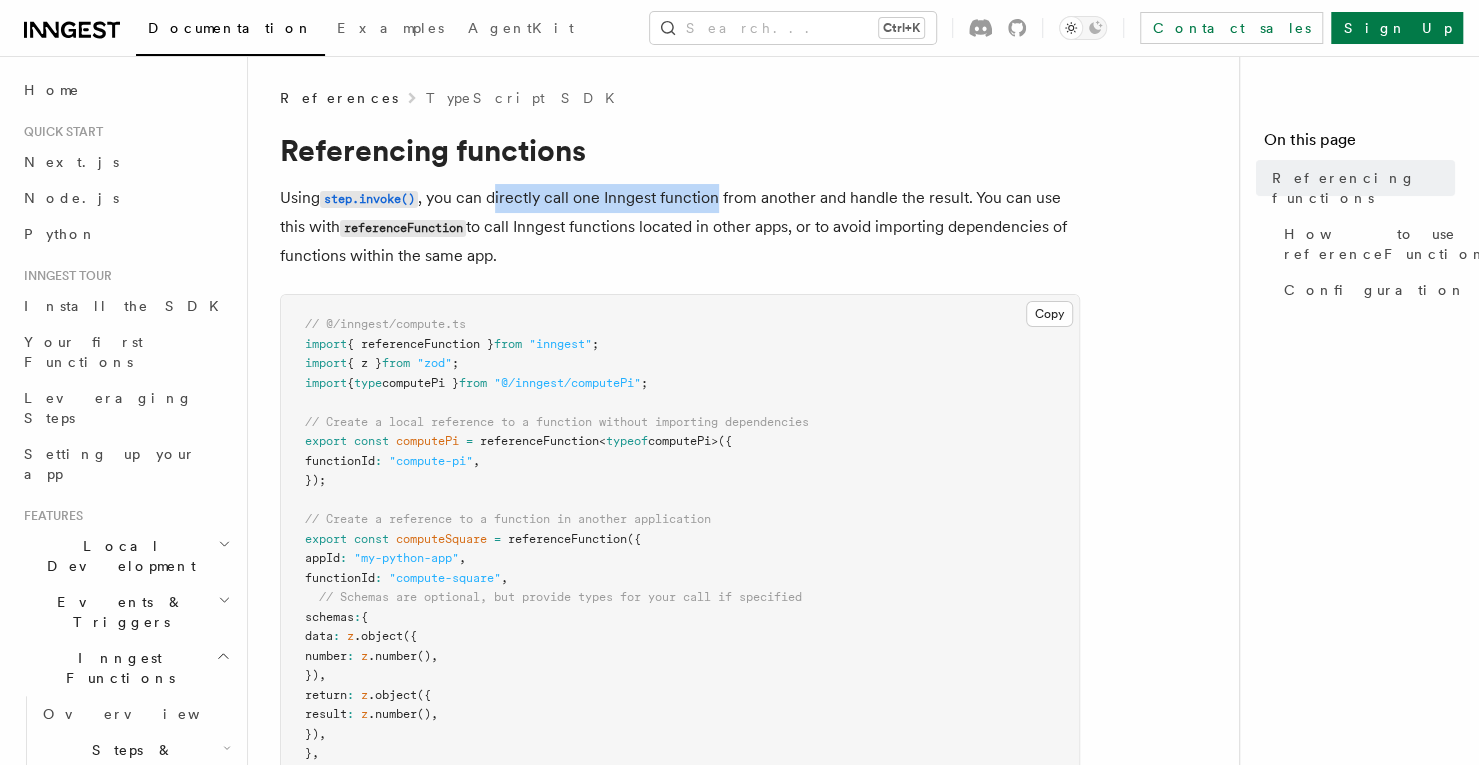 drag, startPoint x: 499, startPoint y: 199, endPoint x: 728, endPoint y: 197, distance: 229.00873 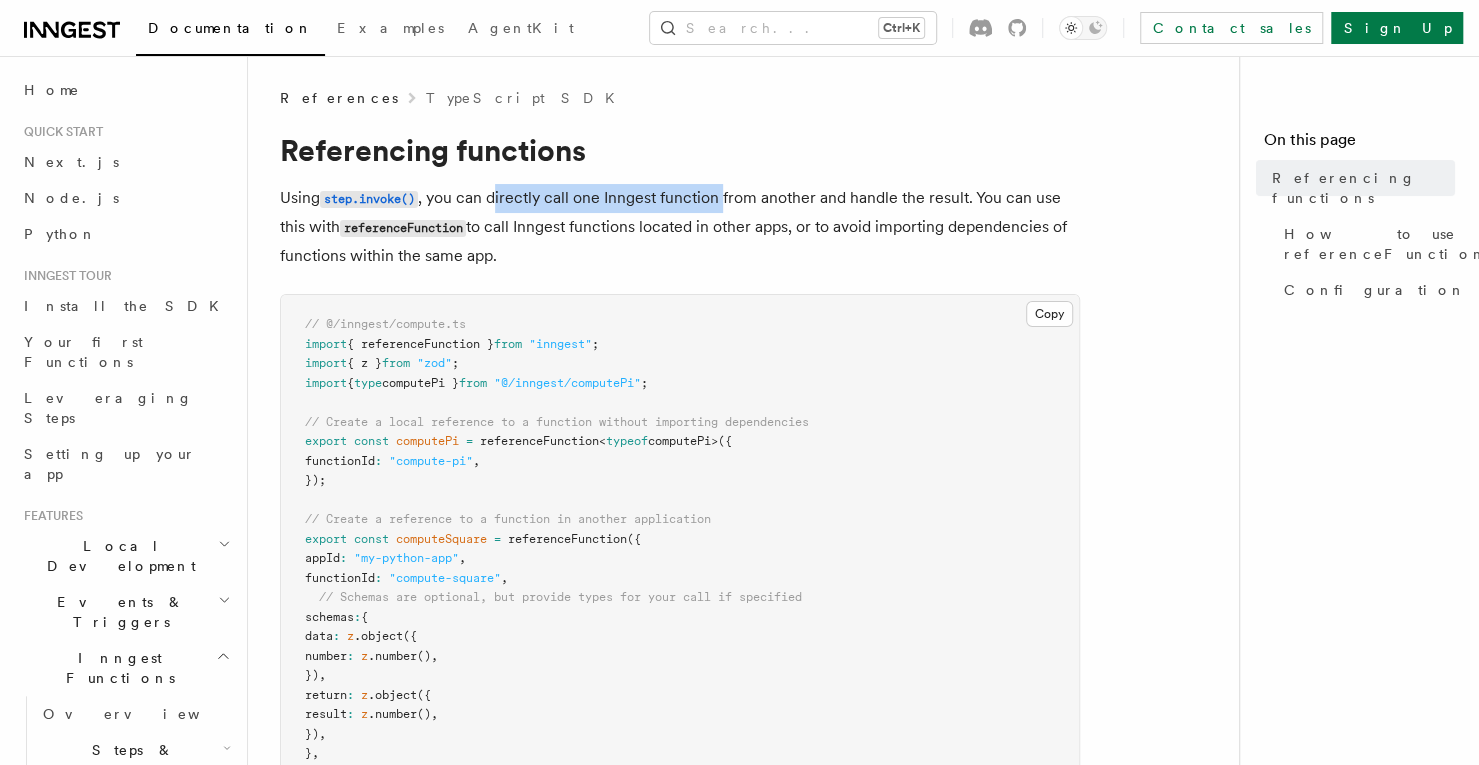 click on "Using  step.invoke() , you can directly call one Inngest function from another and handle the result. You can use this with  referenceFunction  to call Inngest functions located in other apps, or to avoid importing dependencies of functions within the same app." at bounding box center (680, 227) 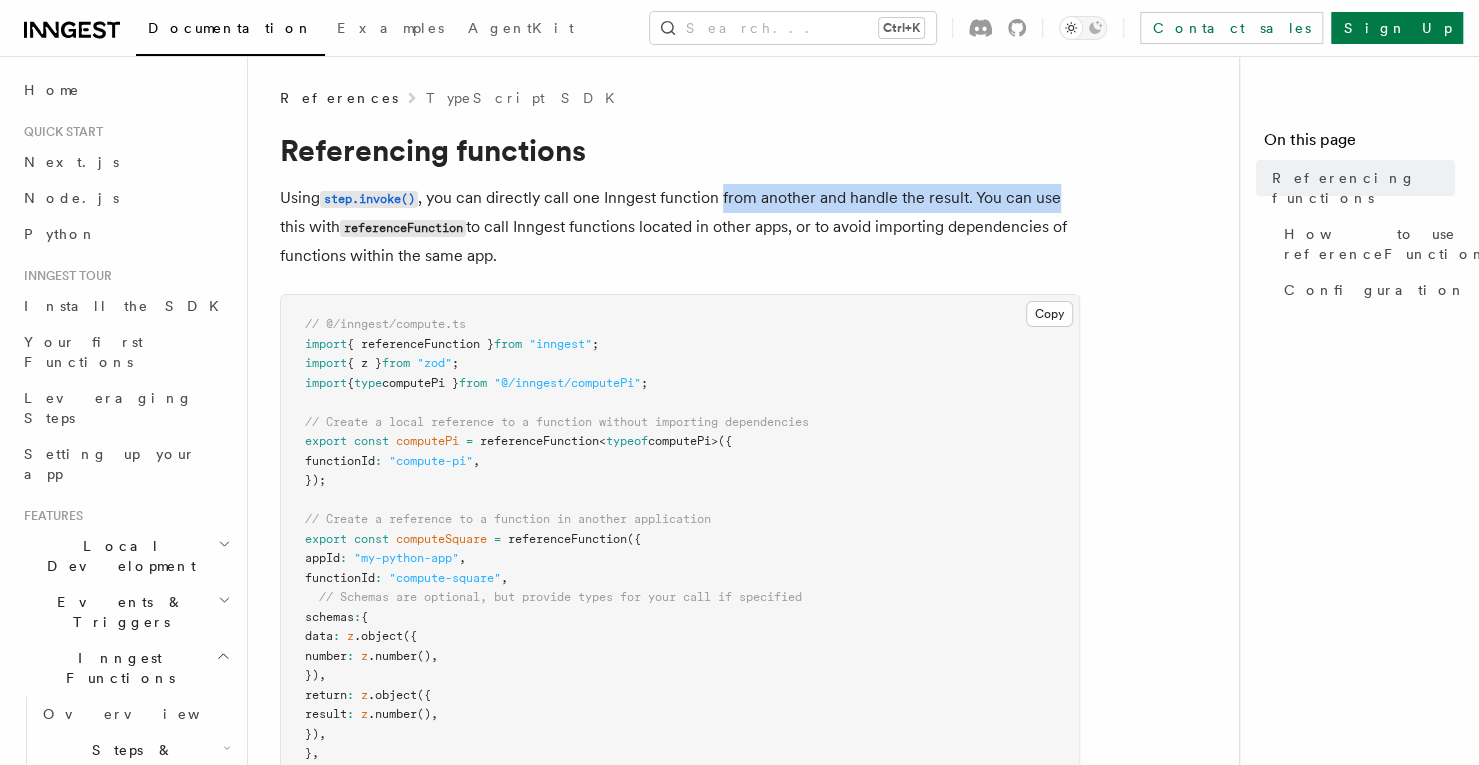 drag, startPoint x: 728, startPoint y: 197, endPoint x: 1040, endPoint y: 202, distance: 312.04007 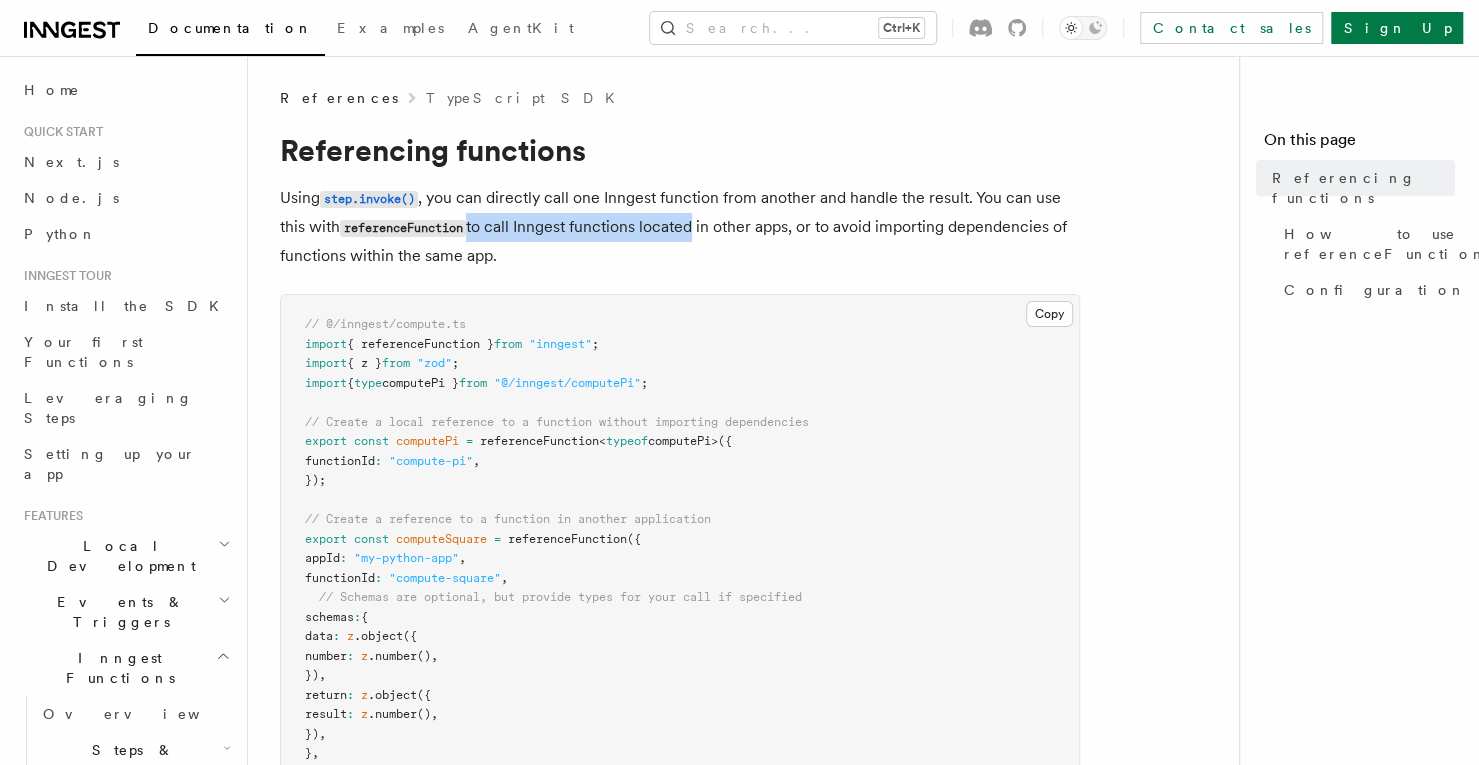 drag, startPoint x: 480, startPoint y: 224, endPoint x: 692, endPoint y: 229, distance: 212.05896 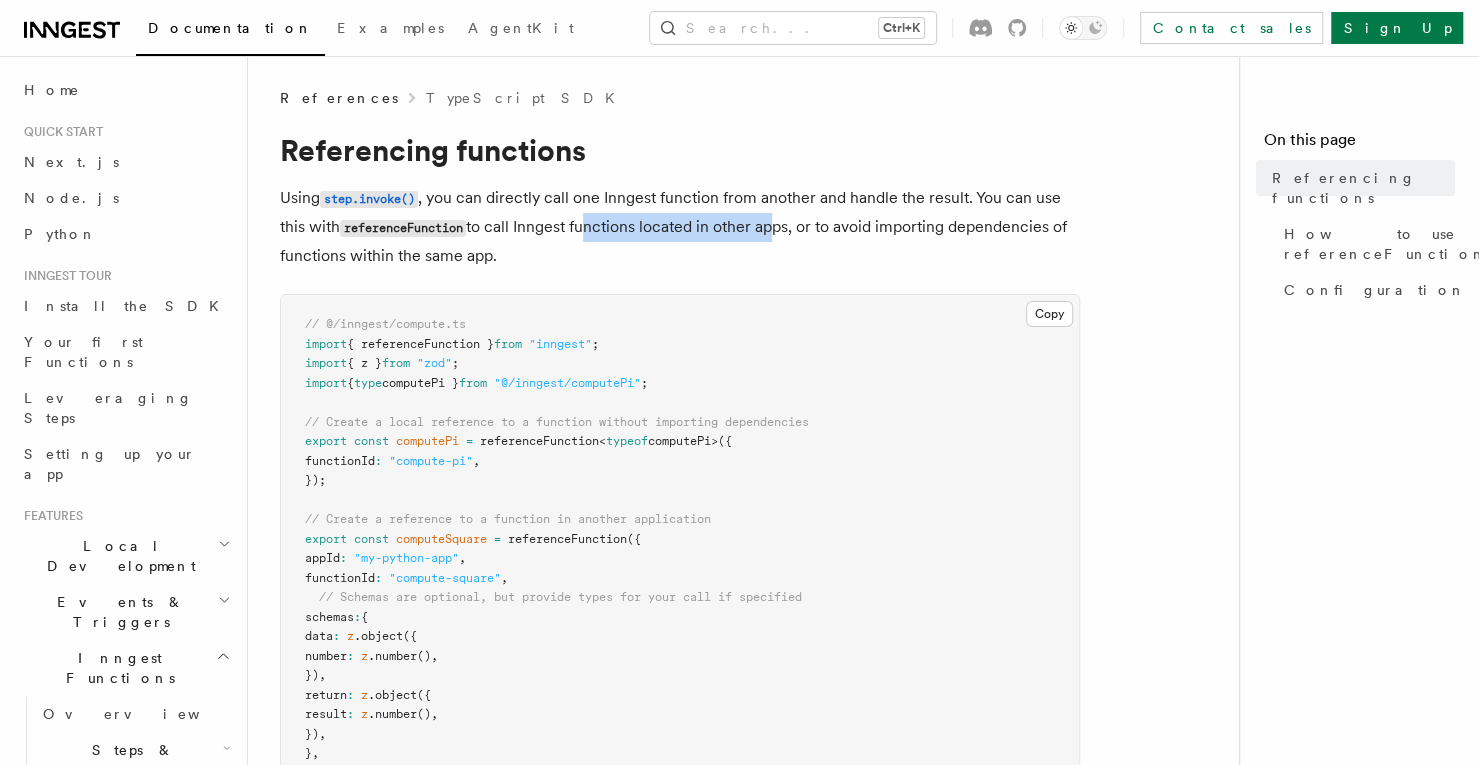 drag, startPoint x: 586, startPoint y: 229, endPoint x: 774, endPoint y: 233, distance: 188.04254 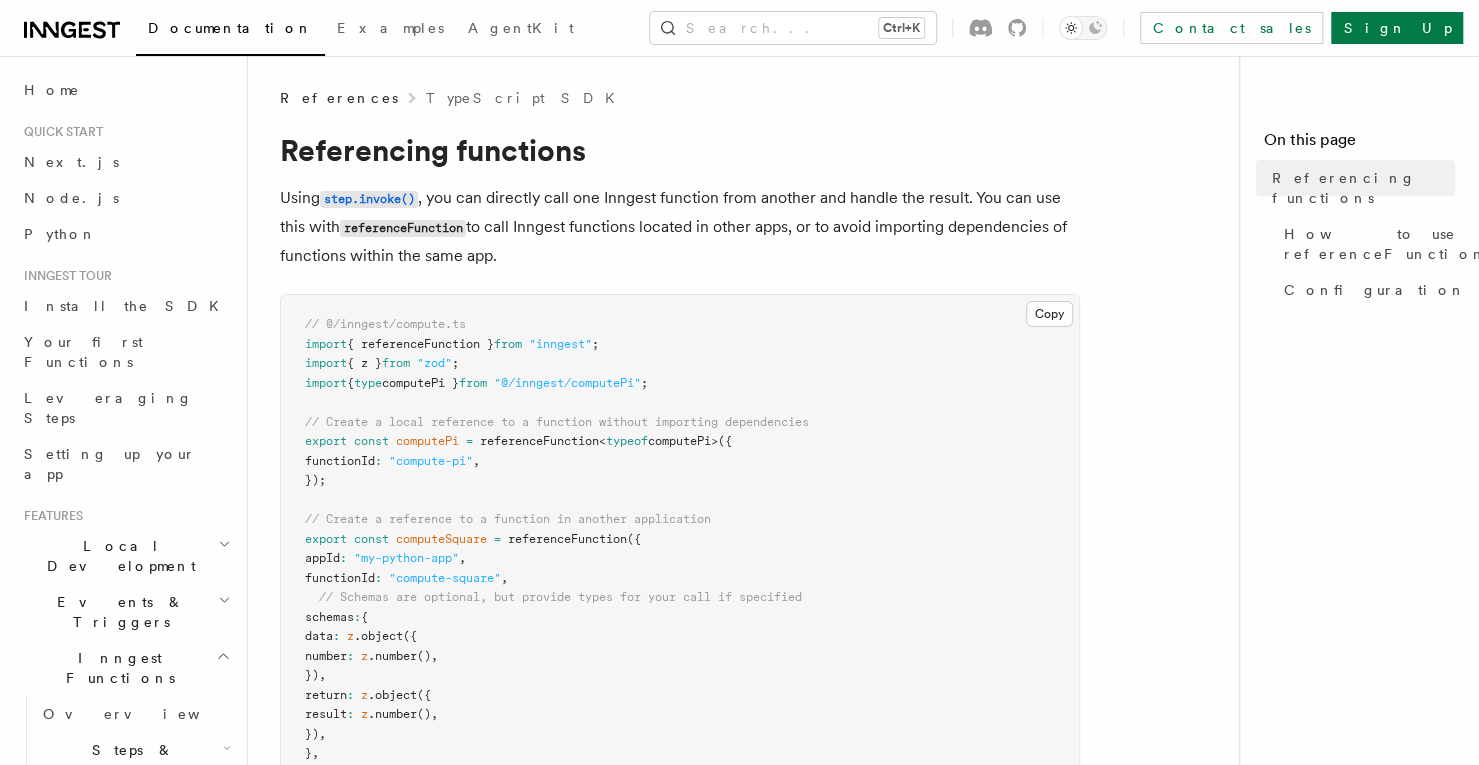 click on "Using  step.invoke() , you can directly call one Inngest function from another and handle the result. You can use this with  referenceFunction  to call Inngest functions located in other apps, or to avoid importing dependencies of functions within the same app." at bounding box center (680, 227) 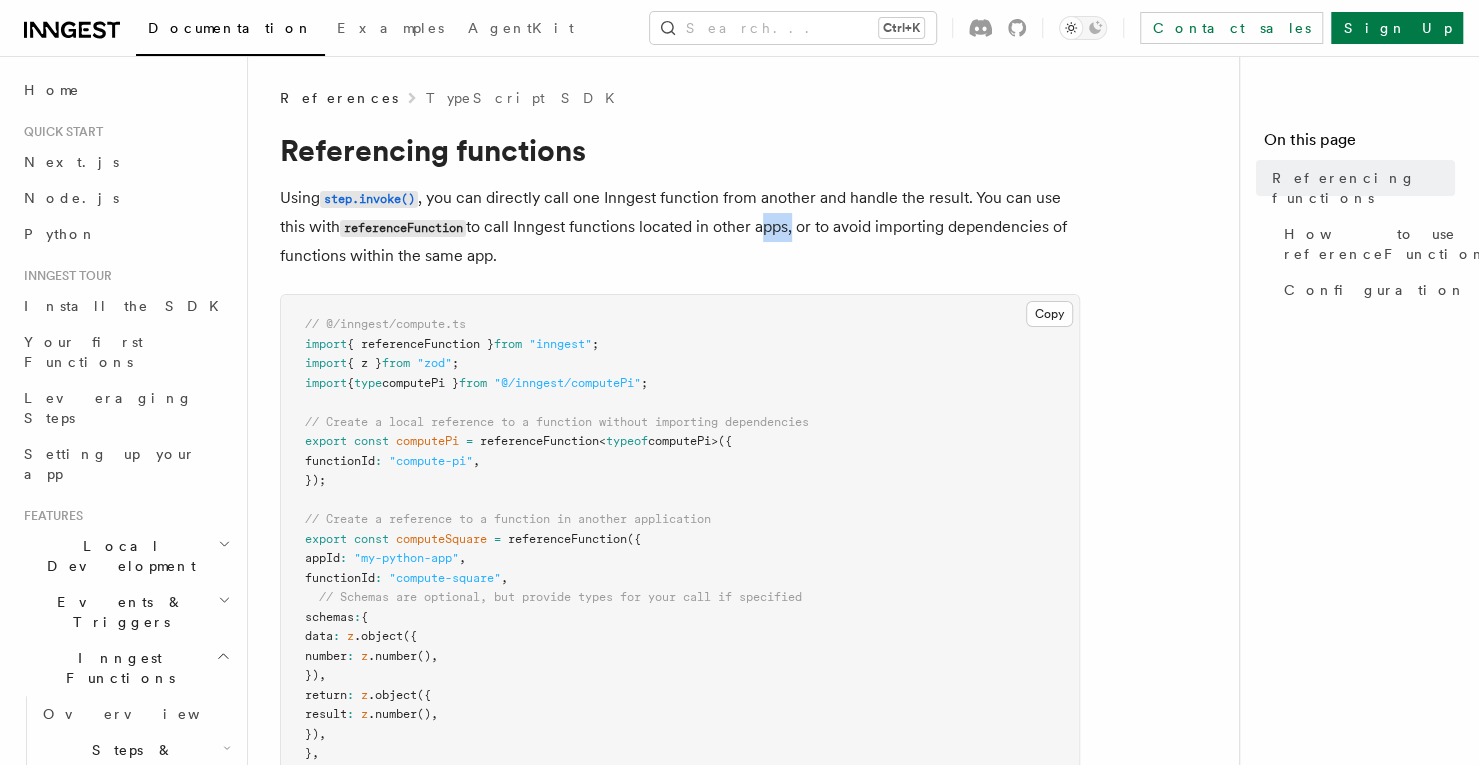 click on "Using  step.invoke() , you can directly call one Inngest function from another and handle the result. You can use this with  referenceFunction  to call Inngest functions located in other apps, or to avoid importing dependencies of functions within the same app." at bounding box center [680, 227] 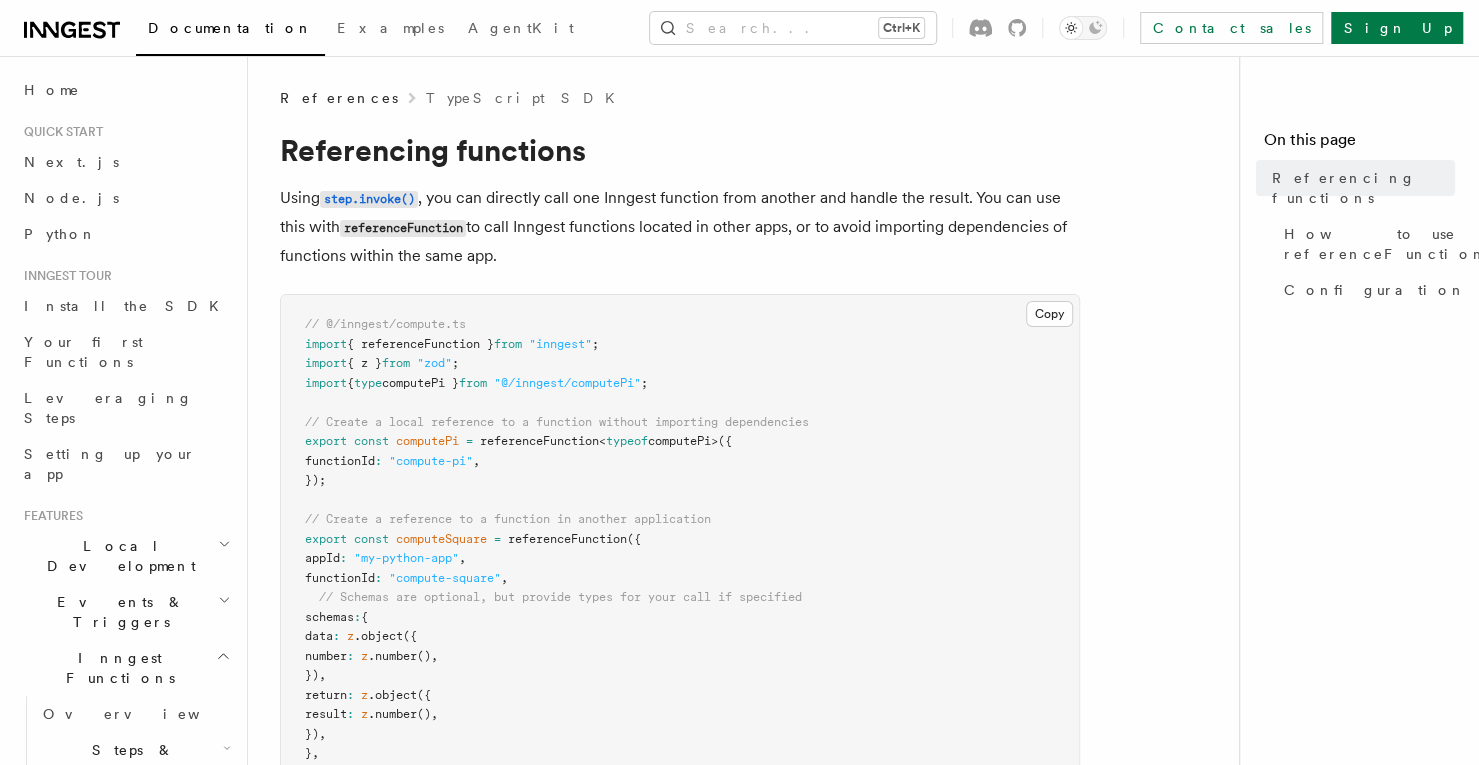 click on "Using  step.invoke() , you can directly call one Inngest function from another and handle the result. You can use this with  referenceFunction  to call Inngest functions located in other apps, or to avoid importing dependencies of functions within the same app." at bounding box center [680, 227] 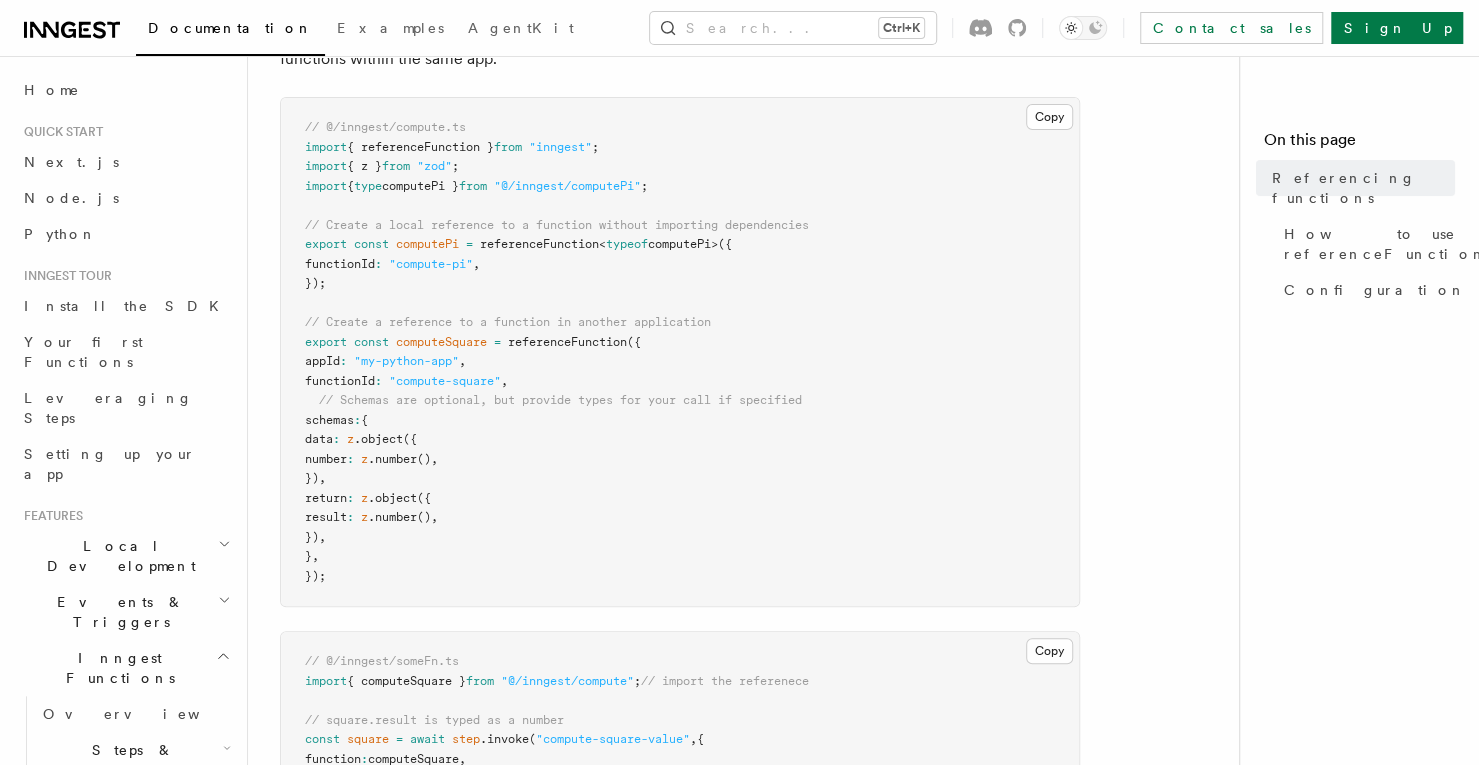scroll, scrollTop: 200, scrollLeft: 0, axis: vertical 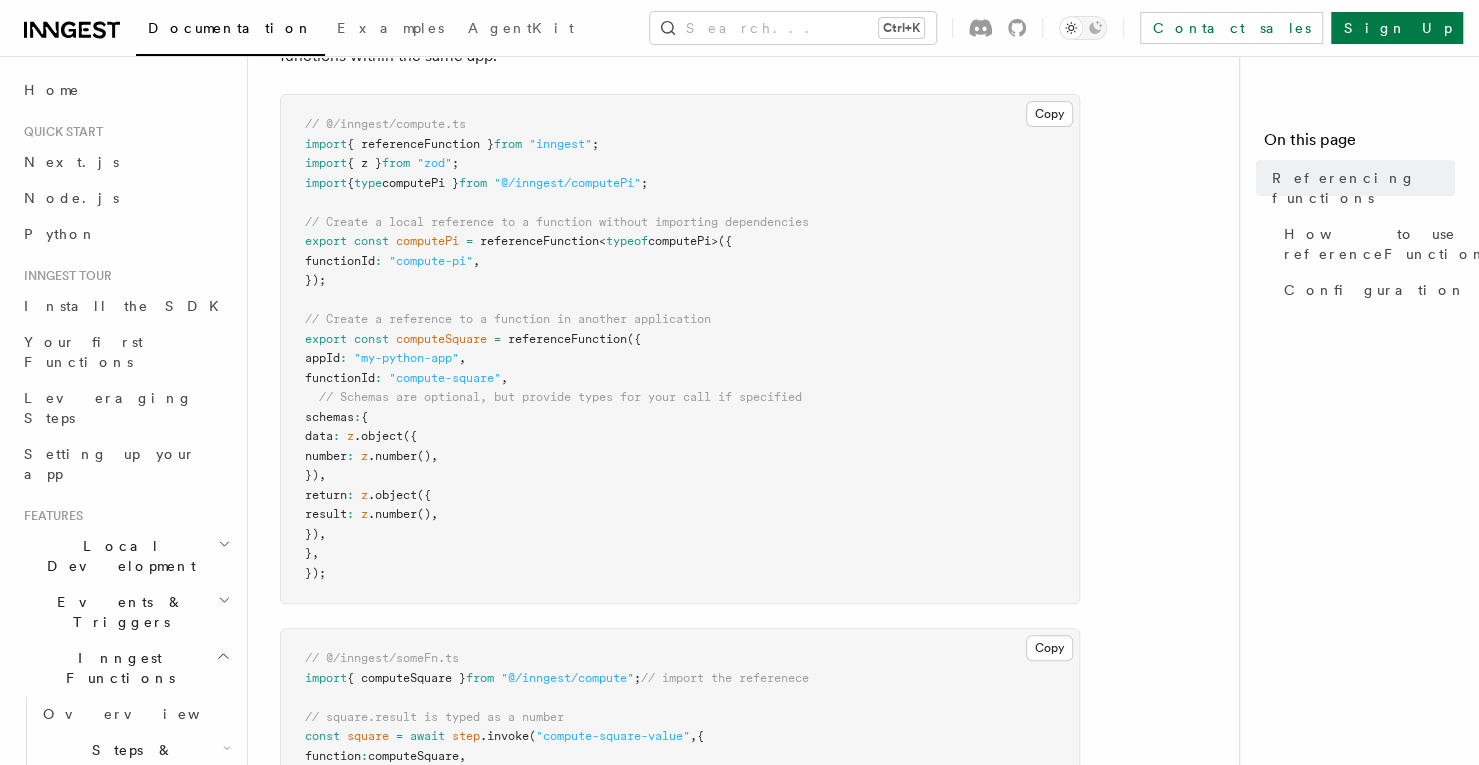 click on "referenceFunction" at bounding box center (567, 339) 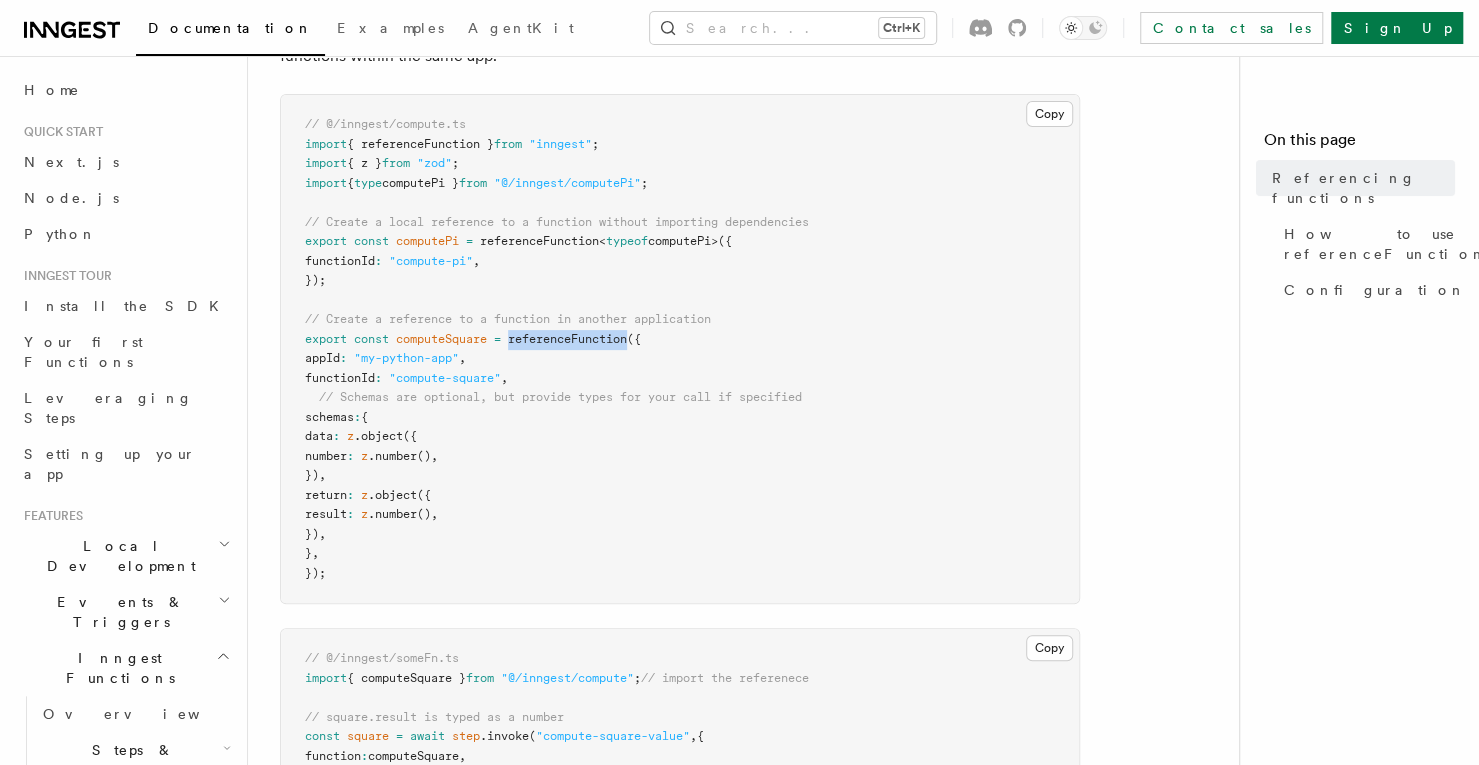 click on "referenceFunction" at bounding box center [567, 339] 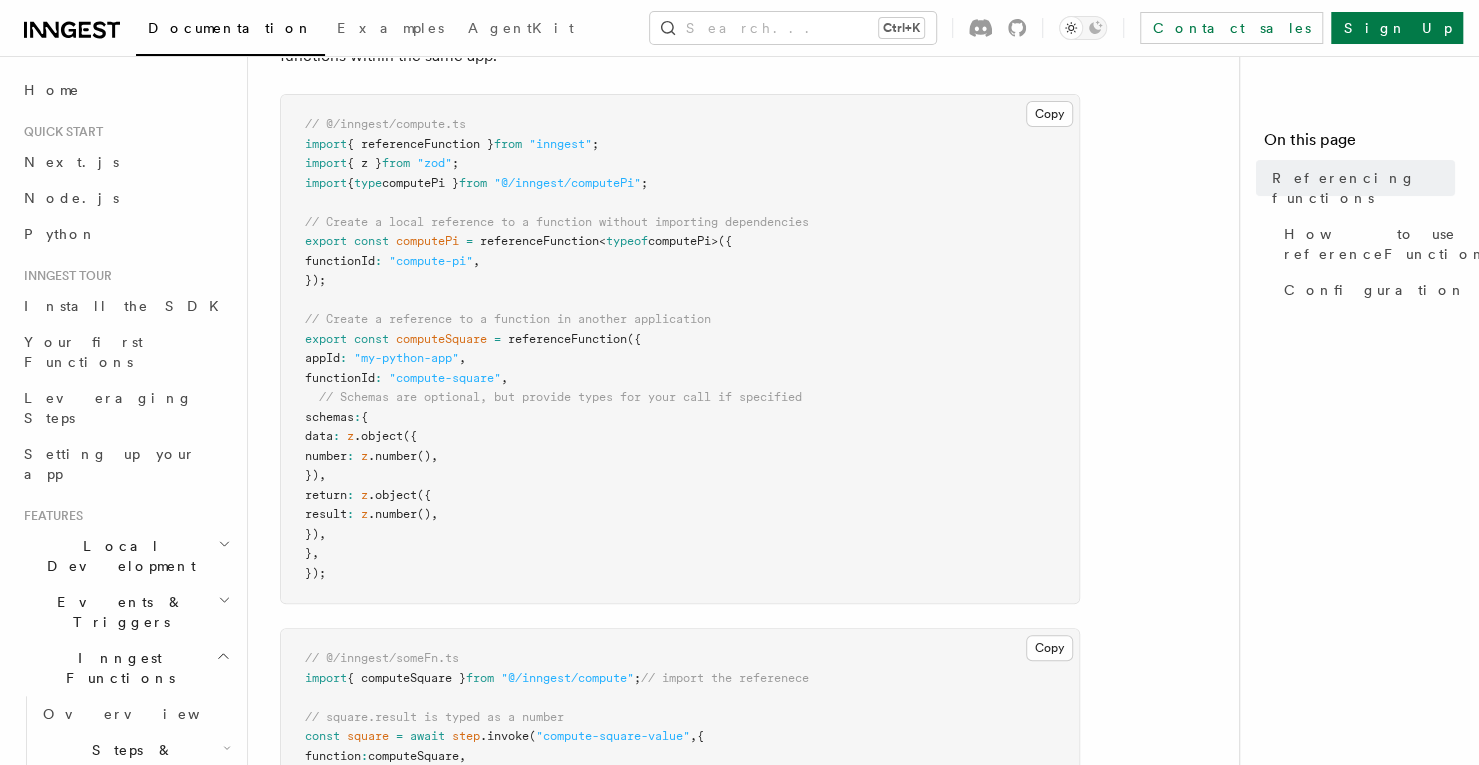 click on "// @/inngest/compute.ts
import  { referenceFunction }  from   "inngest" ;
import  { z }  from   "zod" ;
import  {  type  computePi }  from   "@/inngest/computePi" ;
// Create a local reference to a function without importing dependencies
export   const   computePi   =   referenceFunction < typeof  computePi>({
functionId :   "compute-pi" ,
});
// Create a reference to a function in another application
export   const   computeSquare   =   referenceFunction ({
appId :   "my-python-app" ,
functionId :   "compute-square" ,
// Schemas are optional, but provide types for your call if specified
schemas :  {
data :   z .object ({
number :   z .number () ,
}) ,
return :   z .object ({
result :   z .number () ,
}) ,
} ,
});" at bounding box center [680, 349] 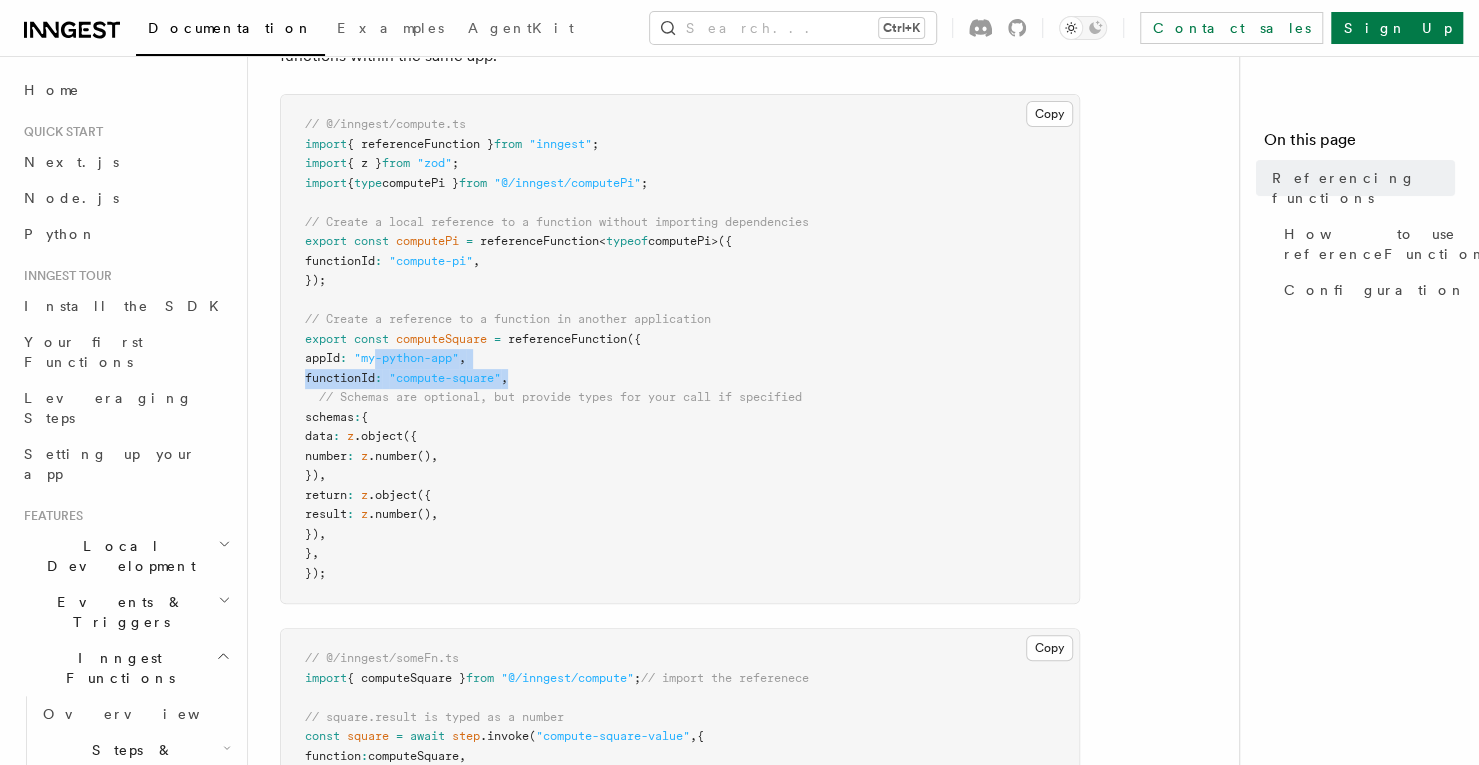 drag, startPoint x: 569, startPoint y: 375, endPoint x: 394, endPoint y: 365, distance: 175.28548 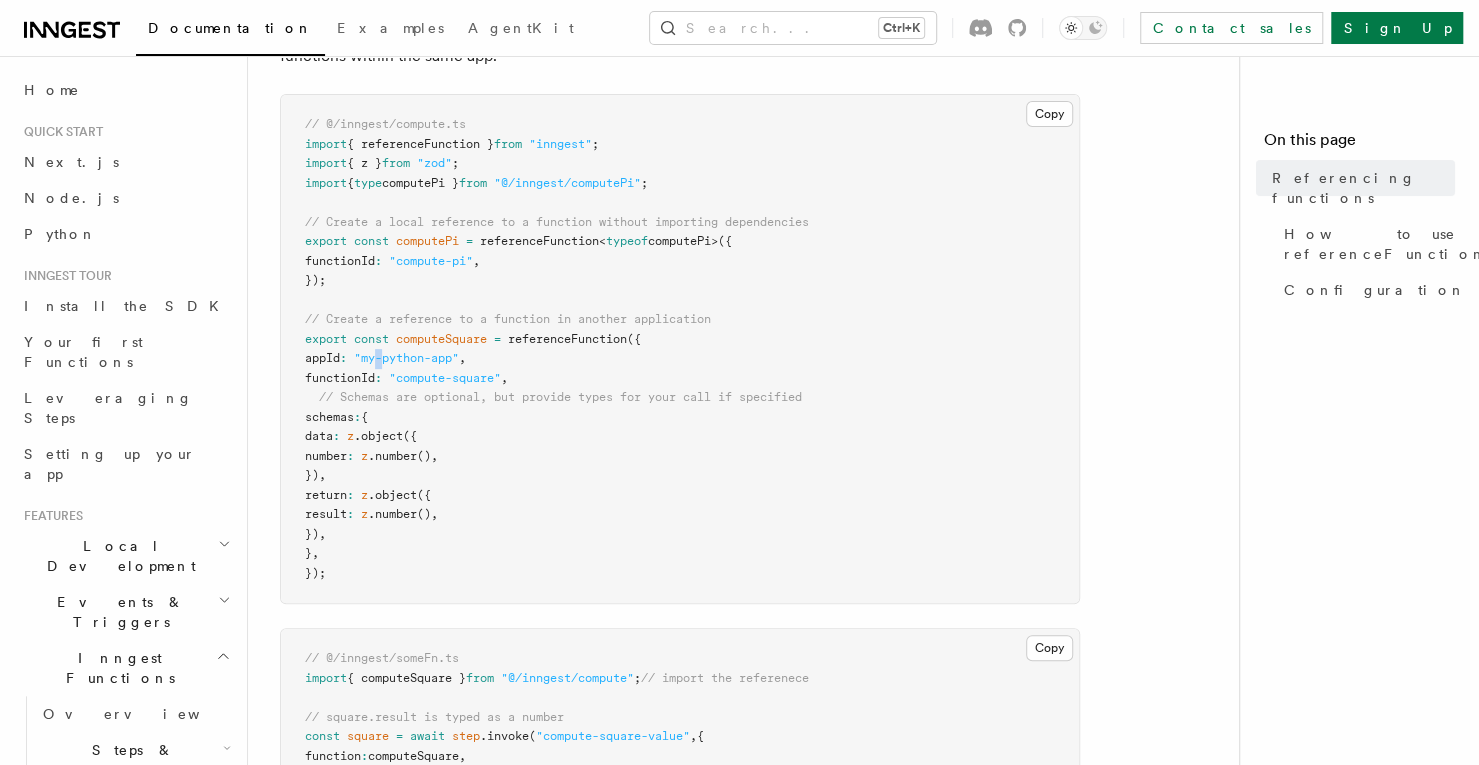 click on ""my-python-app"" at bounding box center [406, 358] 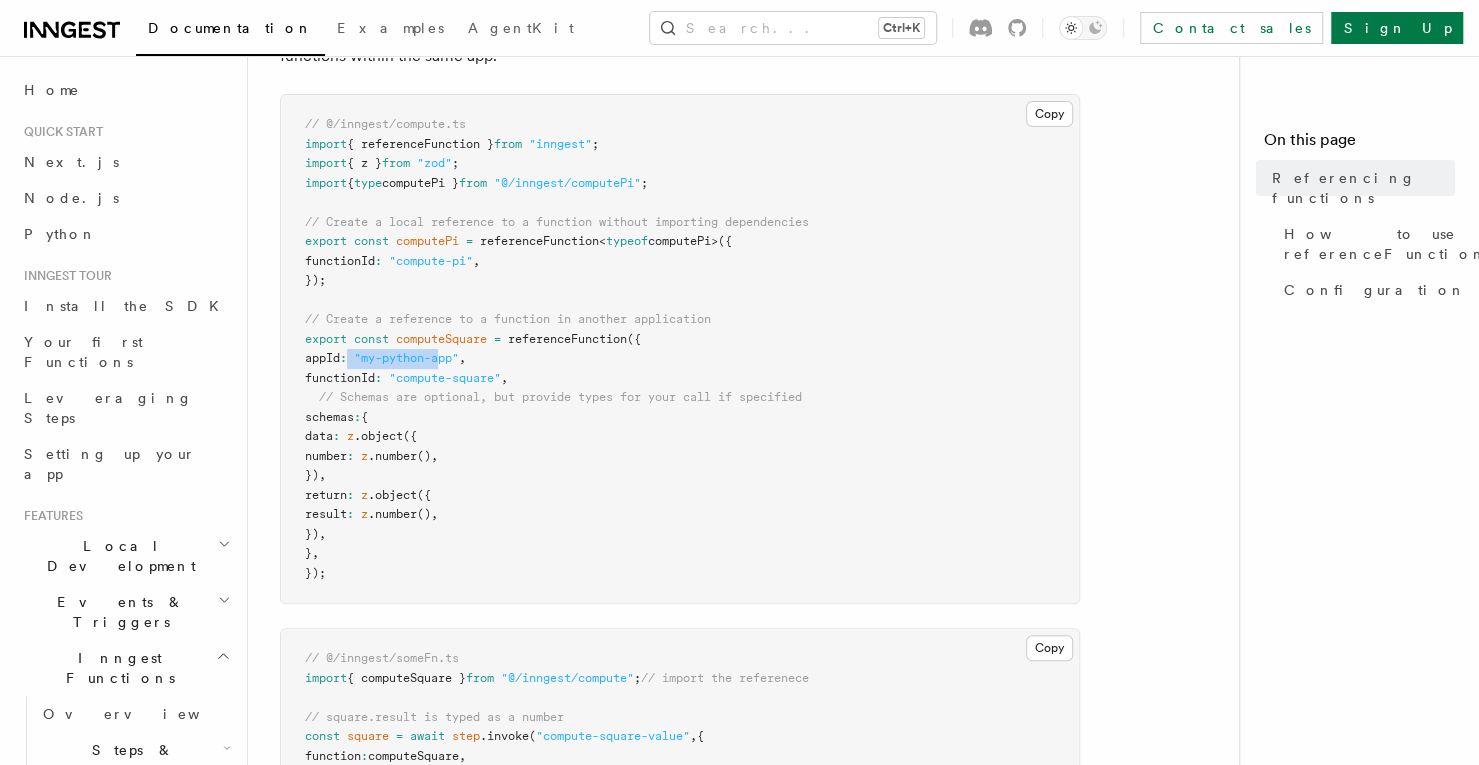 drag, startPoint x: 447, startPoint y: 357, endPoint x: 360, endPoint y: 356, distance: 87.005745 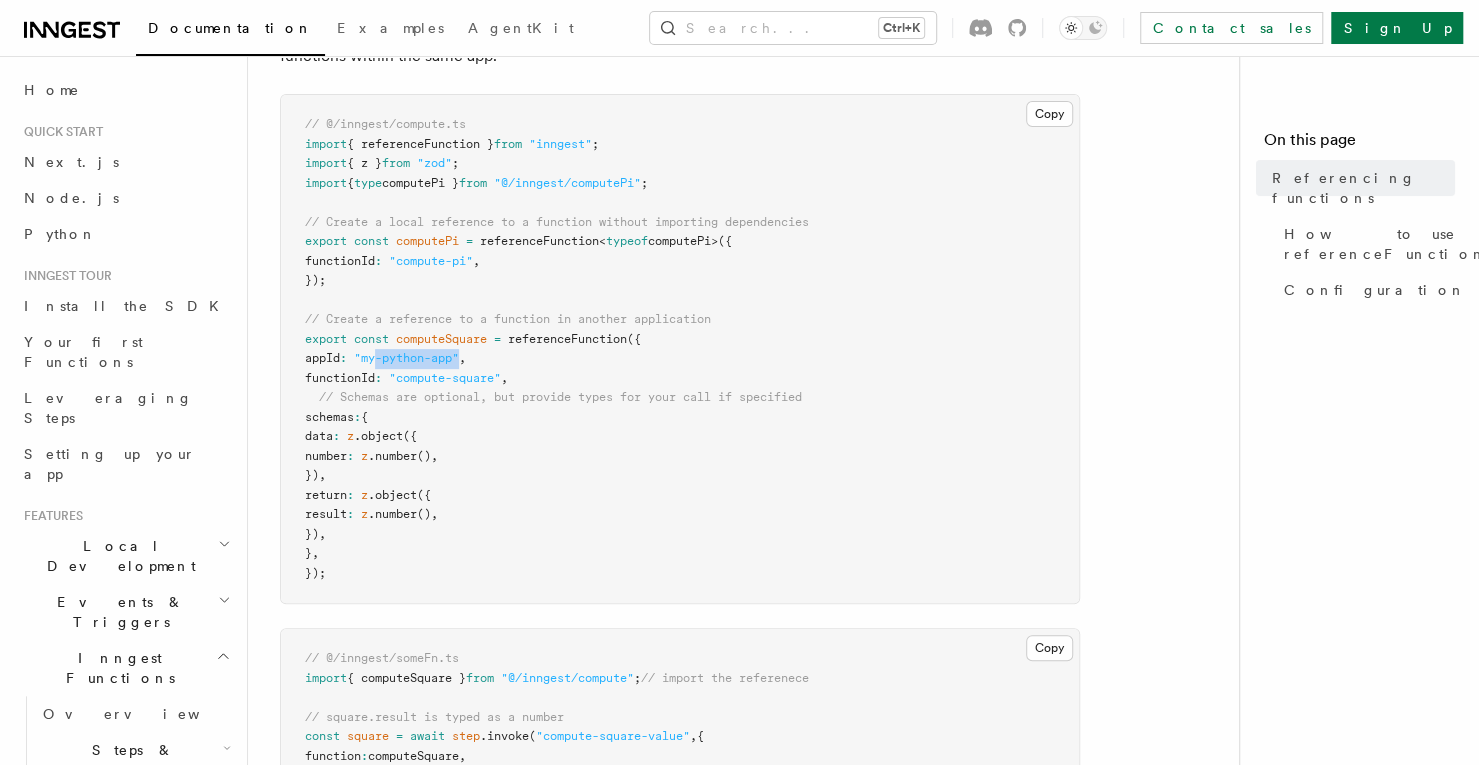 click on "appId :   "my-python-app" ," at bounding box center (385, 358) 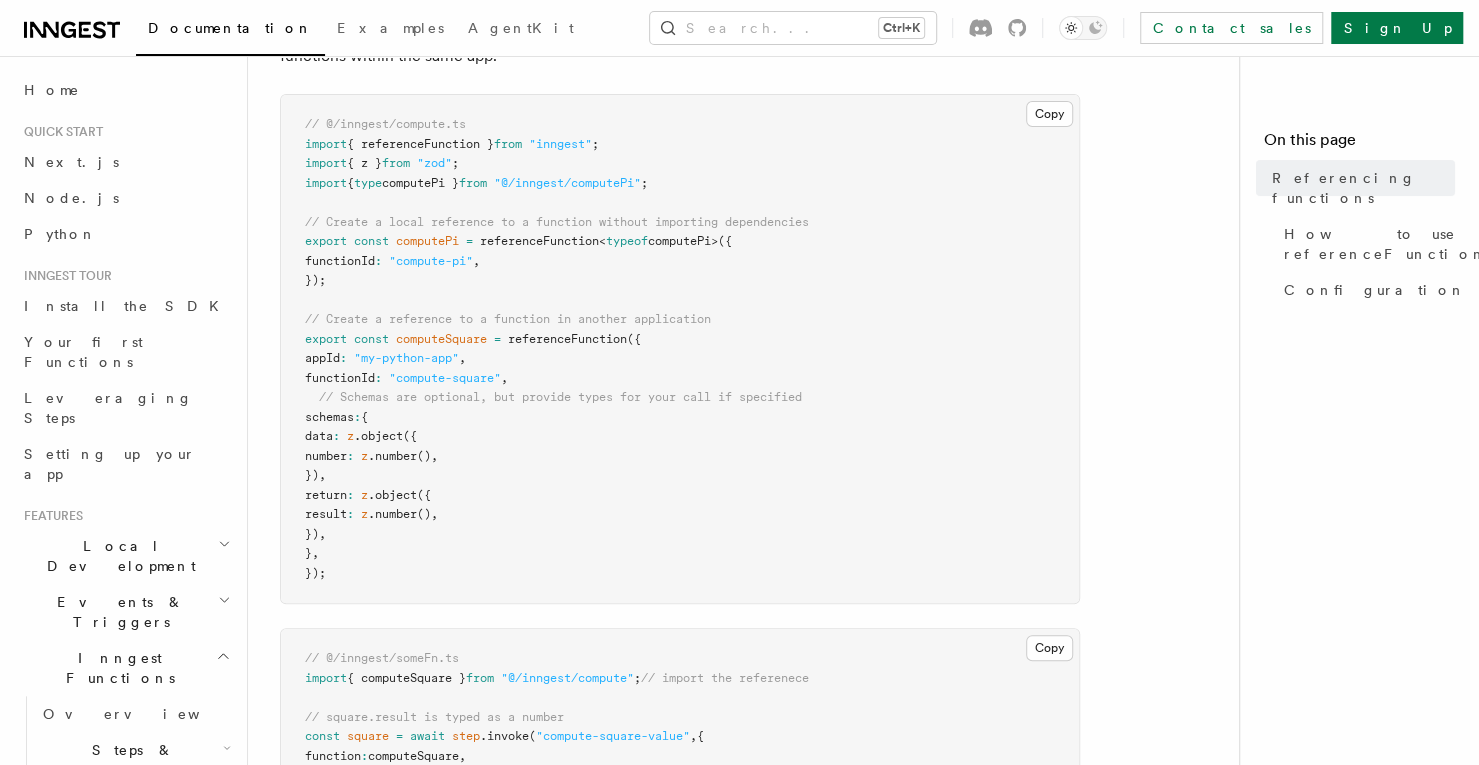 click on "// Schemas are optional, but provide types for your call if specified" at bounding box center [560, 397] 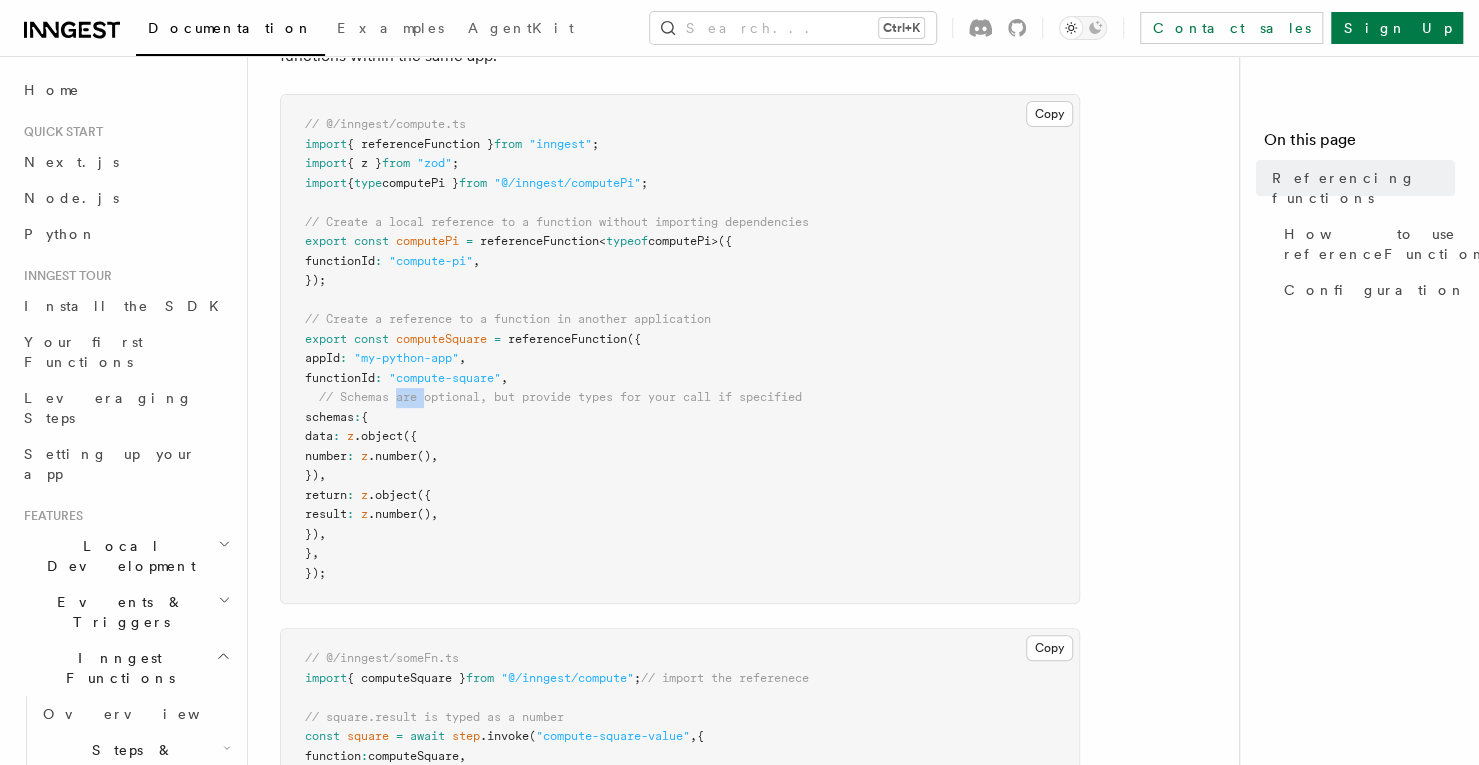 click on "// Schemas are optional, but provide types for your call if specified" at bounding box center [560, 397] 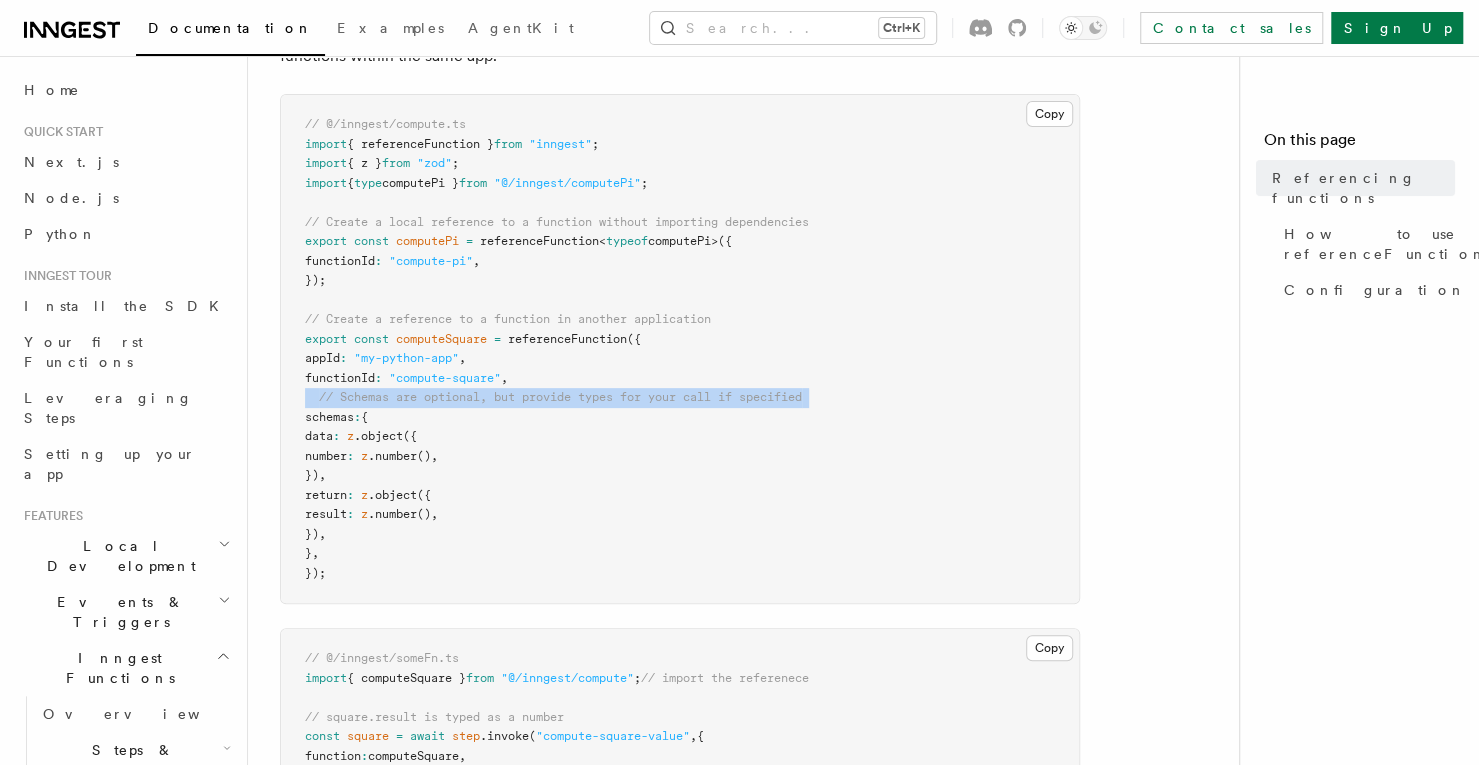 click on "// Schemas are optional, but provide types for your call if specified" at bounding box center [560, 397] 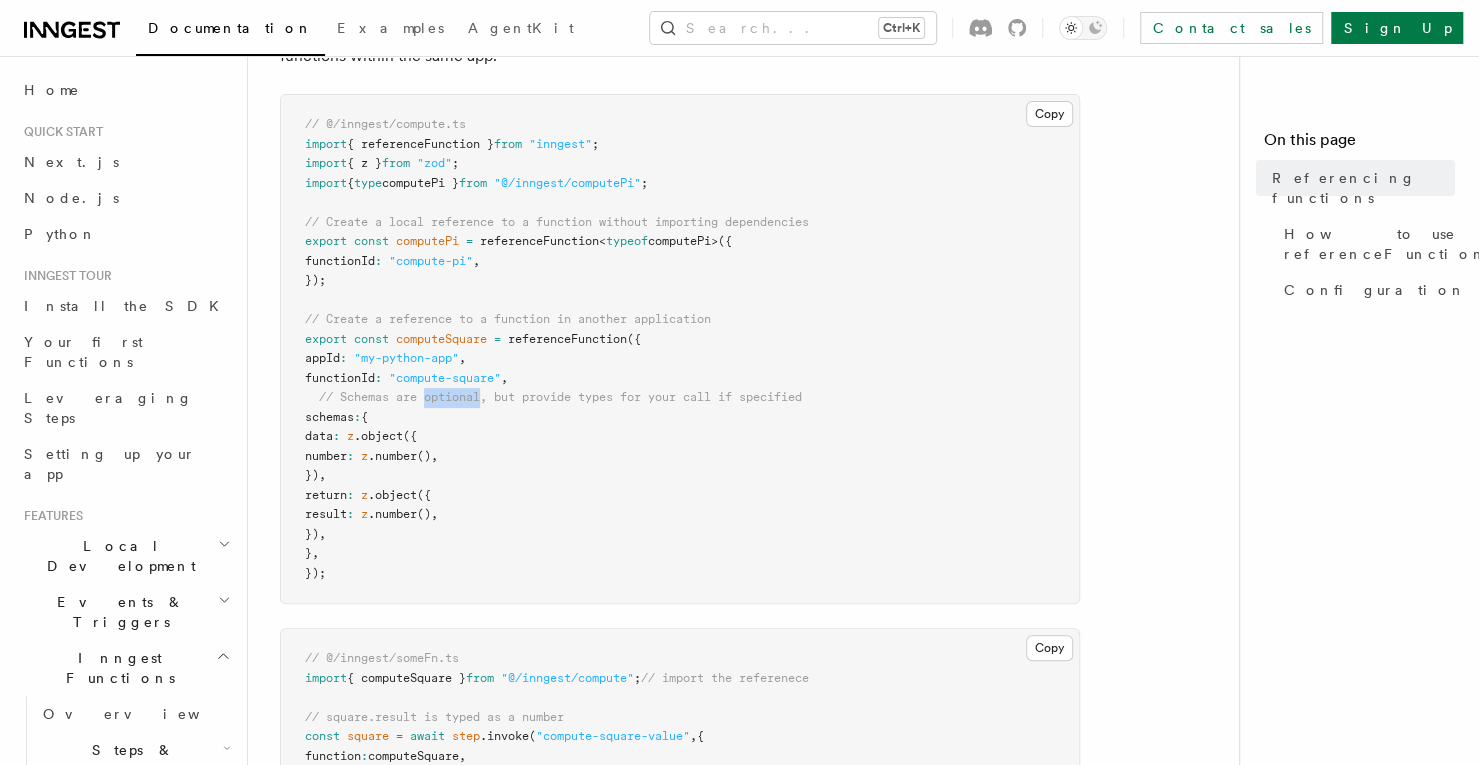click on "// Schemas are optional, but provide types for your call if specified" at bounding box center (560, 397) 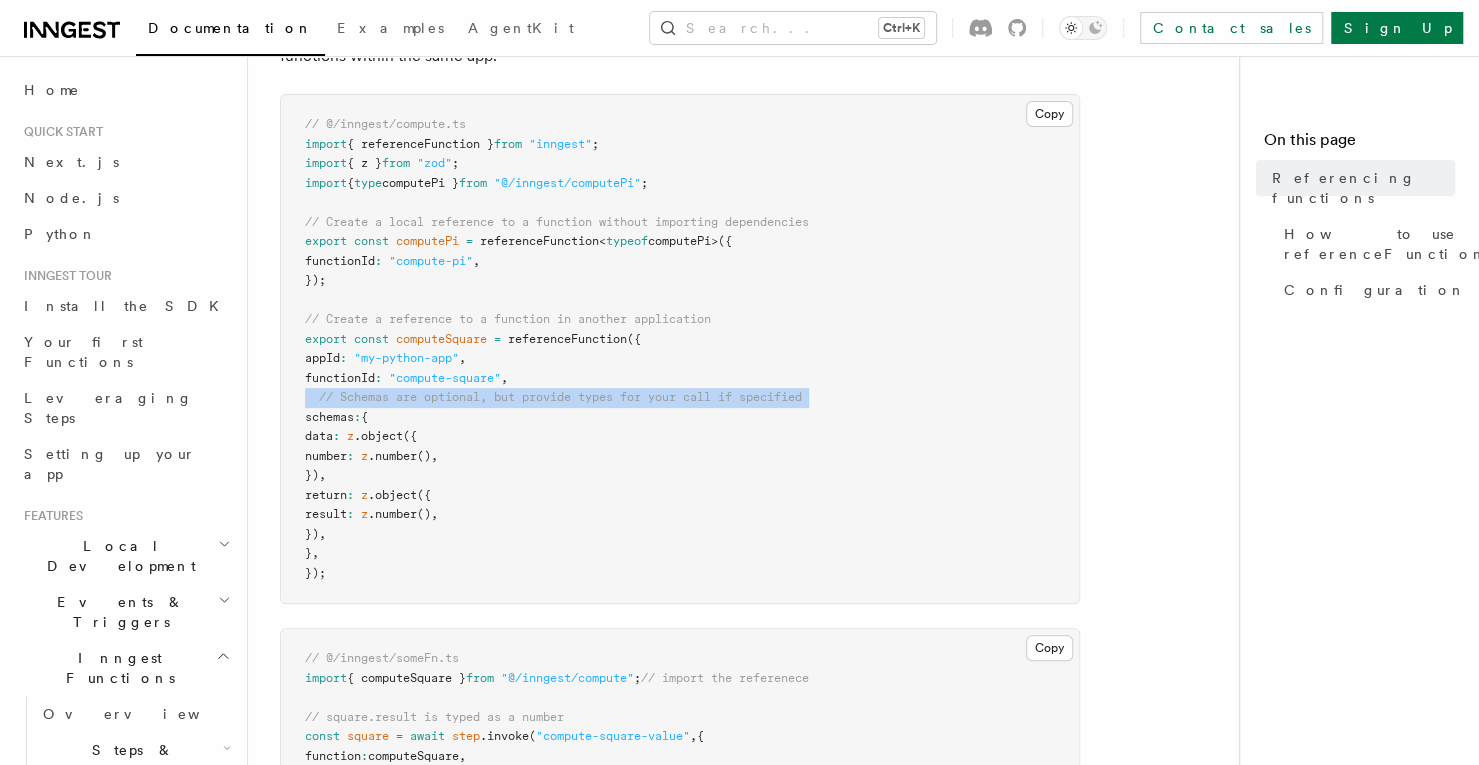 click on "// Schemas are optional, but provide types for your call if specified" at bounding box center (560, 397) 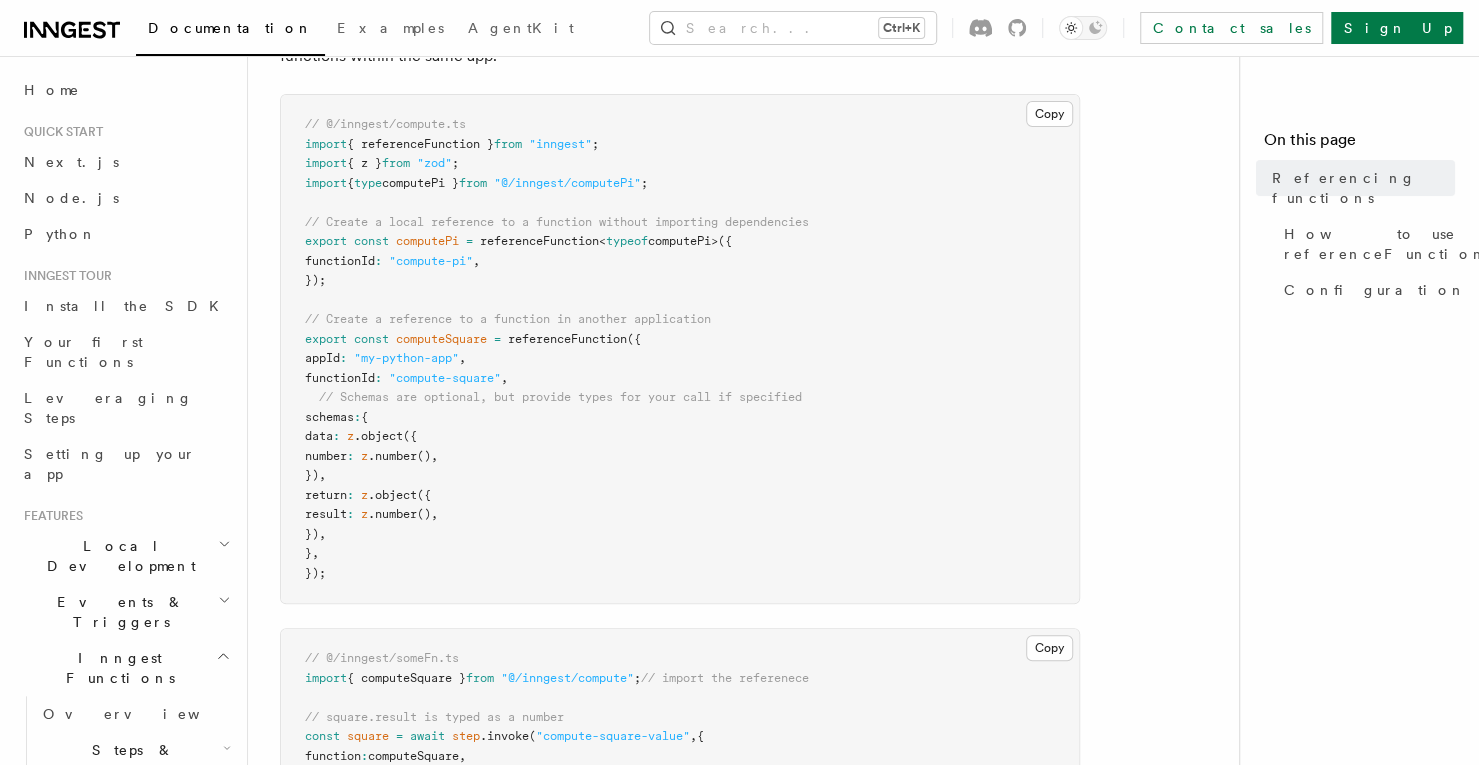 click on "// @/inngest/compute.ts
import  { referenceFunction }  from   "inngest" ;
import  { z }  from   "zod" ;
import  {  type  computePi }  from   "@/inngest/computePi" ;
// Create a local reference to a function without importing dependencies
export   const   computePi   =   referenceFunction < typeof  computePi>({
functionId :   "compute-pi" ,
});
// Create a reference to a function in another application
export   const   computeSquare   =   referenceFunction ({
appId :   "my-python-app" ,
functionId :   "compute-square" ,
// Schemas are optional, but provide types for your call if specified
schemas :  {
data :   z .object ({
number :   z .number () ,
}) ,
return :   z .object ({
result :   z .number () ,
}) ,
} ,
});" at bounding box center (680, 349) 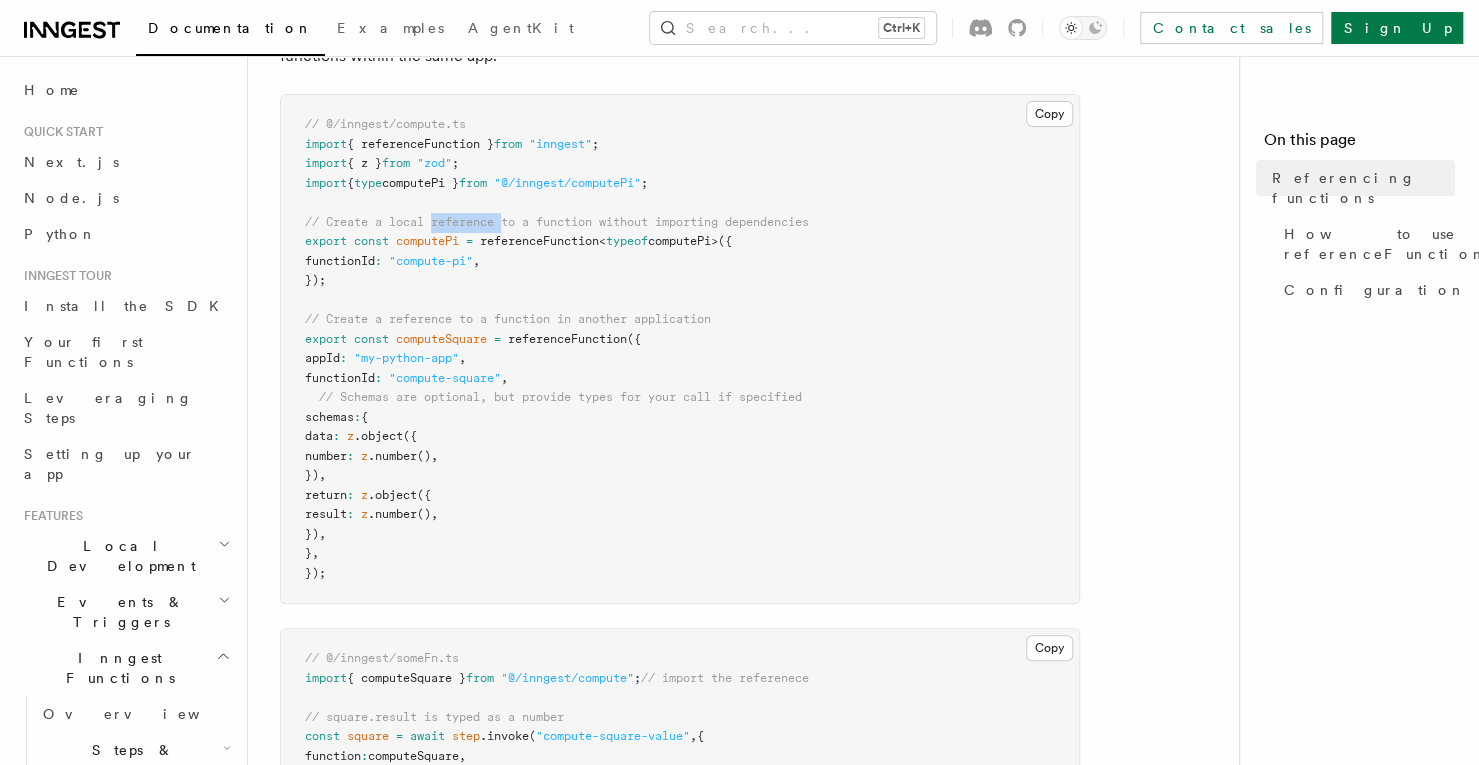 click on "// Create a local reference to a function without importing dependencies" at bounding box center [557, 222] 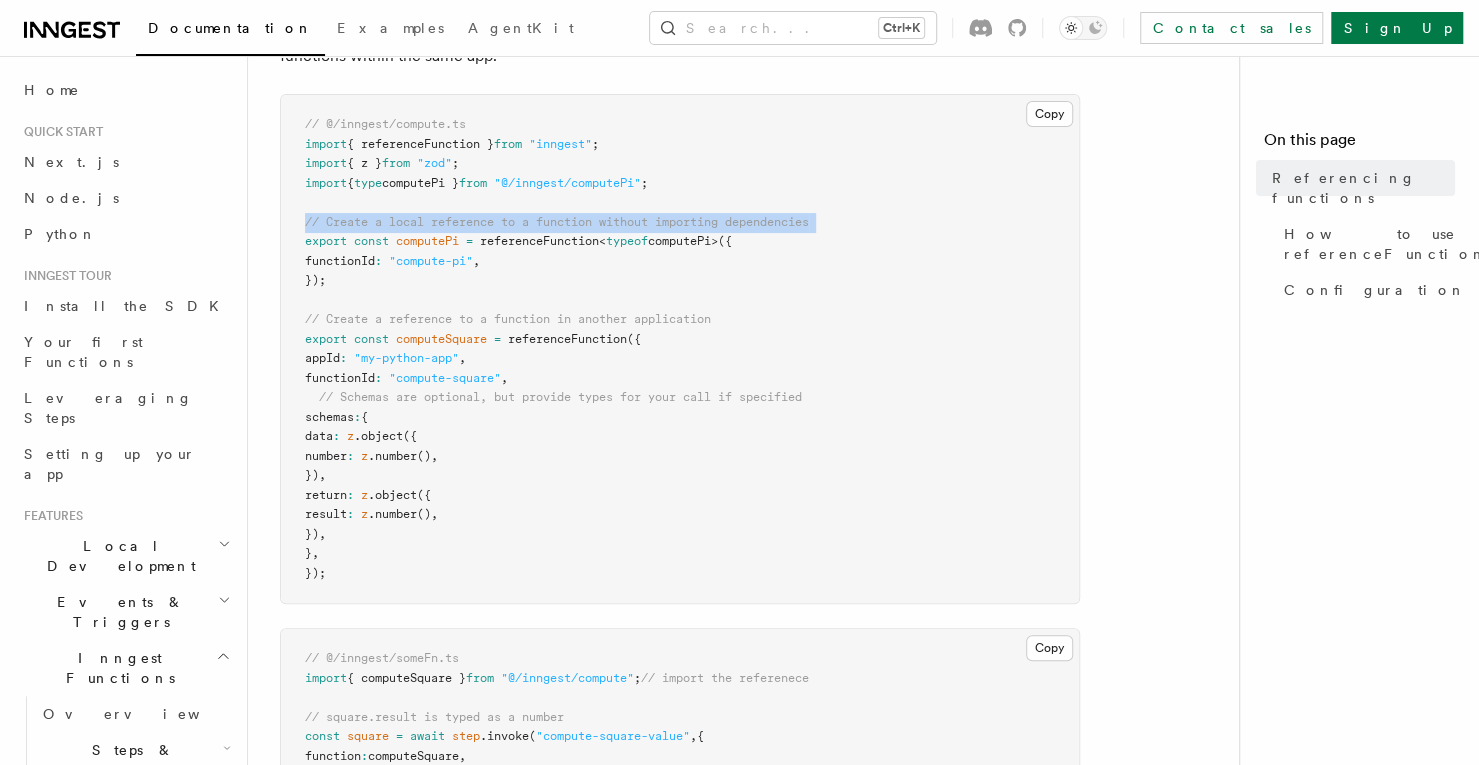 click on "// Create a local reference to a function without importing dependencies" at bounding box center [557, 222] 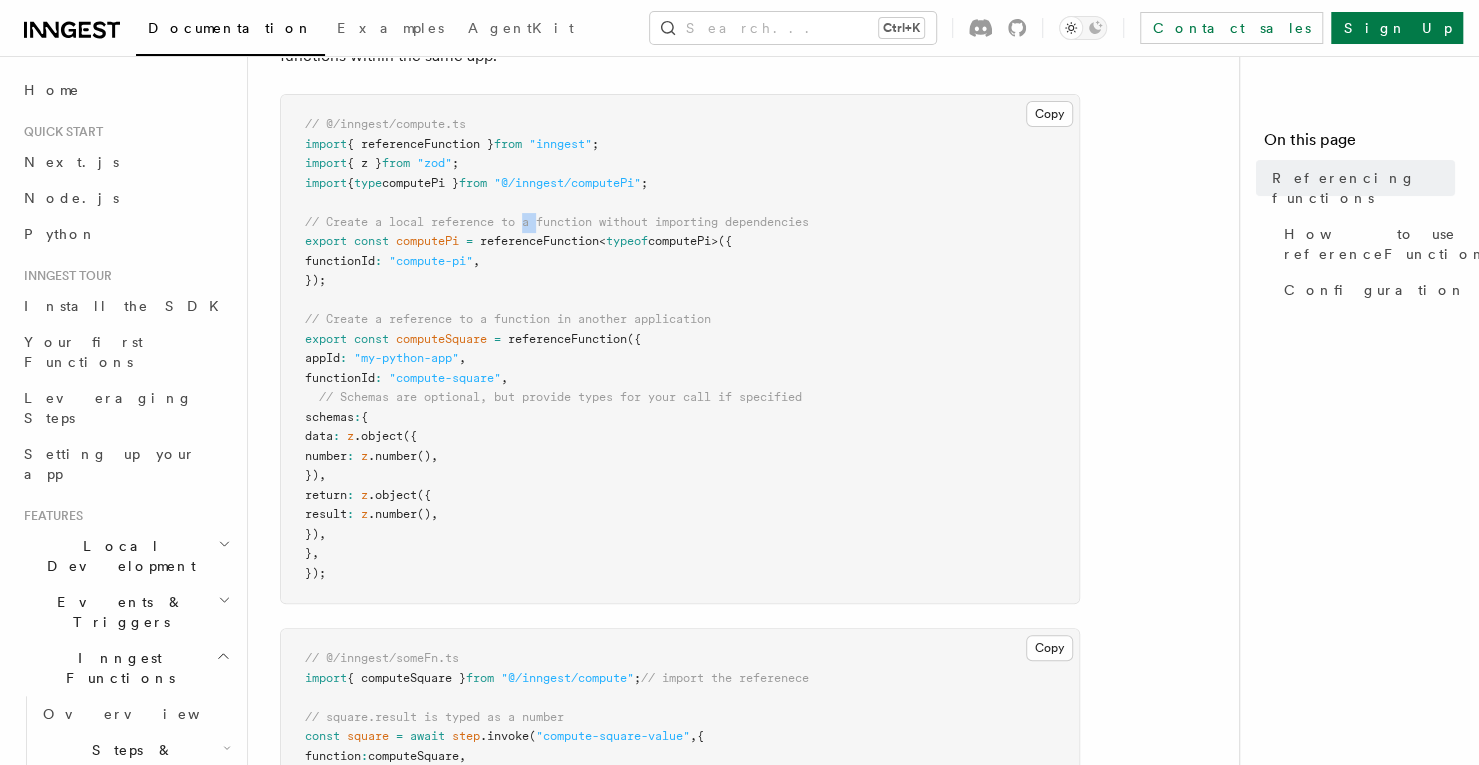 click on "// Create a local reference to a function without importing dependencies" at bounding box center (557, 222) 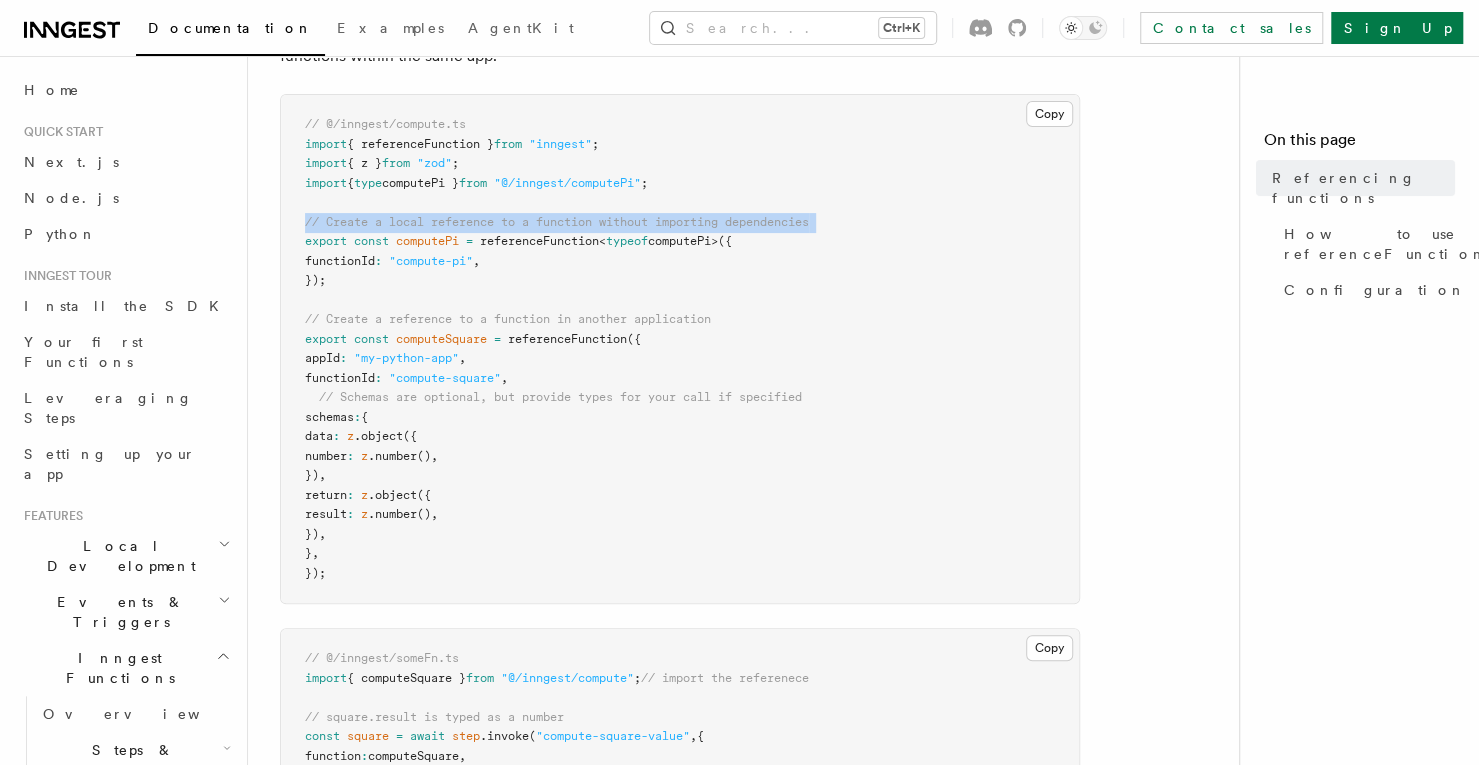 click on "// Create a local reference to a function without importing dependencies" at bounding box center [557, 222] 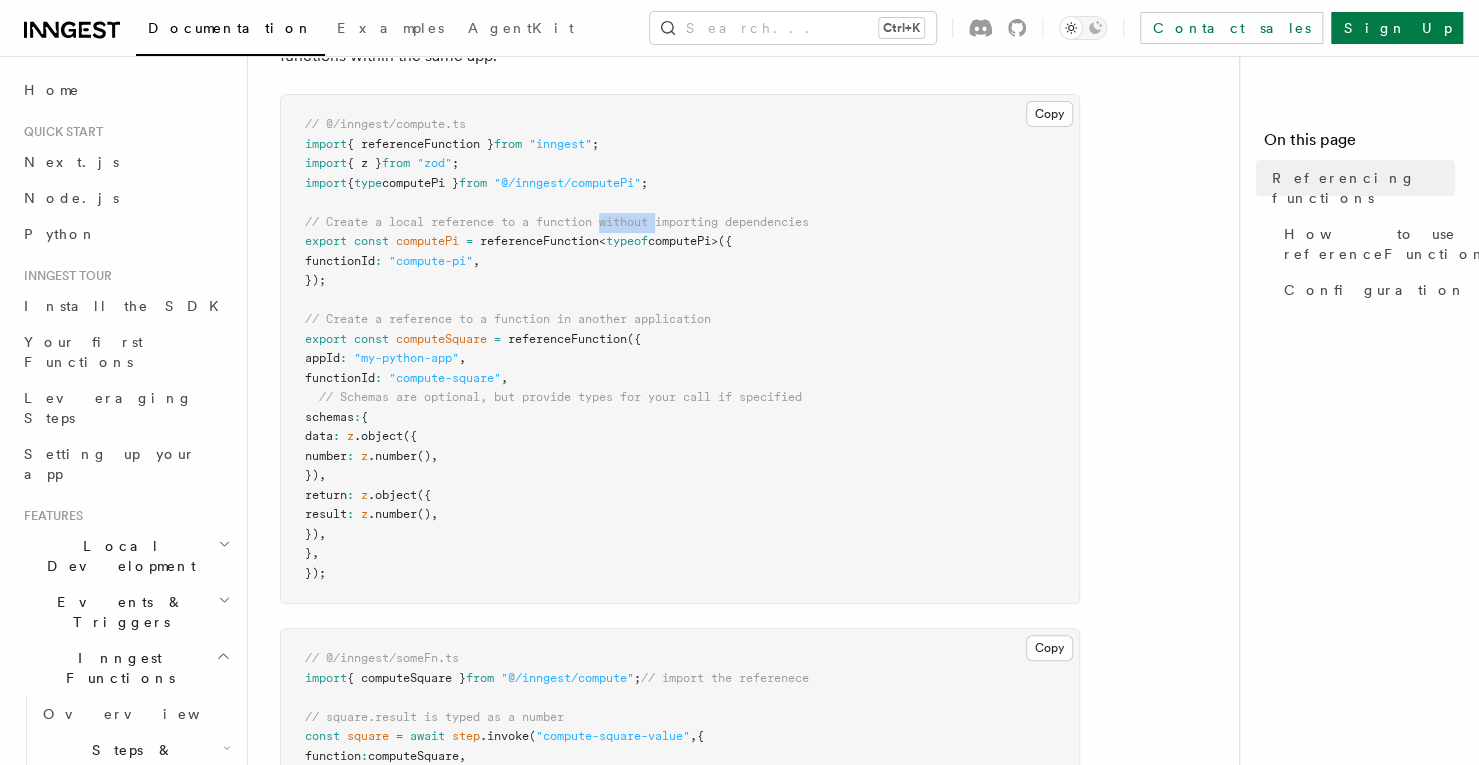 click on "// Create a local reference to a function without importing dependencies" at bounding box center [557, 222] 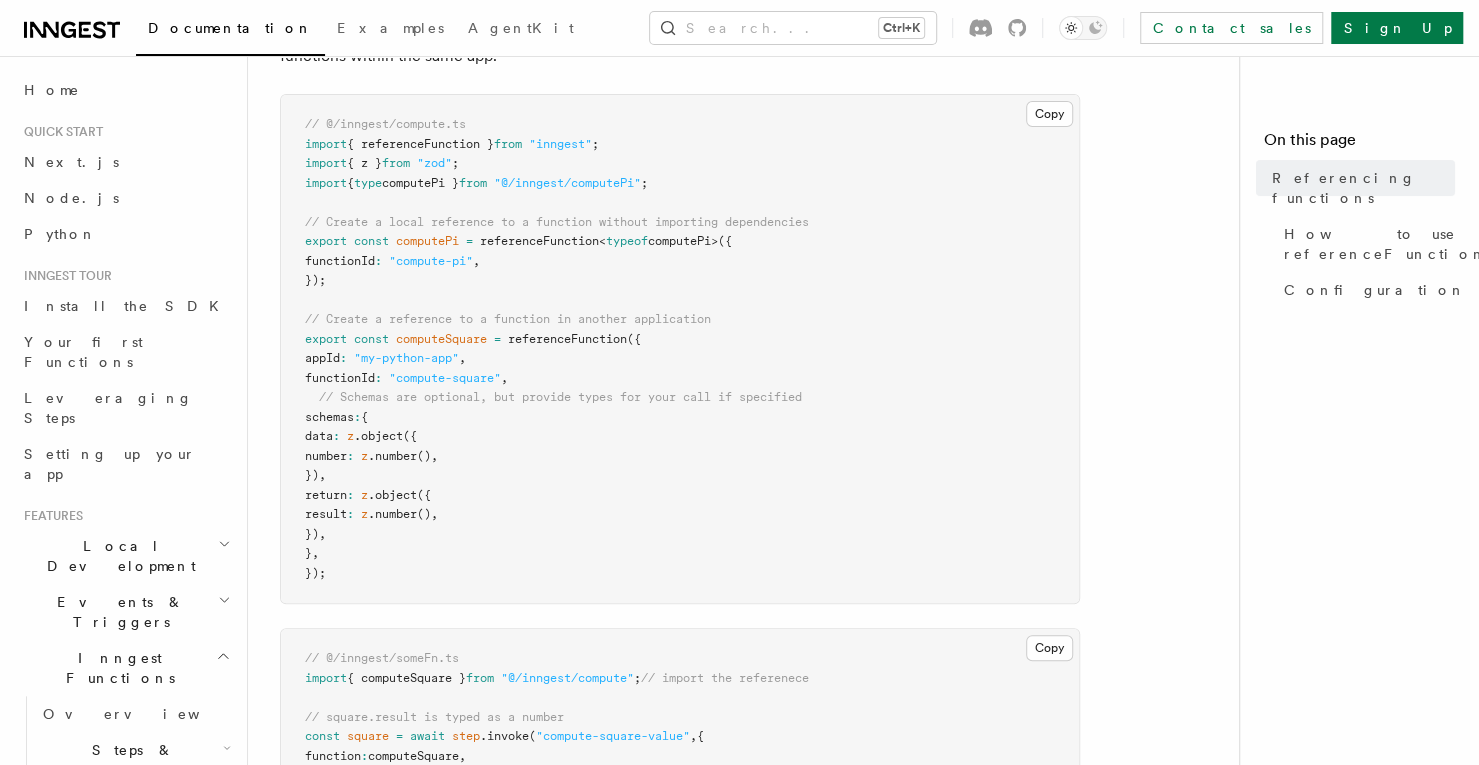 click on "// Create a local reference to a function without importing dependencies" at bounding box center (557, 222) 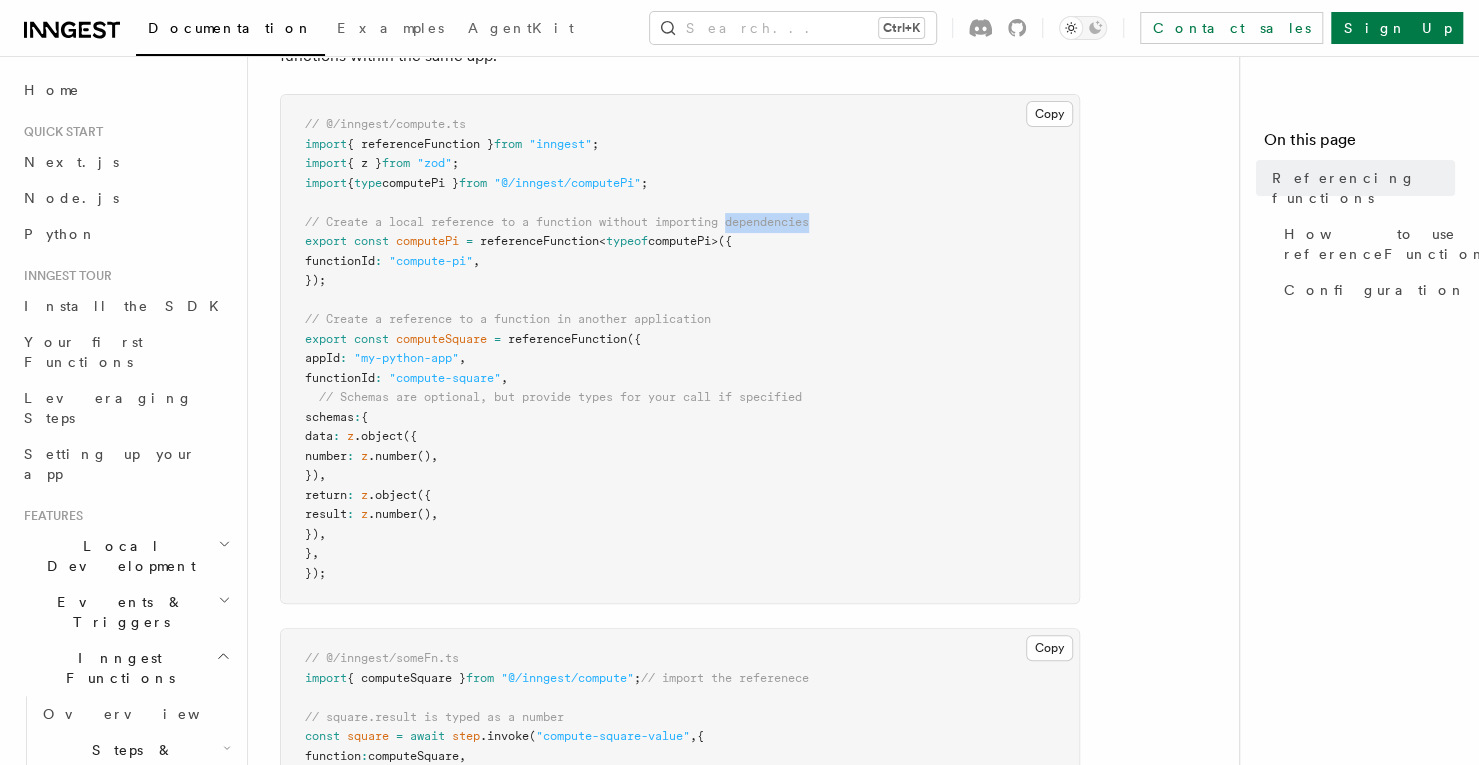 click on "// @/inngest/compute.ts
import  { referenceFunction }  from   "inngest" ;
import  { z }  from   "zod" ;
import  {  type  computePi }  from   "@/inngest/computePi" ;
// Create a local reference to a function without importing dependencies
export   const   computePi   =   referenceFunction < typeof  computePi>({
functionId :   "compute-pi" ,
});
// Create a reference to a function in another application
export   const   computeSquare   =   referenceFunction ({
appId :   "my-python-app" ,
functionId :   "compute-square" ,
// Schemas are optional, but provide types for your call if specified
schemas :  {
data :   z .object ({
number :   z .number () ,
}) ,
return :   z .object ({
result :   z .number () ,
}) ,
} ,
});" at bounding box center [680, 349] 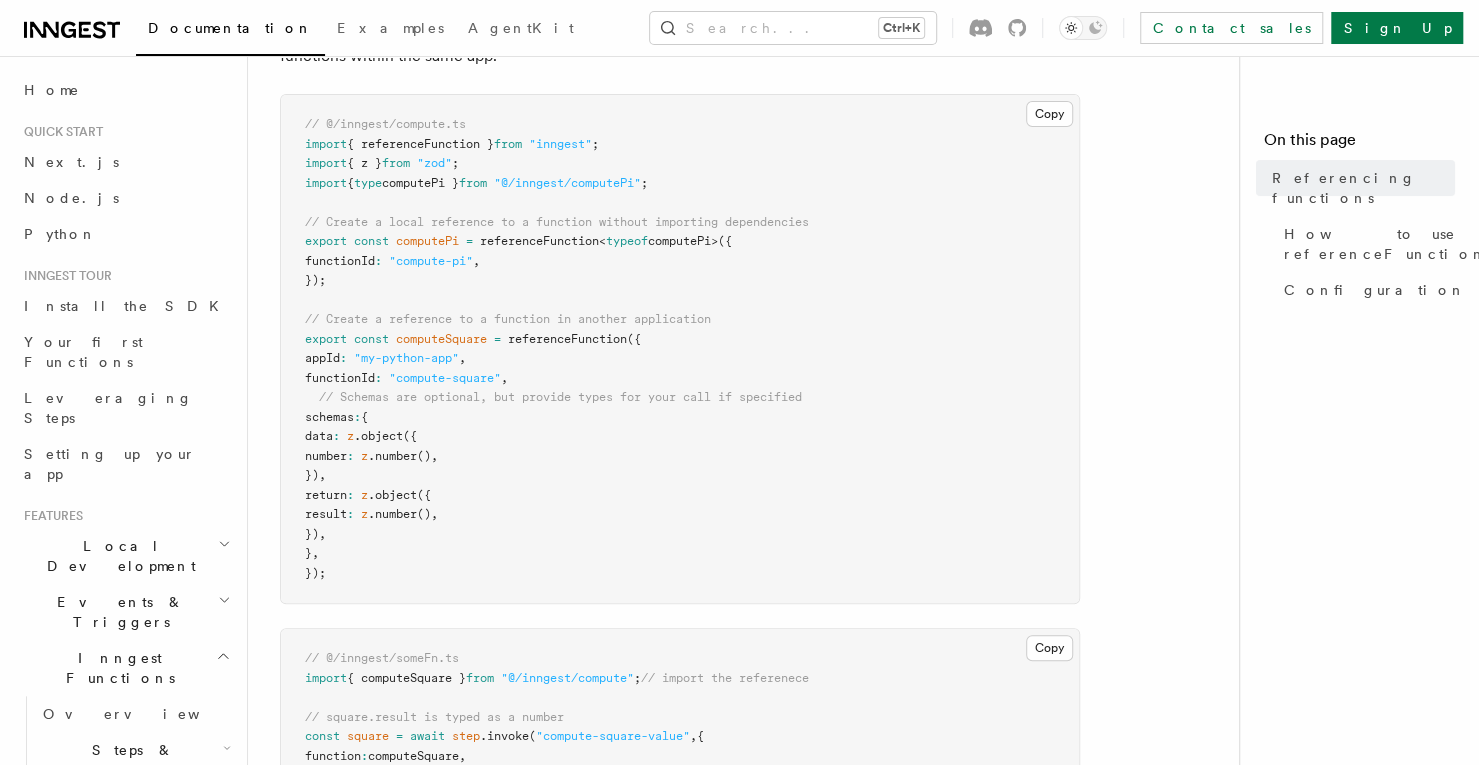 click on "// @/inngest/compute.ts
import  { referenceFunction }  from   "inngest" ;
import  { z }  from   "zod" ;
import  {  type  computePi }  from   "@/inngest/computePi" ;
// Create a local reference to a function without importing dependencies
export   const   computePi   =   referenceFunction < typeof  computePi>({
functionId :   "compute-pi" ,
});
// Create a reference to a function in another application
export   const   computeSquare   =   referenceFunction ({
appId :   "my-python-app" ,
functionId :   "compute-square" ,
// Schemas are optional, but provide types for your call if specified
schemas :  {
data :   z .object ({
number :   z .number () ,
}) ,
return :   z .object ({
result :   z .number () ,
}) ,
} ,
});" at bounding box center (680, 349) 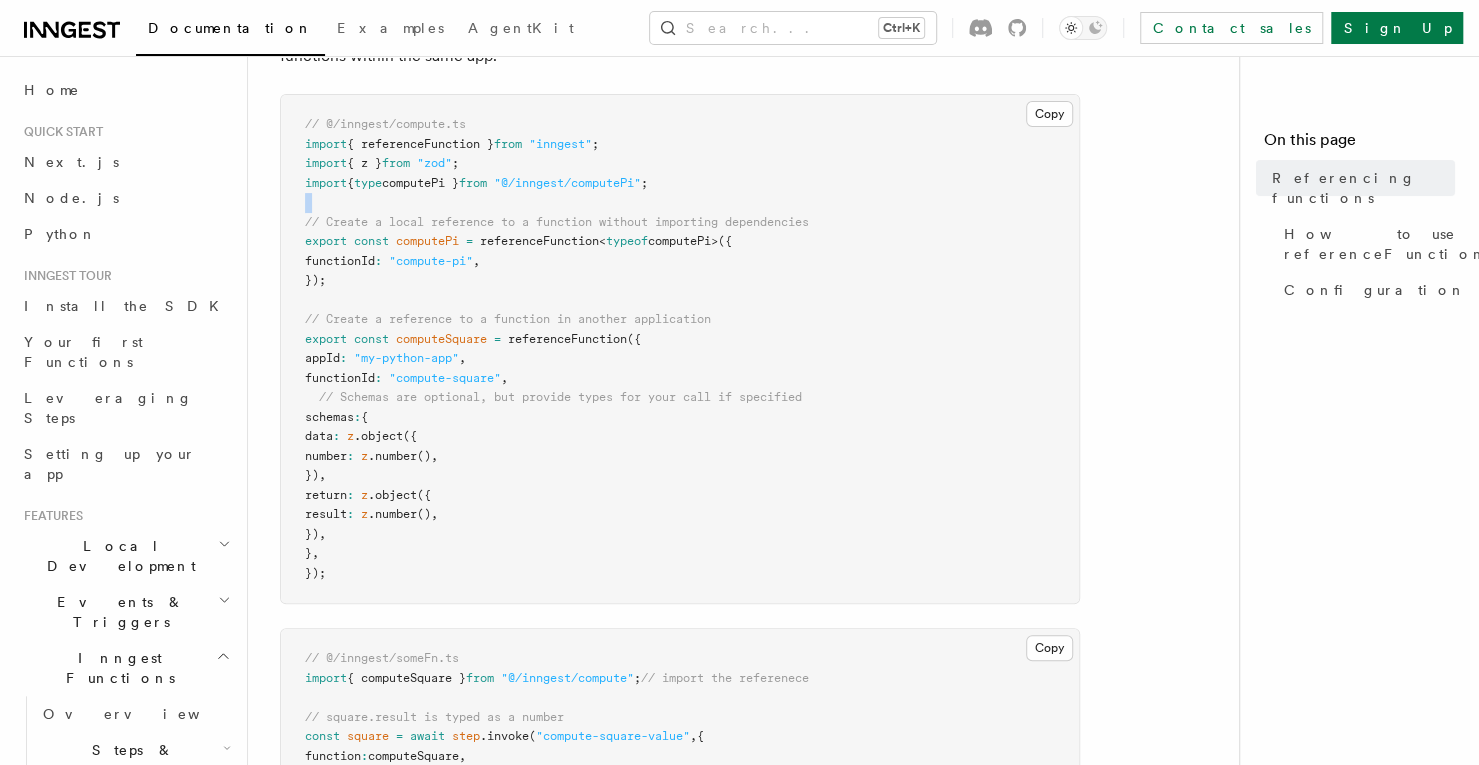 click on "// @/inngest/compute.ts
import  { referenceFunction }  from   "inngest" ;
import  { z }  from   "zod" ;
import  {  type  computePi }  from   "@/inngest/computePi" ;
// Create a local reference to a function without importing dependencies
export   const   computePi   =   referenceFunction < typeof  computePi>({
functionId :   "compute-pi" ,
});
// Create a reference to a function in another application
export   const   computeSquare   =   referenceFunction ({
appId :   "my-python-app" ,
functionId :   "compute-square" ,
// Schemas are optional, but provide types for your call if specified
schemas :  {
data :   z .object ({
number :   z .number () ,
}) ,
return :   z .object ({
result :   z .number () ,
}) ,
} ,
});" at bounding box center [680, 349] 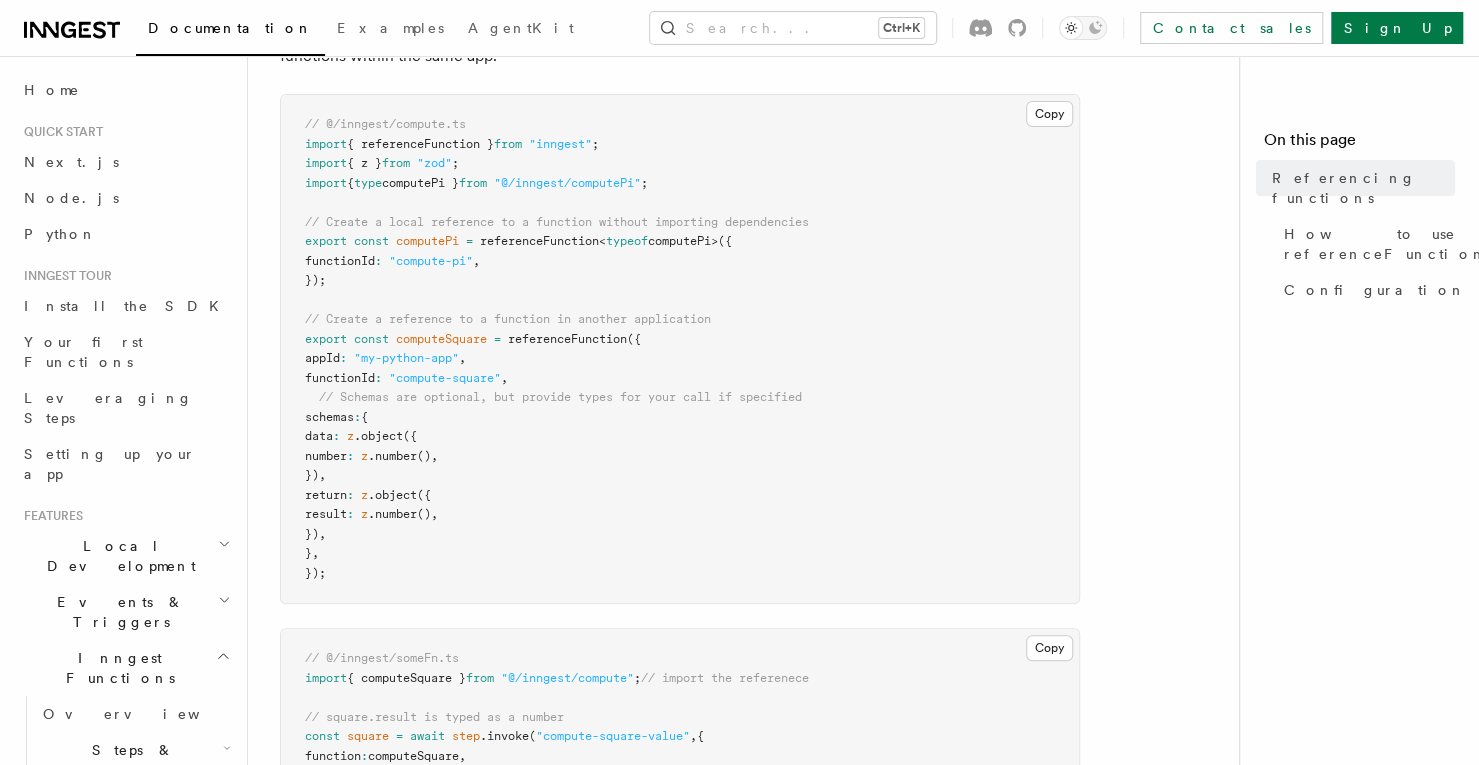 click on "// Create a local reference to a function without importing dependencies" at bounding box center [557, 222] 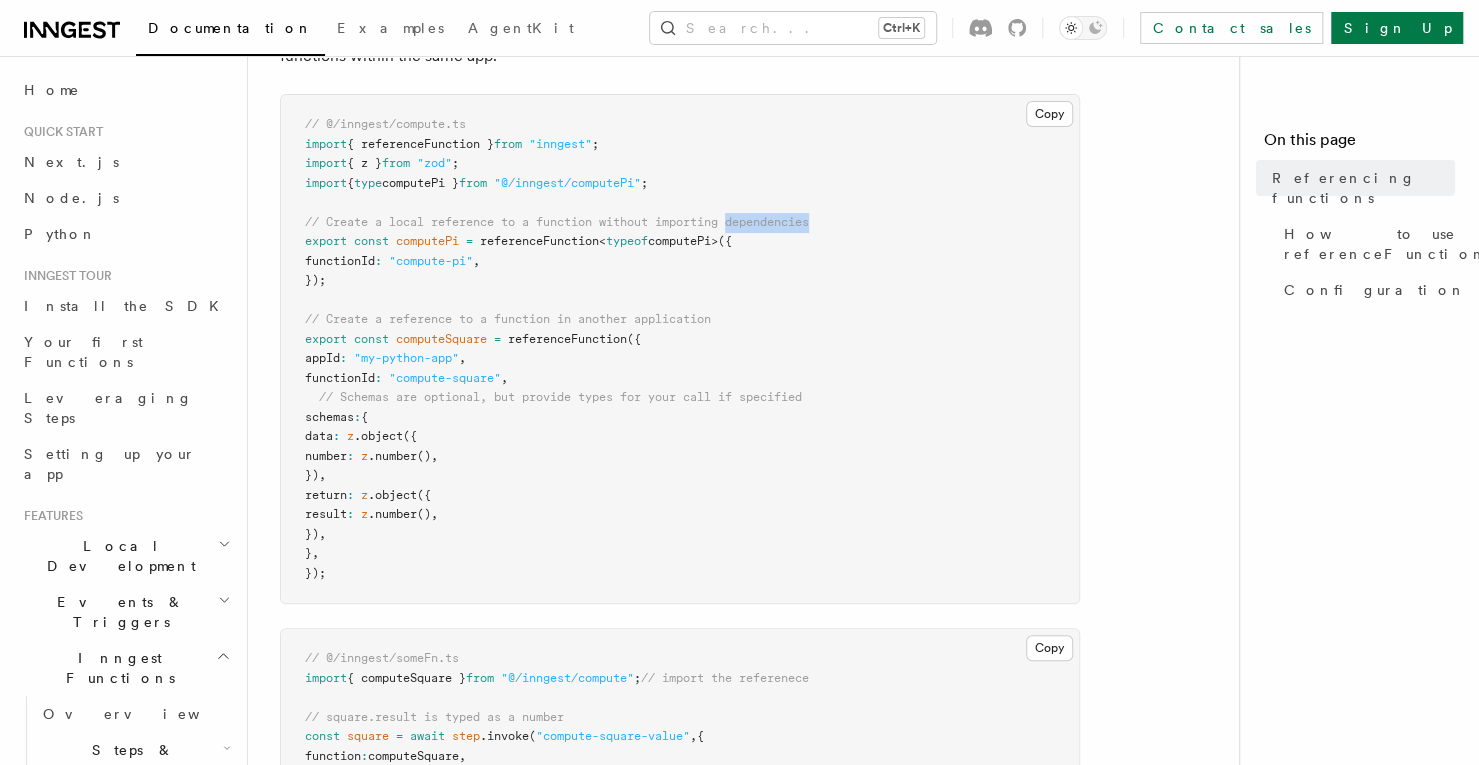 click on "// Create a local reference to a function without importing dependencies" at bounding box center [557, 222] 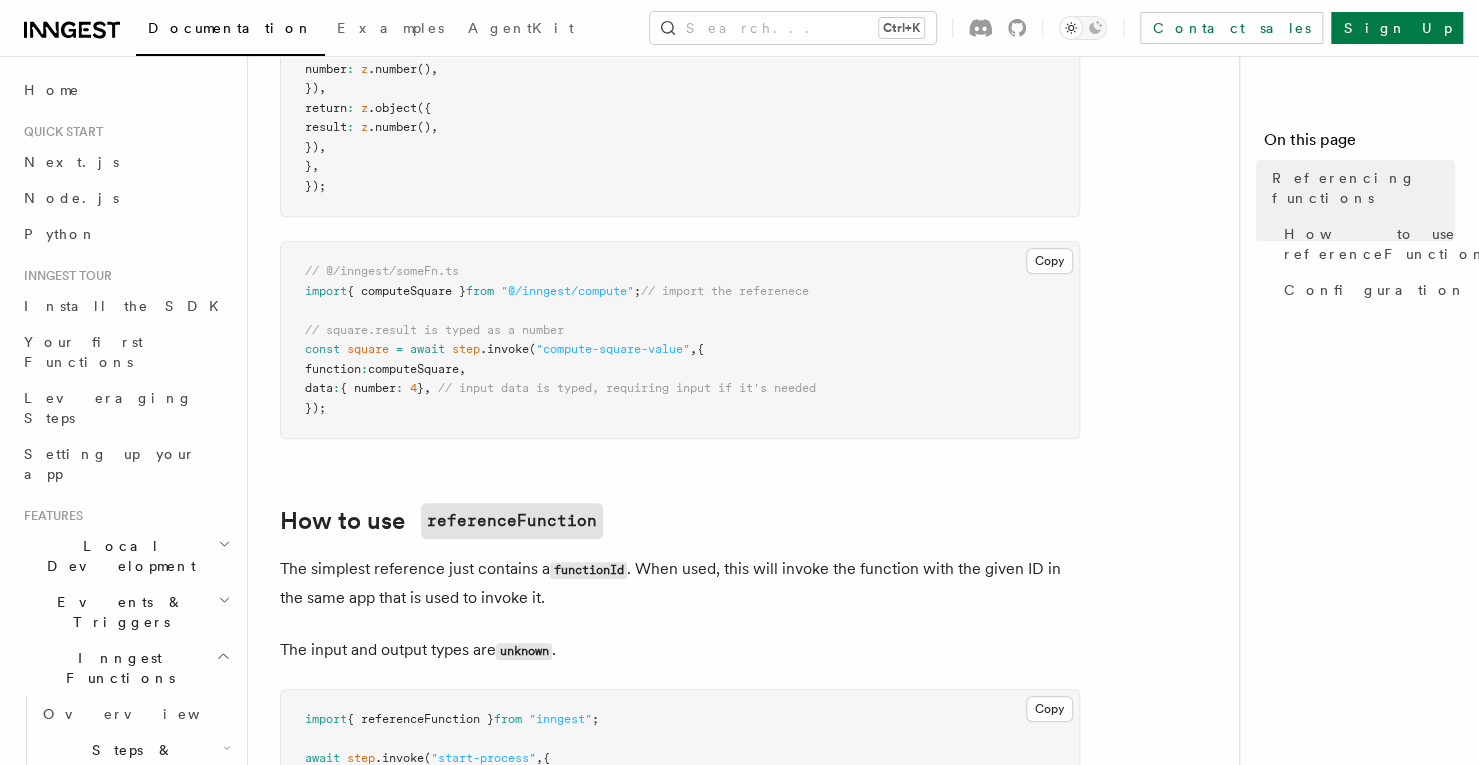 scroll, scrollTop: 600, scrollLeft: 0, axis: vertical 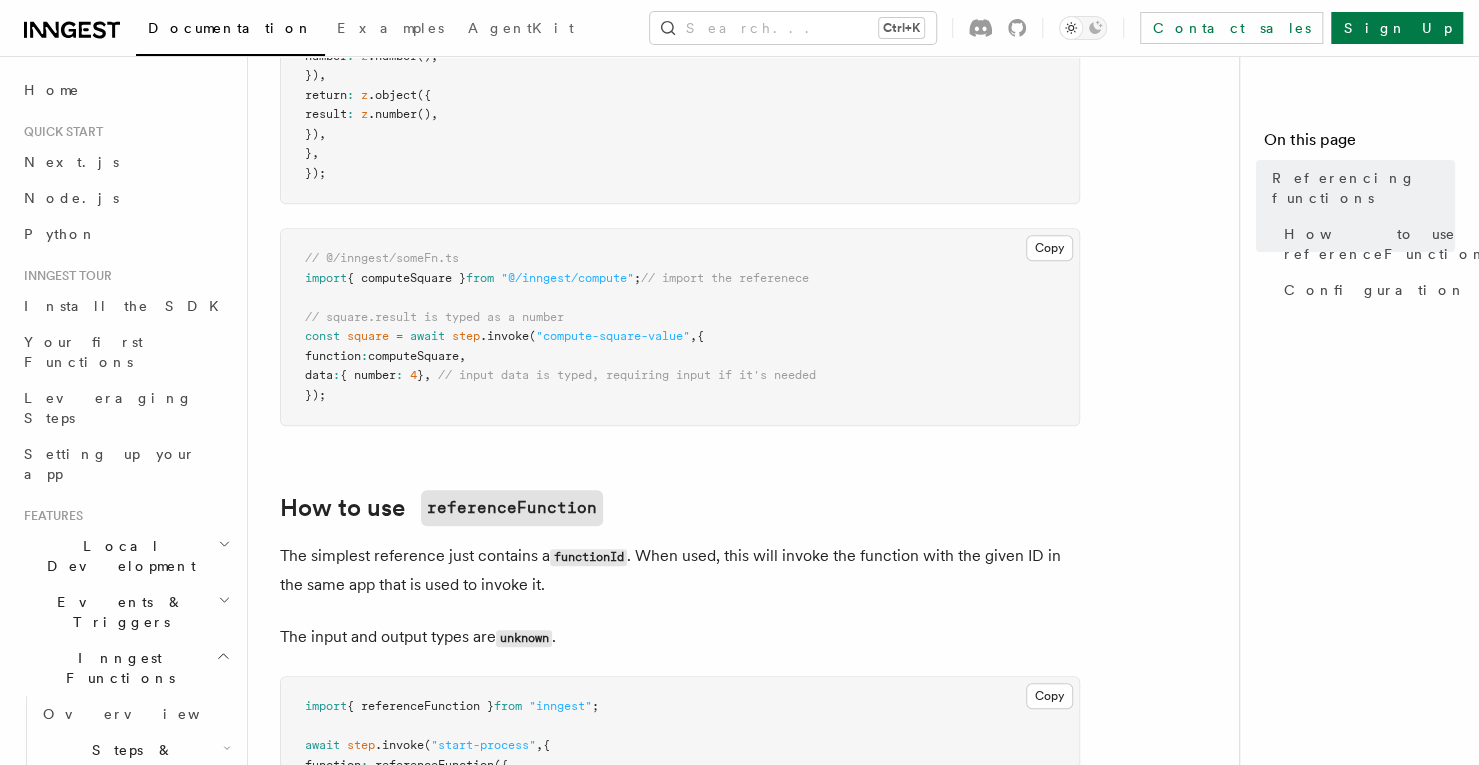 click on ".invoke" at bounding box center (504, 336) 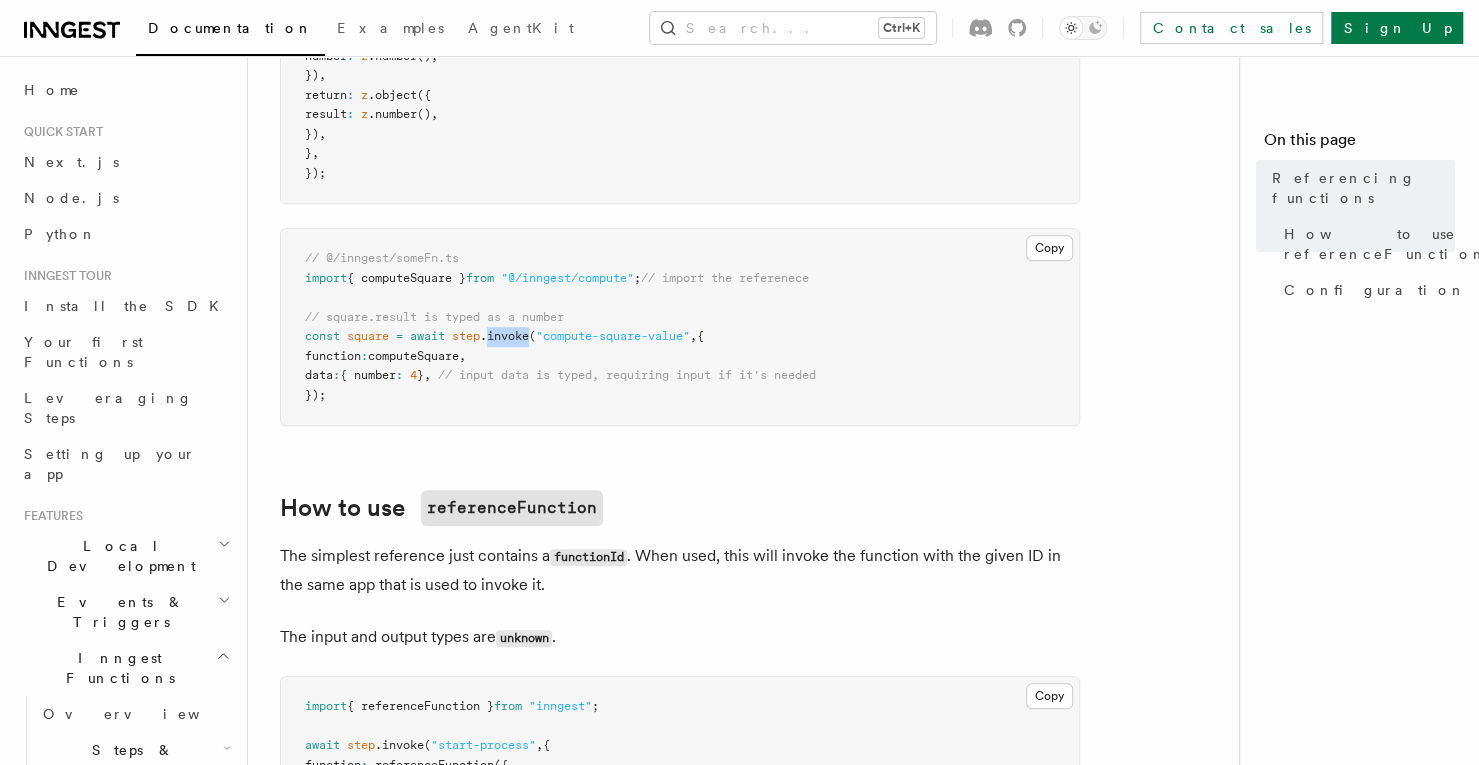 click on ".invoke" at bounding box center (504, 336) 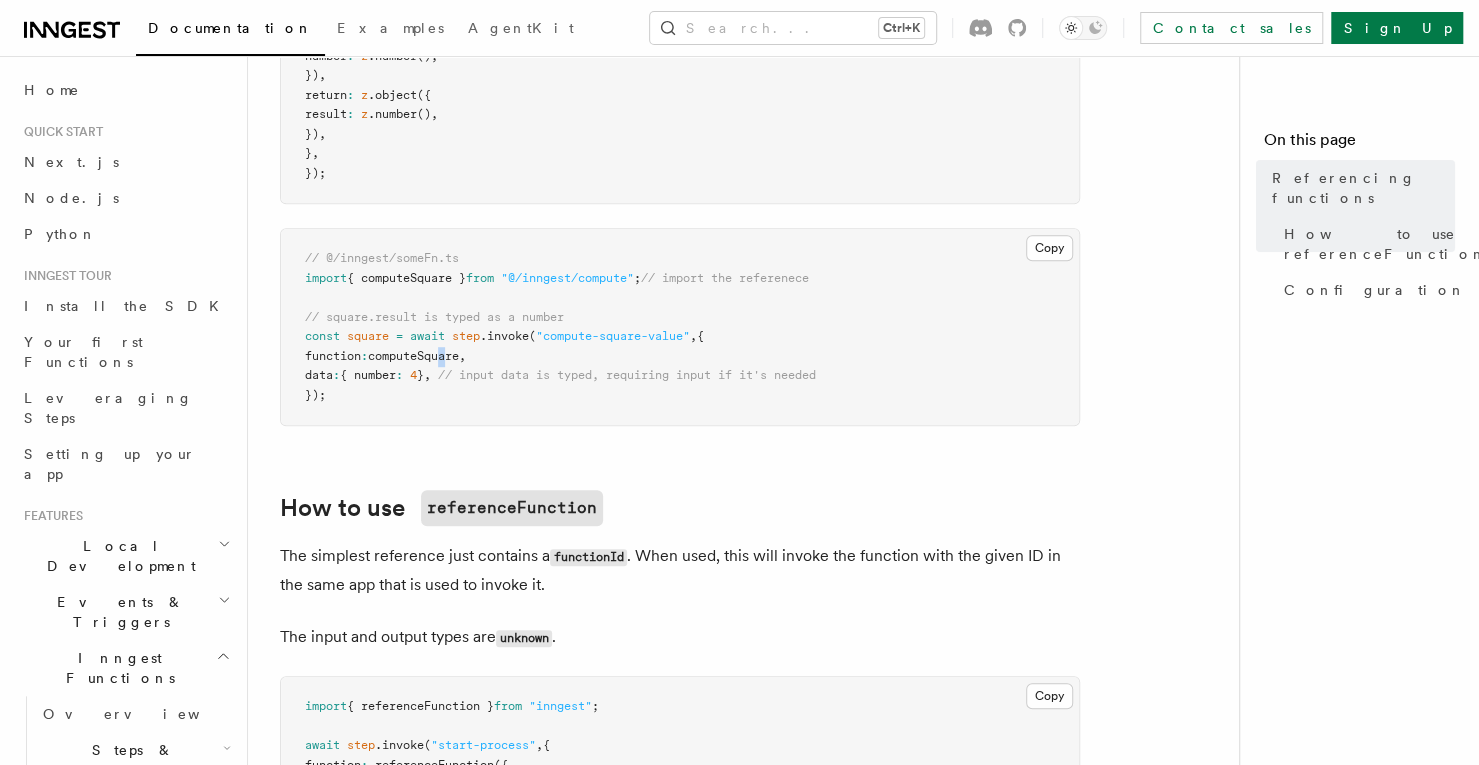 click on "computeSquare" at bounding box center (413, 356) 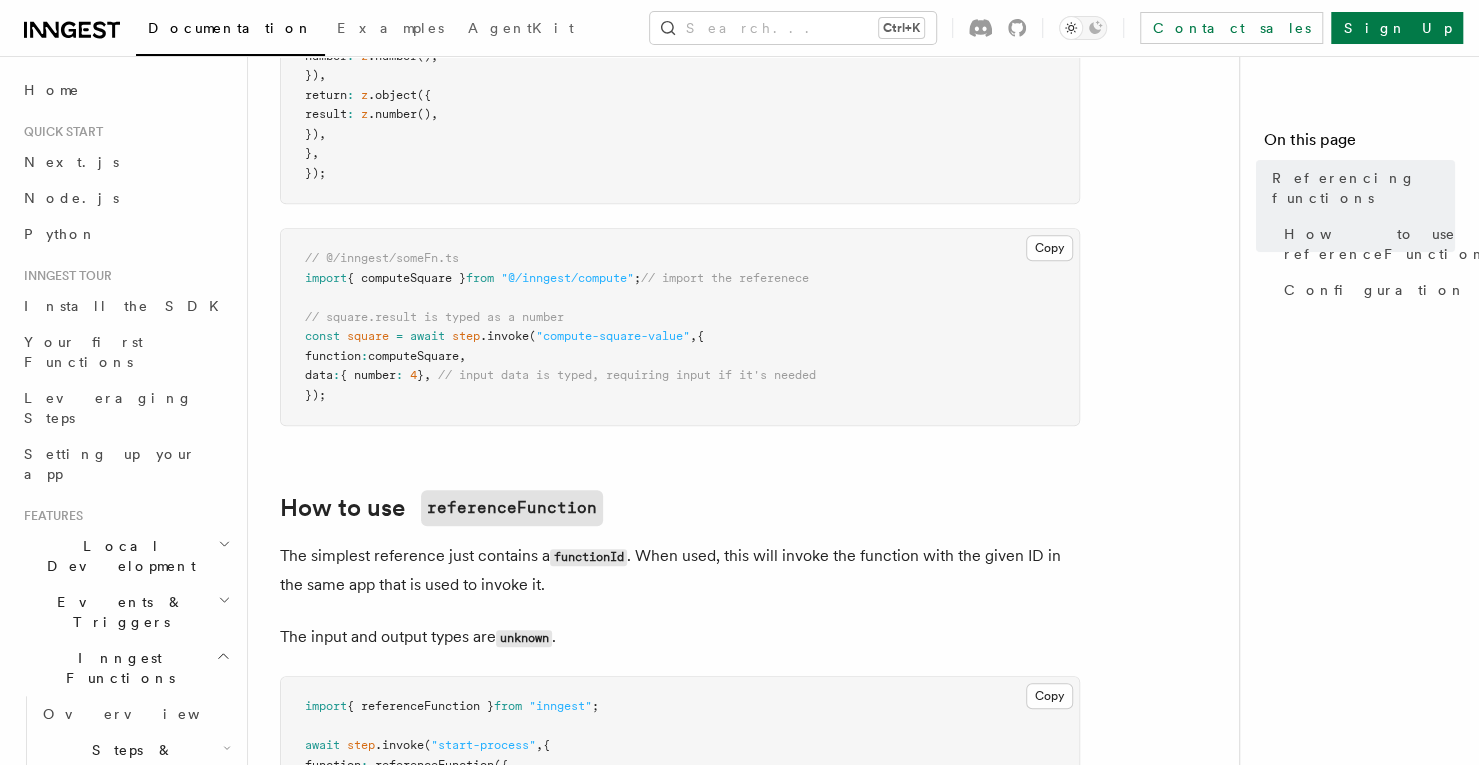 click on "computeSquare" at bounding box center [413, 356] 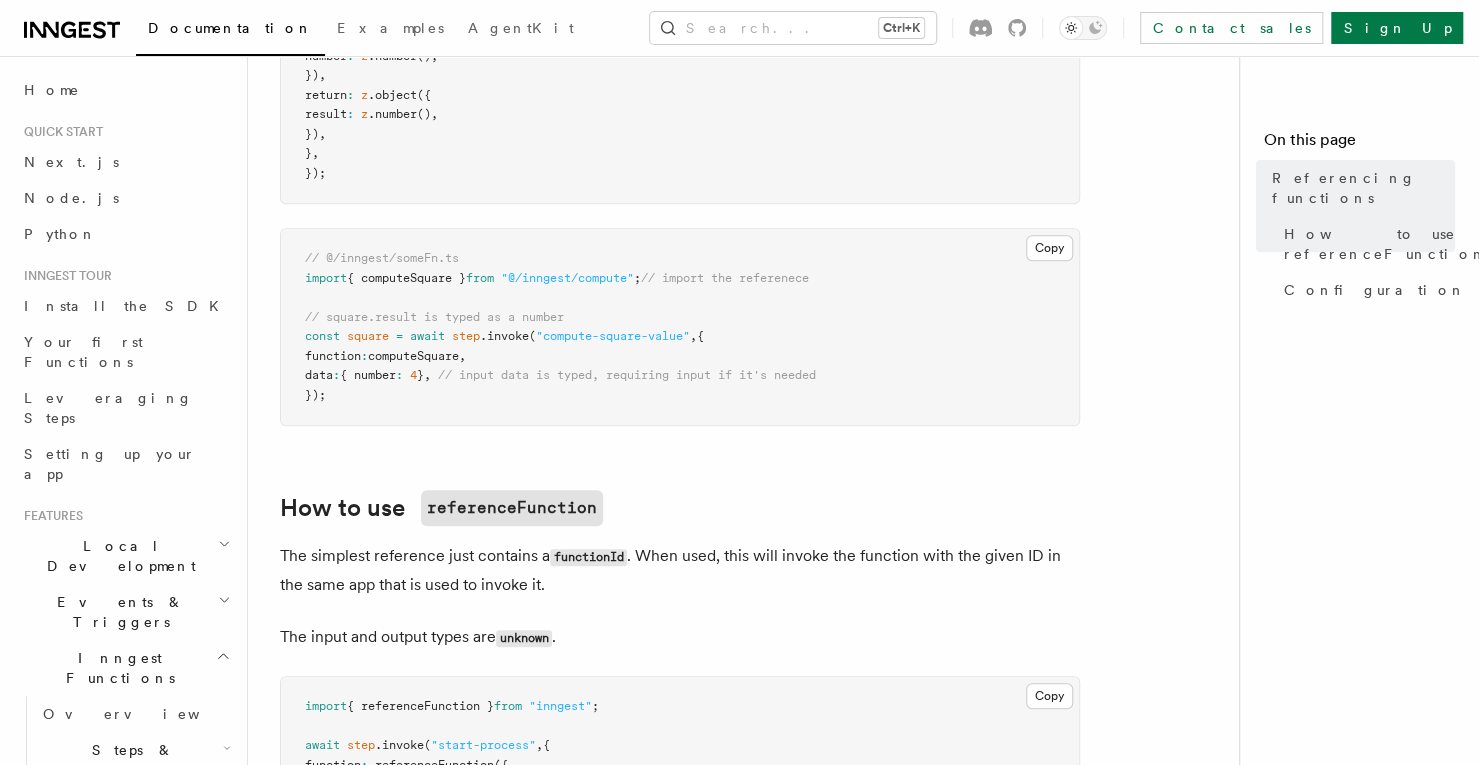 scroll, scrollTop: 800, scrollLeft: 0, axis: vertical 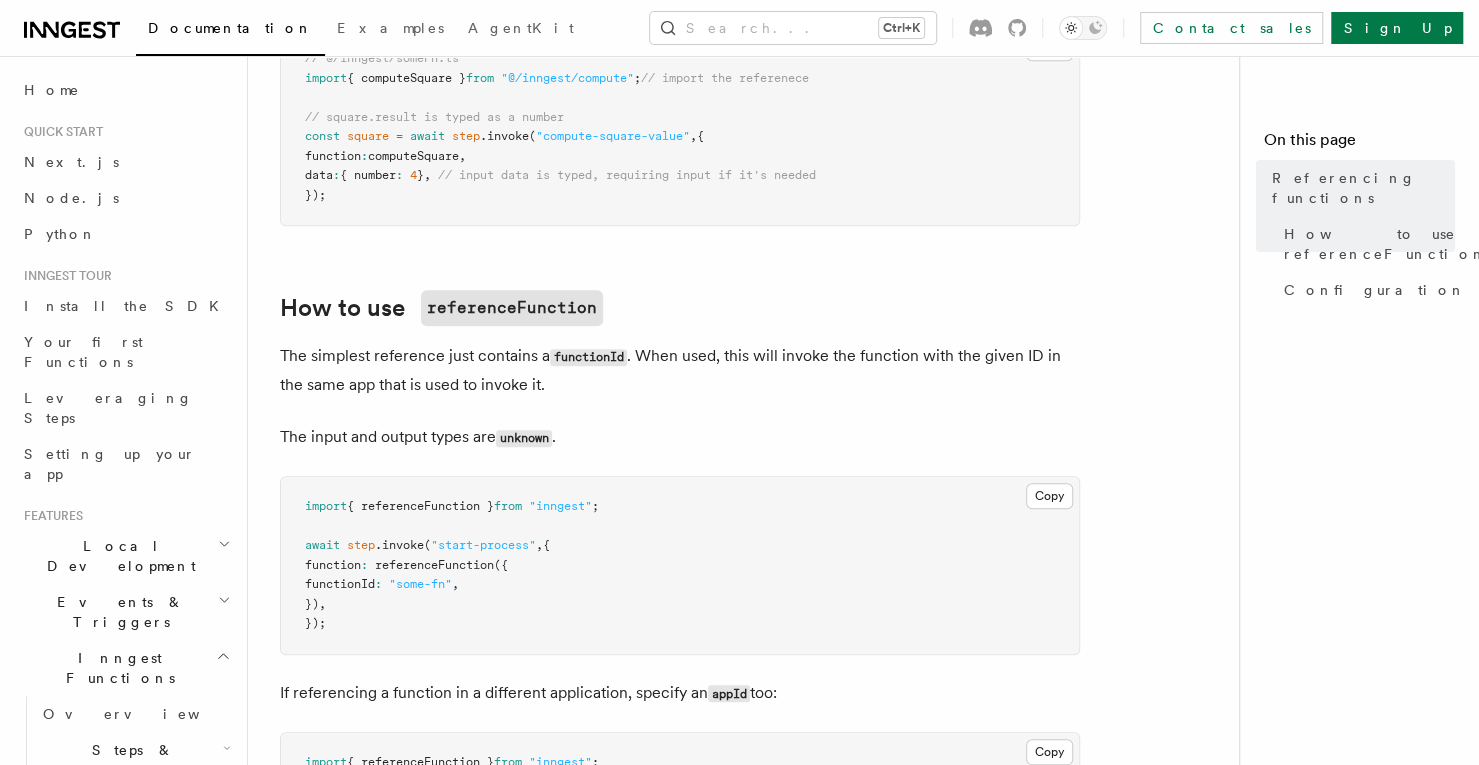 click on "import  { referenceFunction }  from   "inngest" ;
await   step .invoke ( "start-process" ,  {
function :   referenceFunction ({
functionId :   "some-fn" ,
}) ,
});" at bounding box center (680, 565) 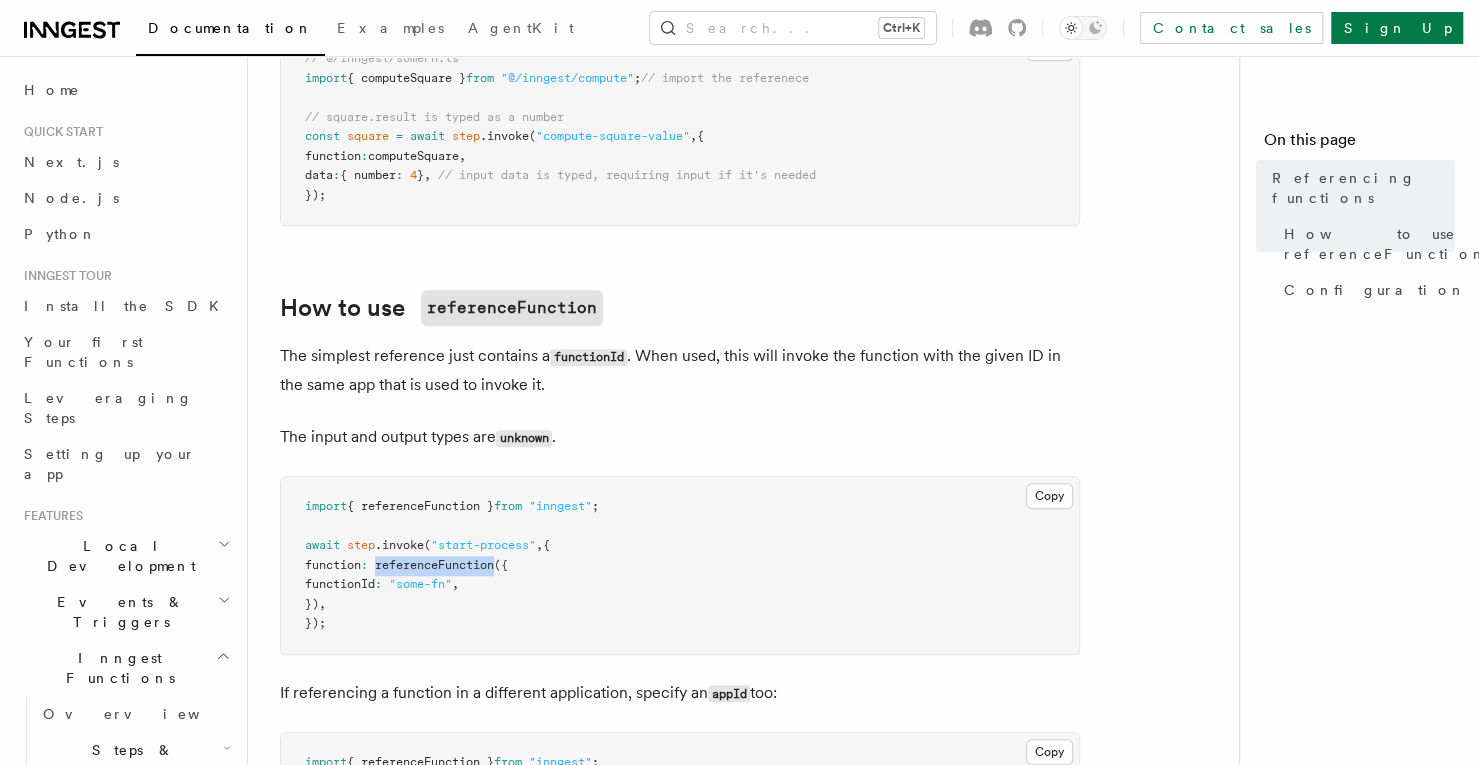 click on "referenceFunction" at bounding box center [434, 565] 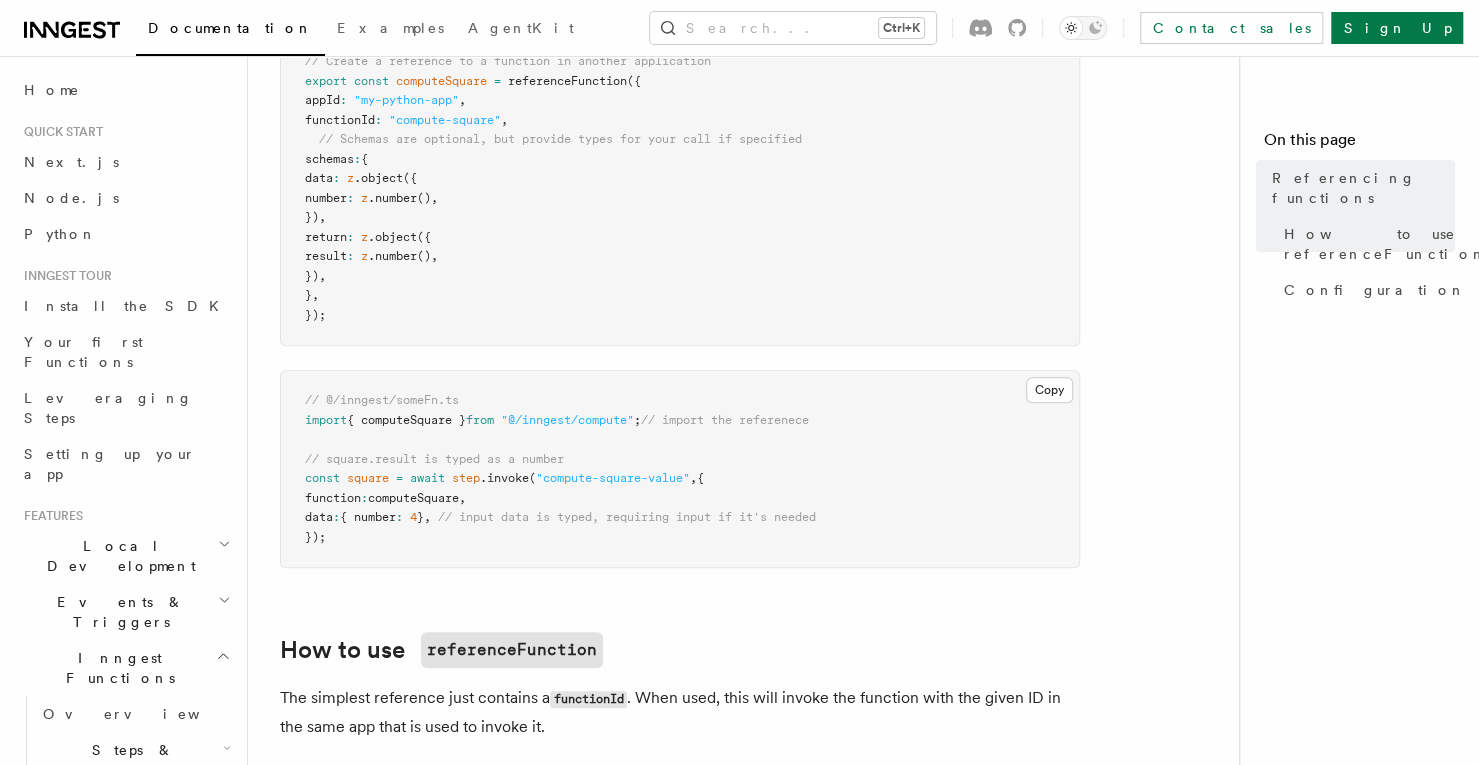 scroll, scrollTop: 500, scrollLeft: 0, axis: vertical 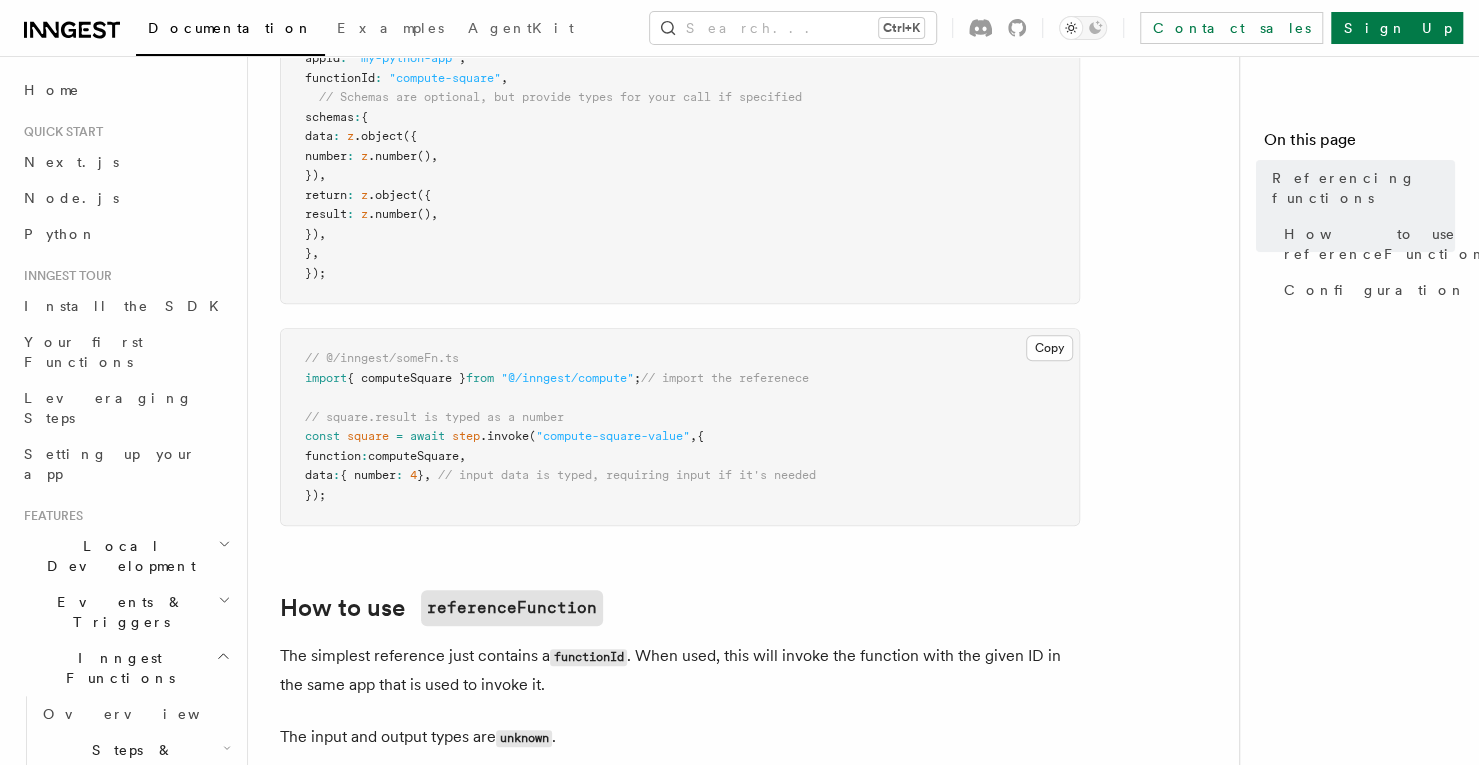click on ""compute-square-value"" at bounding box center (613, 436) 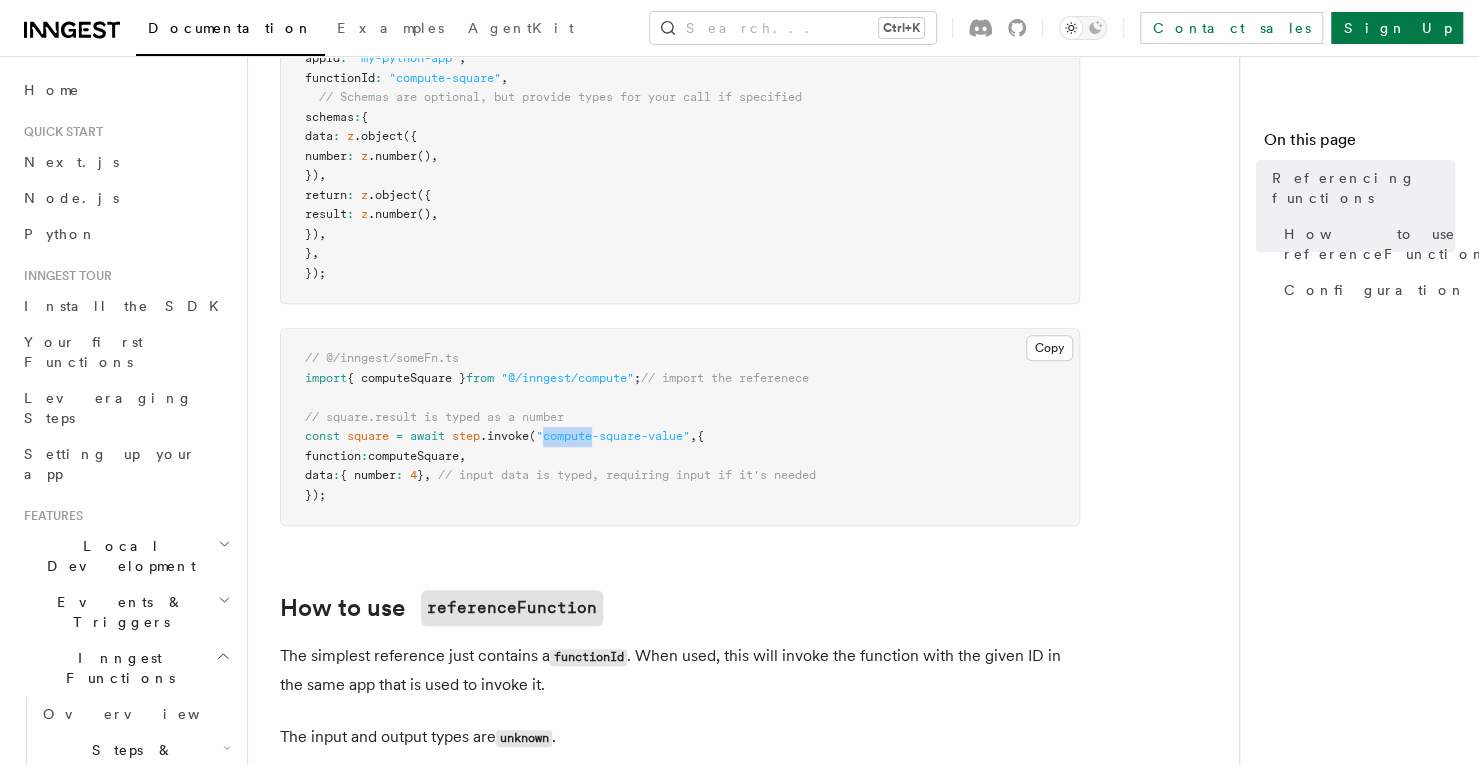 click on ""compute-square-value"" at bounding box center (613, 436) 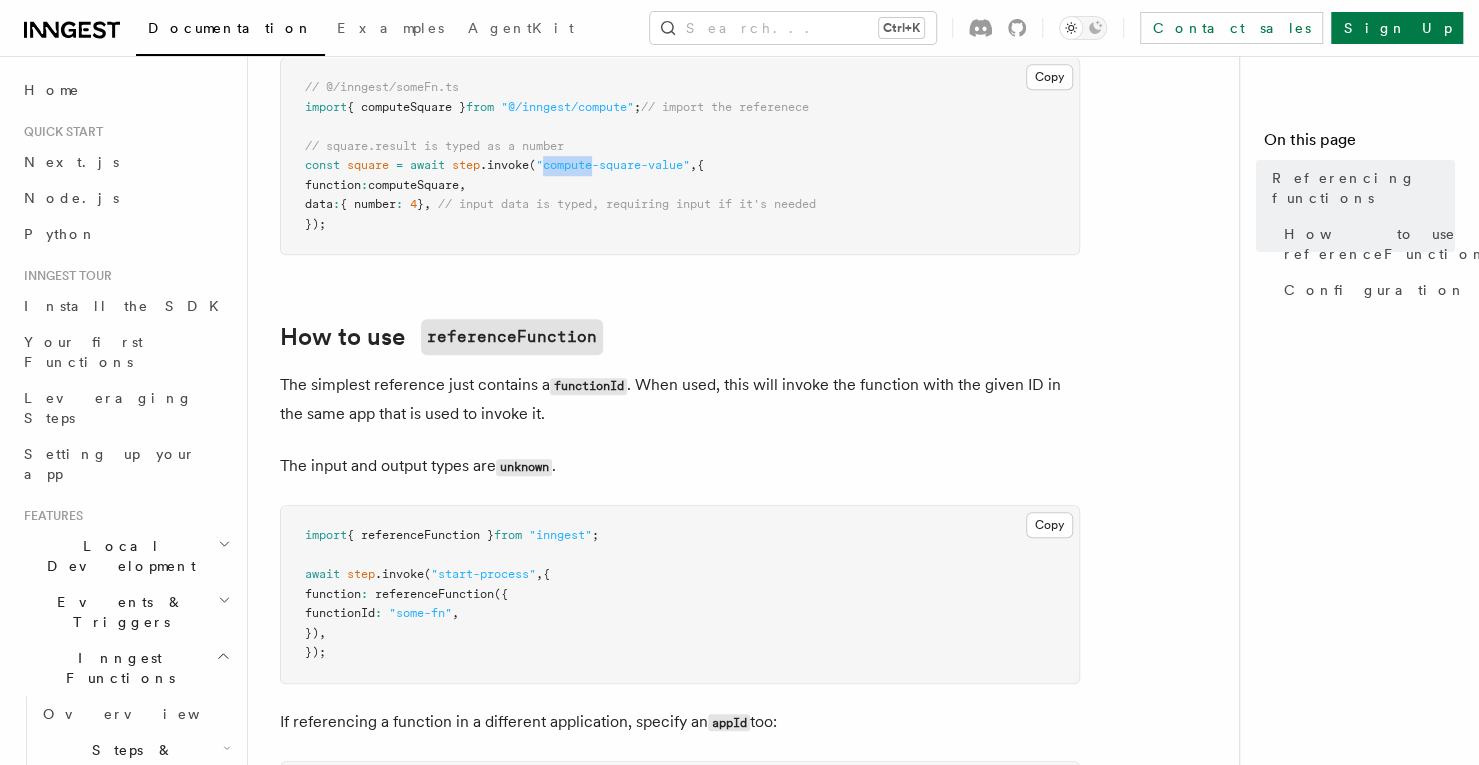 scroll, scrollTop: 1000, scrollLeft: 0, axis: vertical 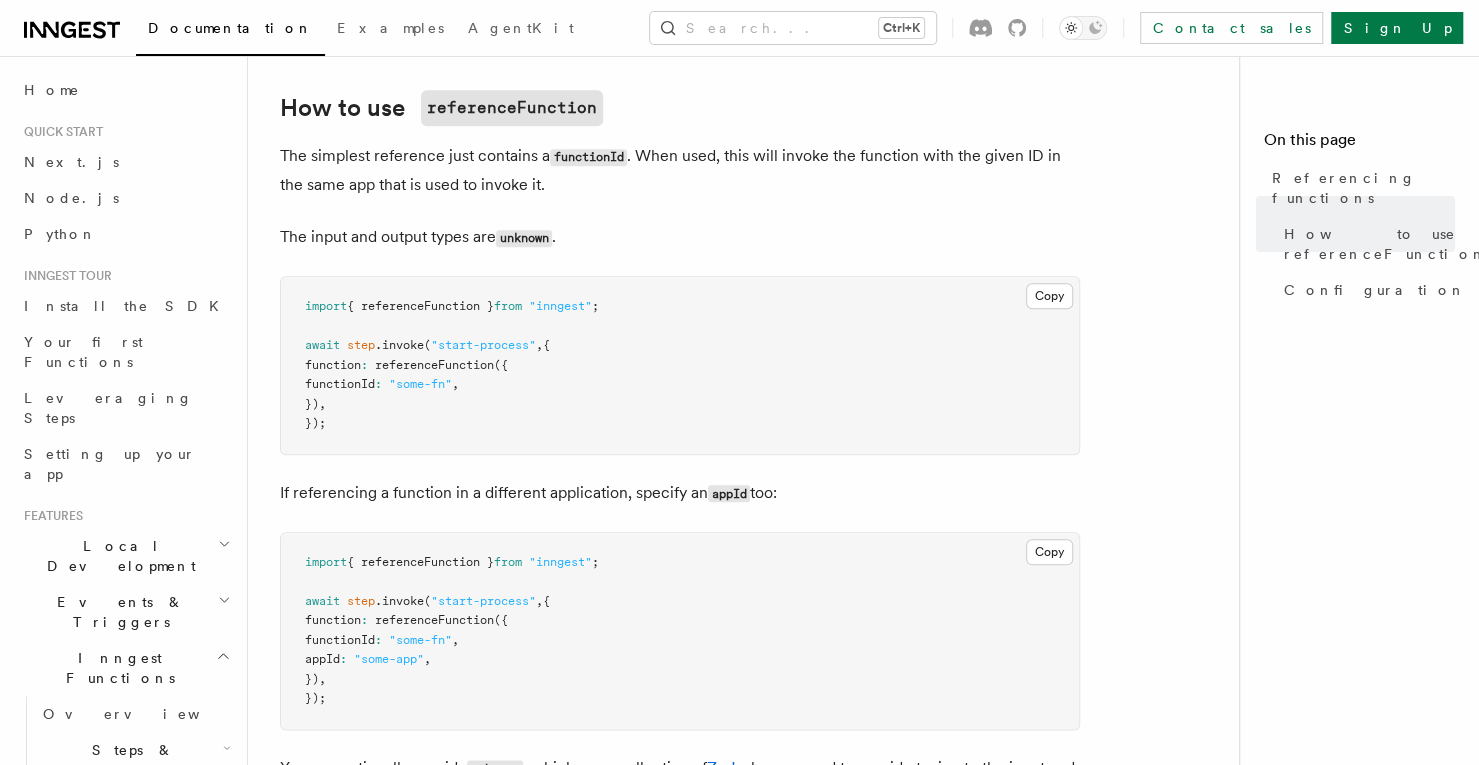 click on ""start-process"" at bounding box center [483, 345] 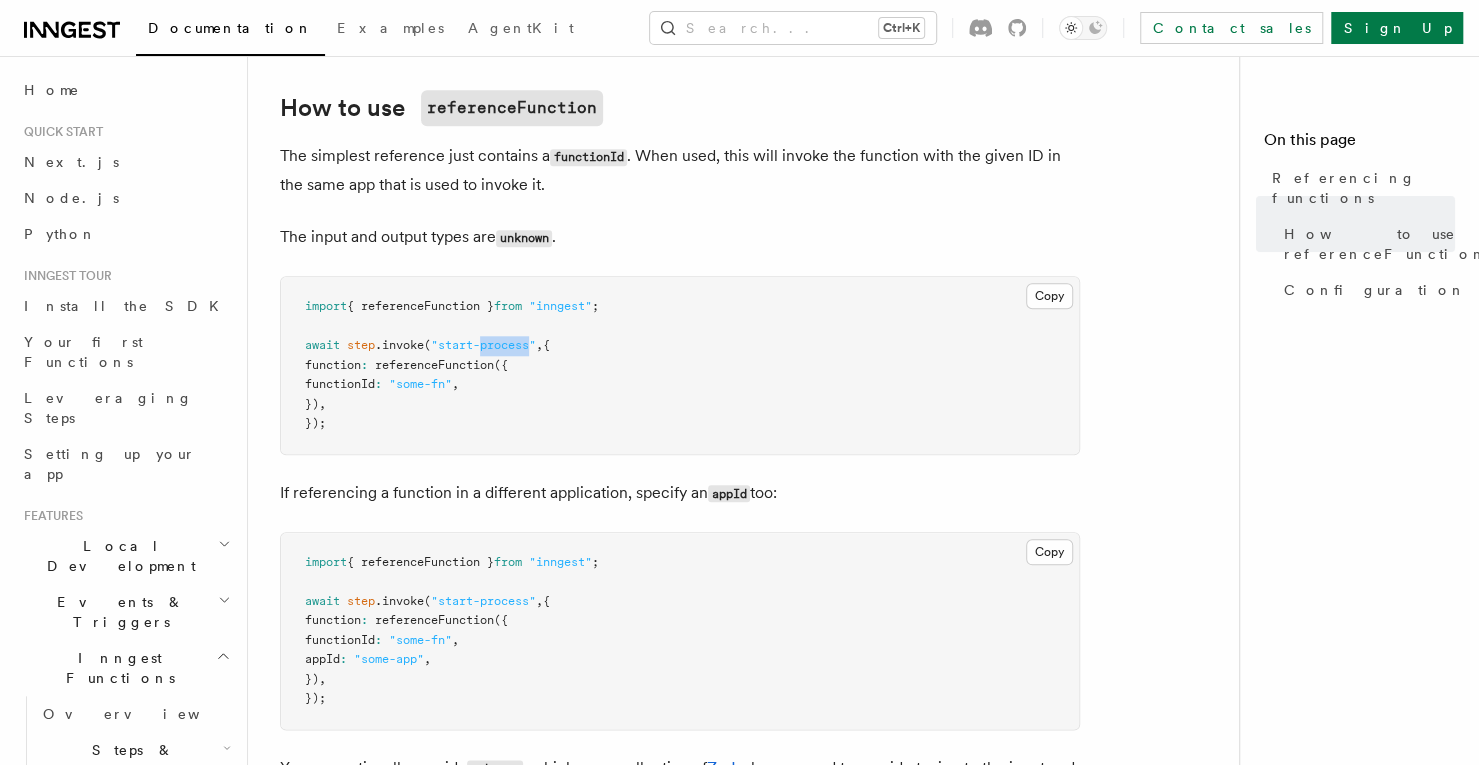 click on ""start-process"" at bounding box center (483, 345) 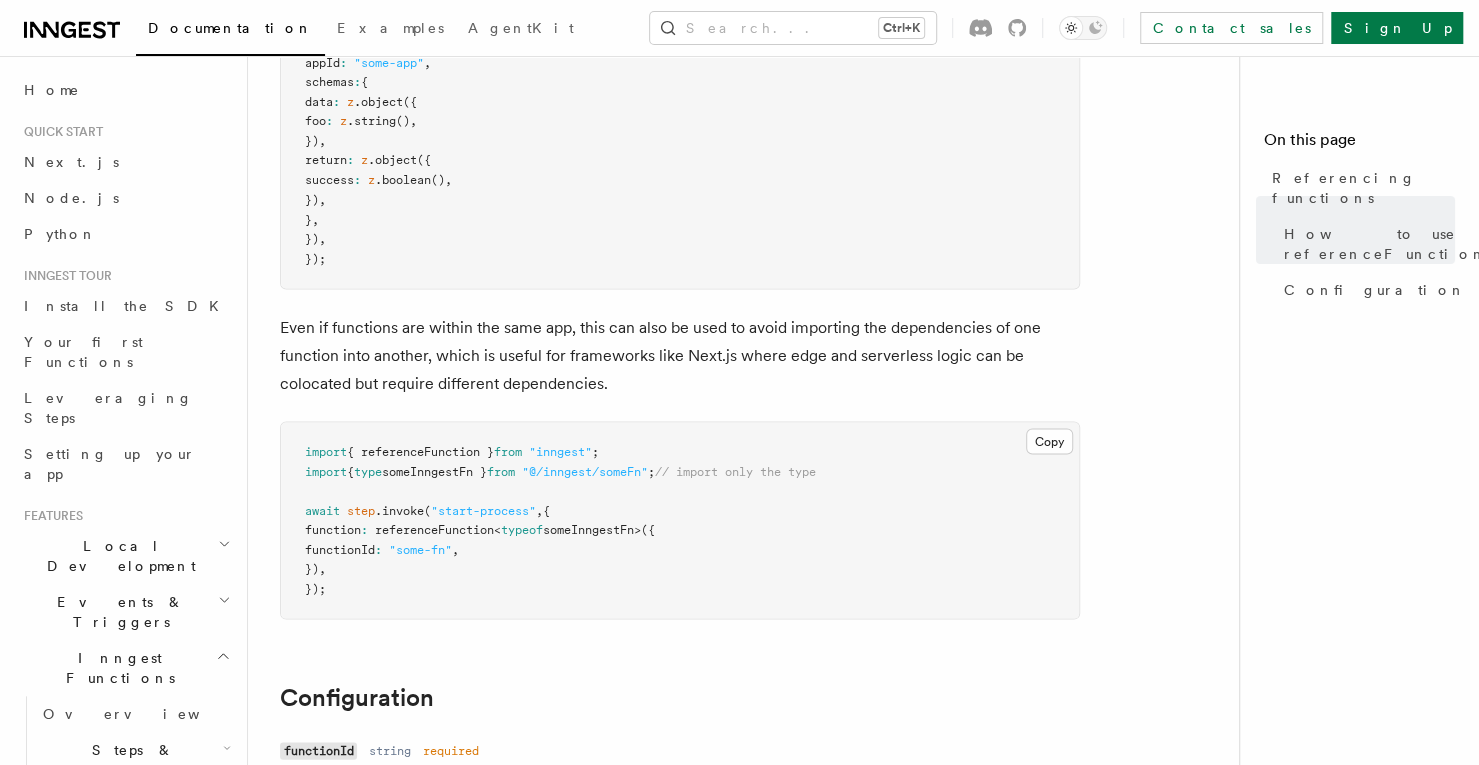 scroll, scrollTop: 2100, scrollLeft: 0, axis: vertical 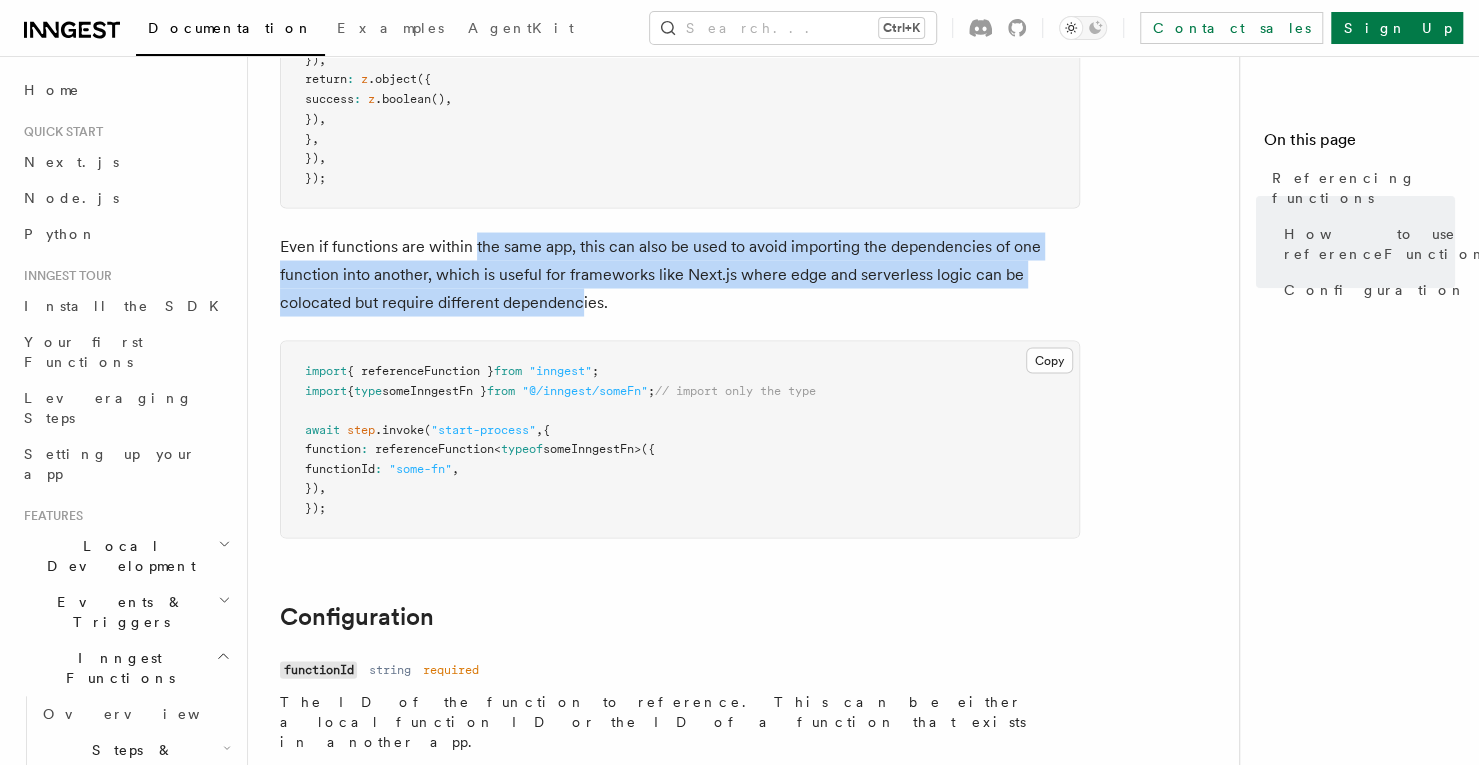 drag, startPoint x: 505, startPoint y: 267, endPoint x: 581, endPoint y: 303, distance: 84.095184 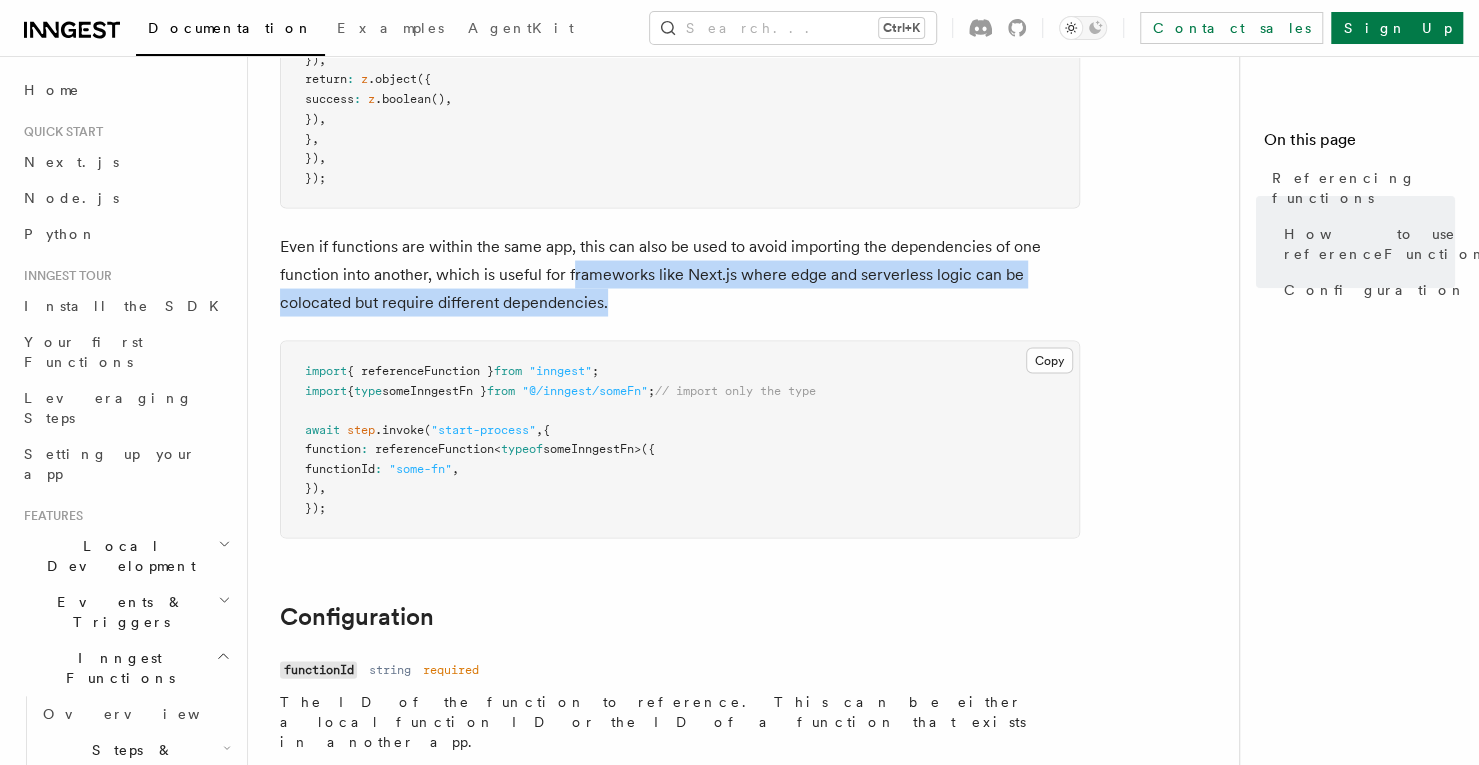 drag, startPoint x: 706, startPoint y: 302, endPoint x: 570, endPoint y: 261, distance: 142.04576 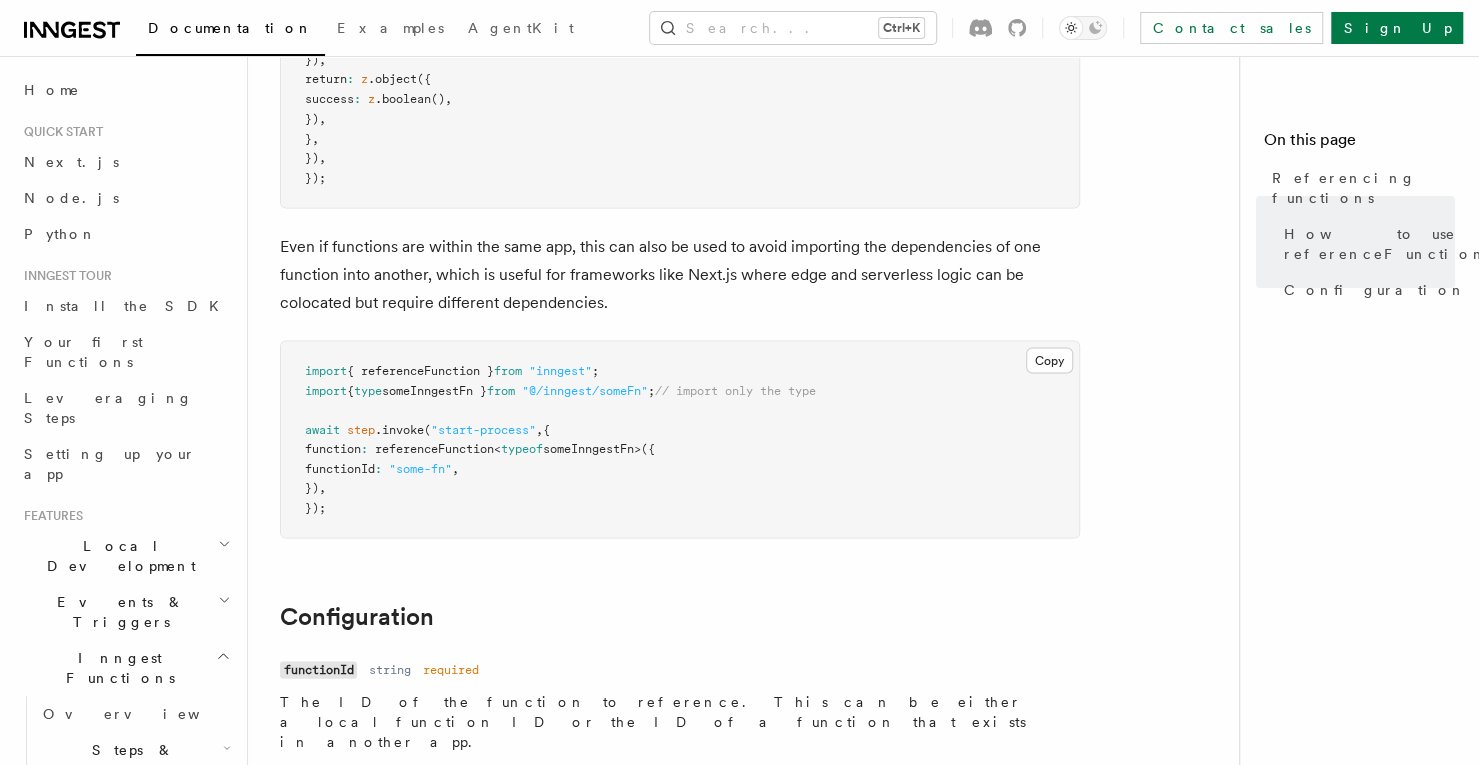 click on "Even if functions are within the same app, this can also be used to avoid importing the dependencies of one function into another, which is useful for frameworks like Next.js where edge and serverless logic can be colocated but require different dependencies." at bounding box center [680, 274] 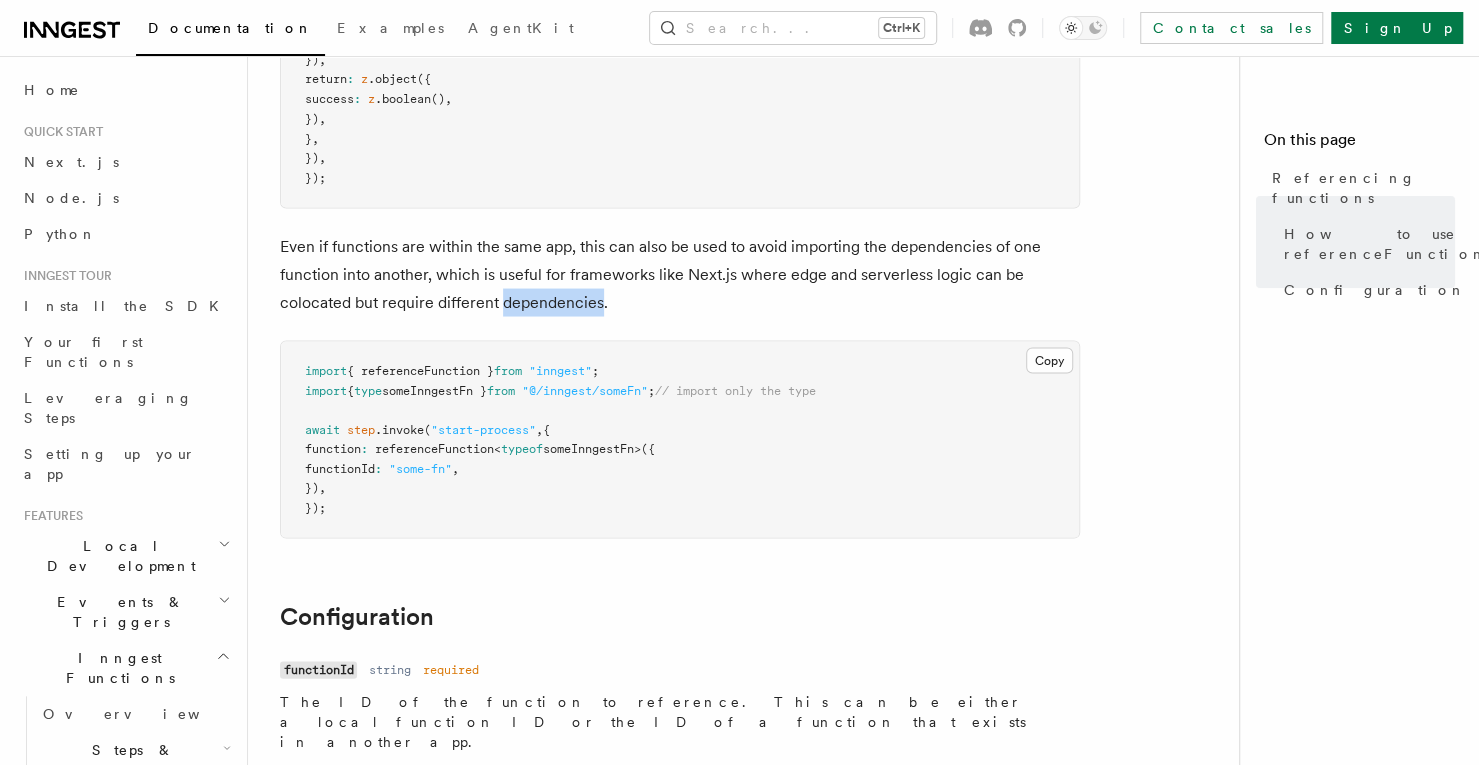 click on "Even if functions are within the same app, this can also be used to avoid importing the dependencies of one function into another, which is useful for frameworks like Next.js where edge and serverless logic can be colocated but require different dependencies." at bounding box center (680, 274) 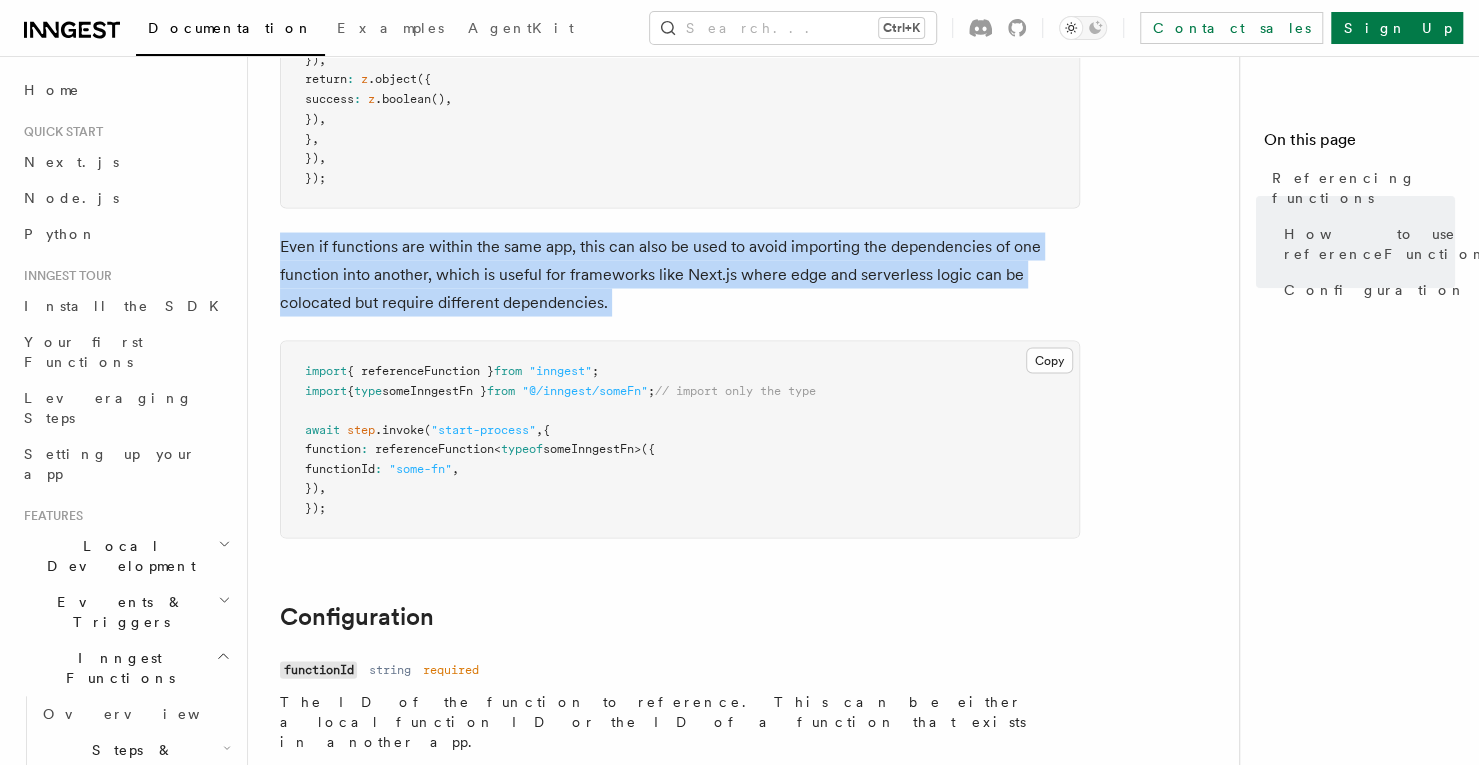 click on "Even if functions are within the same app, this can also be used to avoid importing the dependencies of one function into another, which is useful for frameworks like Next.js where edge and serverless logic can be colocated but require different dependencies." at bounding box center (680, 274) 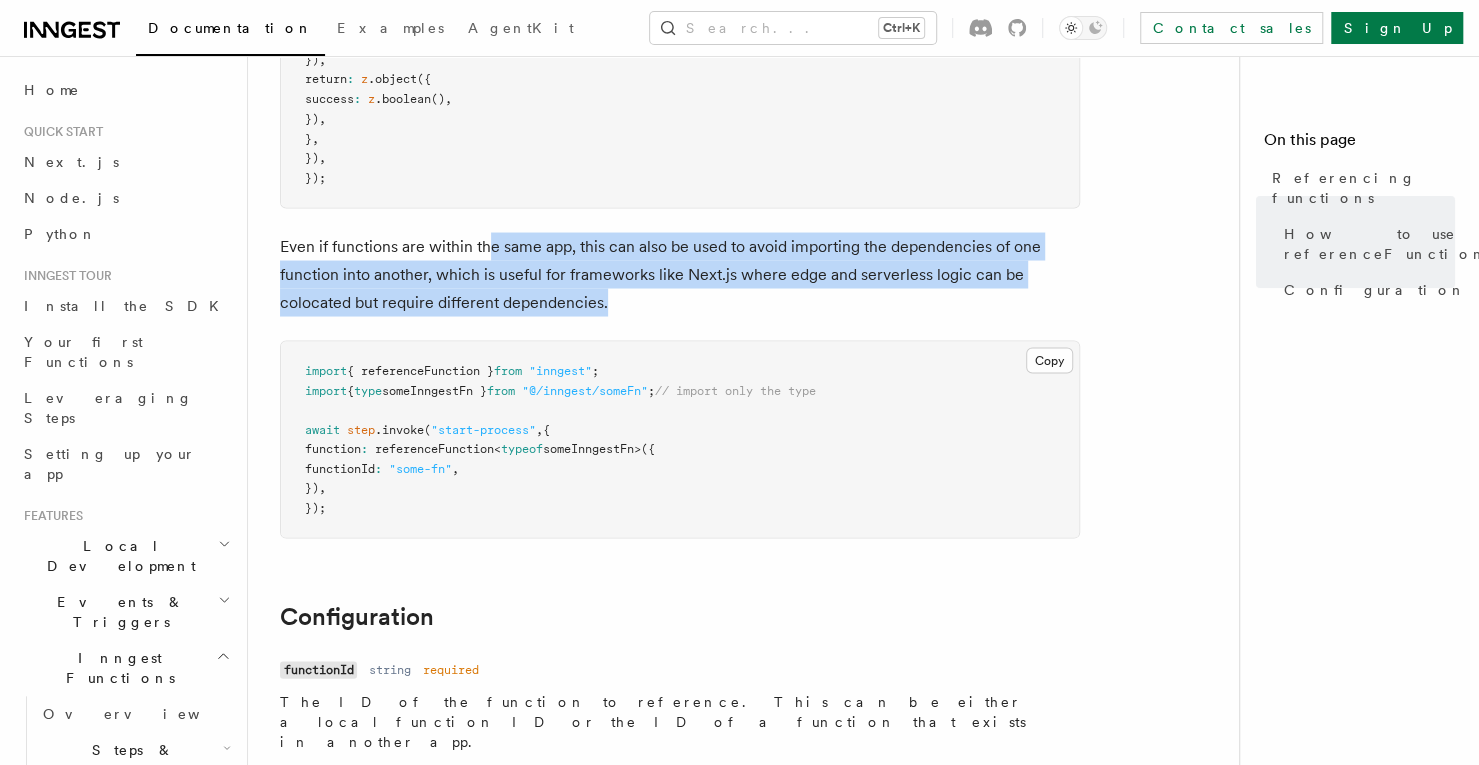 drag, startPoint x: 582, startPoint y: 272, endPoint x: 480, endPoint y: 257, distance: 103.09704 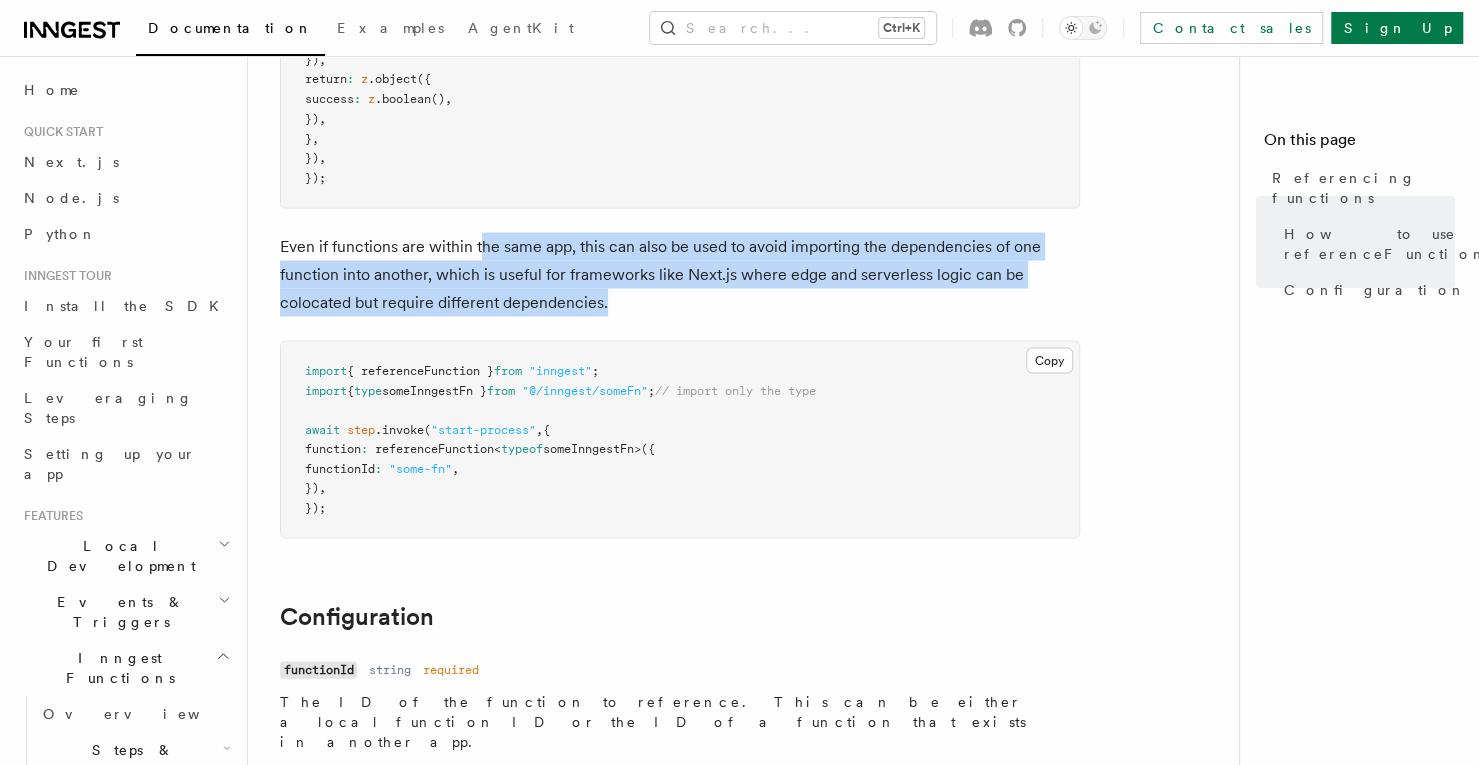 click on "Even if functions are within the same app, this can also be used to avoid importing the dependencies of one function into another, which is useful for frameworks like Next.js where edge and serverless logic can be colocated but require different dependencies." at bounding box center (680, 274) 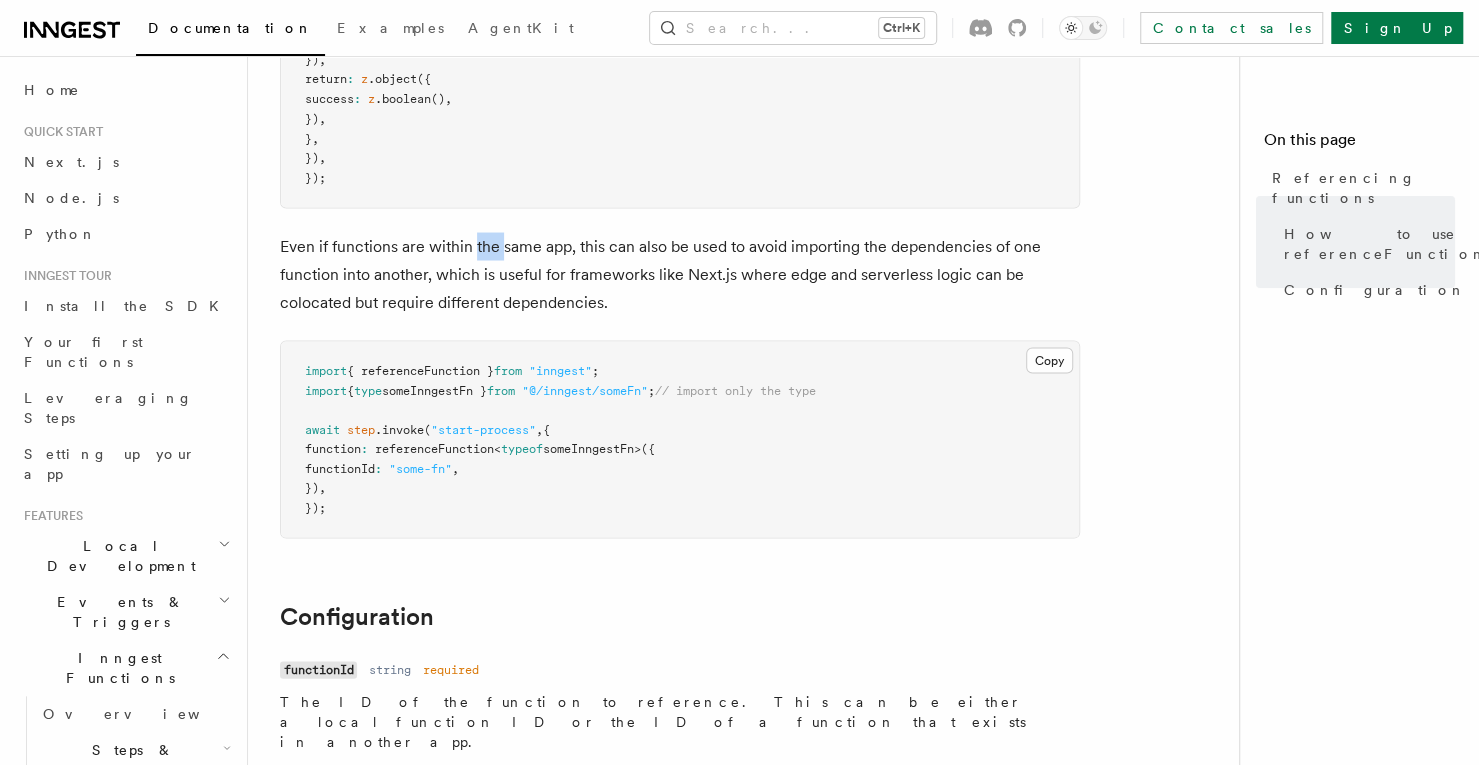 click on "Even if functions are within the same app, this can also be used to avoid importing the dependencies of one function into another, which is useful for frameworks like Next.js where edge and serverless logic can be colocated but require different dependencies." at bounding box center [680, 274] 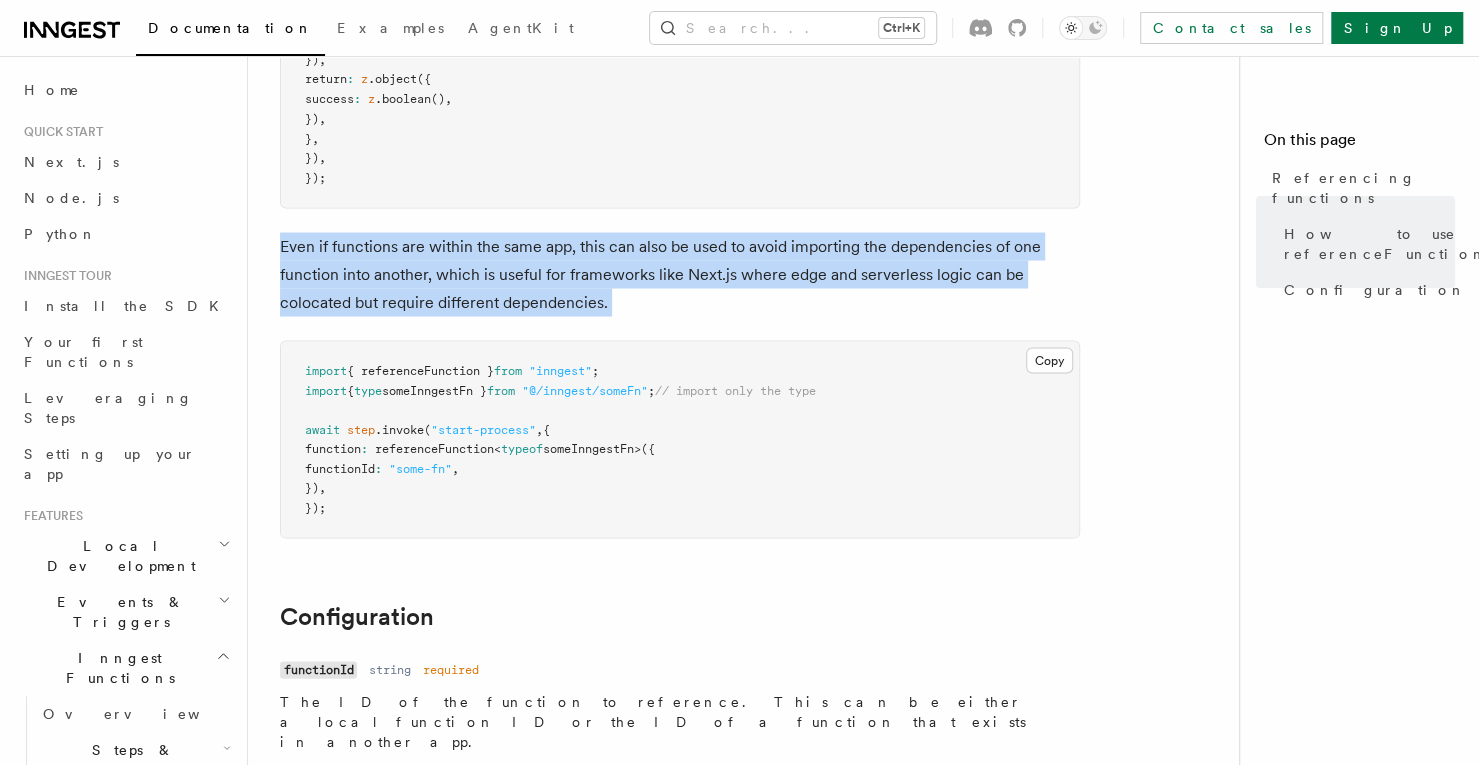 click on "Even if functions are within the same app, this can also be used to avoid importing the dependencies of one function into another, which is useful for frameworks like Next.js where edge and serverless logic can be colocated but require different dependencies." at bounding box center (680, 274) 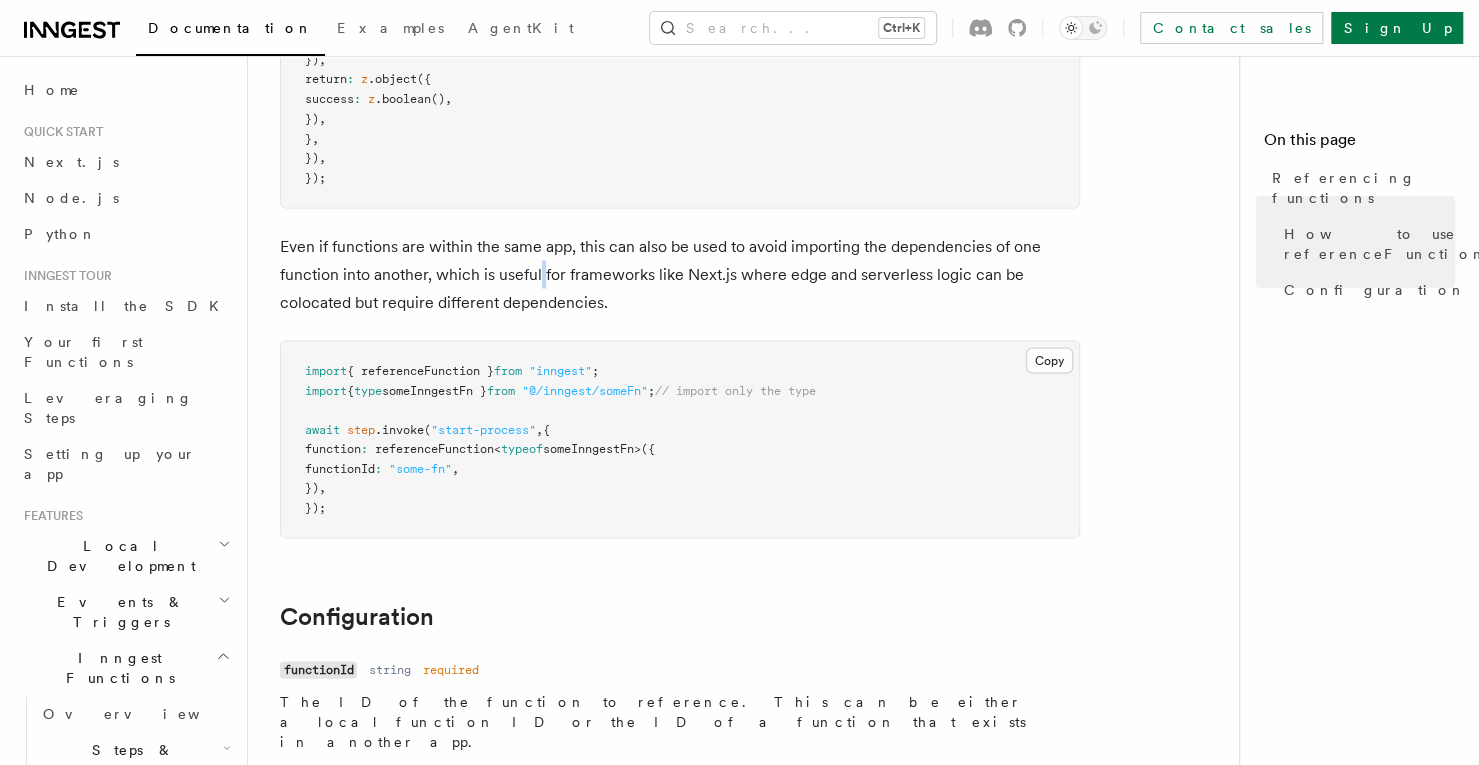 click on "Even if functions are within the same app, this can also be used to avoid importing the dependencies of one function into another, which is useful for frameworks like Next.js where edge and serverless logic can be colocated but require different dependencies." at bounding box center [680, 274] 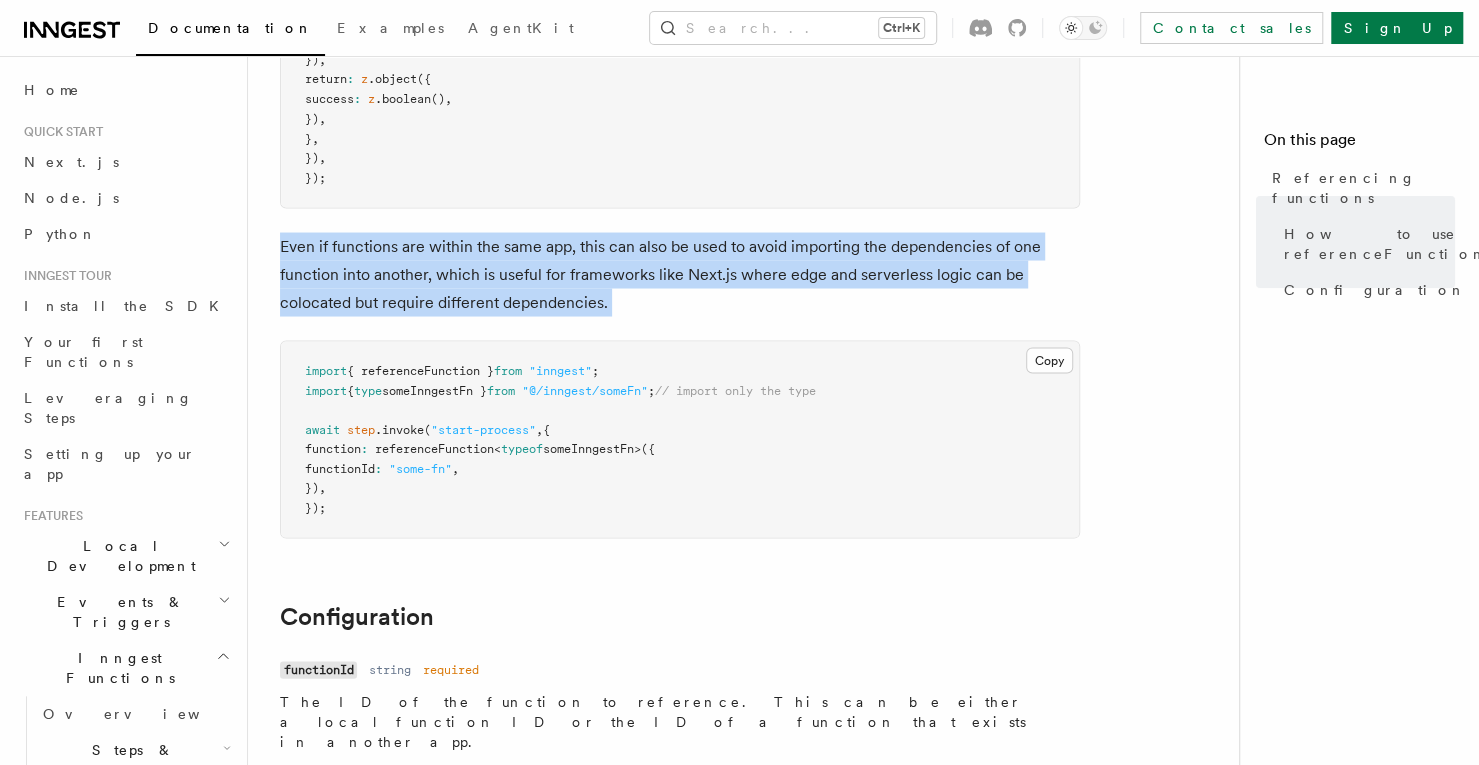 click on "Even if functions are within the same app, this can also be used to avoid importing the dependencies of one function into another, which is useful for frameworks like Next.js where edge and serverless logic can be colocated but require different dependencies." at bounding box center [680, 274] 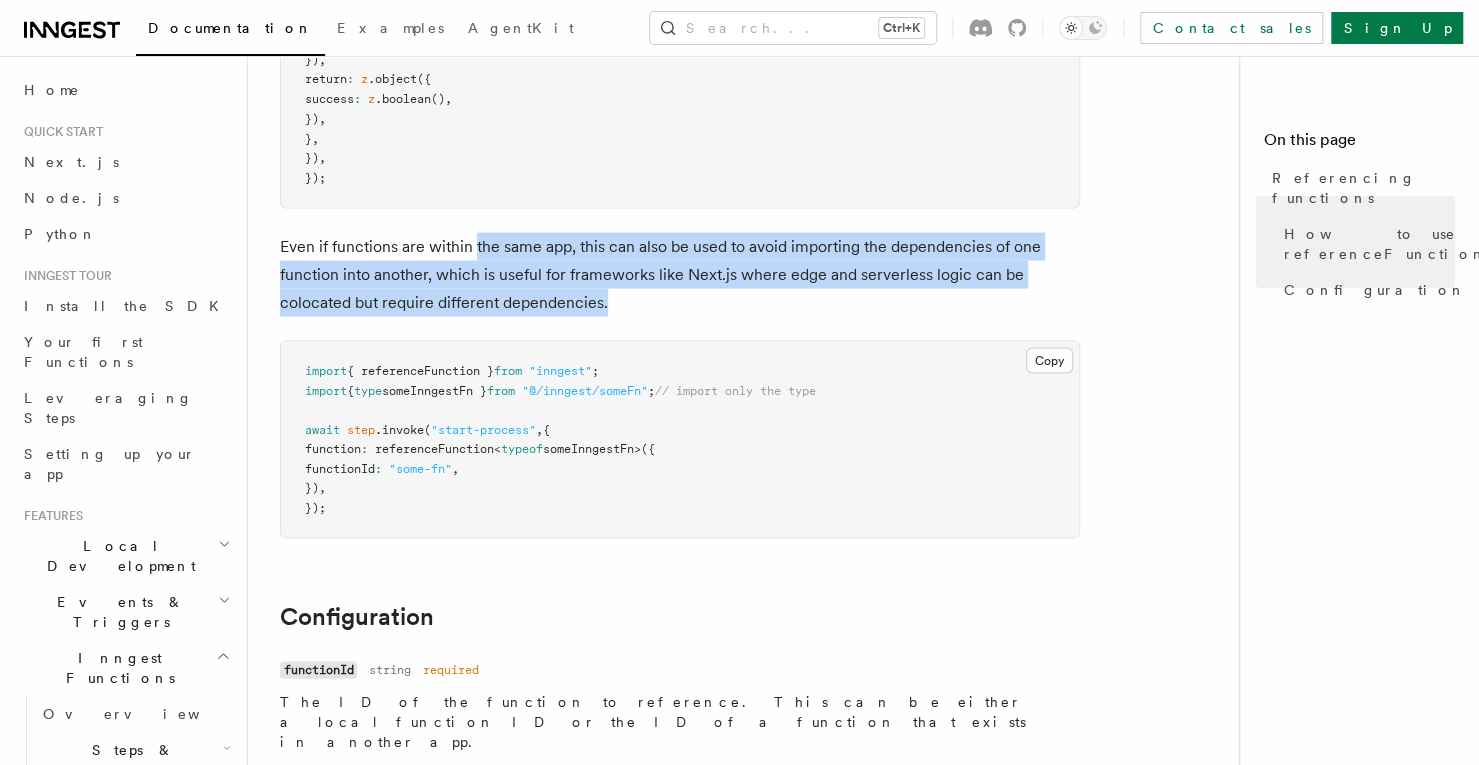 drag, startPoint x: 630, startPoint y: 299, endPoint x: 474, endPoint y: 257, distance: 161.55495 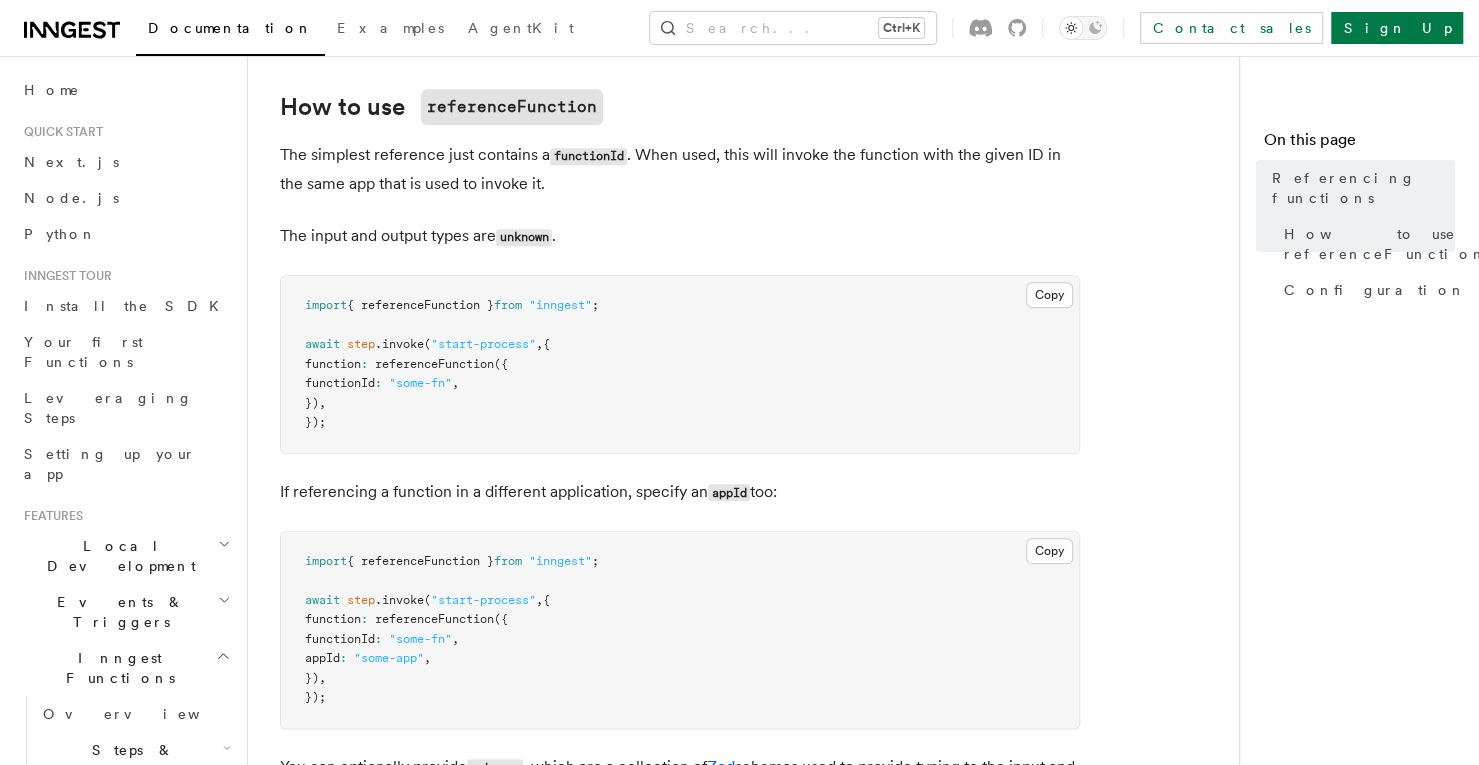 scroll, scrollTop: 1100, scrollLeft: 0, axis: vertical 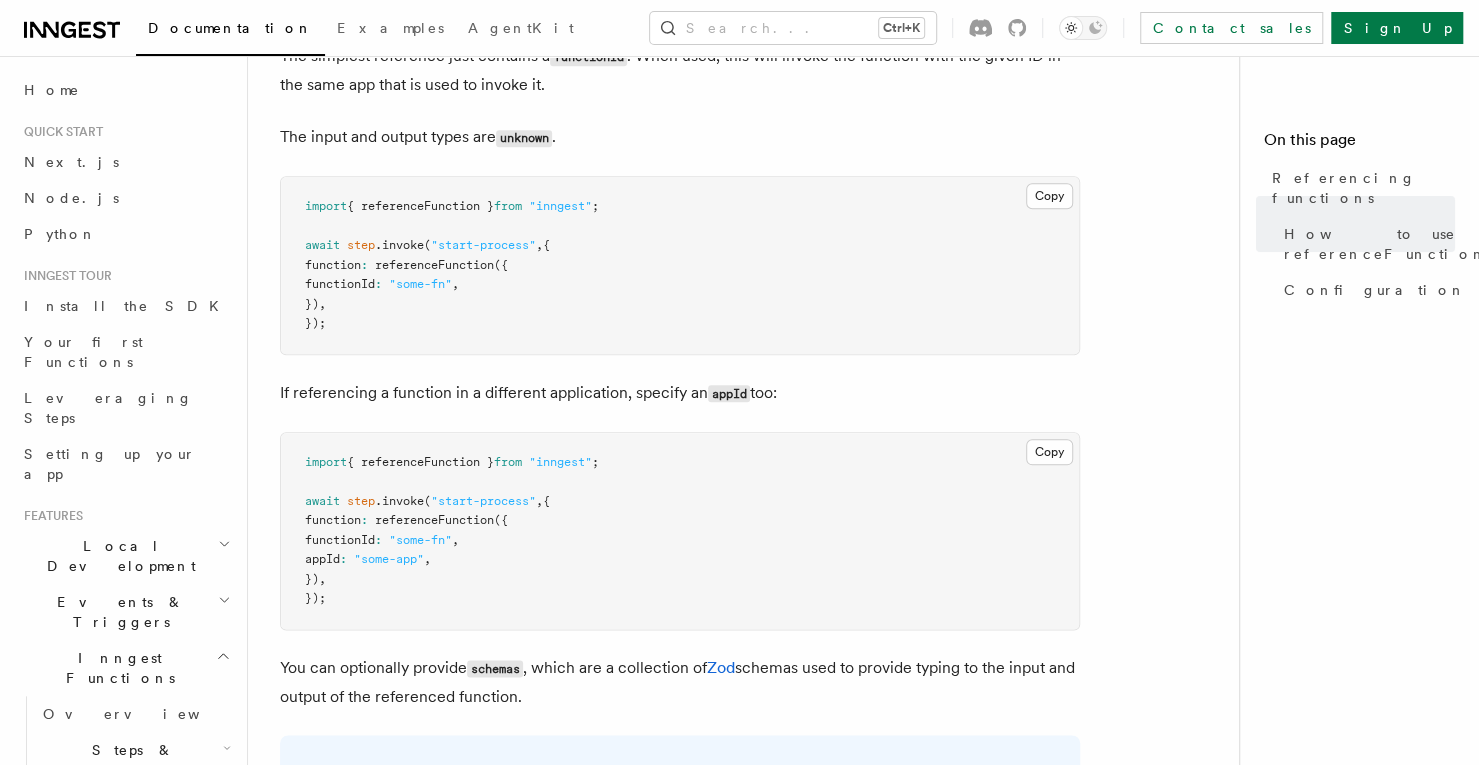 click on ""start-process"" at bounding box center (483, 245) 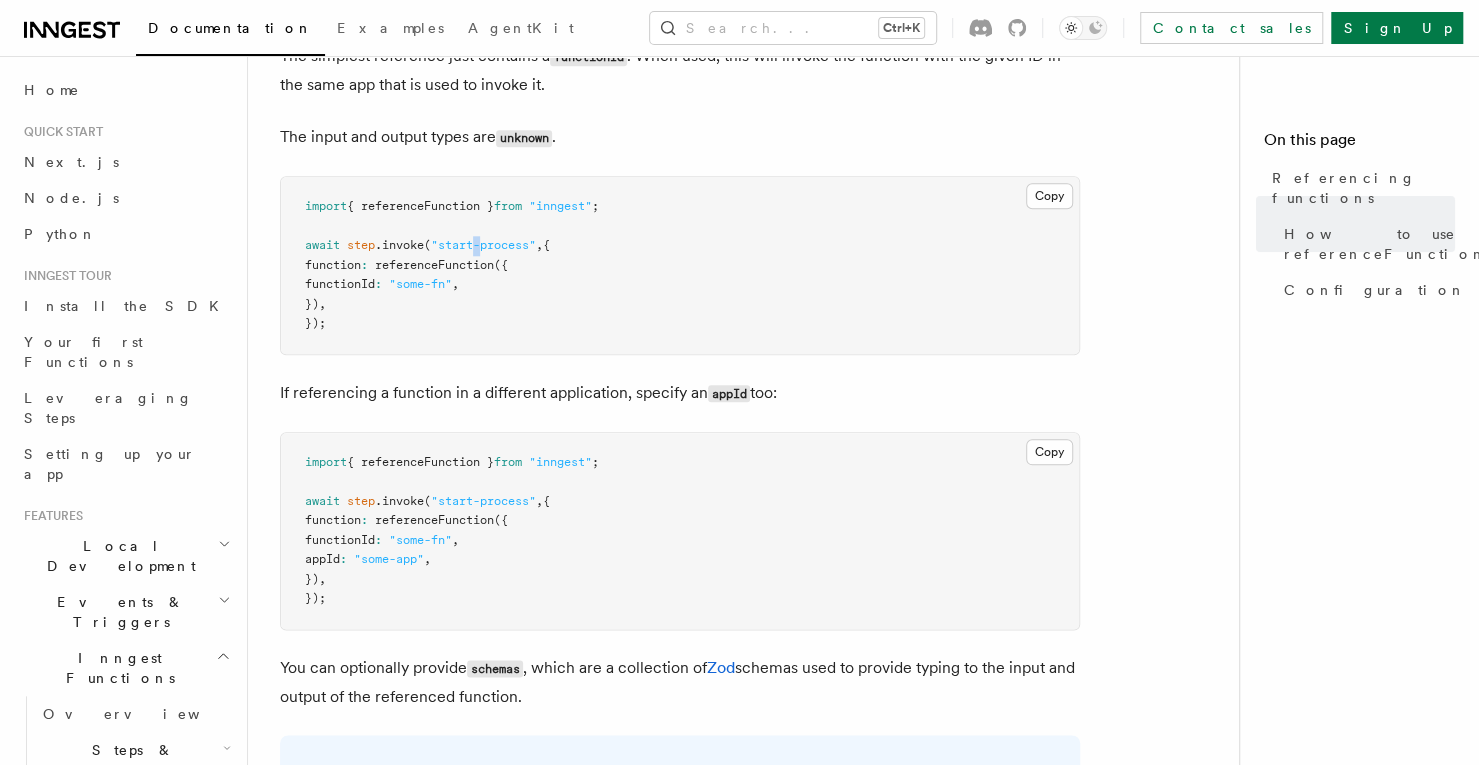 click on ""start-process"" at bounding box center [483, 245] 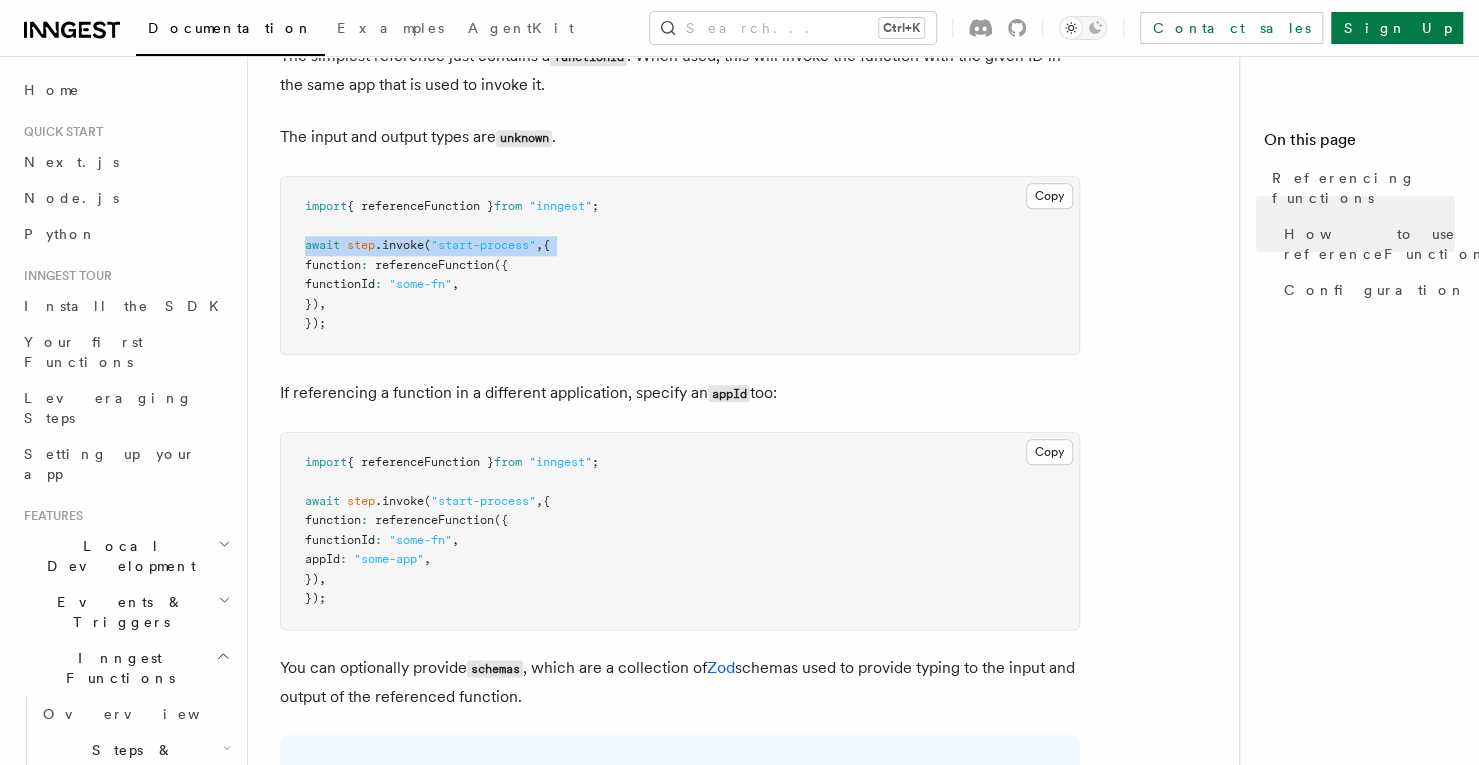 click on ""start-process"" at bounding box center (483, 245) 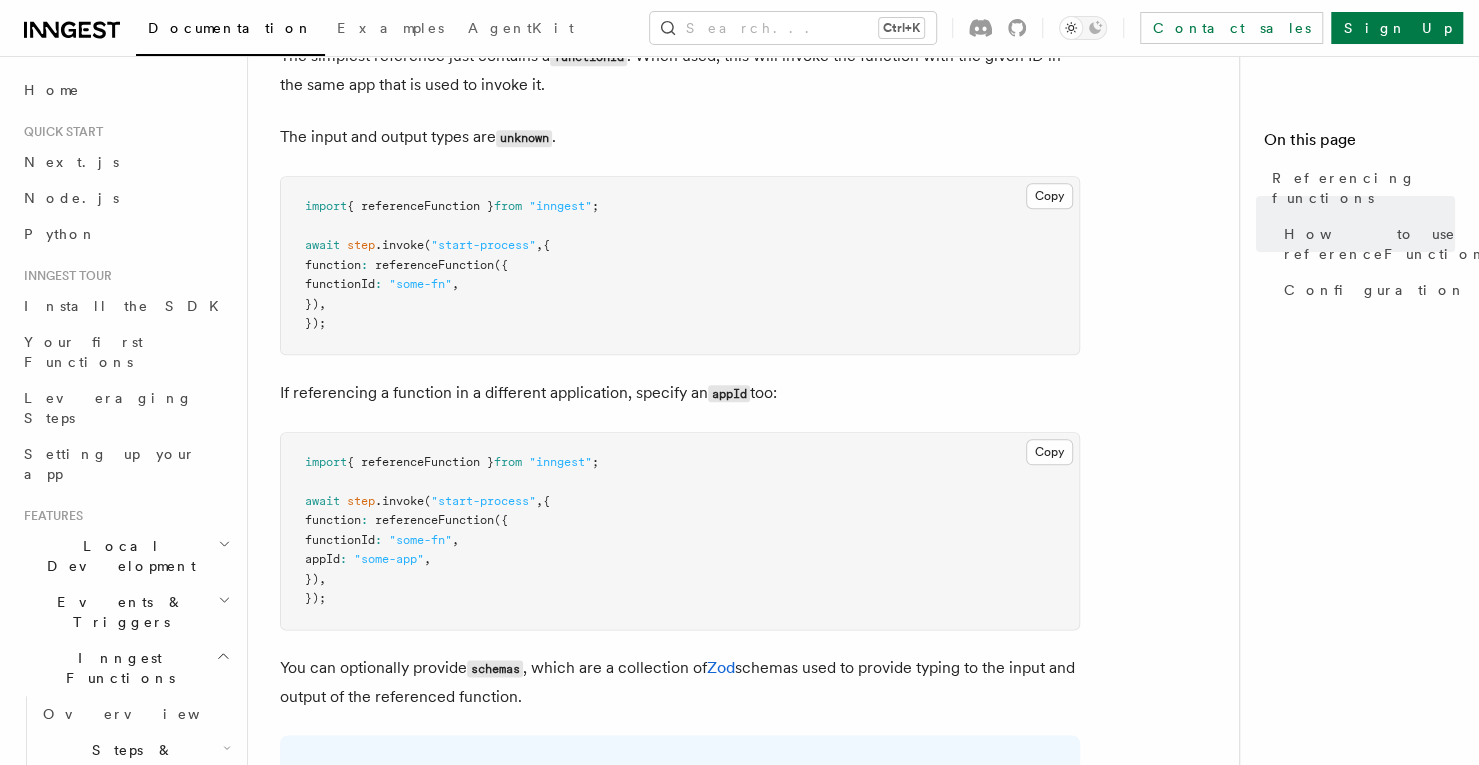 click on "import  { referenceFunction }  from   "inngest" ;
await   step .invoke ( "start-process" ,  {
function :   referenceFunction ({
functionId :   "some-fn" ,
}) ,
});" at bounding box center [680, 265] 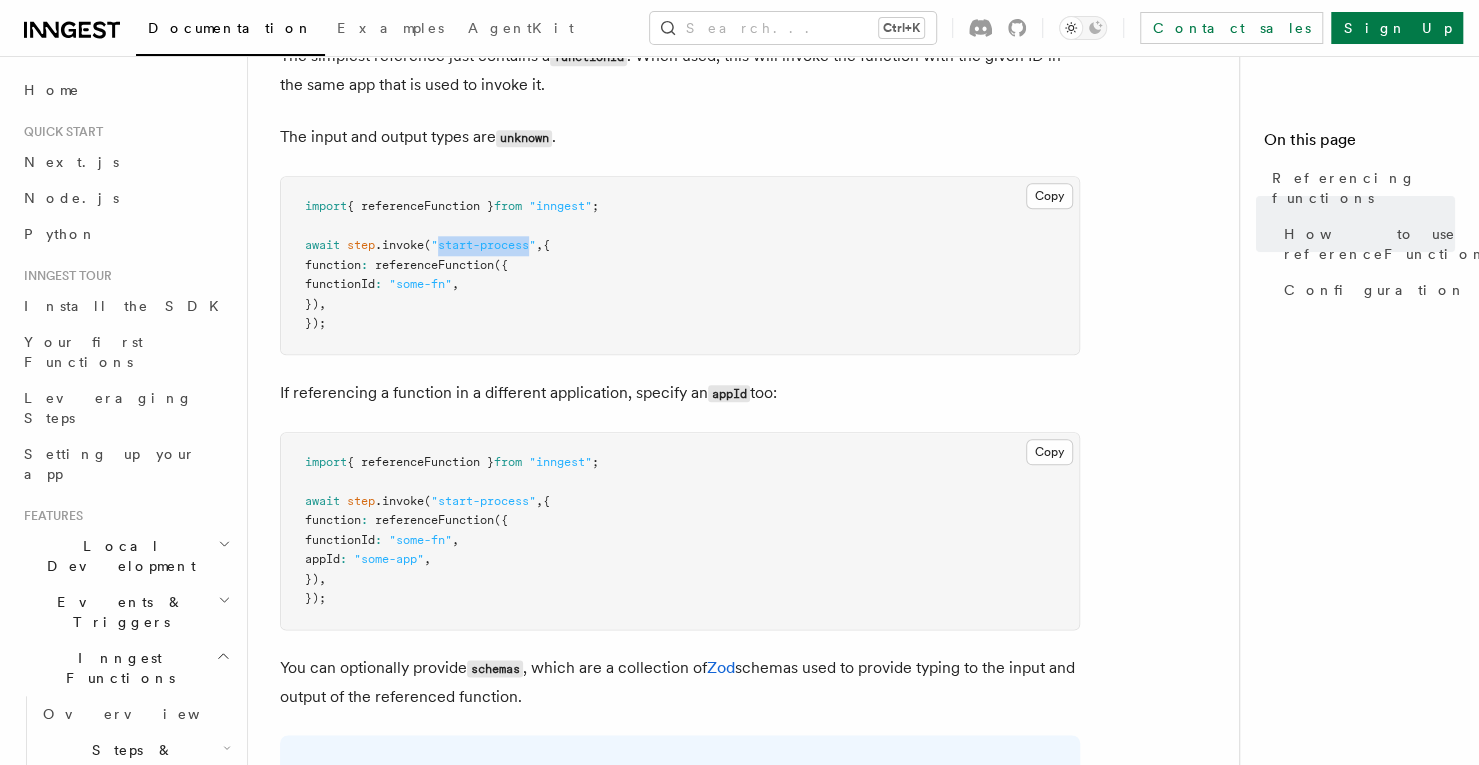 drag, startPoint x: 536, startPoint y: 244, endPoint x: 440, endPoint y: 245, distance: 96.00521 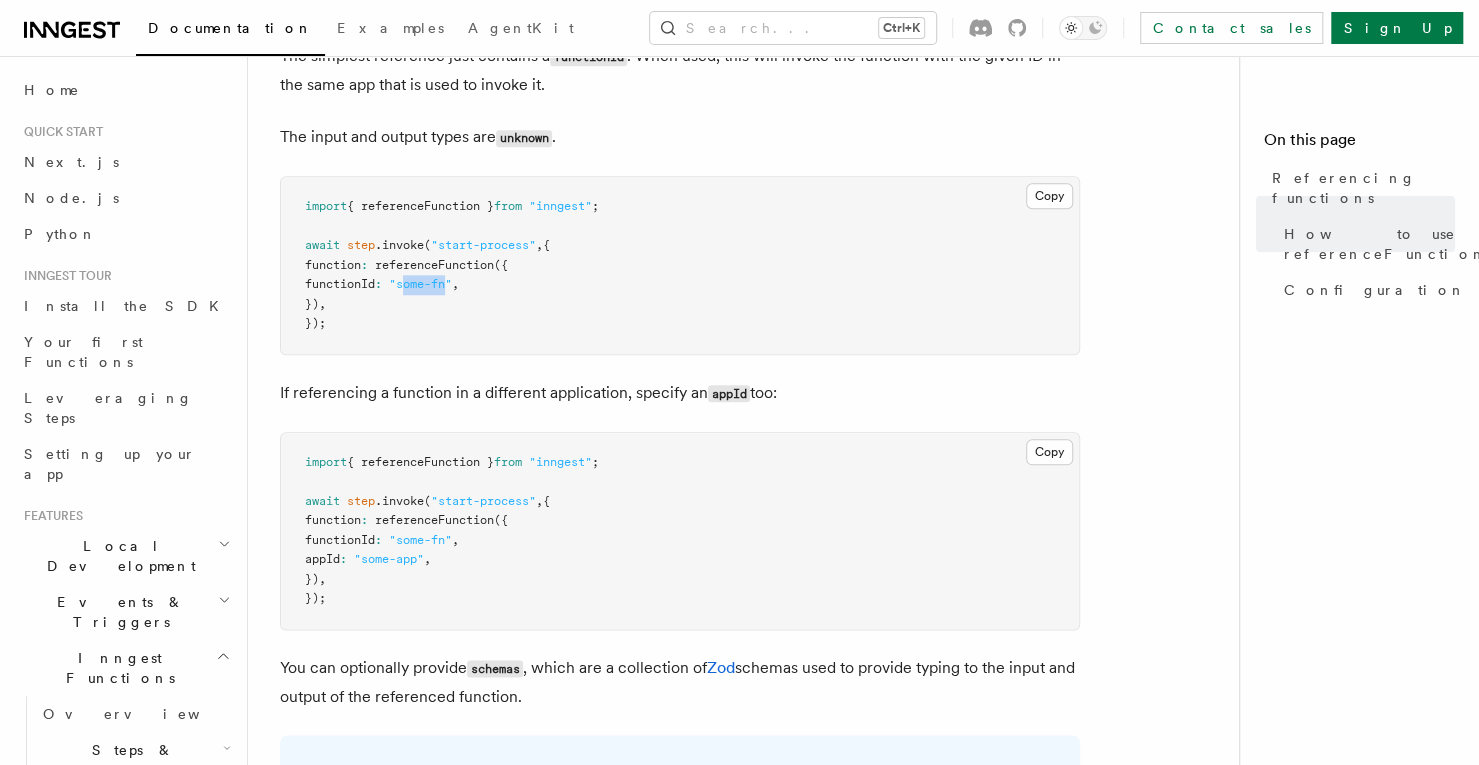 drag, startPoint x: 479, startPoint y: 283, endPoint x: 433, endPoint y: 281, distance: 46.043457 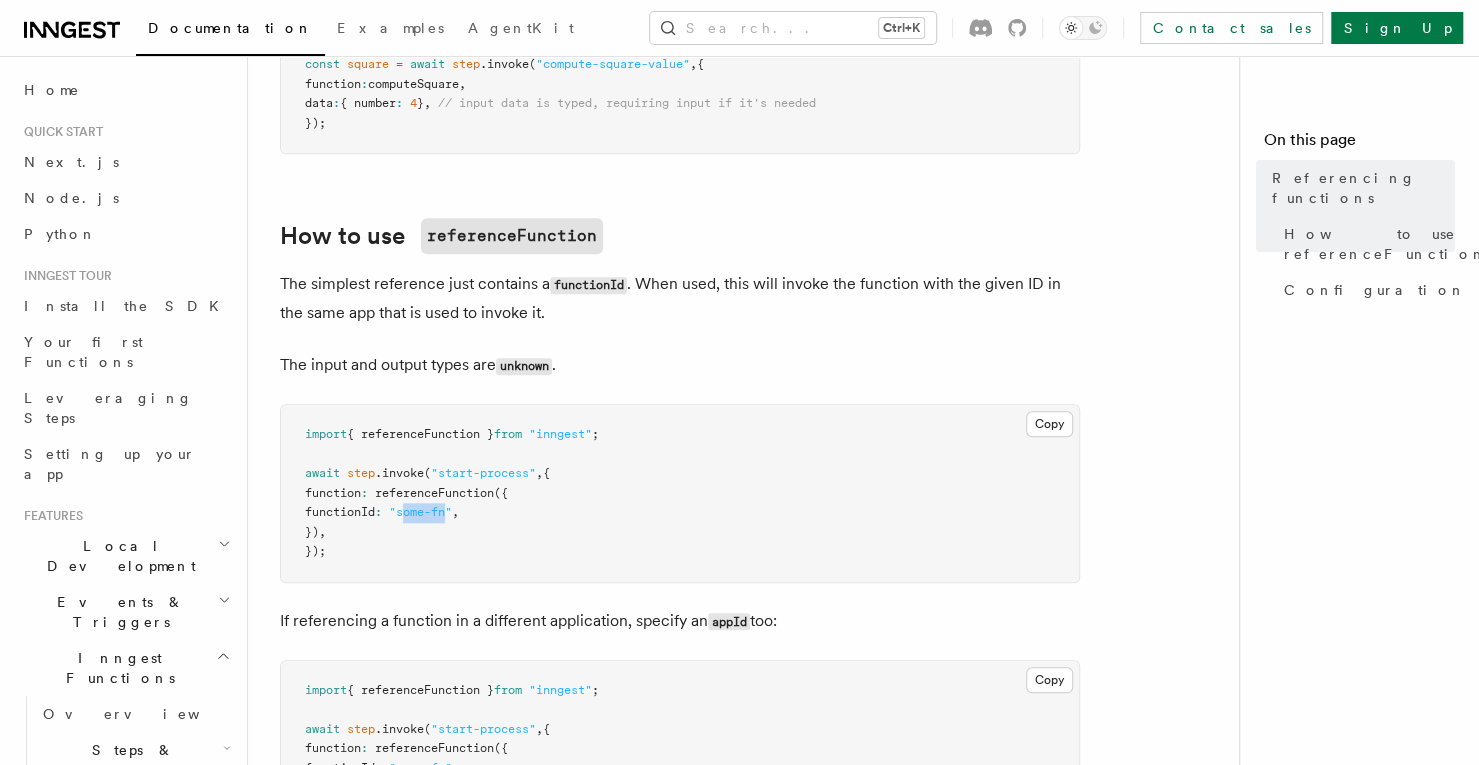 scroll, scrollTop: 871, scrollLeft: 0, axis: vertical 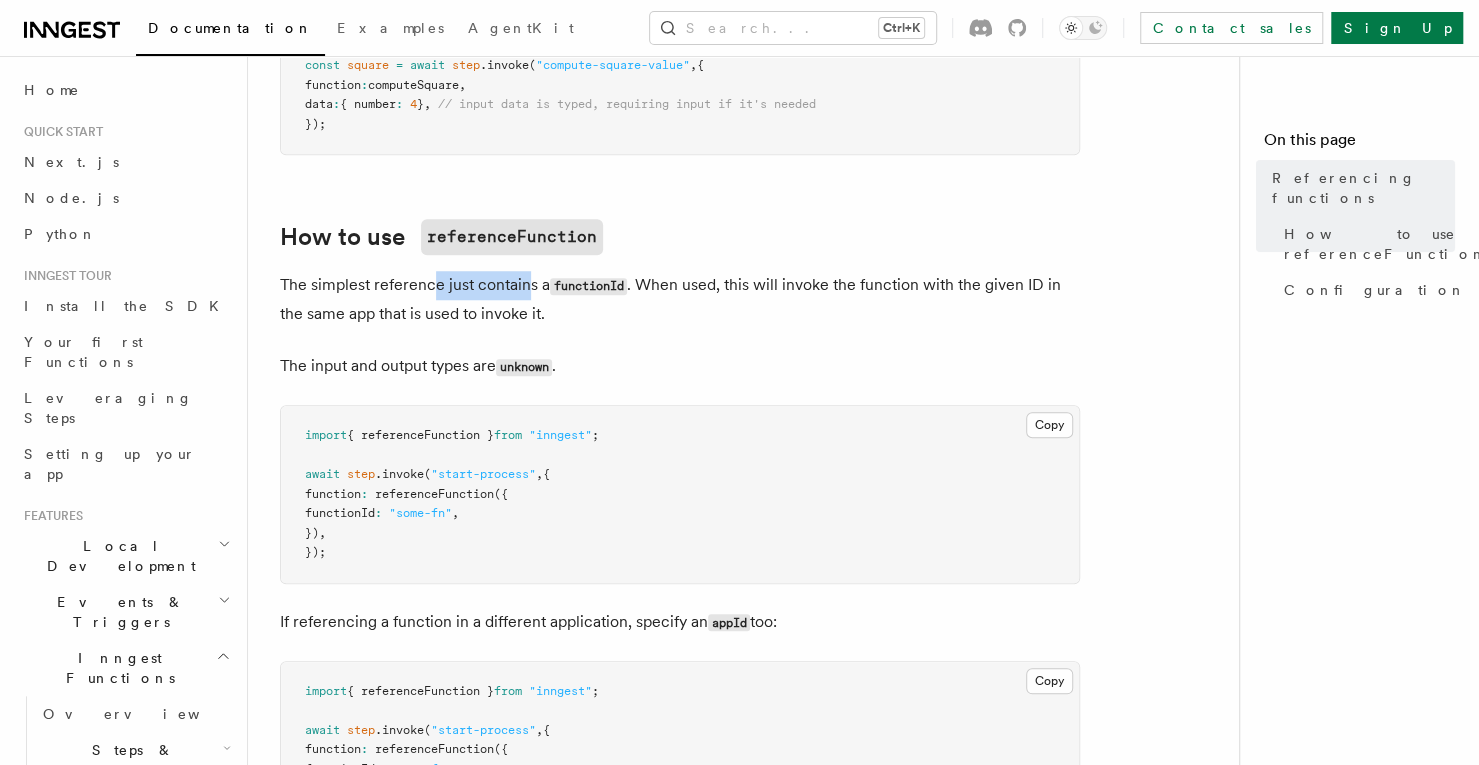 drag, startPoint x: 524, startPoint y: 289, endPoint x: 435, endPoint y: 289, distance: 89 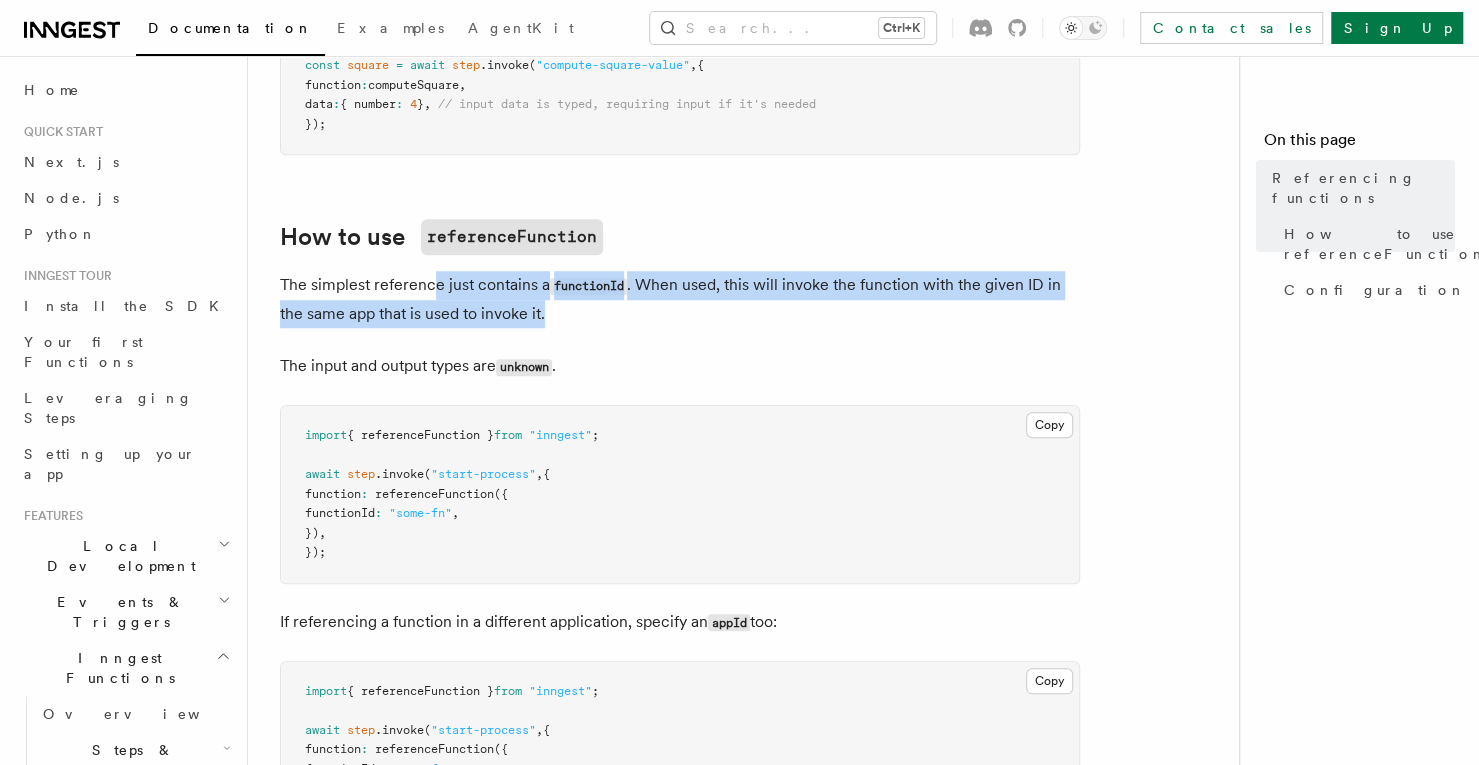 drag, startPoint x: 435, startPoint y: 289, endPoint x: 558, endPoint y: 320, distance: 126.84637 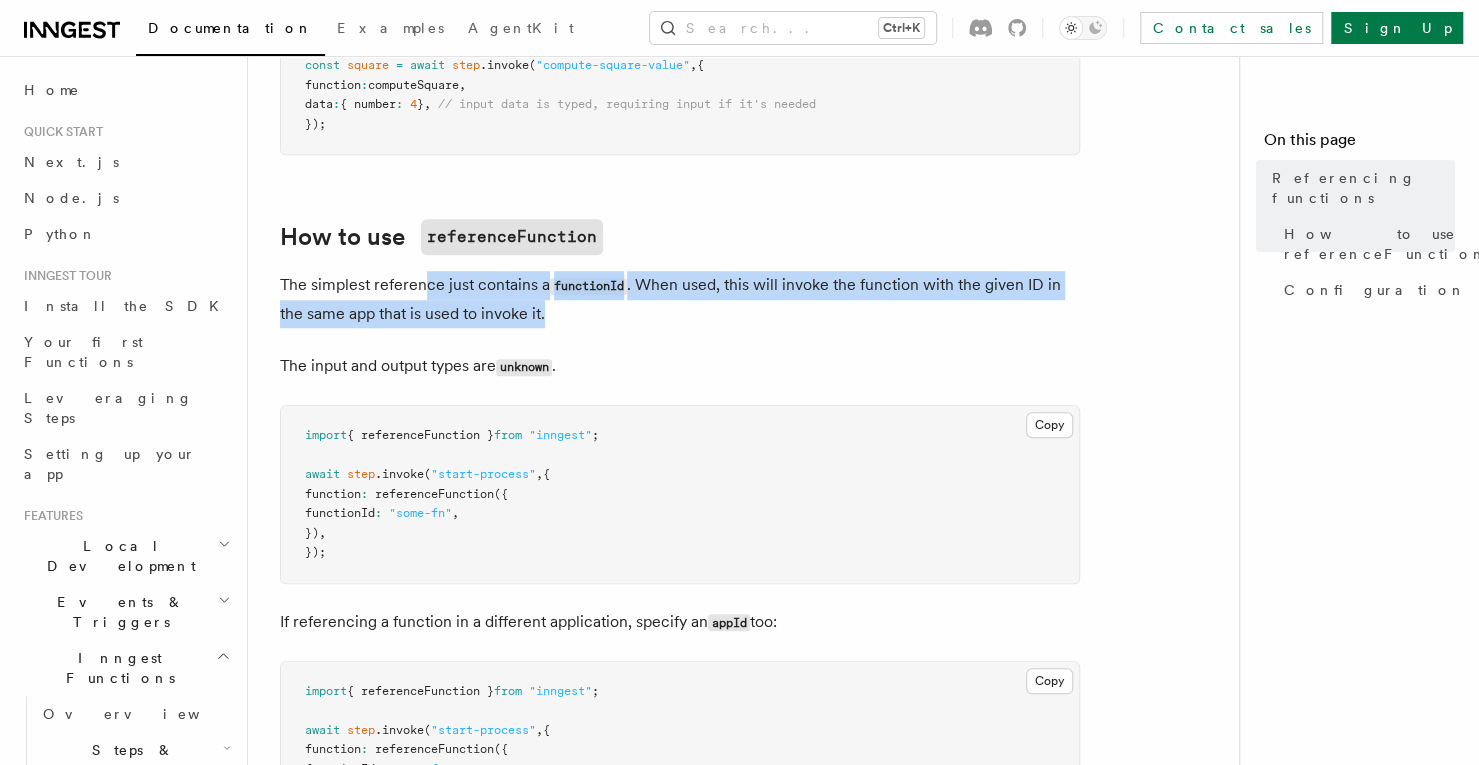 drag, startPoint x: 558, startPoint y: 320, endPoint x: 424, endPoint y: 288, distance: 137.76791 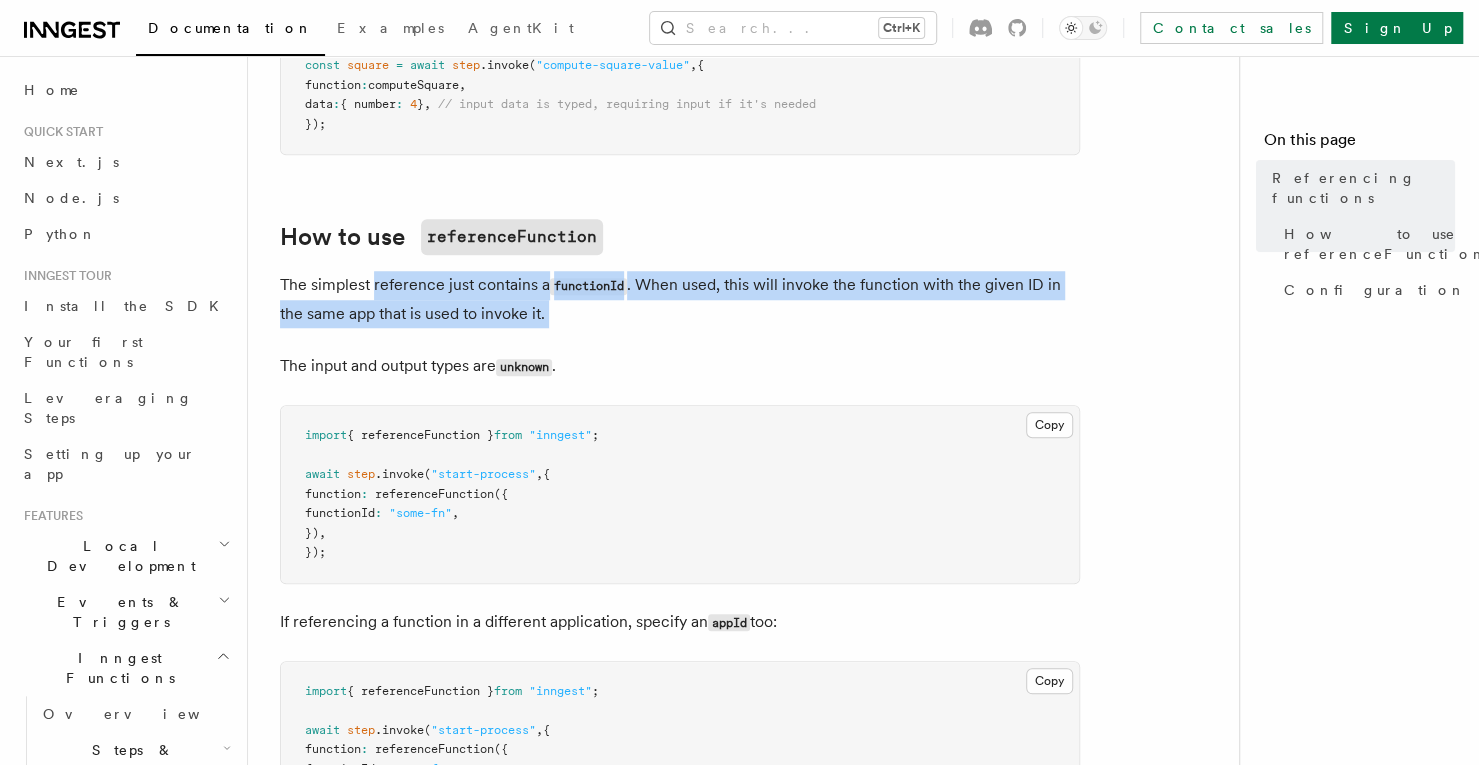 drag, startPoint x: 424, startPoint y: 288, endPoint x: 564, endPoint y: 315, distance: 142.5798 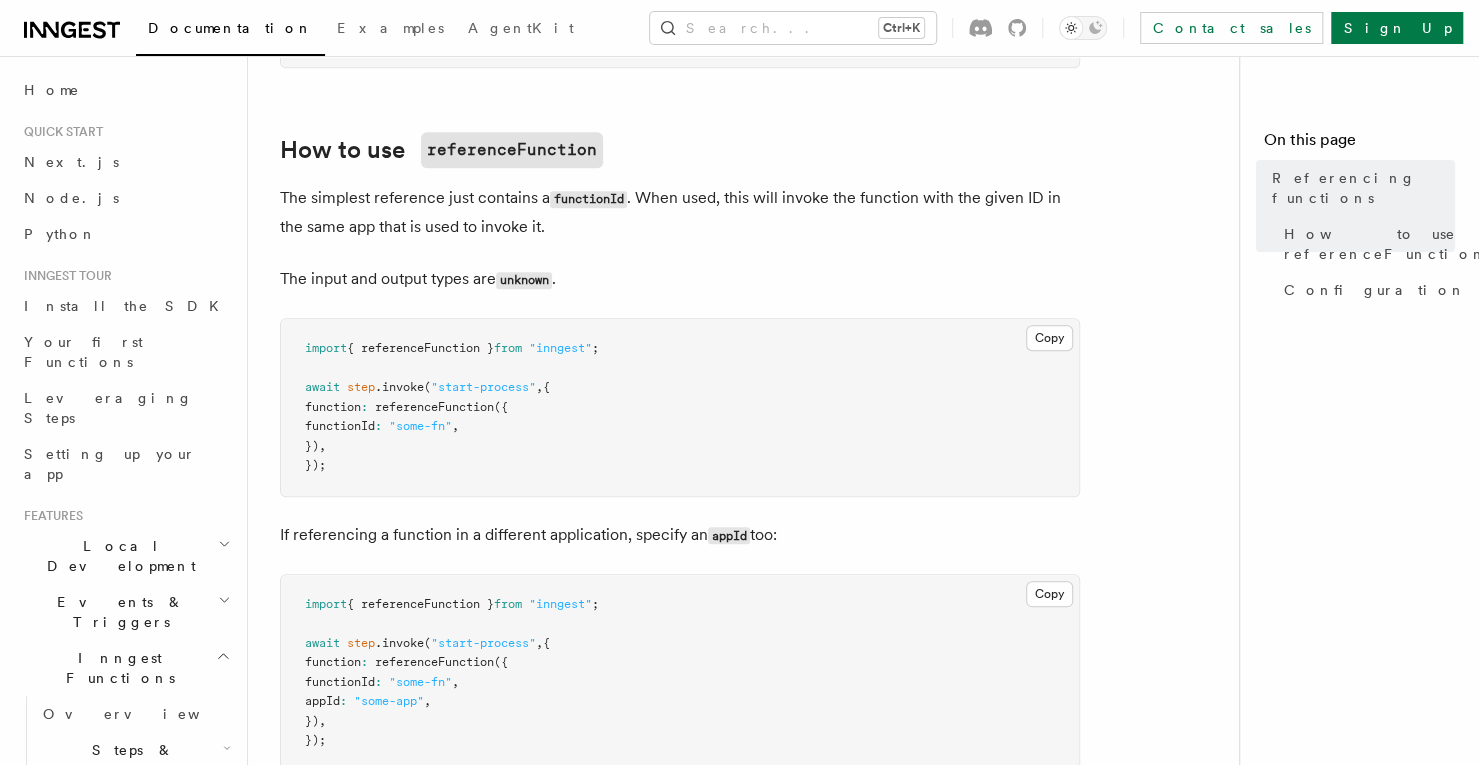 scroll, scrollTop: 965, scrollLeft: 0, axis: vertical 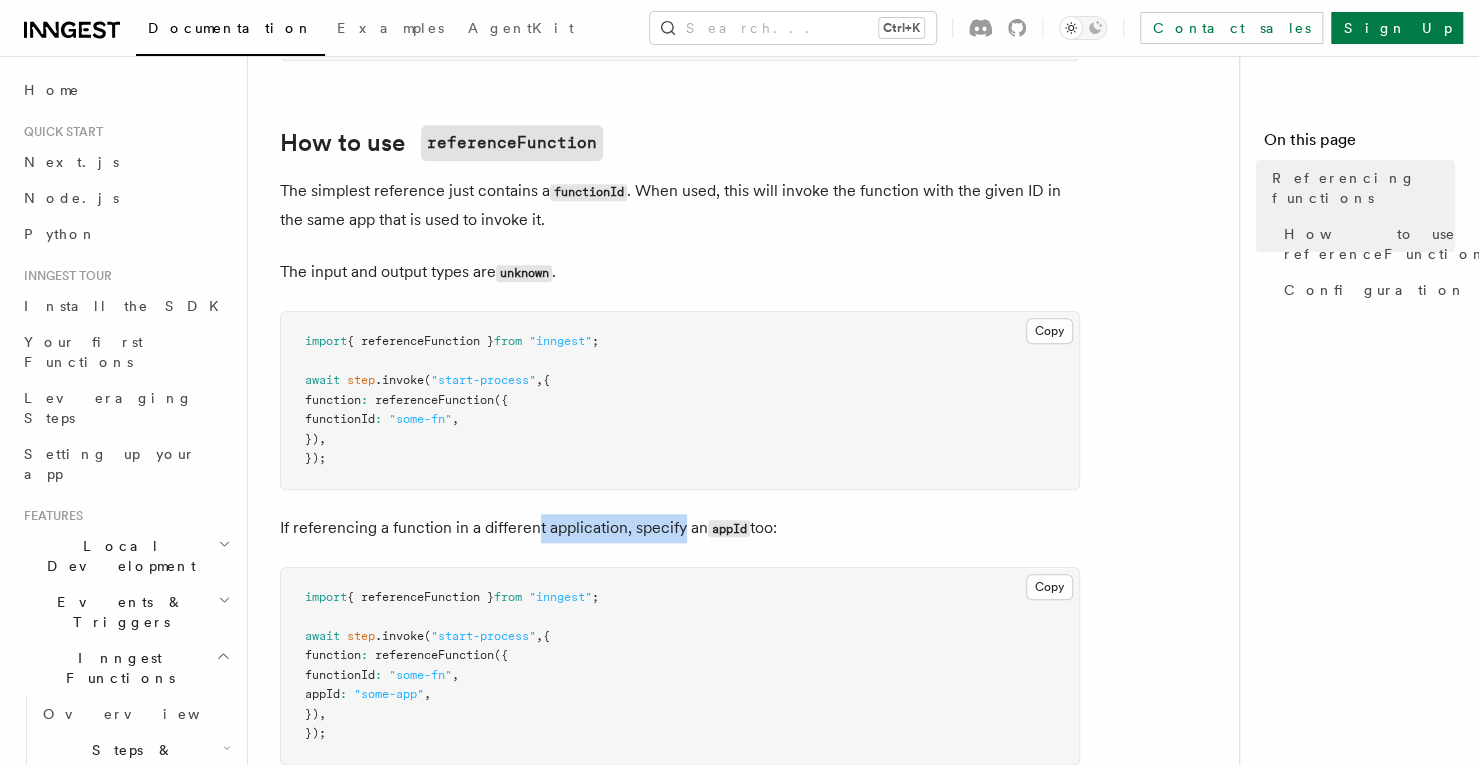 drag, startPoint x: 536, startPoint y: 526, endPoint x: 680, endPoint y: 525, distance: 144.00348 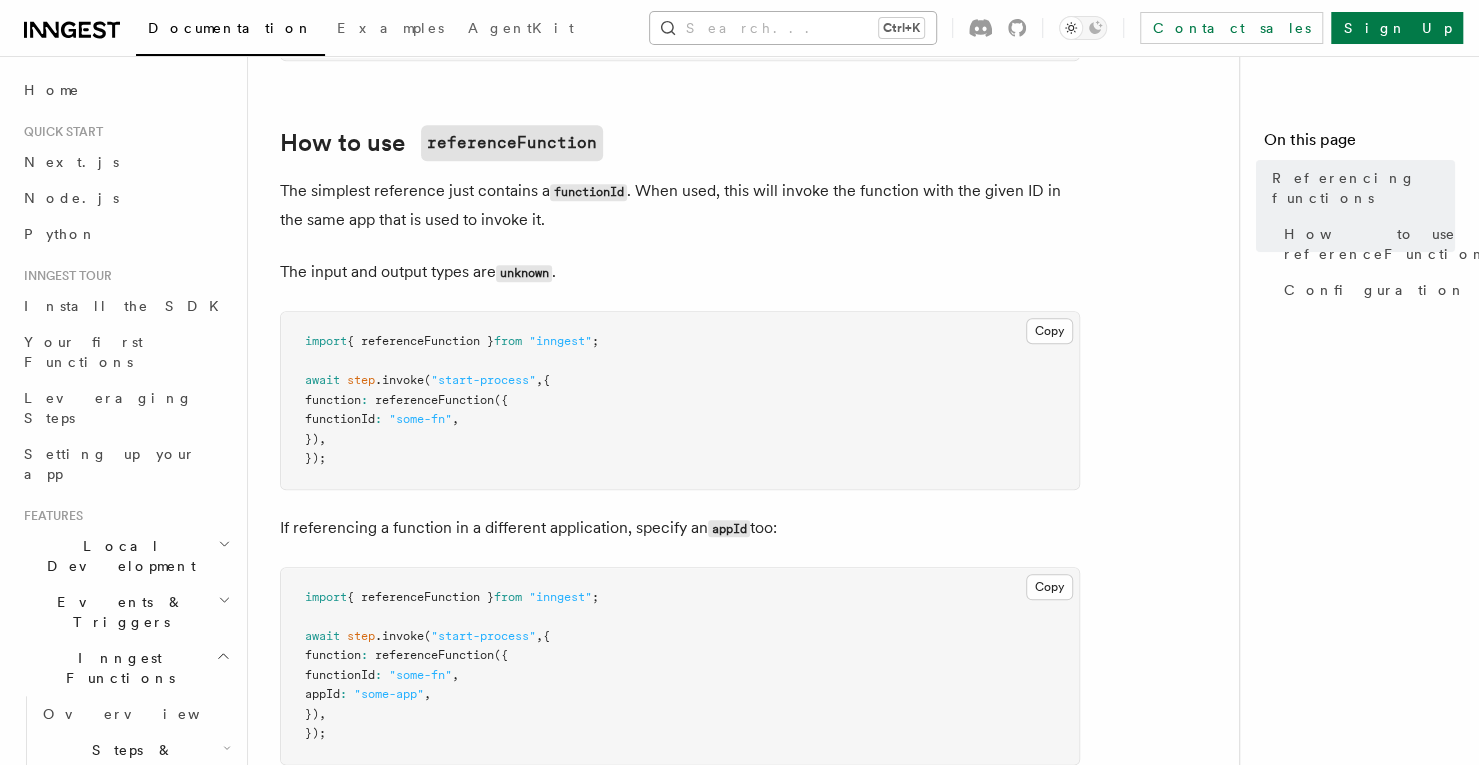 click on "Search... Ctrl+K" at bounding box center [793, 28] 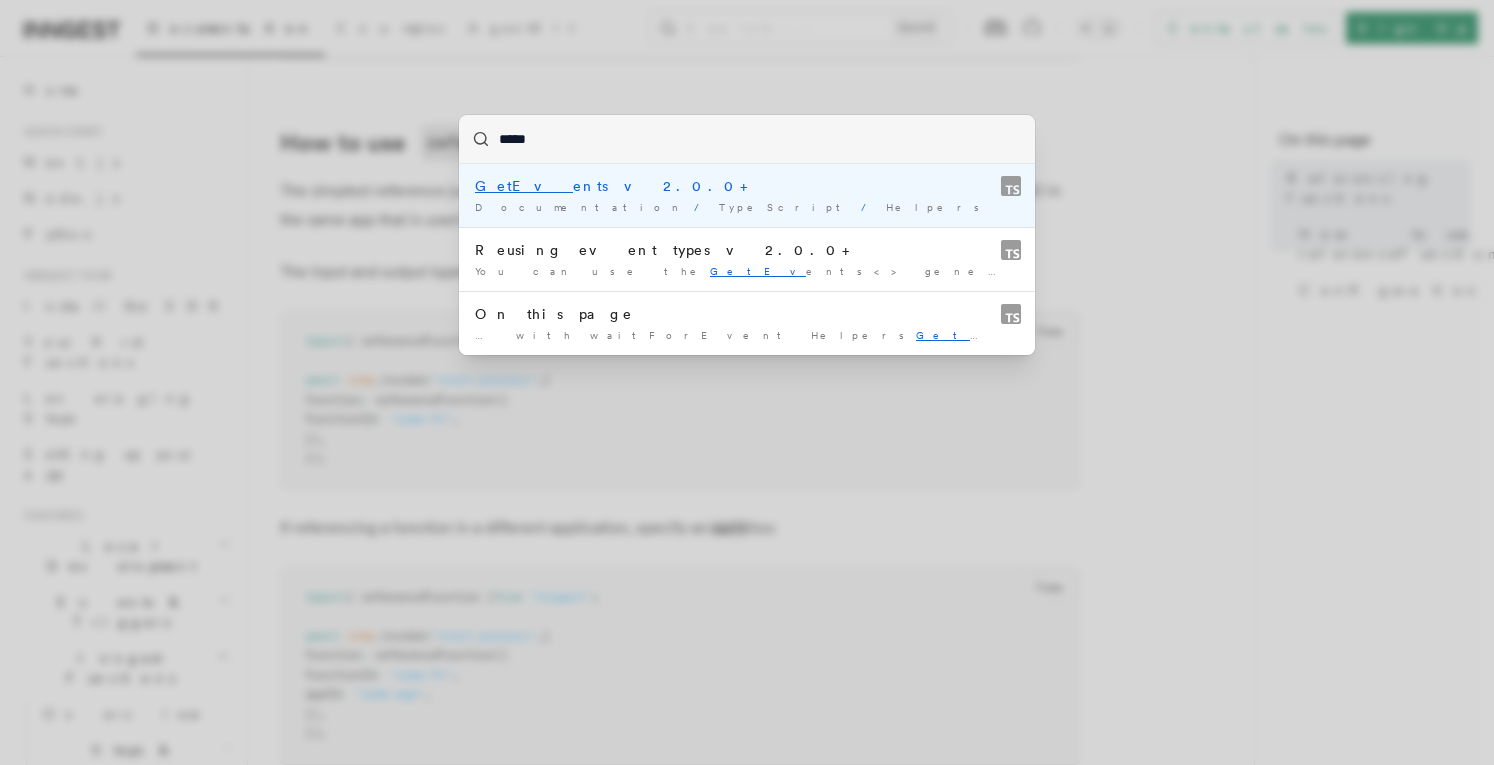 type on "******" 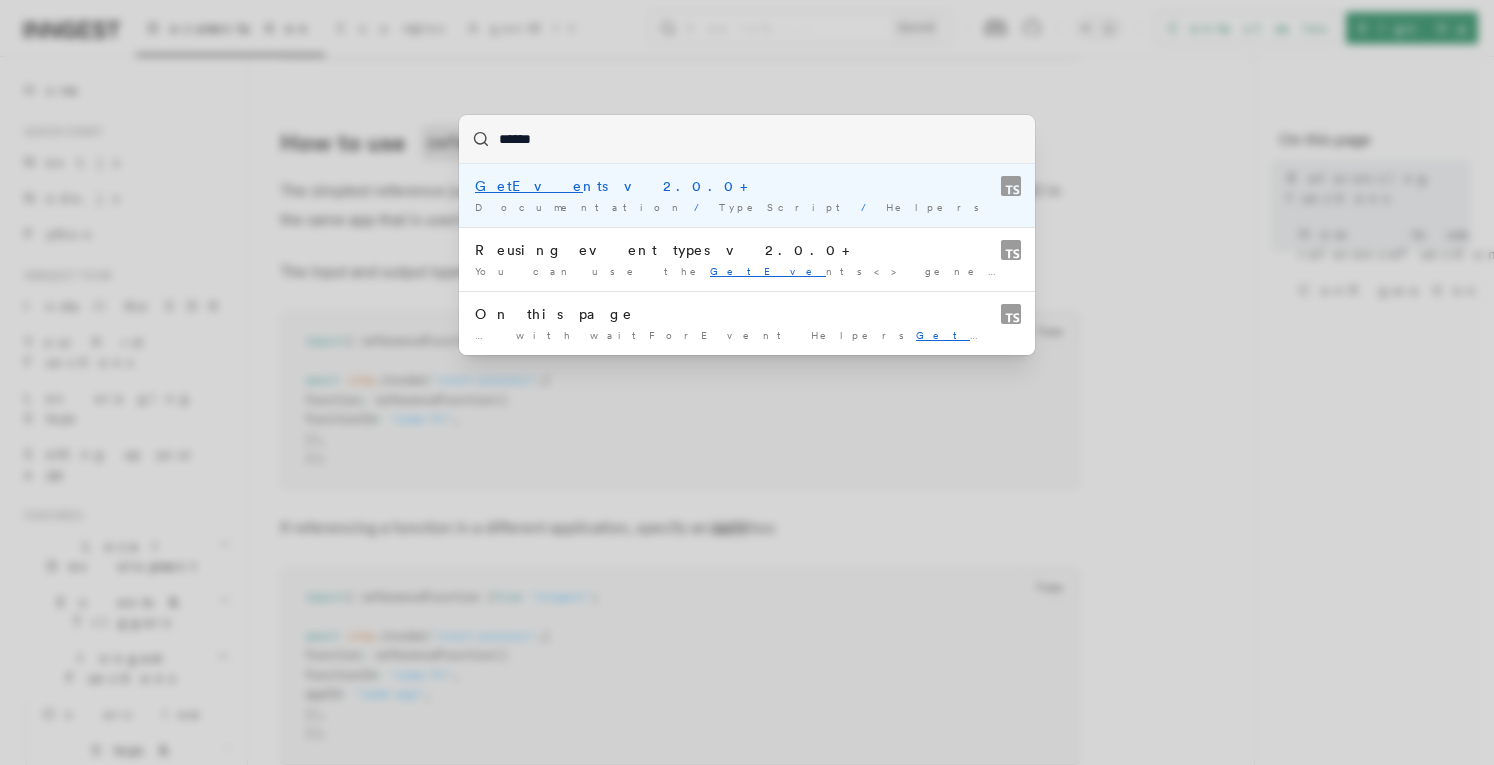 click on "GetEve nts v2.0.0+" at bounding box center [747, 186] 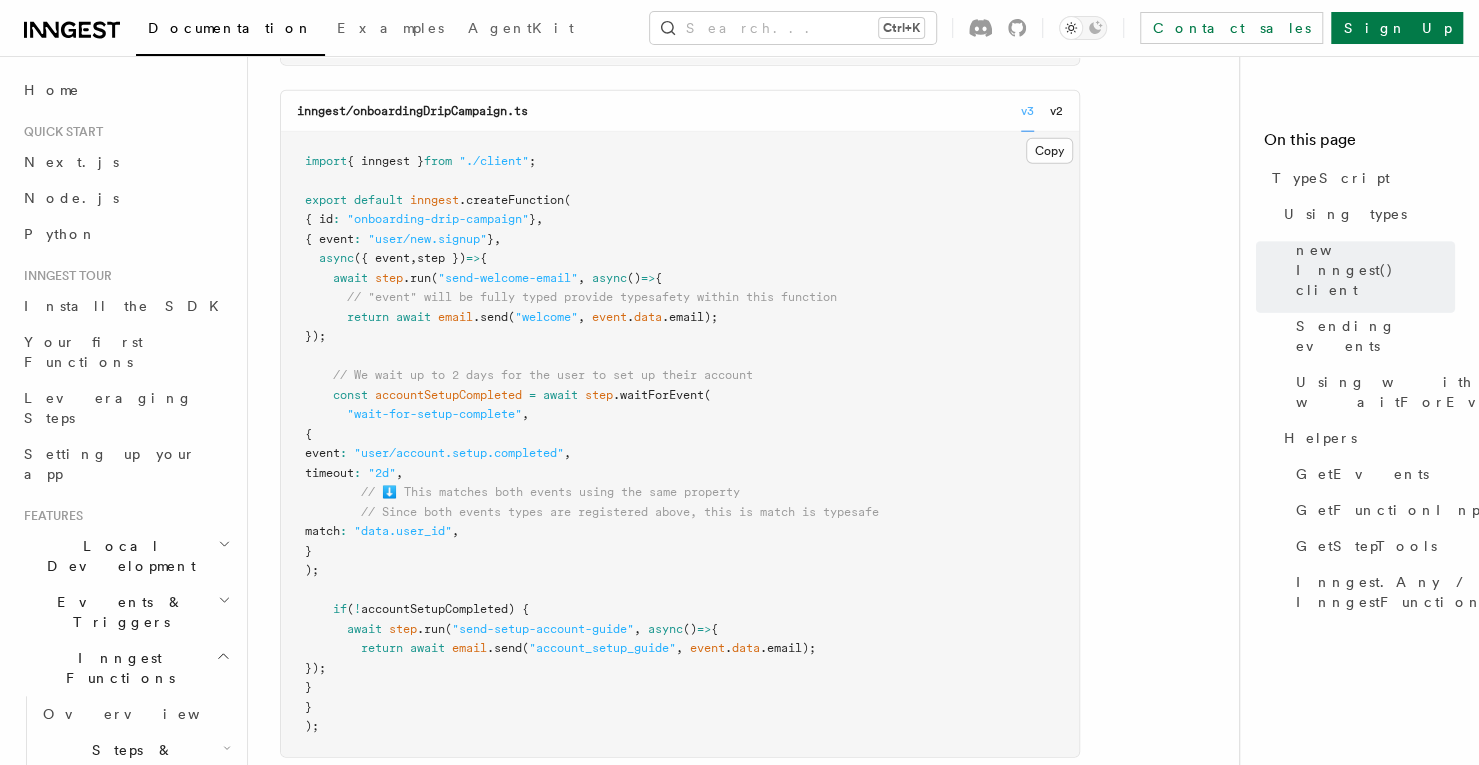 scroll, scrollTop: 3726, scrollLeft: 0, axis: vertical 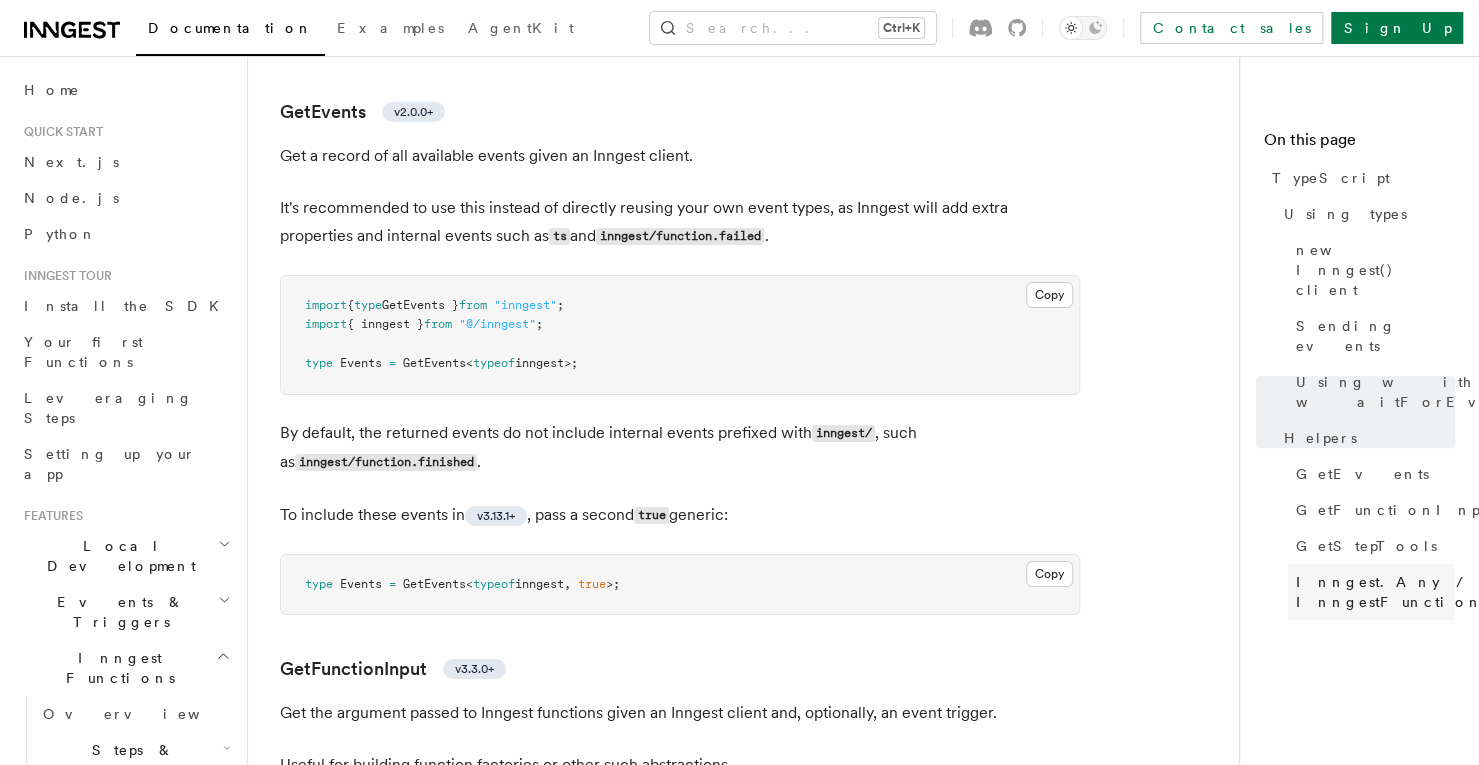click on "Inngest.Any / InngestFunction.Any" at bounding box center [1419, 592] 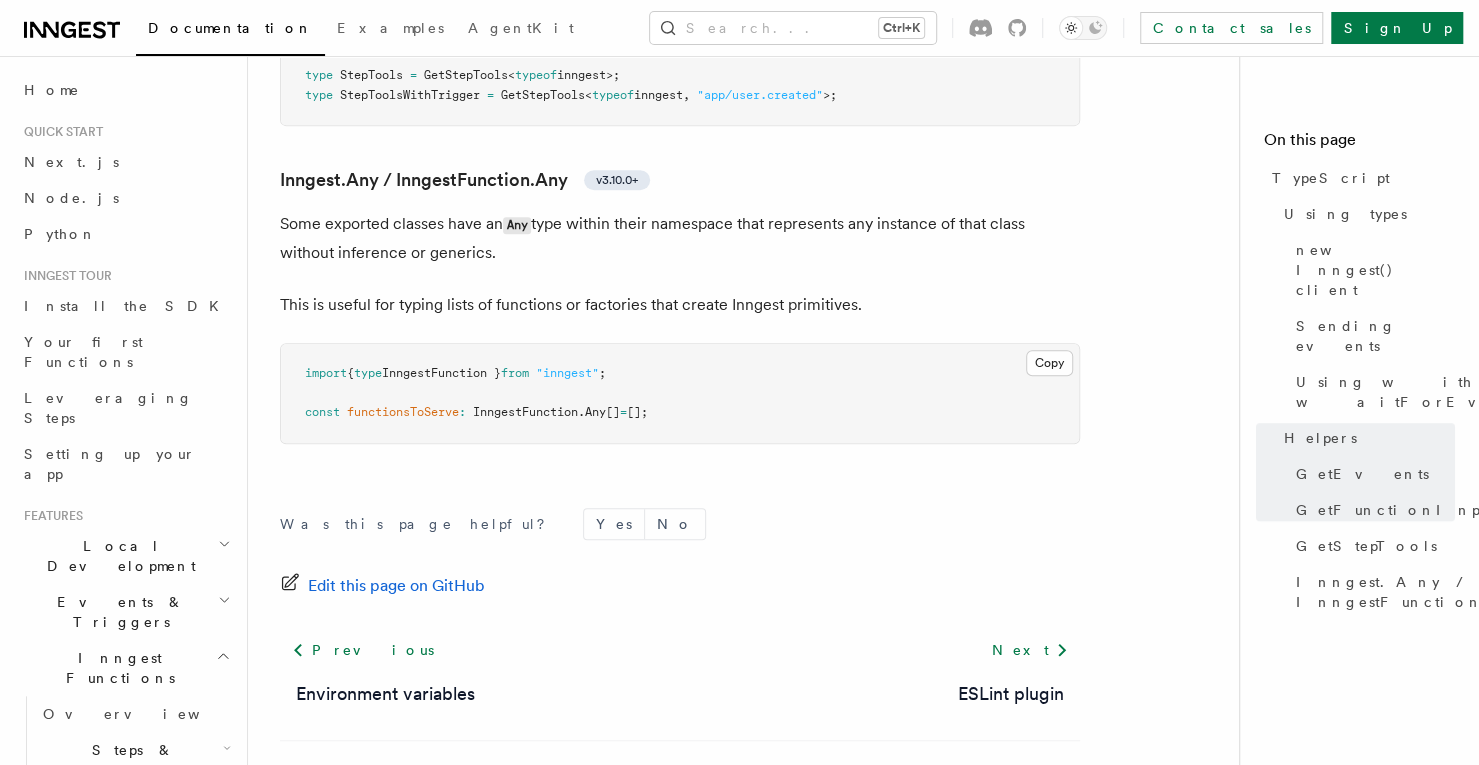 scroll, scrollTop: 4940, scrollLeft: 0, axis: vertical 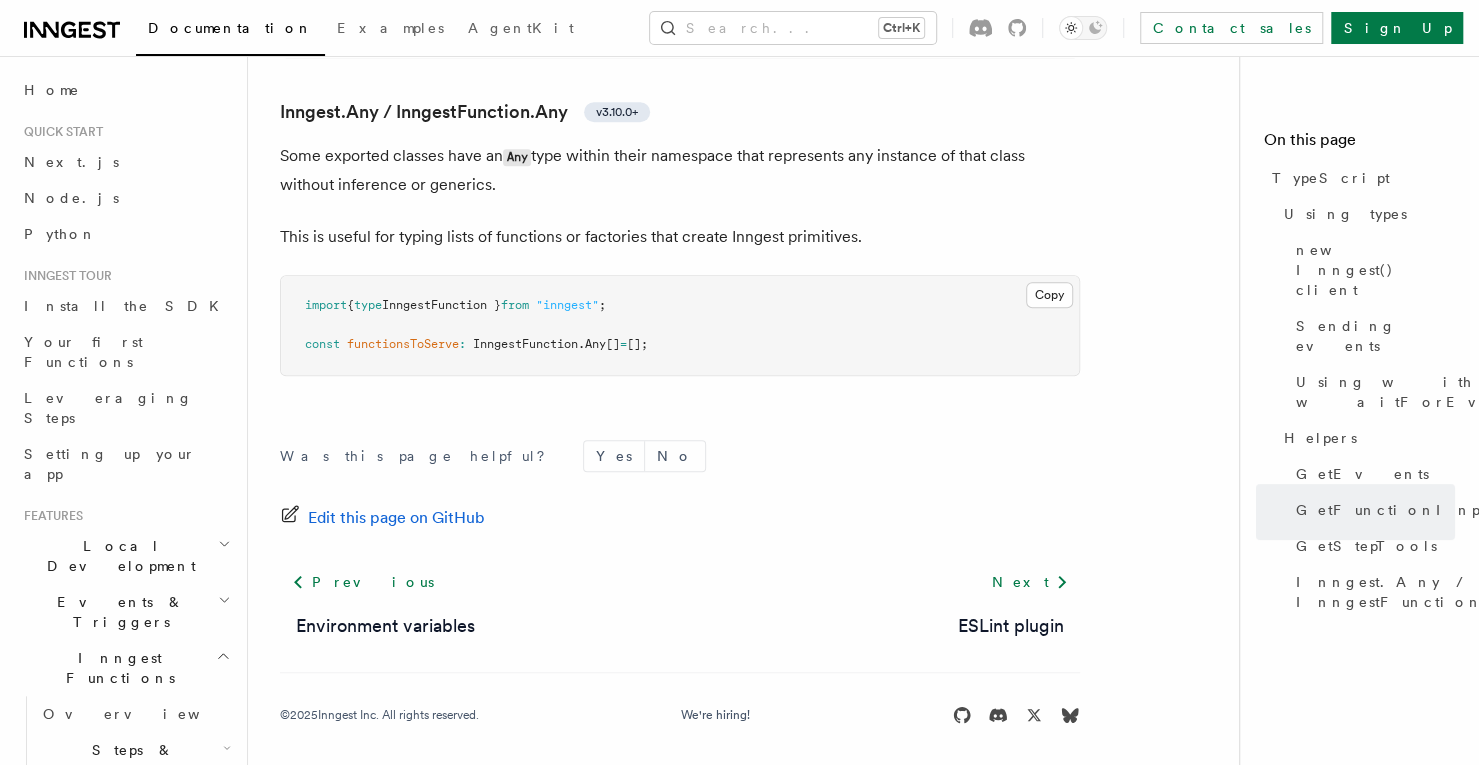 drag, startPoint x: 689, startPoint y: 343, endPoint x: 484, endPoint y: 341, distance: 205.00975 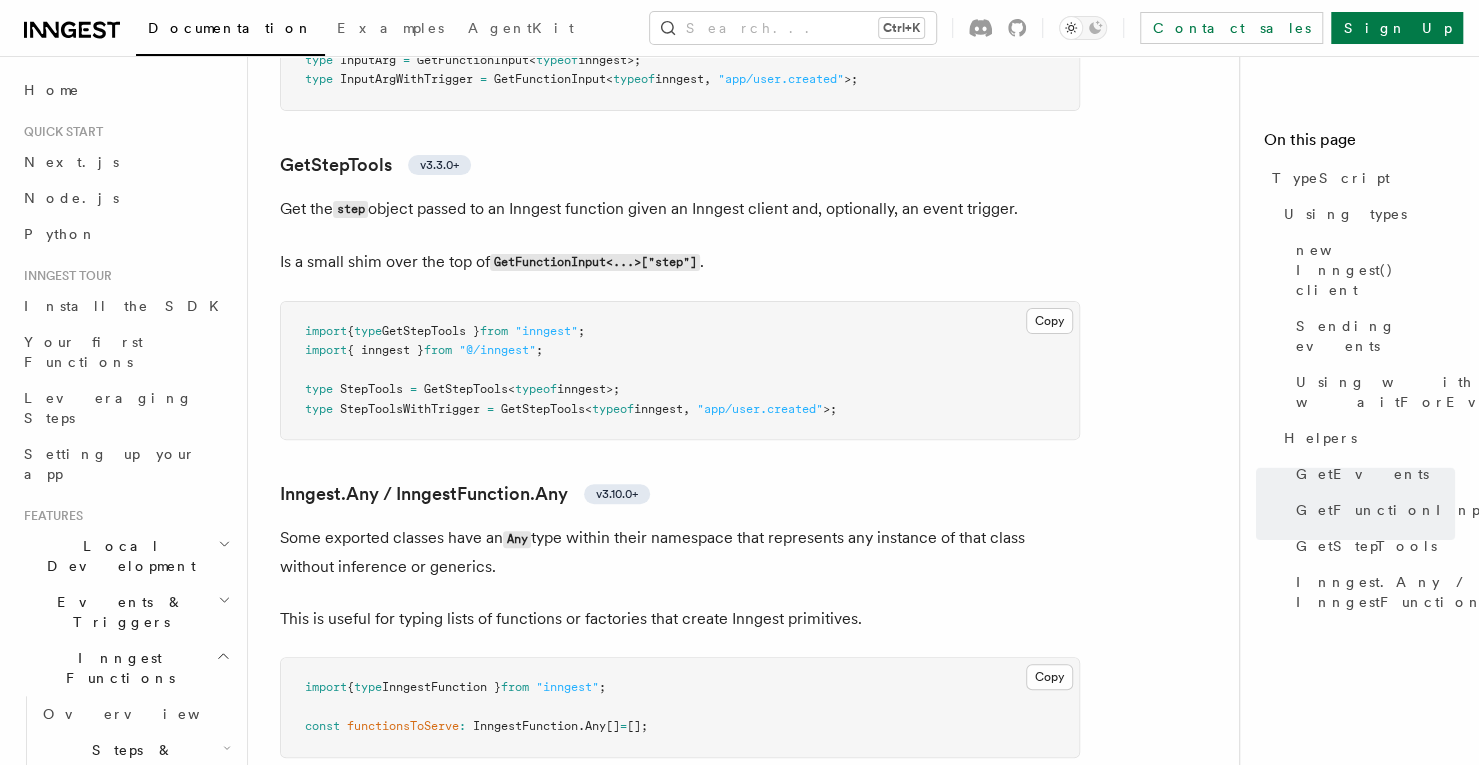 scroll, scrollTop: 4440, scrollLeft: 0, axis: vertical 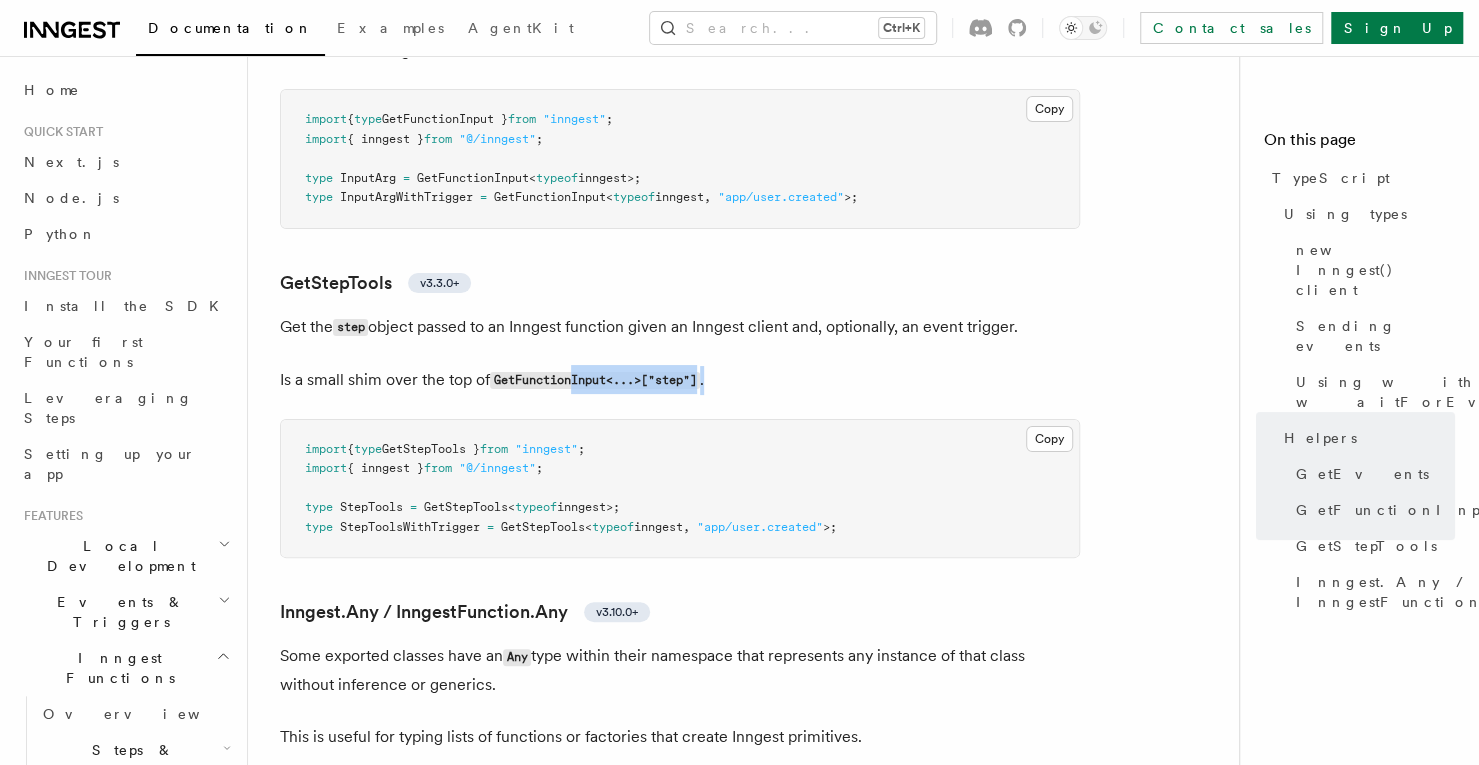 drag, startPoint x: 747, startPoint y: 371, endPoint x: 572, endPoint y: 393, distance: 176.37744 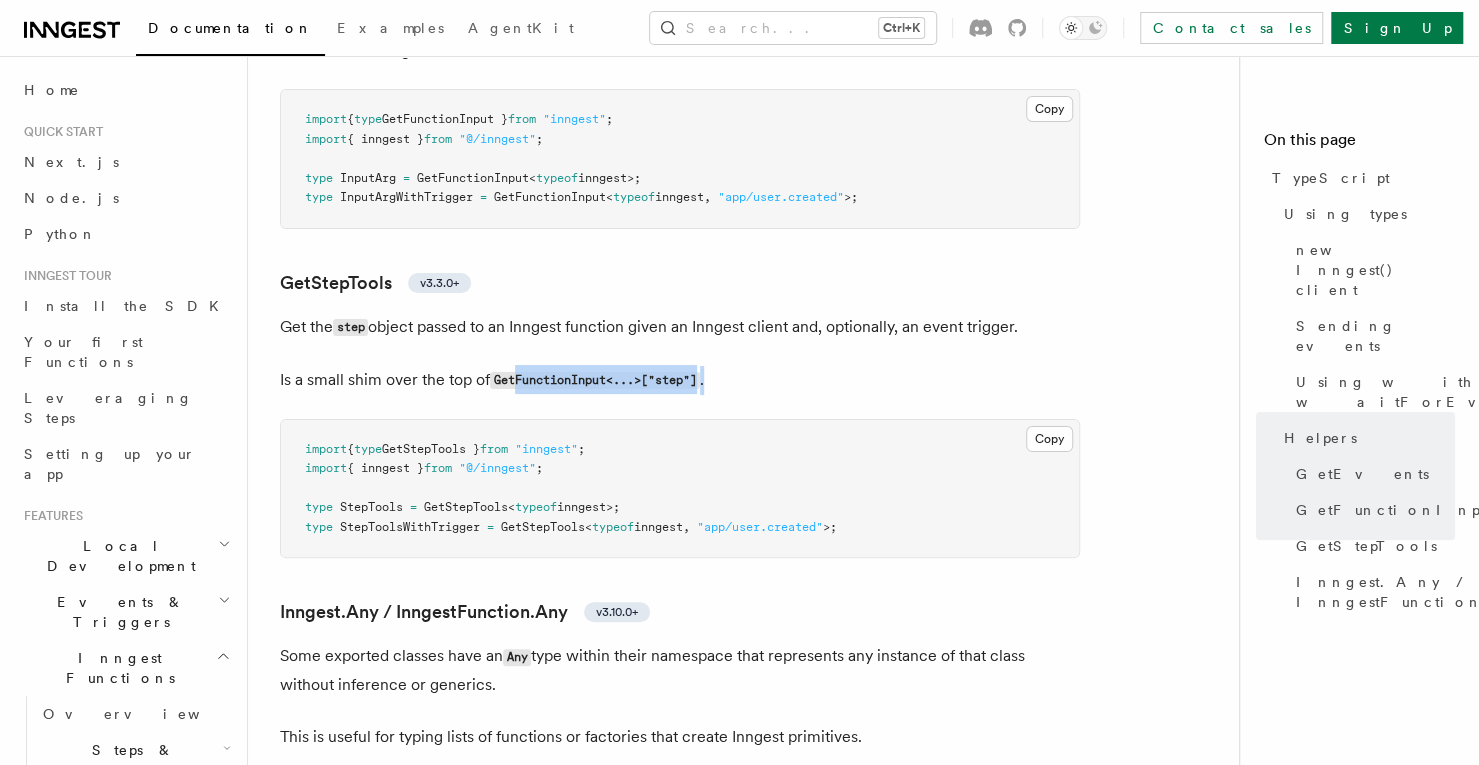 drag, startPoint x: 728, startPoint y: 370, endPoint x: 515, endPoint y: 393, distance: 214.23819 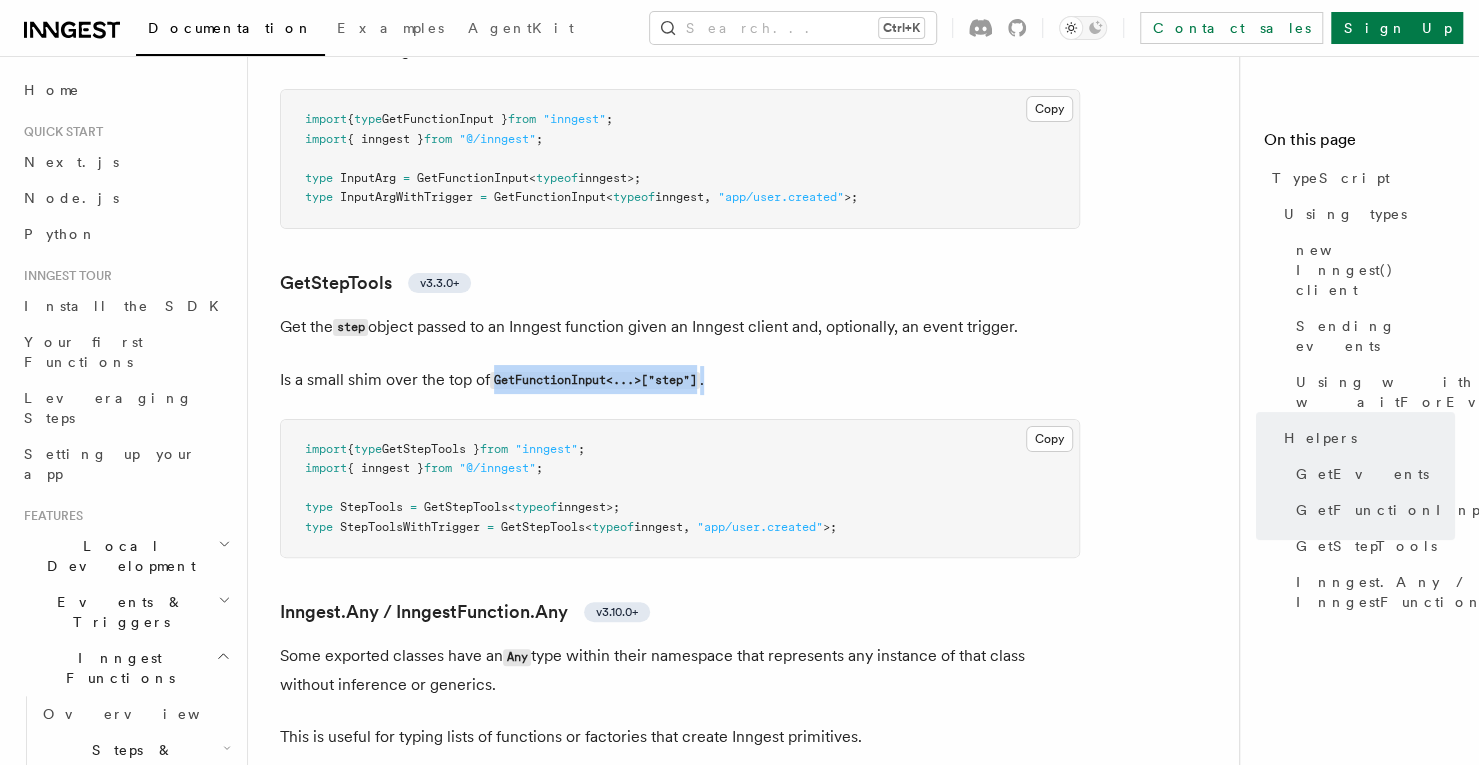 drag, startPoint x: 500, startPoint y: 378, endPoint x: 780, endPoint y: 385, distance: 280.0875 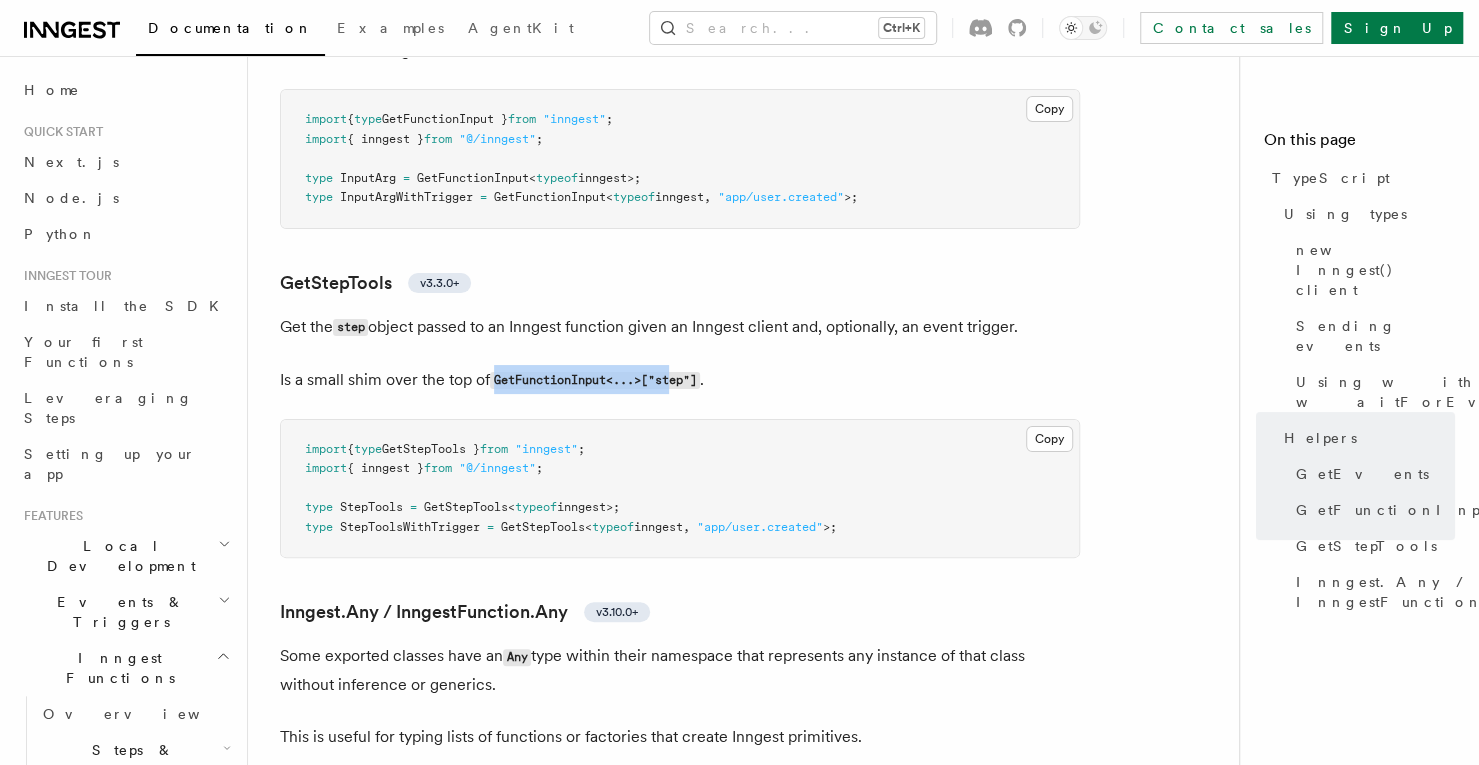 drag, startPoint x: 493, startPoint y: 371, endPoint x: 674, endPoint y: 373, distance: 181.01105 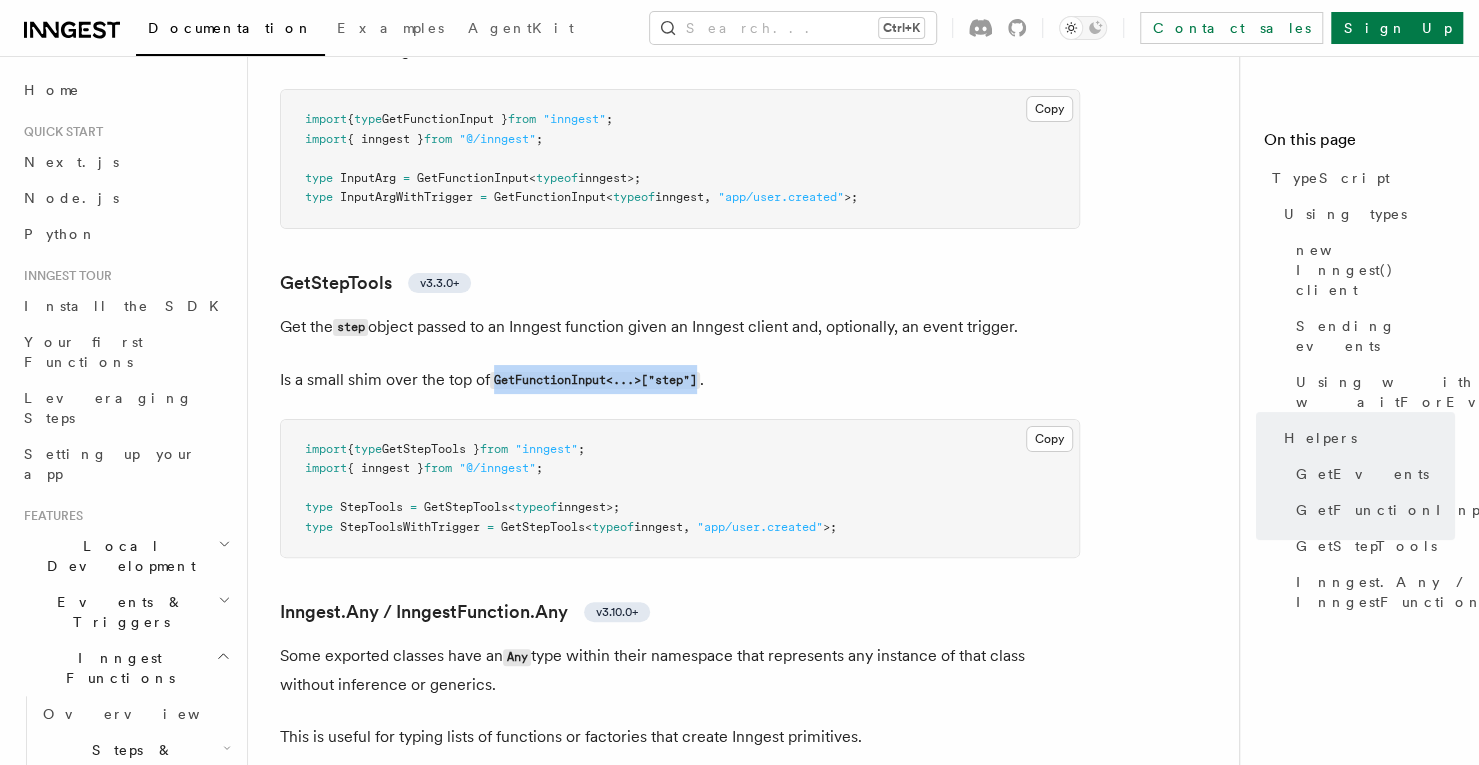 drag, startPoint x: 705, startPoint y: 381, endPoint x: 499, endPoint y: 384, distance: 206.02185 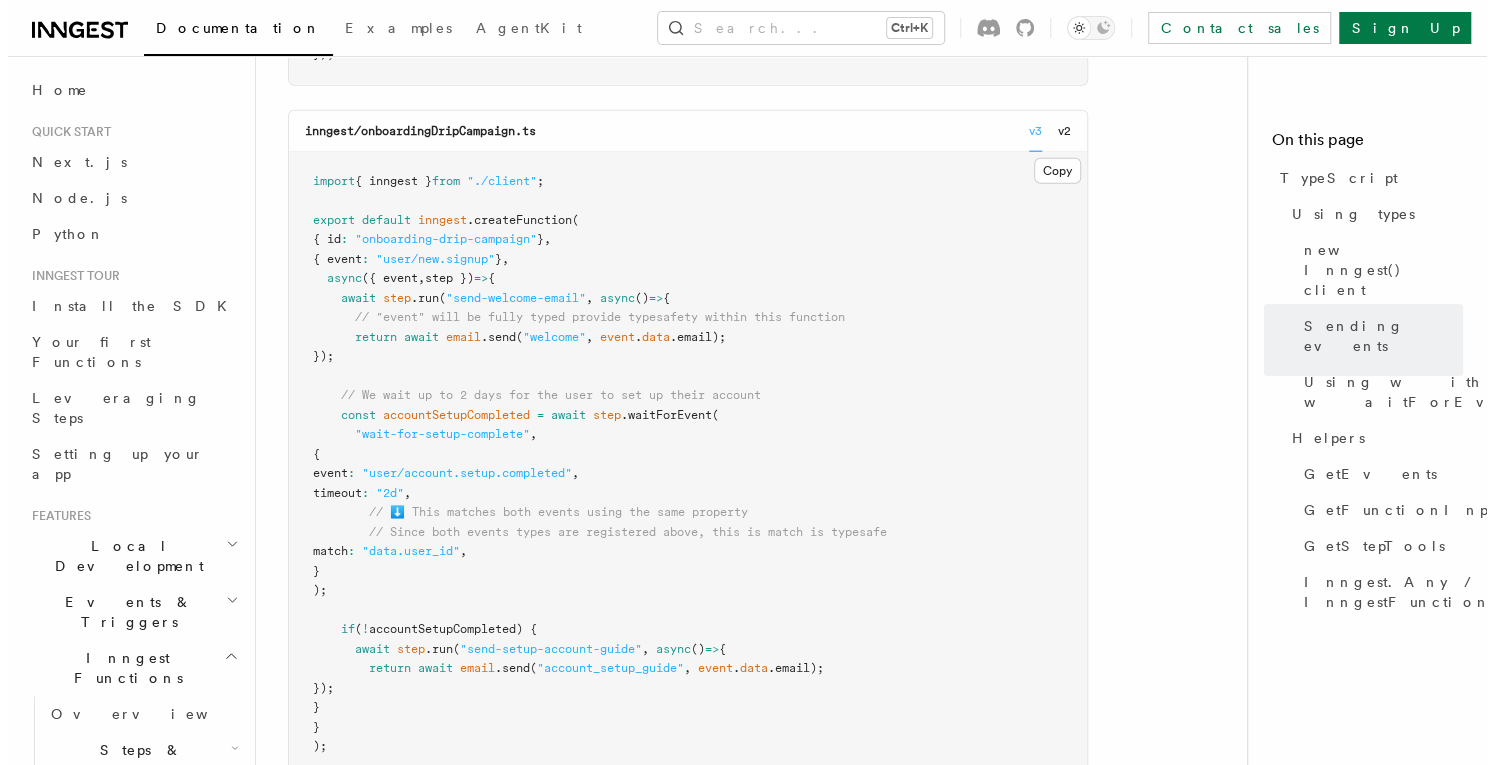 scroll, scrollTop: 2840, scrollLeft: 0, axis: vertical 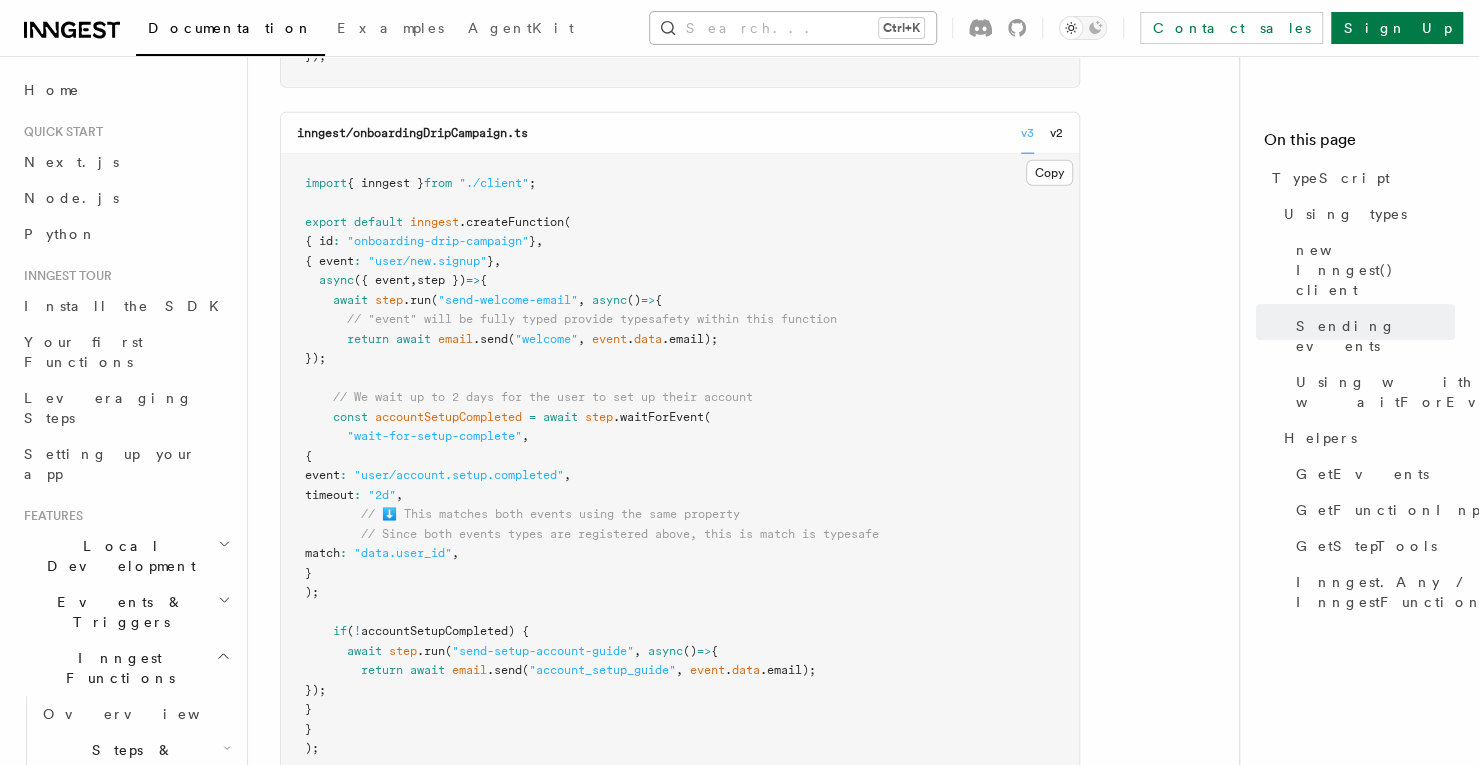 click on "Search... Ctrl+K" at bounding box center (793, 28) 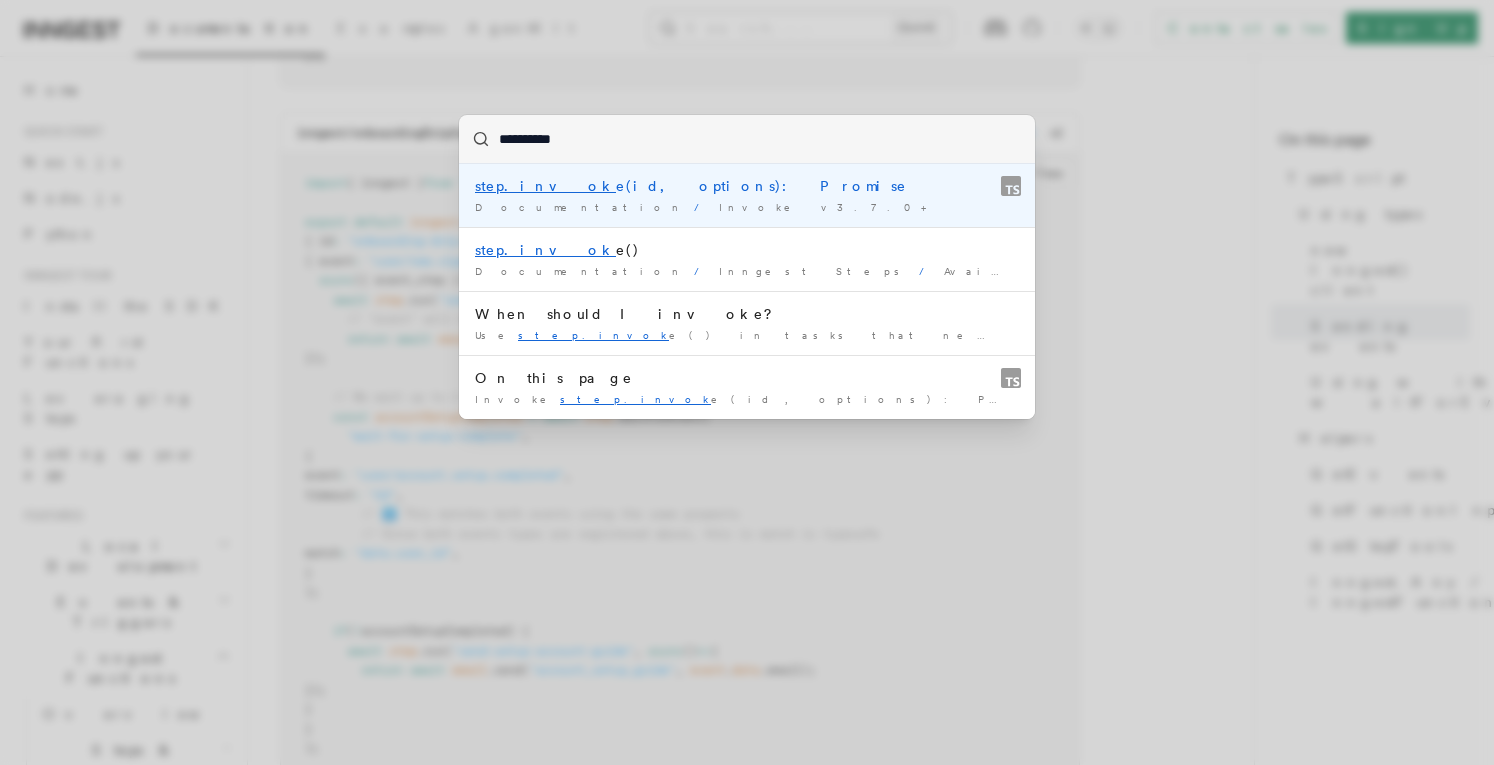 type on "**********" 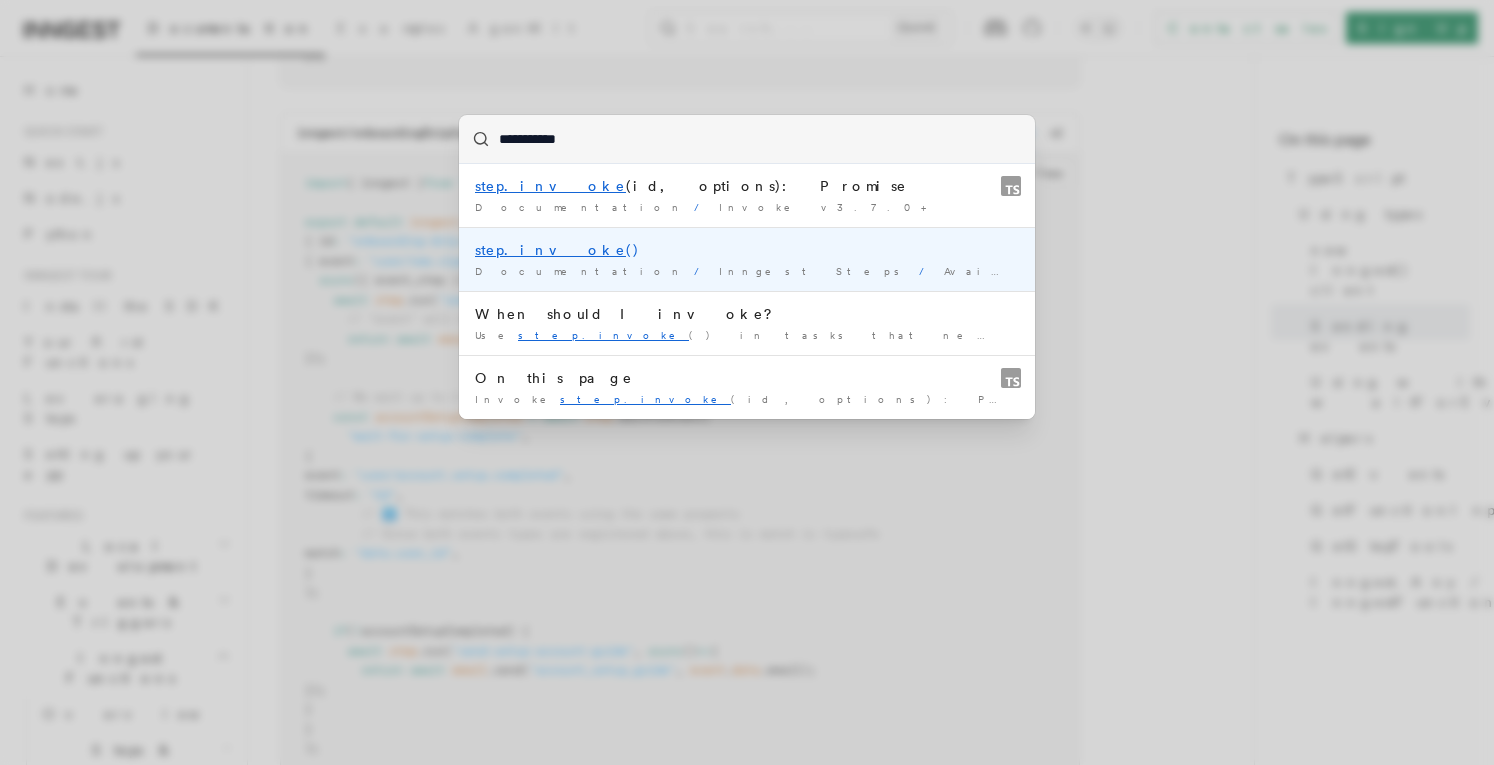 click on "step.invoke () Documentation / Inngest Steps / Available Step Methods /" at bounding box center [747, 259] 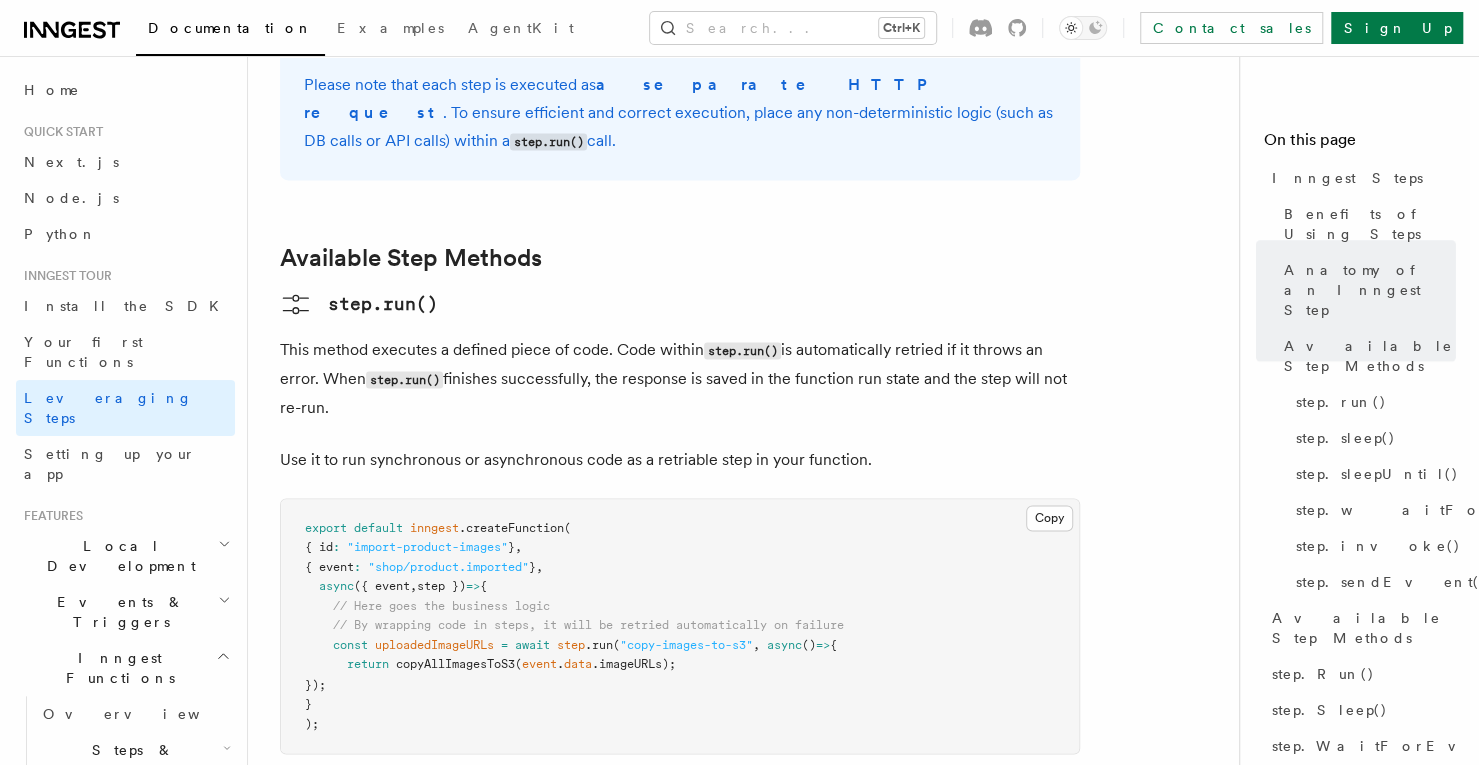 scroll, scrollTop: 1541, scrollLeft: 0, axis: vertical 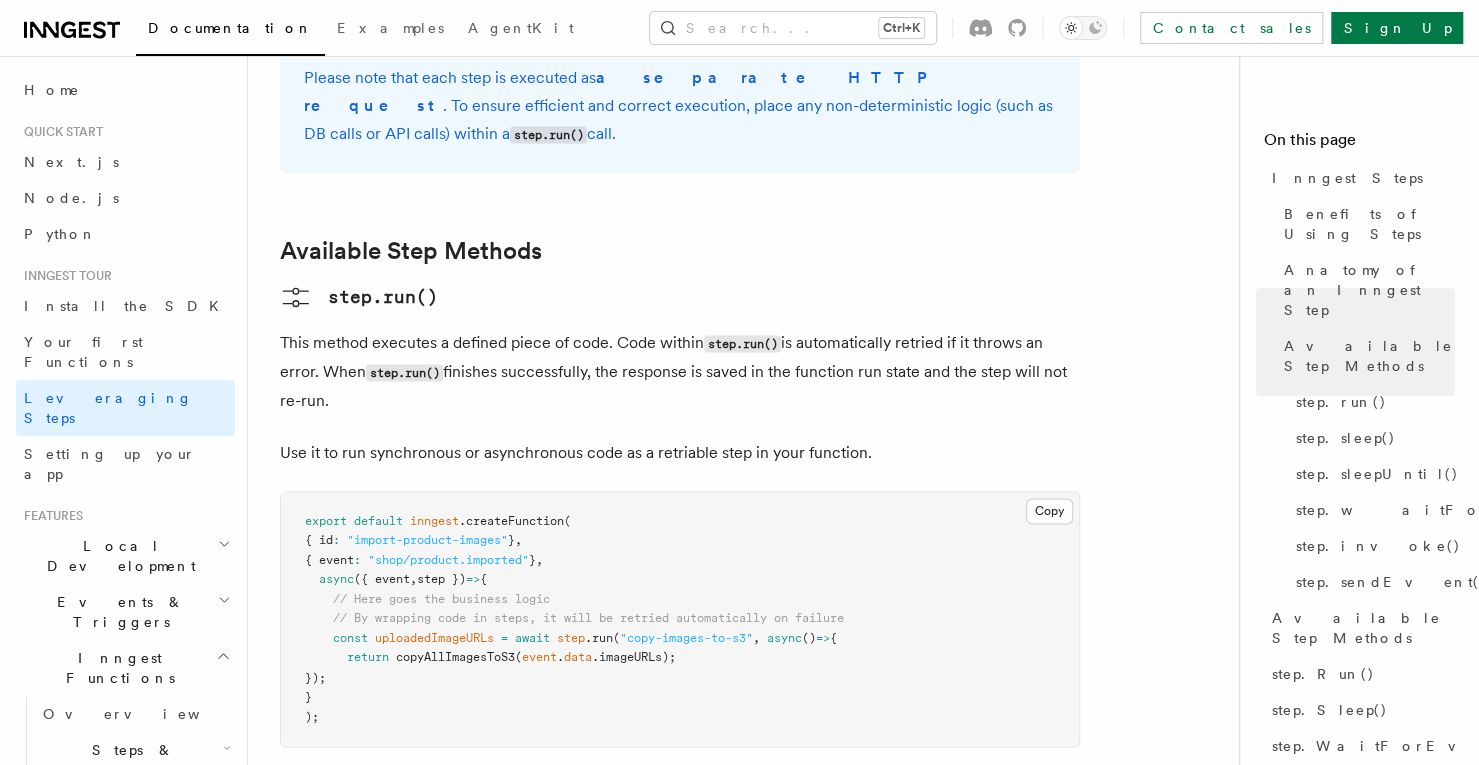 click on ".run" at bounding box center [599, 638] 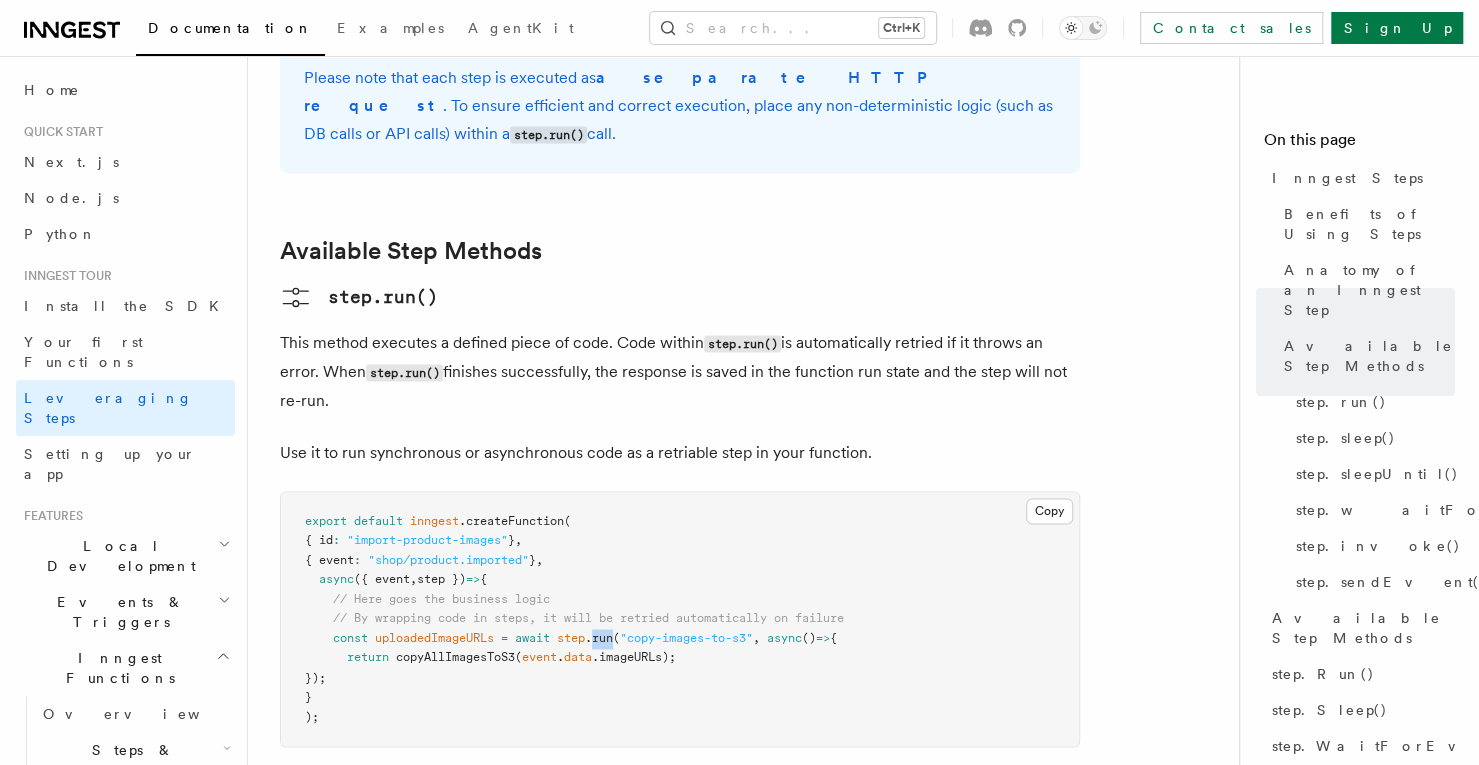 click on ".run" at bounding box center (599, 638) 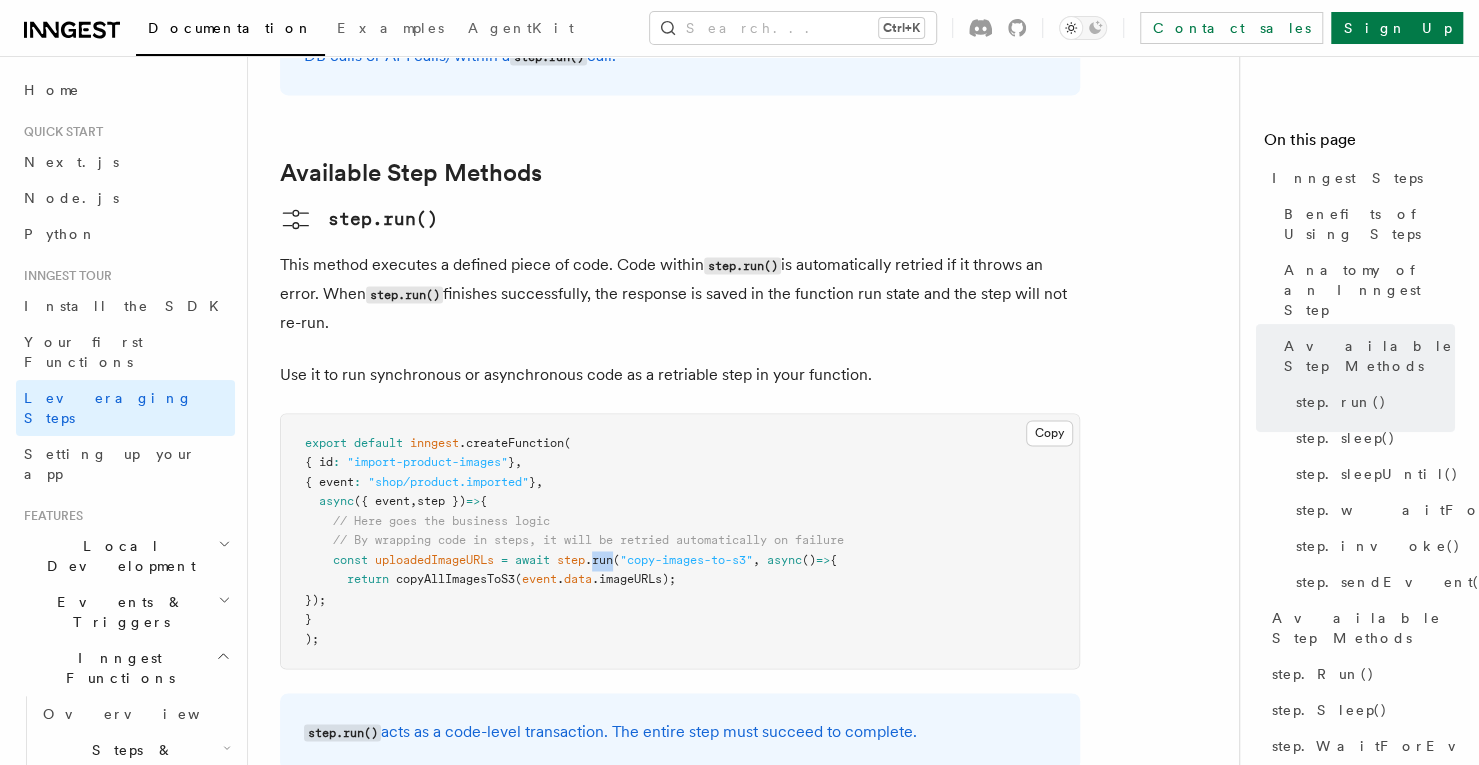 scroll, scrollTop: 1541, scrollLeft: 0, axis: vertical 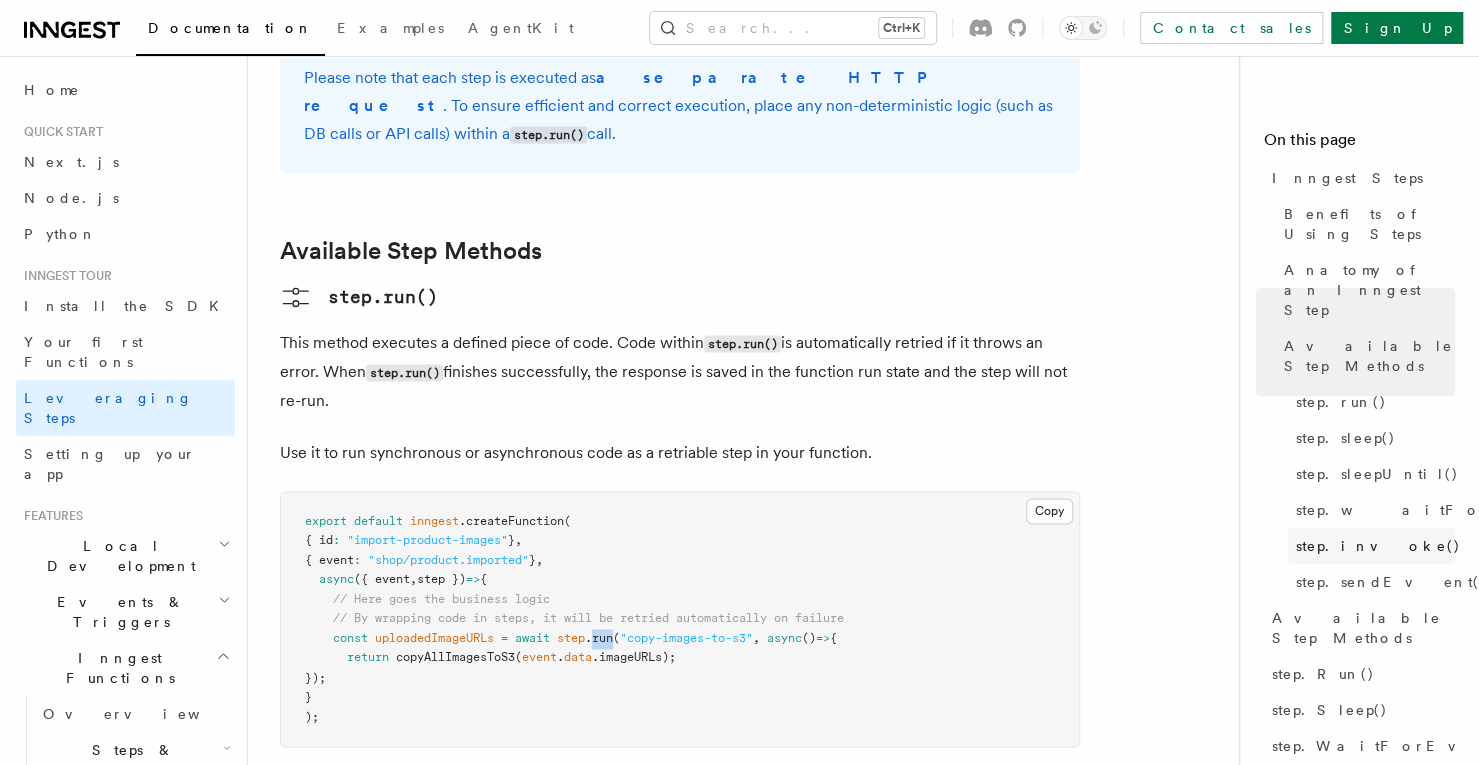 click on "step.invoke()" at bounding box center (1371, 546) 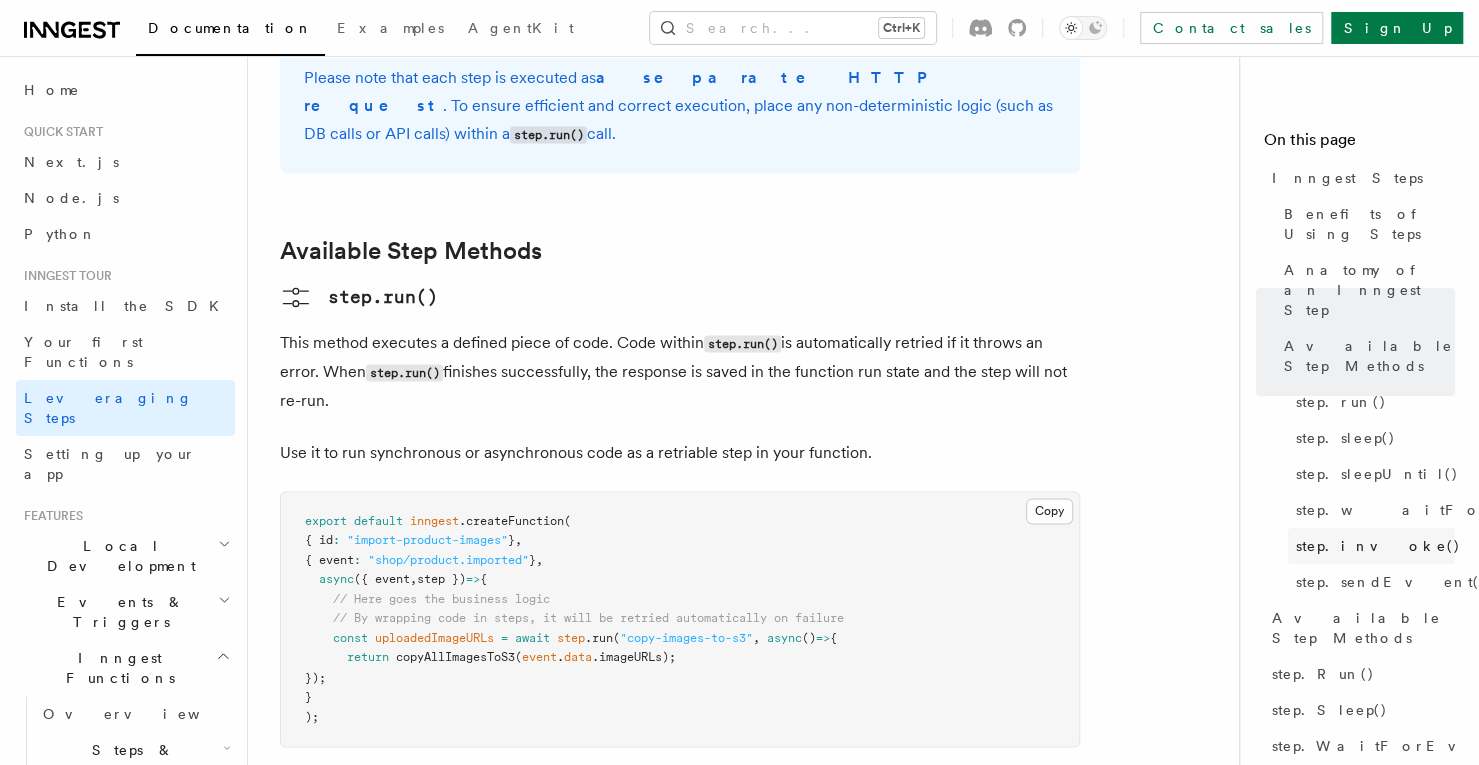 click on "step.invoke()" at bounding box center (1378, 546) 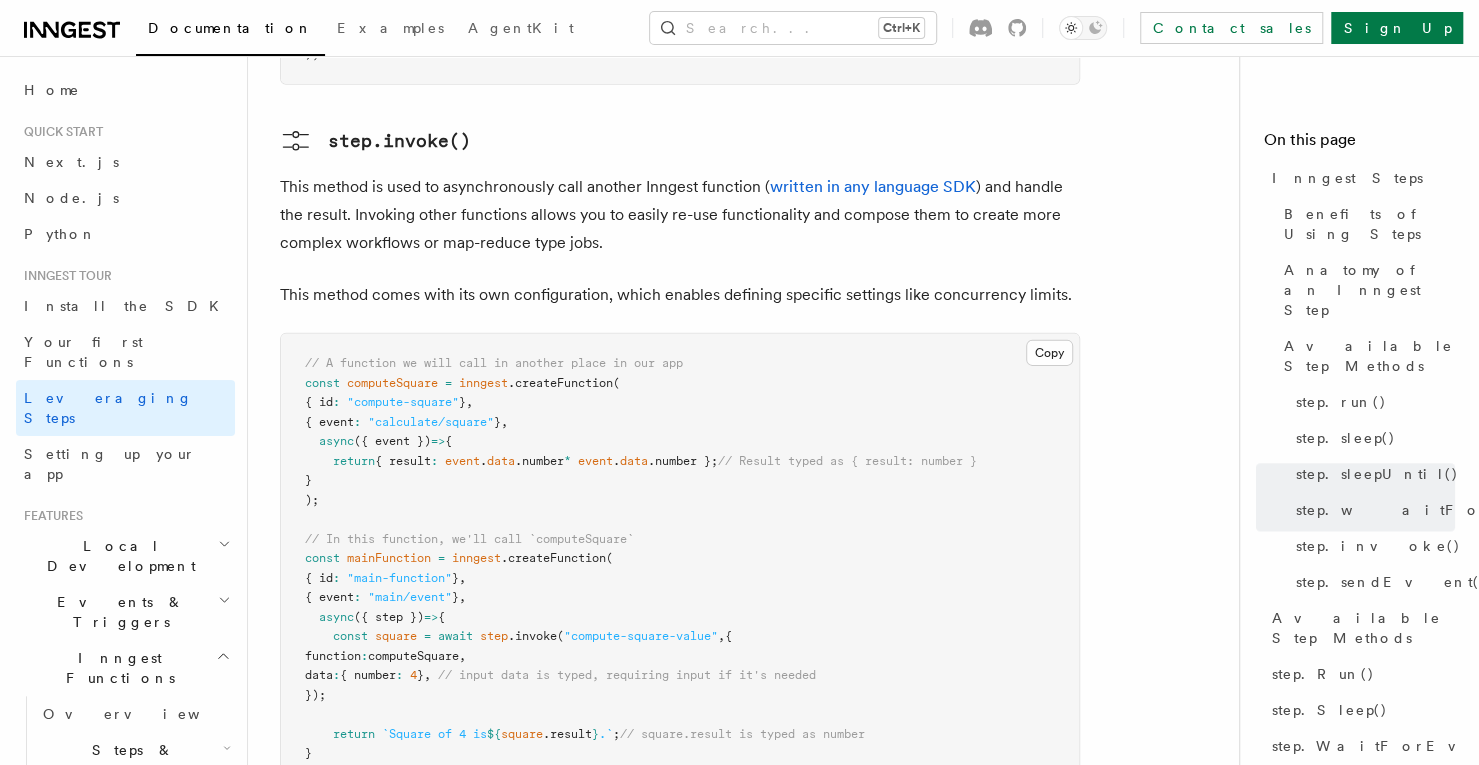 scroll, scrollTop: 3541, scrollLeft: 0, axis: vertical 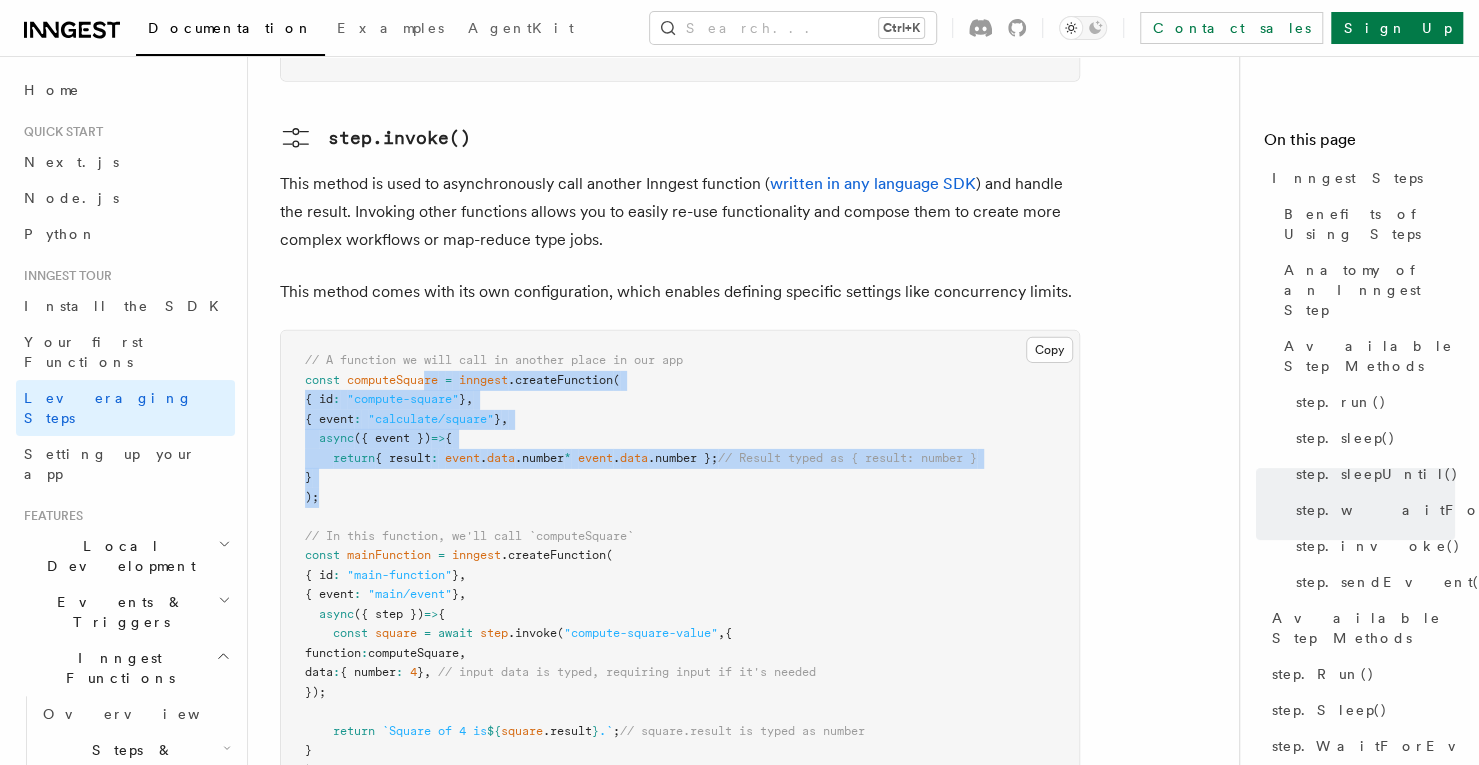 drag, startPoint x: 472, startPoint y: 349, endPoint x: 424, endPoint y: 245, distance: 114.54257 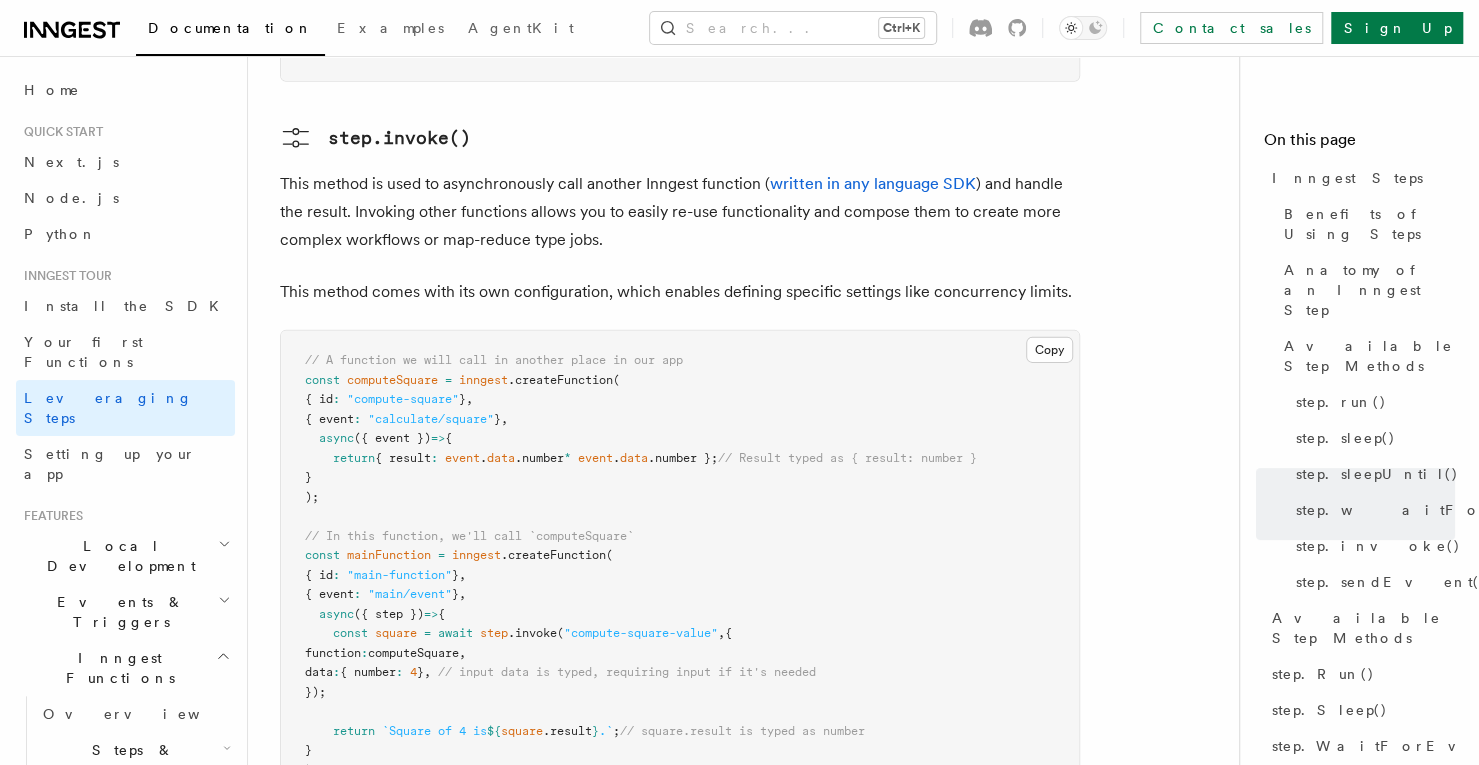 click on ""compute-square"" at bounding box center [403, 399] 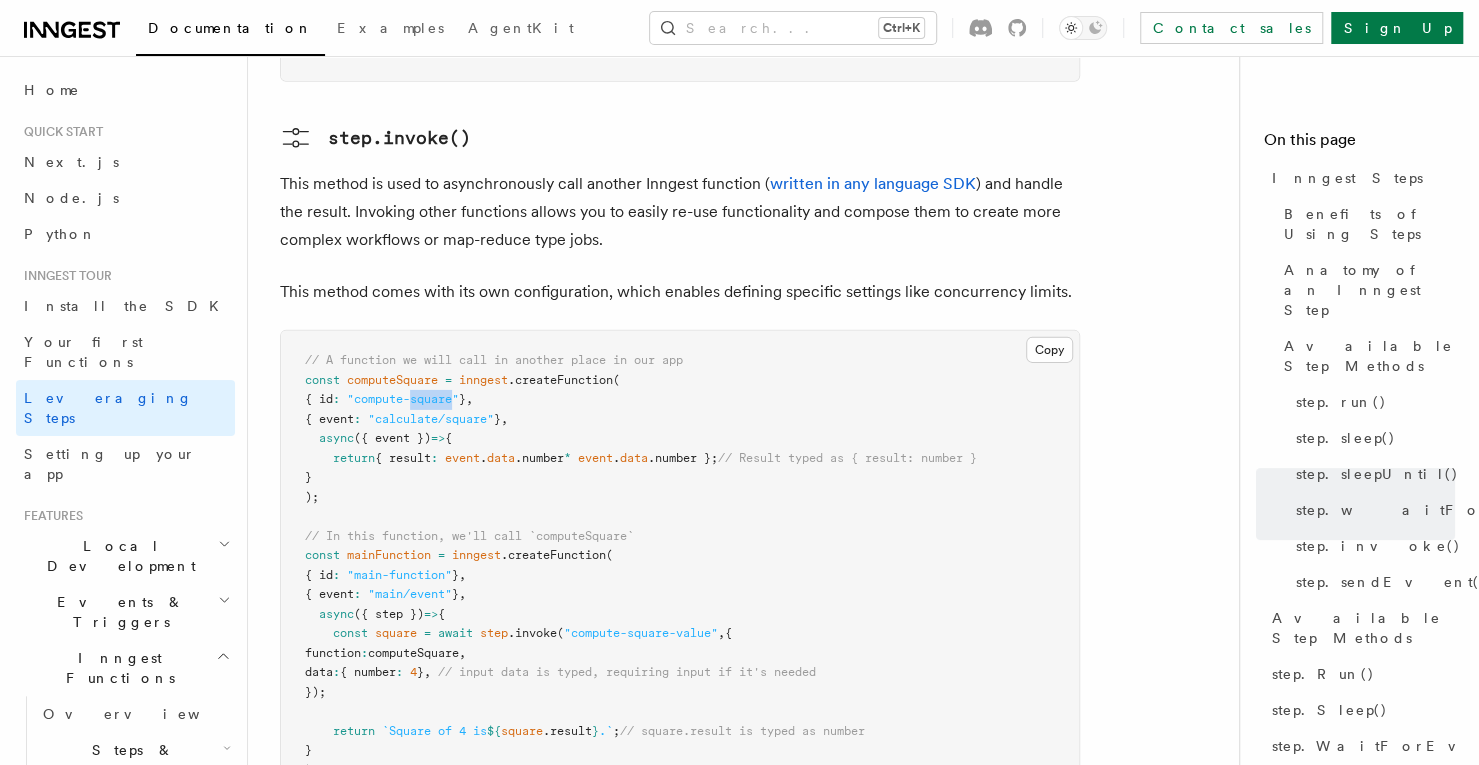 click on ""compute-square"" at bounding box center [403, 399] 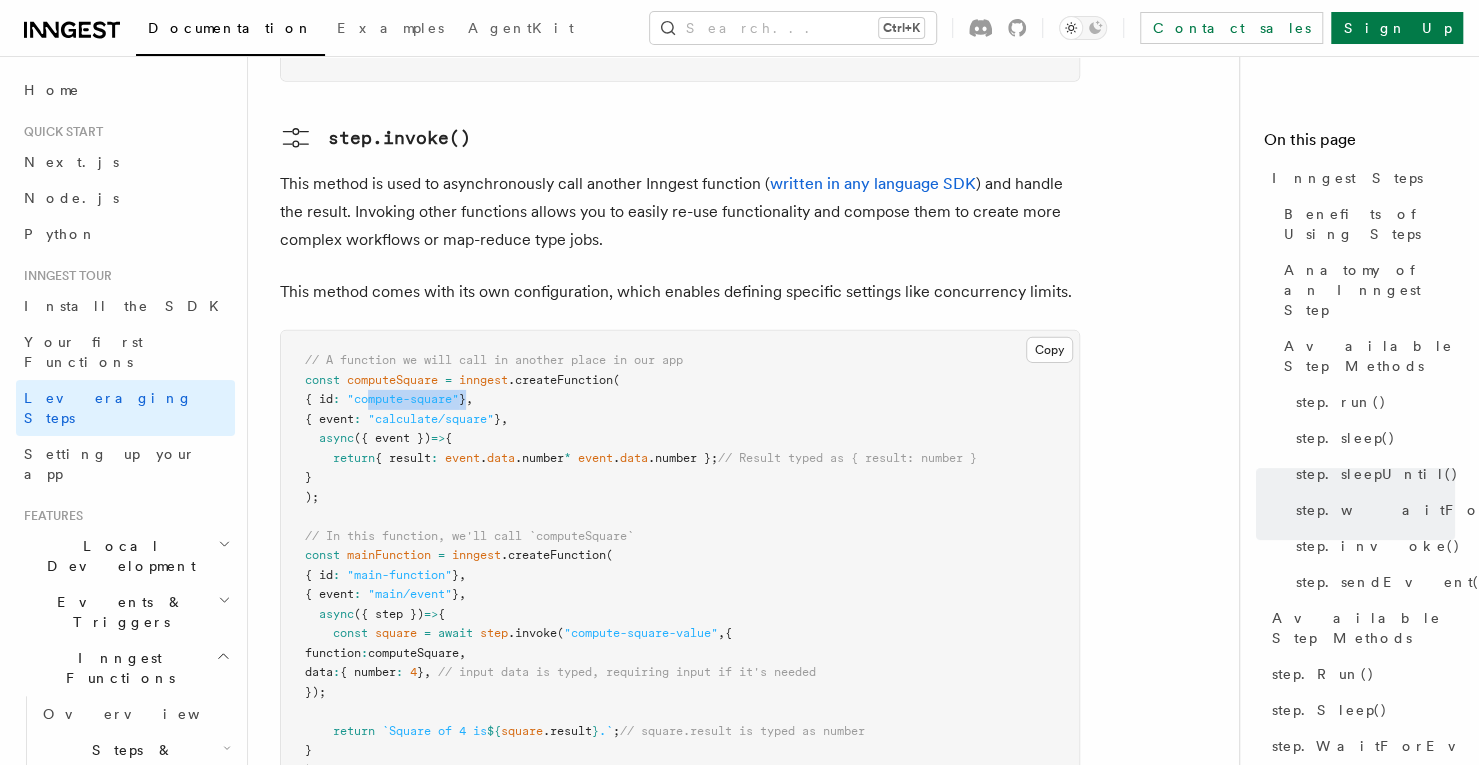 drag, startPoint x: 482, startPoint y: 259, endPoint x: 382, endPoint y: 259, distance: 100 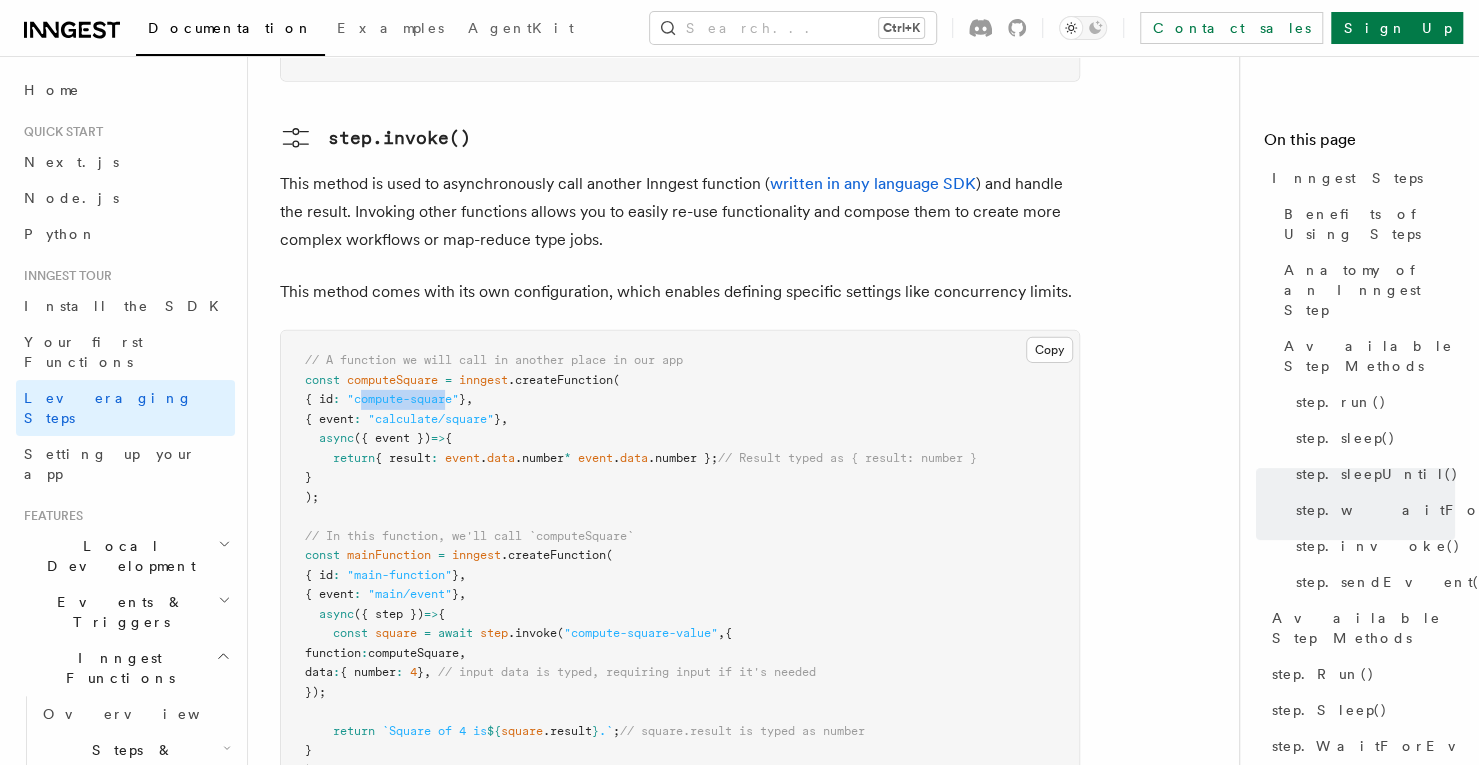 drag, startPoint x: 387, startPoint y: 259, endPoint x: 469, endPoint y: 259, distance: 82 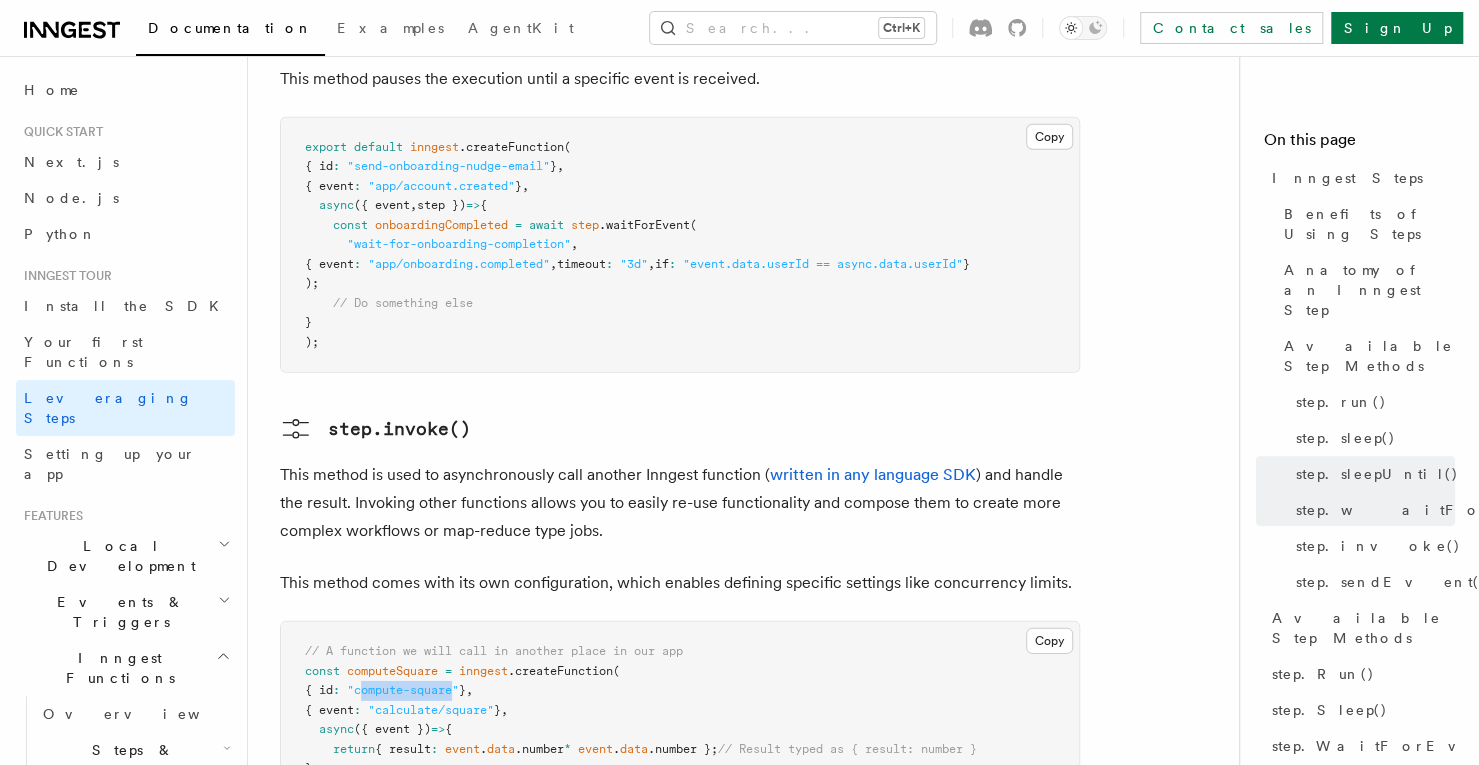 scroll, scrollTop: 3241, scrollLeft: 0, axis: vertical 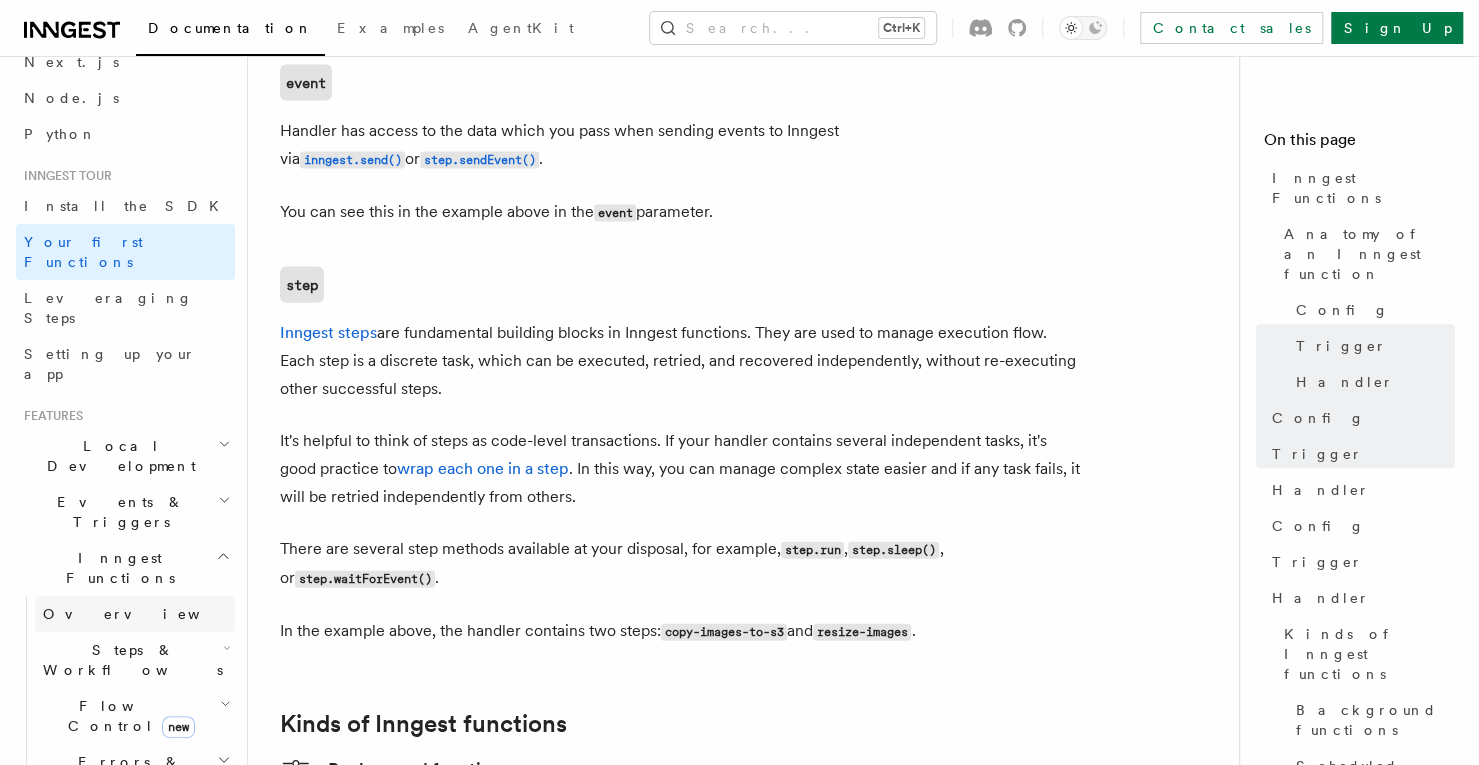click on "Overview" at bounding box center [135, 614] 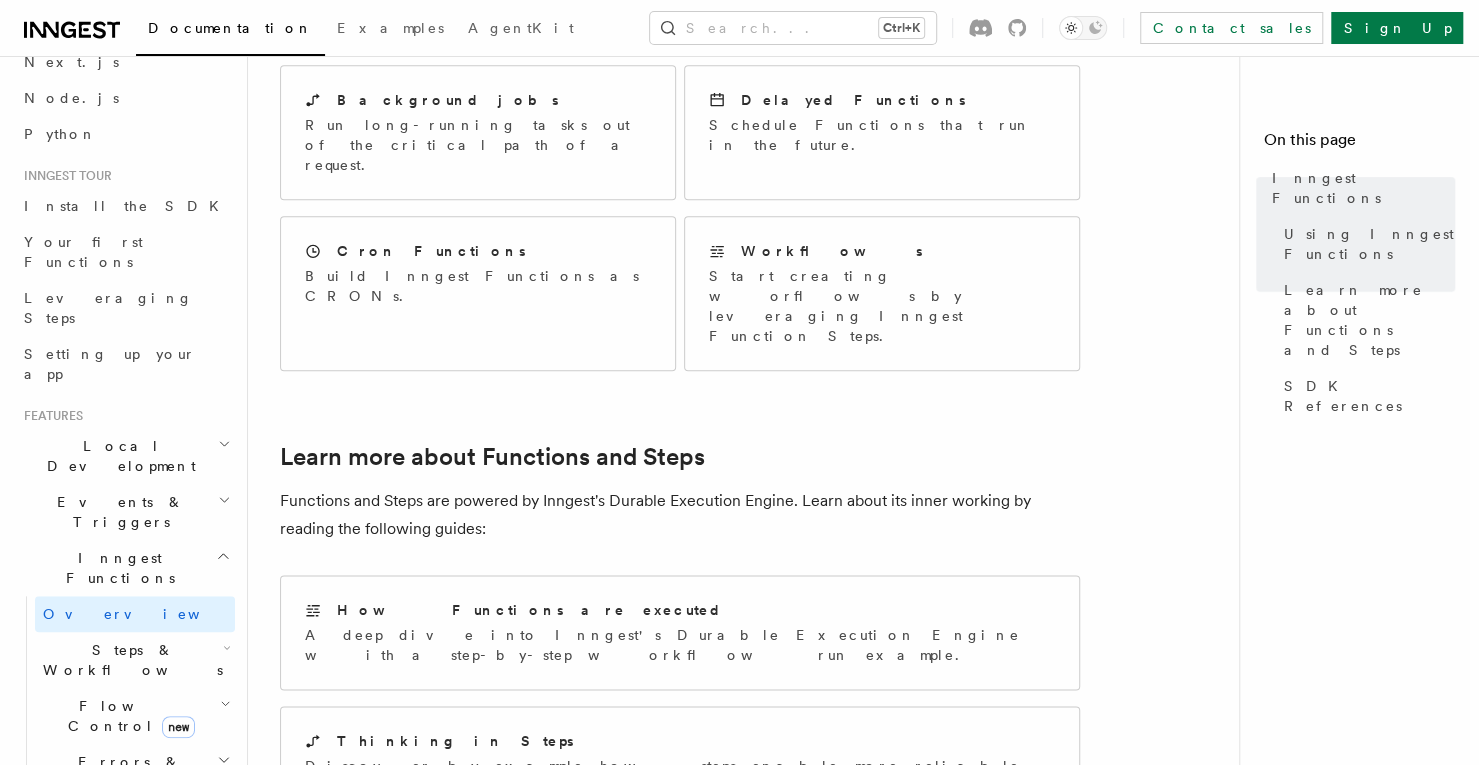 scroll, scrollTop: 1600, scrollLeft: 0, axis: vertical 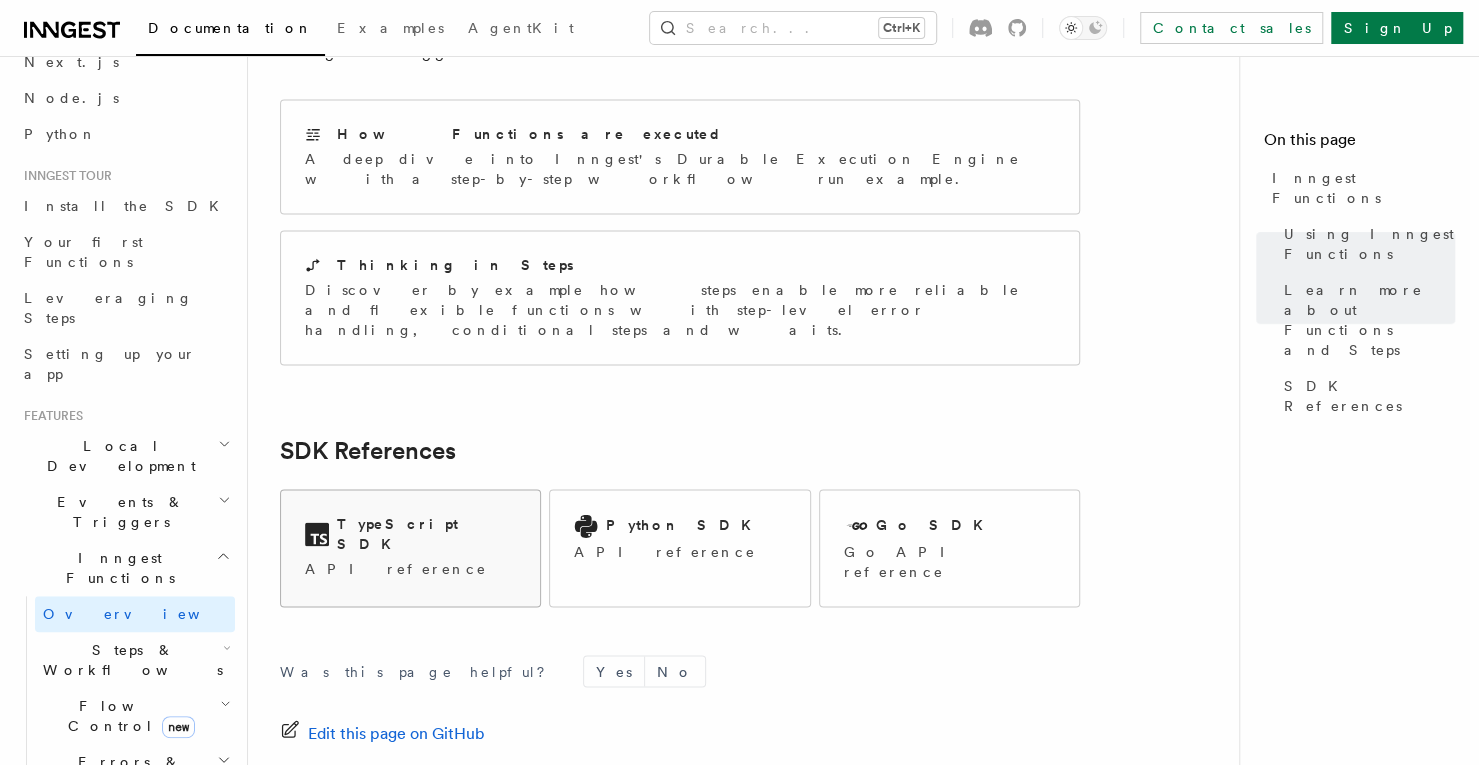 click on "TypeScript SDK API reference" at bounding box center (410, 546) 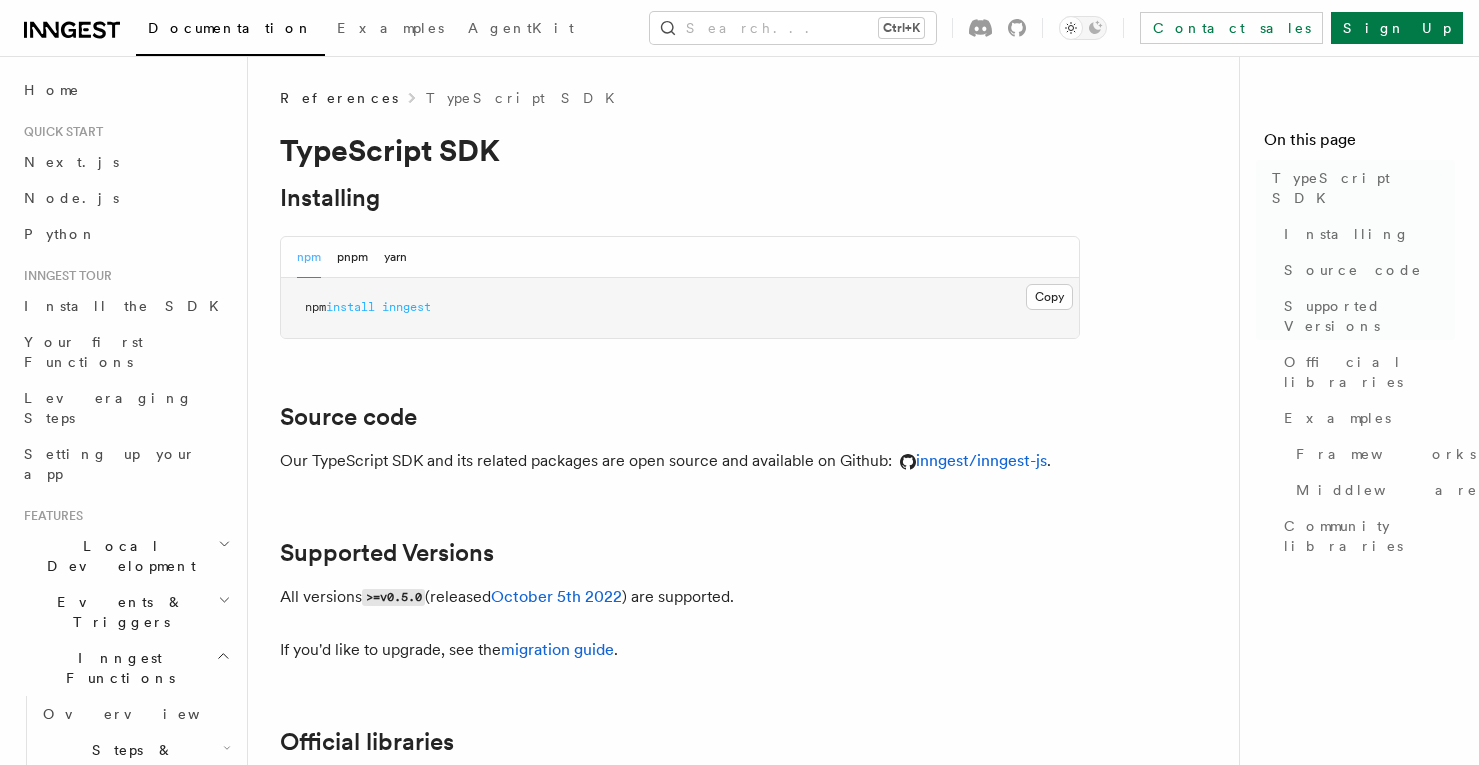 scroll, scrollTop: 0, scrollLeft: 0, axis: both 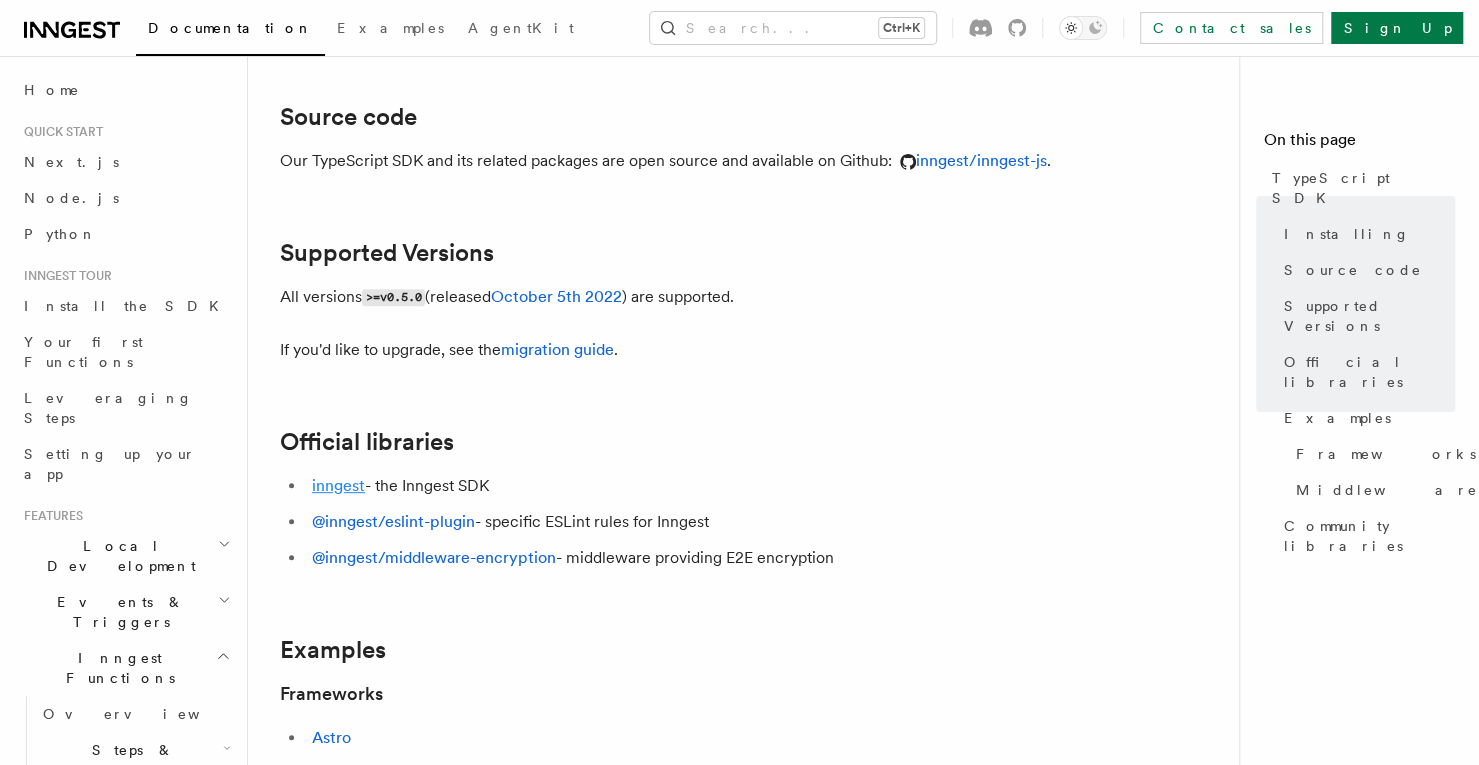 click on "inngest" at bounding box center (338, 485) 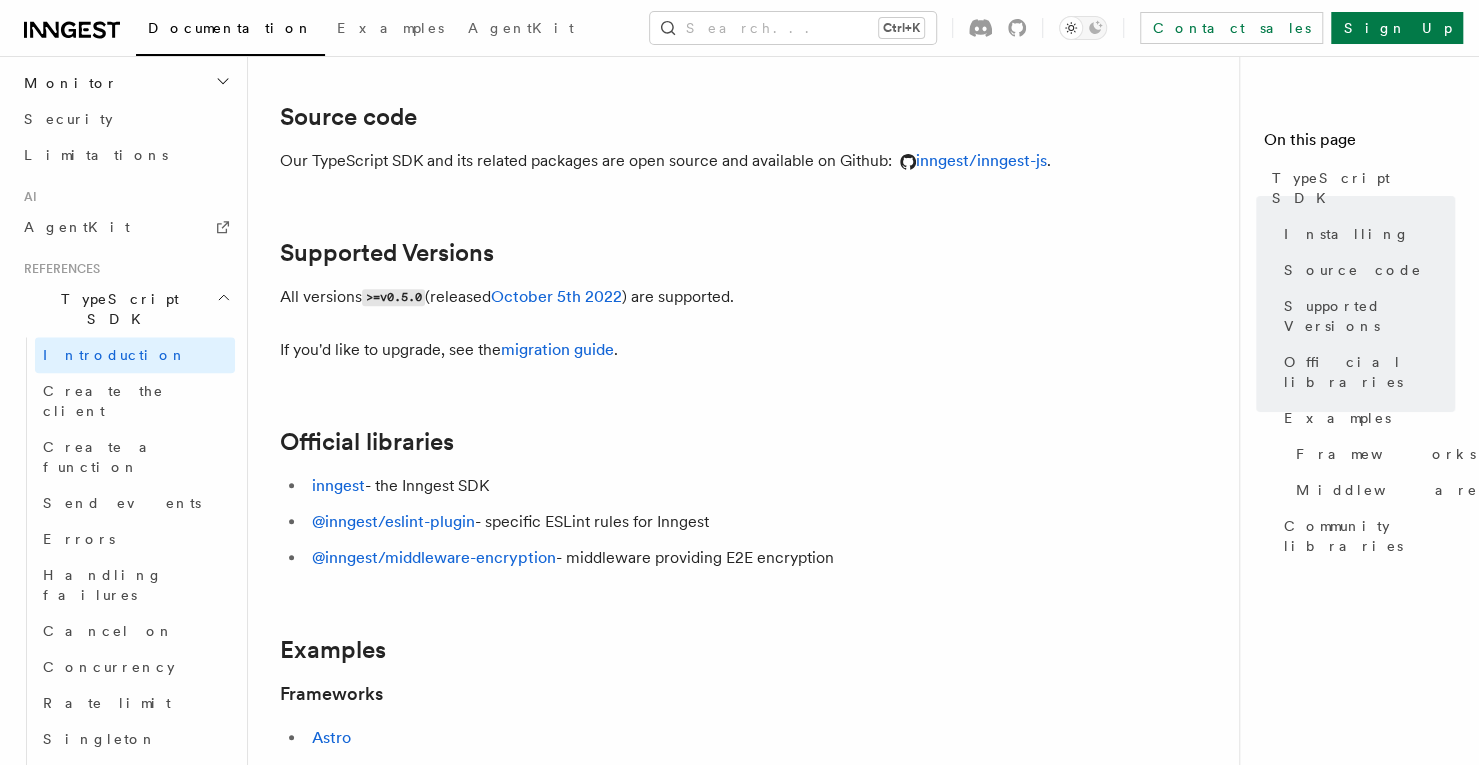 scroll, scrollTop: 1400, scrollLeft: 0, axis: vertical 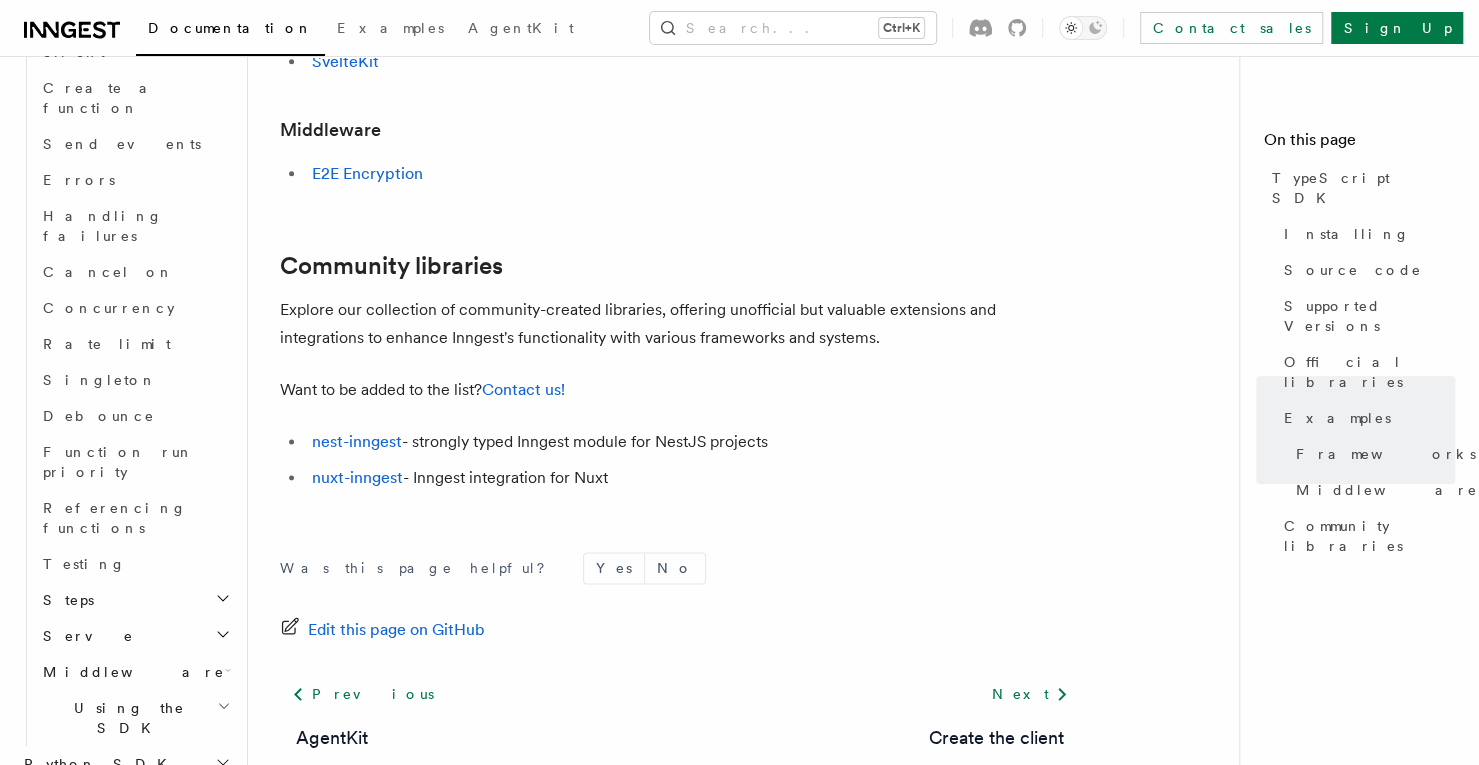 click on "REST API" at bounding box center [125, 836] 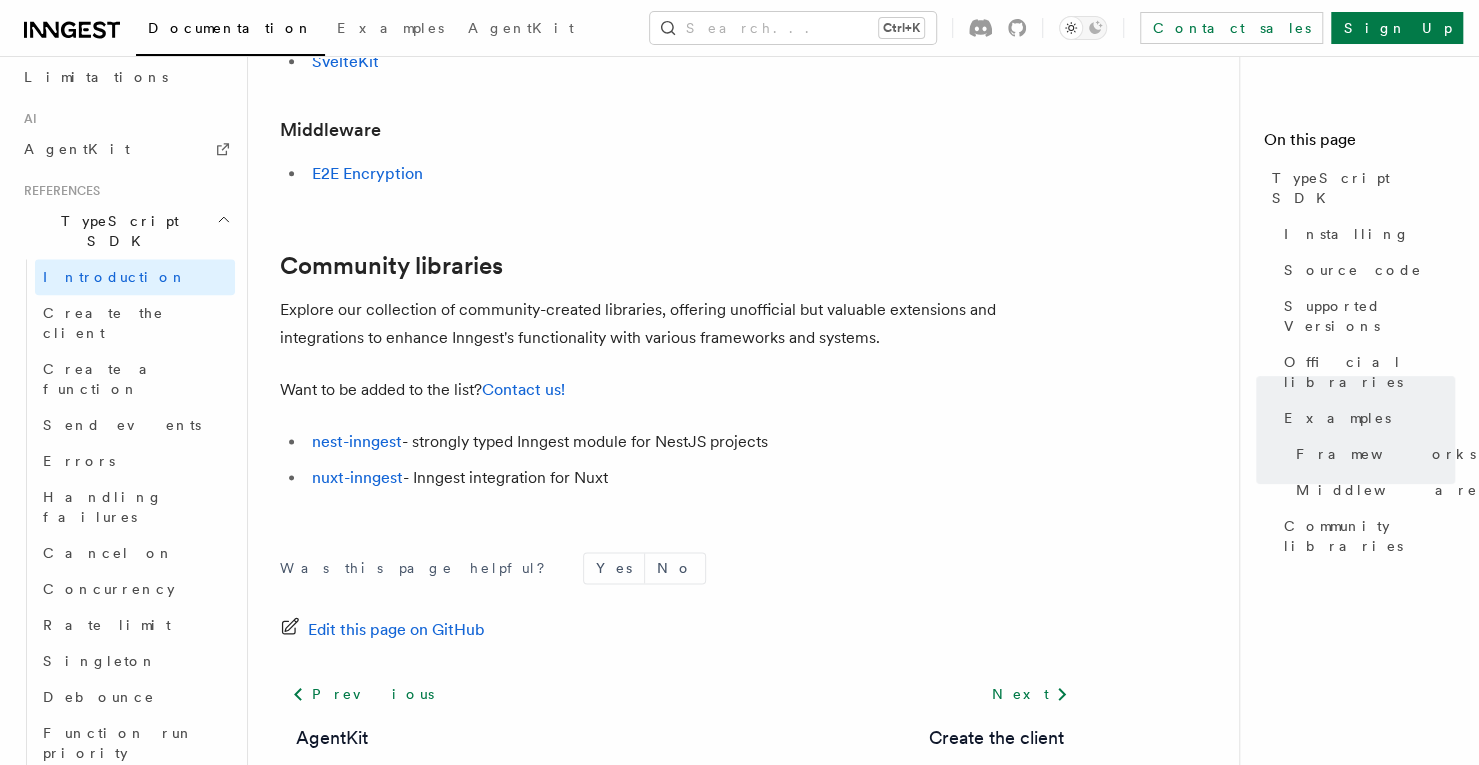 scroll, scrollTop: 1182, scrollLeft: 0, axis: vertical 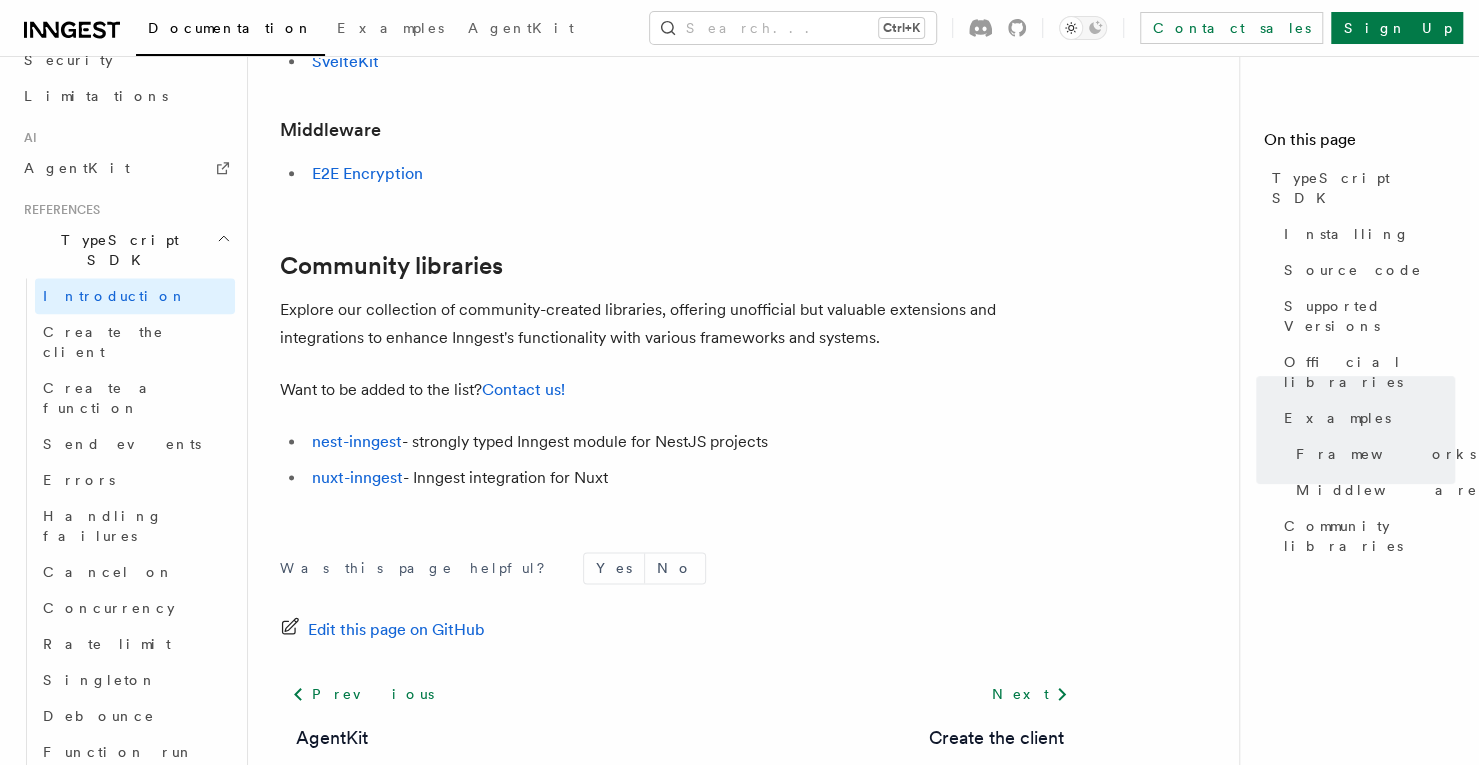 click on "Using the SDK" at bounding box center [135, 1018] 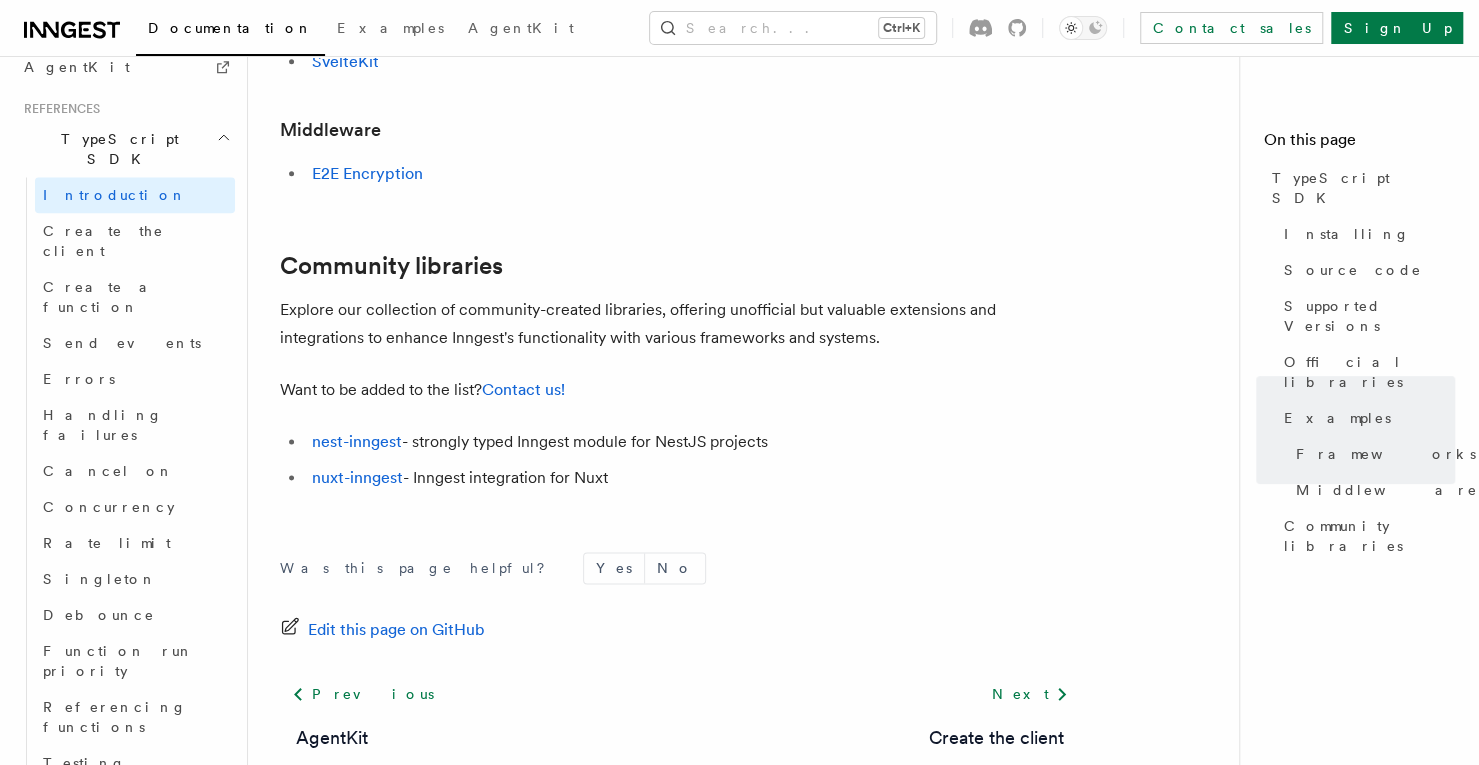 scroll, scrollTop: 1382, scrollLeft: 0, axis: vertical 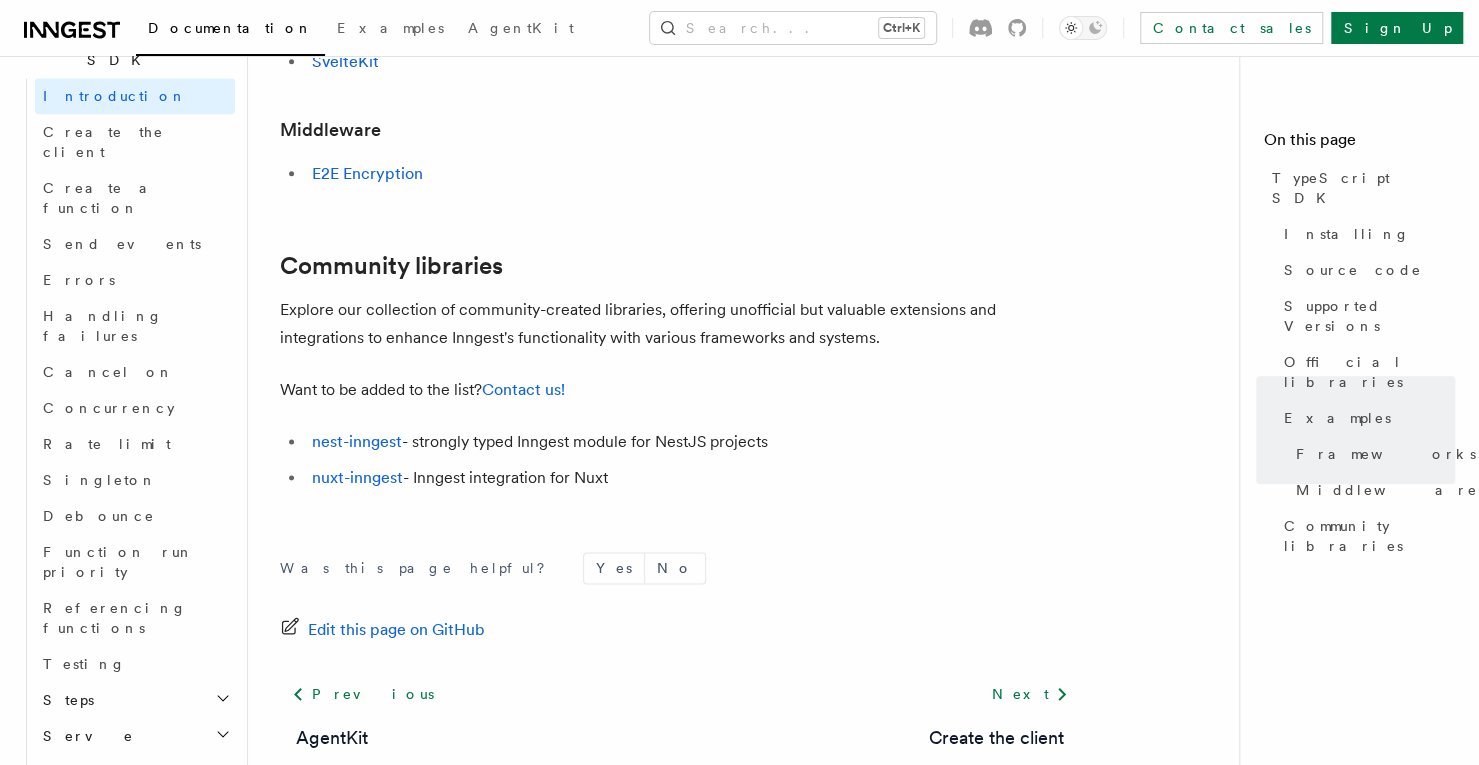 click on "Using the SDK" at bounding box center [126, 818] 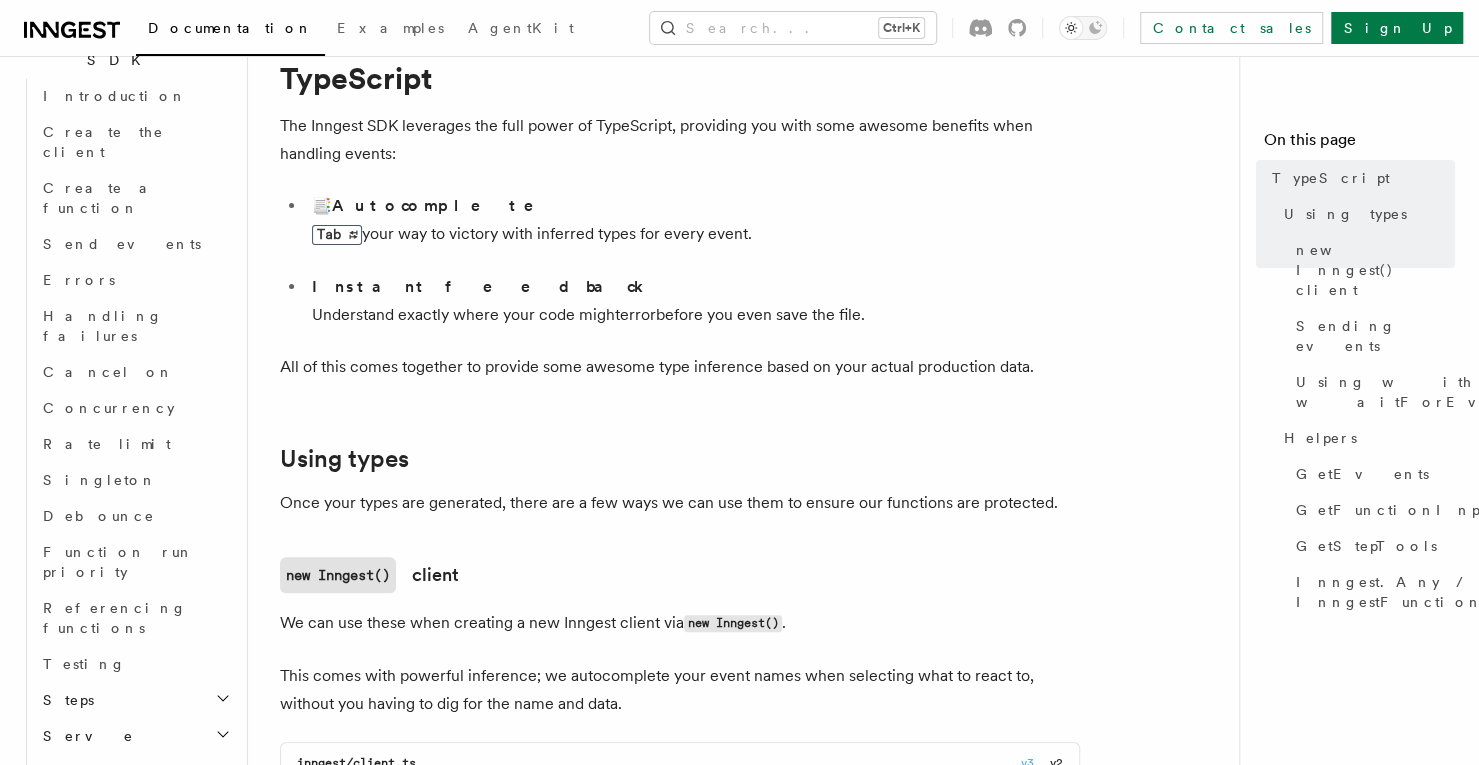 scroll, scrollTop: 200, scrollLeft: 0, axis: vertical 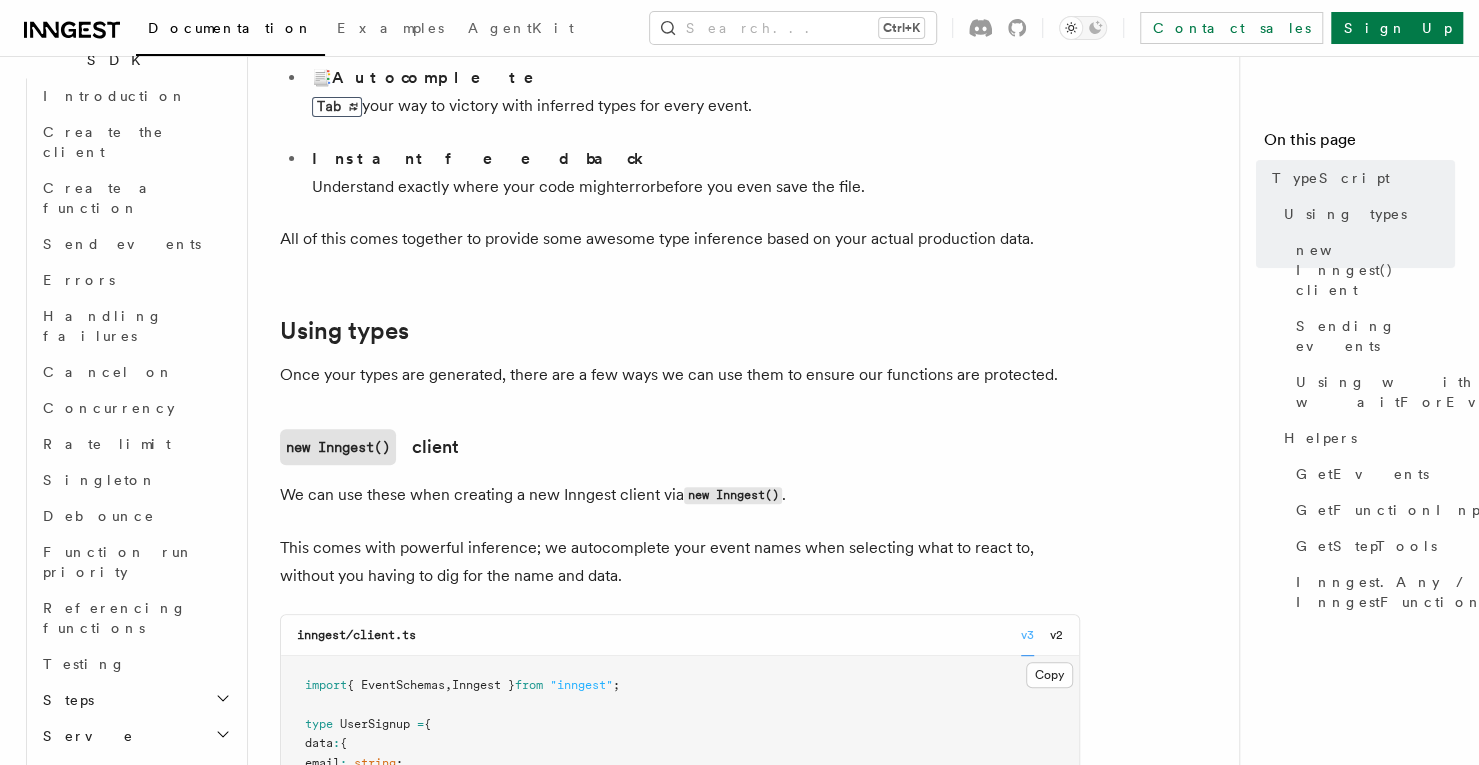 click on "Tab ↹" at bounding box center (337, 107) 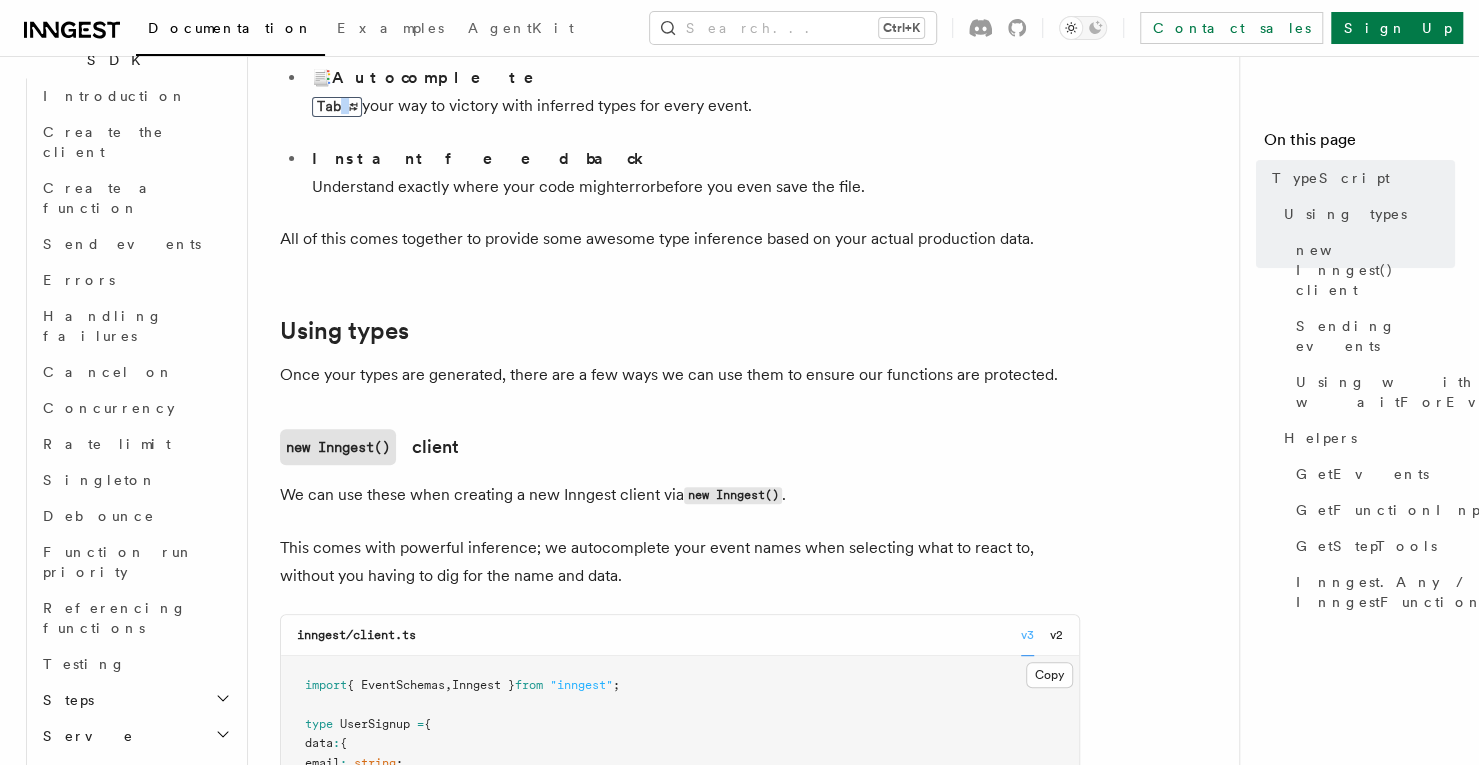 click on "Tab ↹" at bounding box center [337, 107] 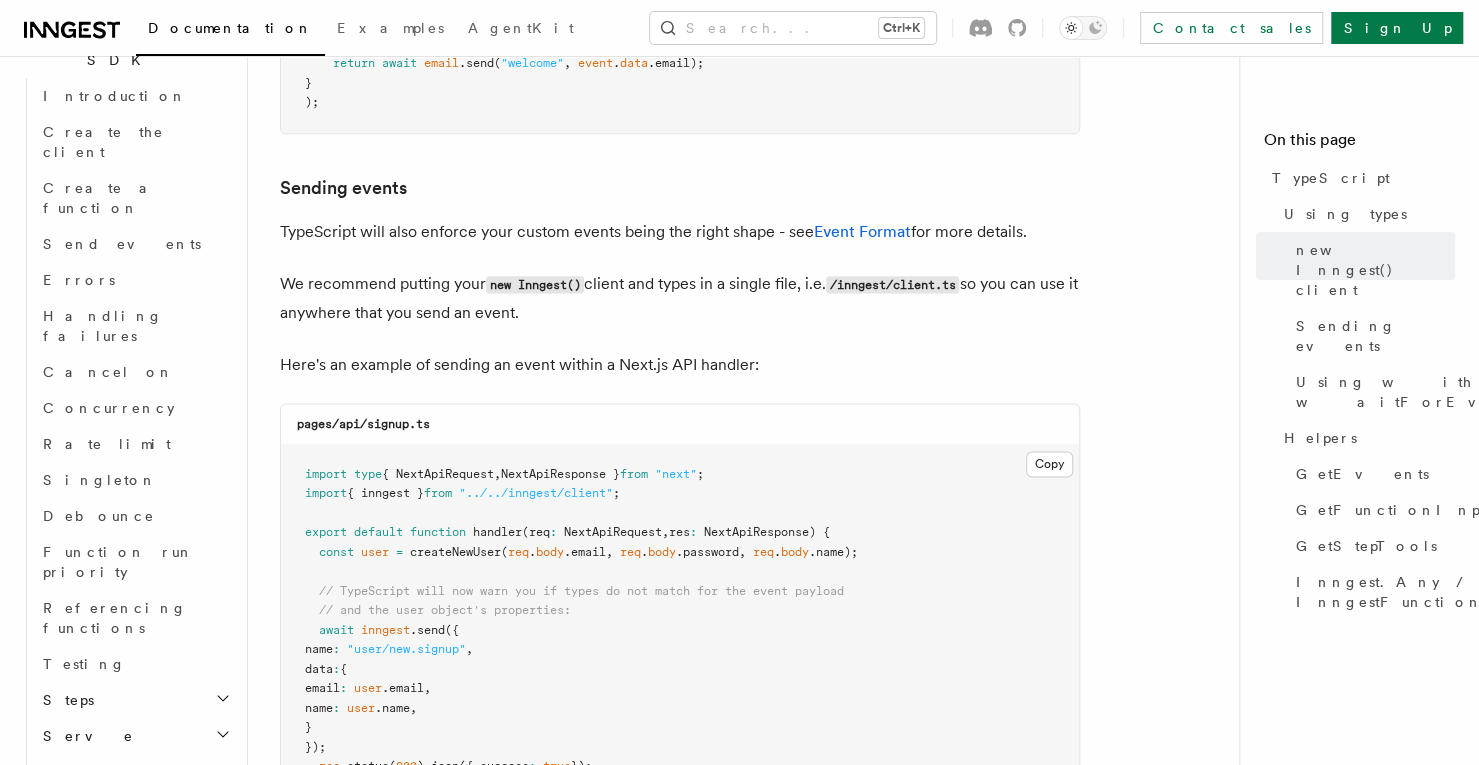 scroll, scrollTop: 1400, scrollLeft: 0, axis: vertical 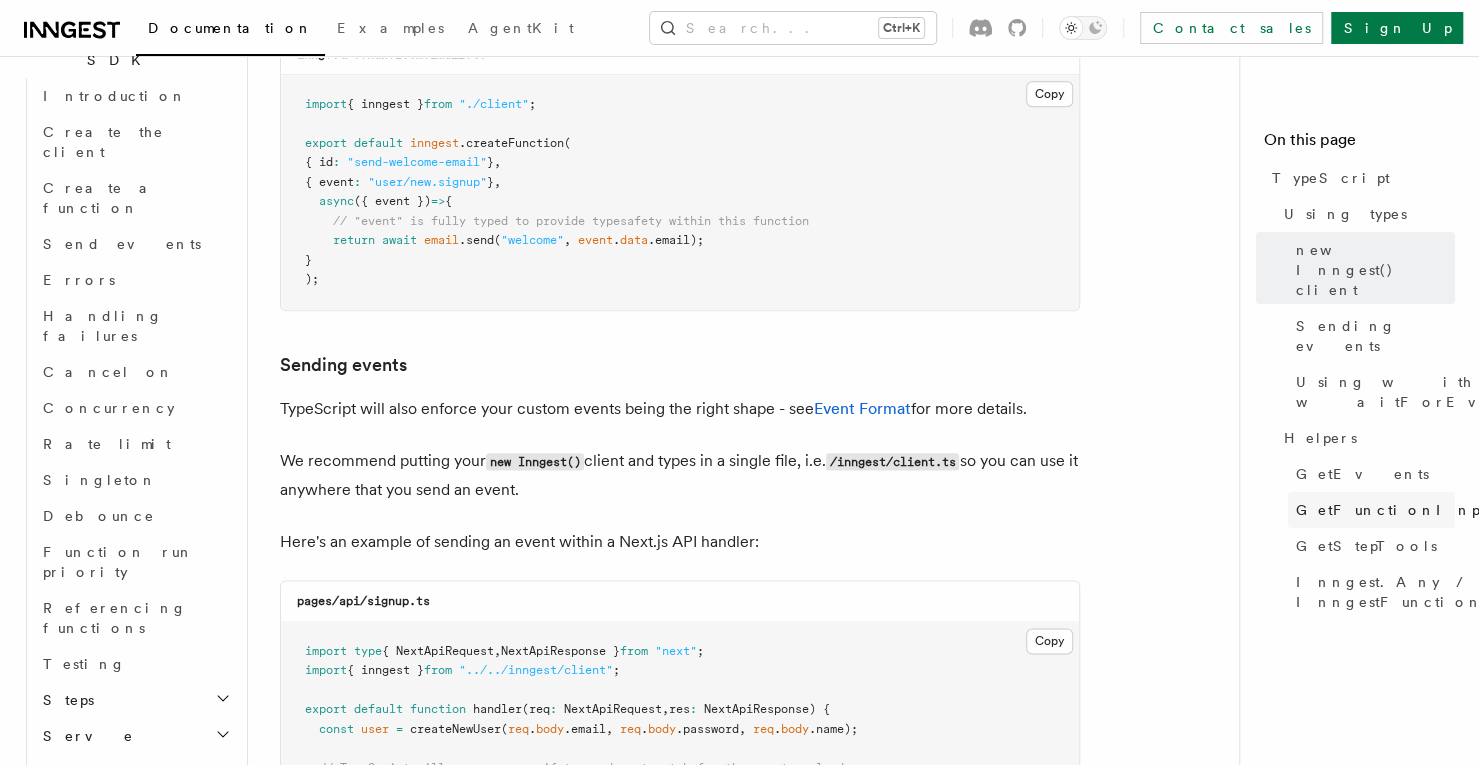 click on "GetFunctionInput" at bounding box center [1371, 510] 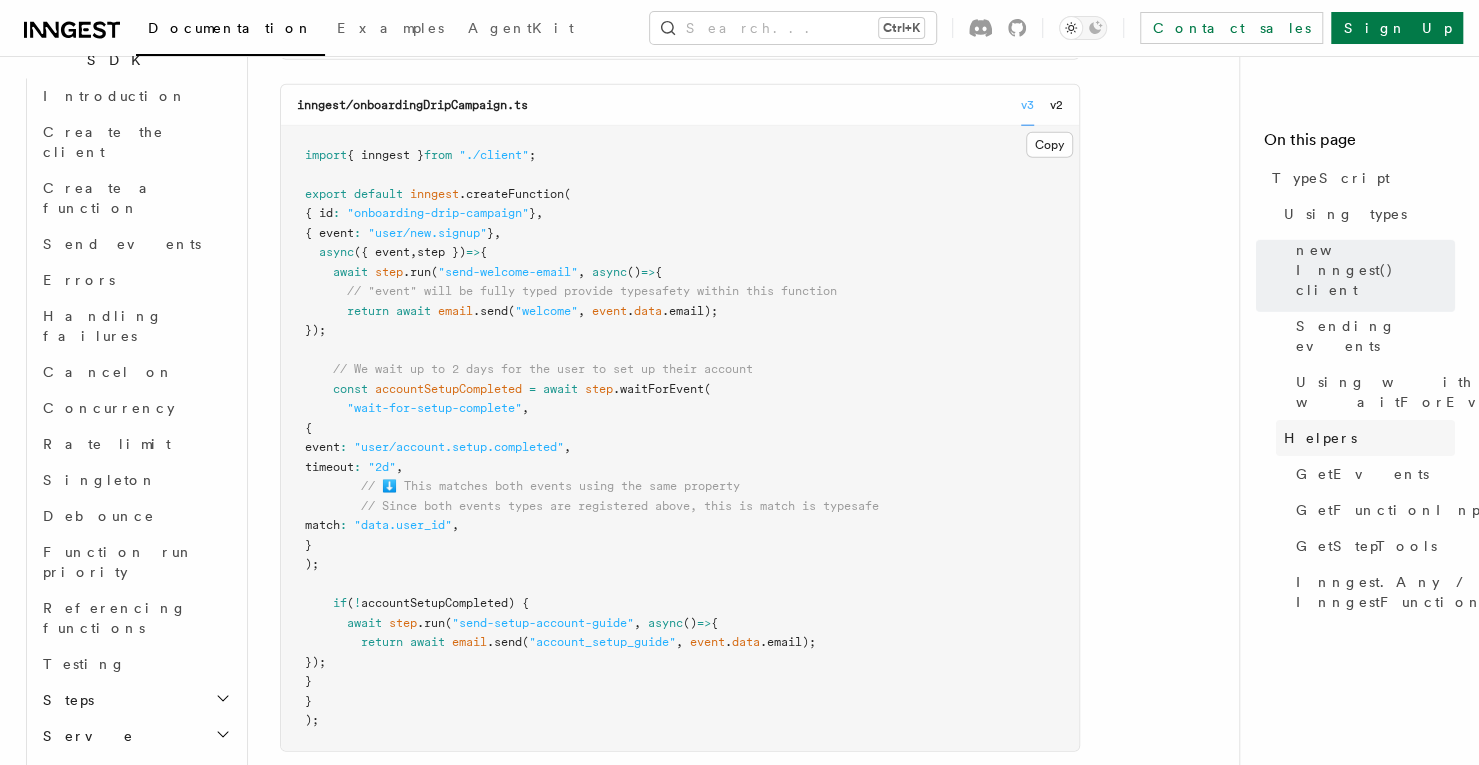click on "Helpers" at bounding box center (1320, 438) 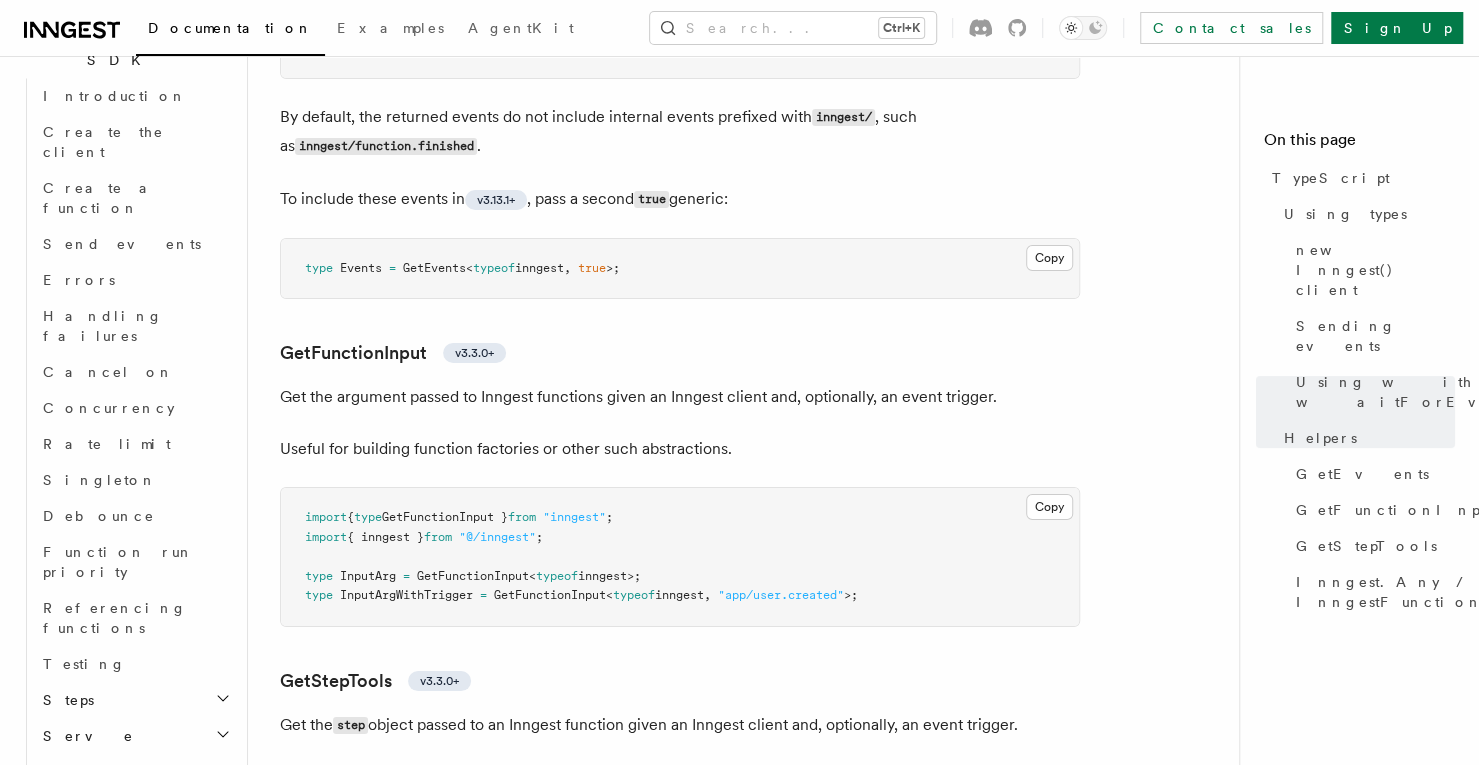 scroll, scrollTop: 4286, scrollLeft: 0, axis: vertical 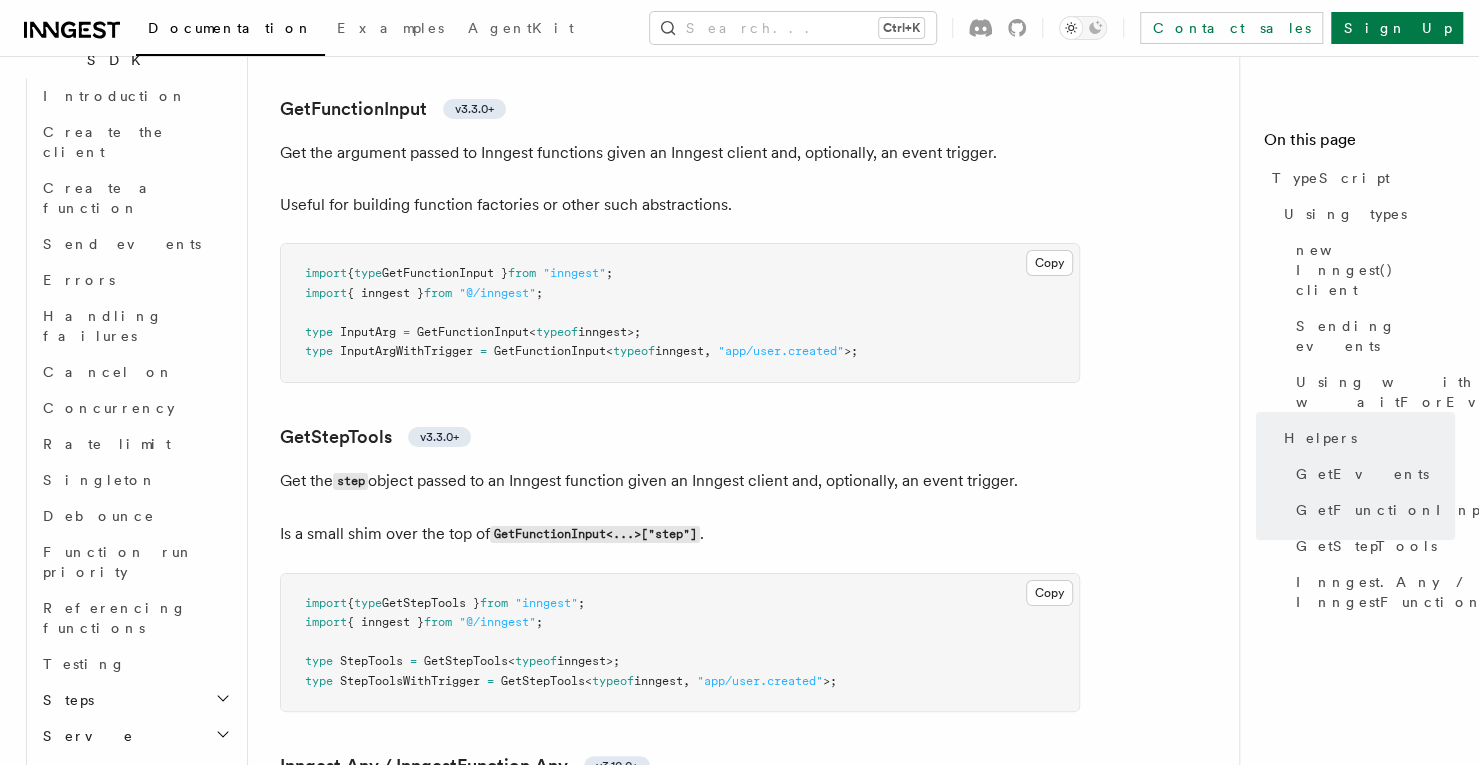 click on "inngest>;" at bounding box center (609, 332) 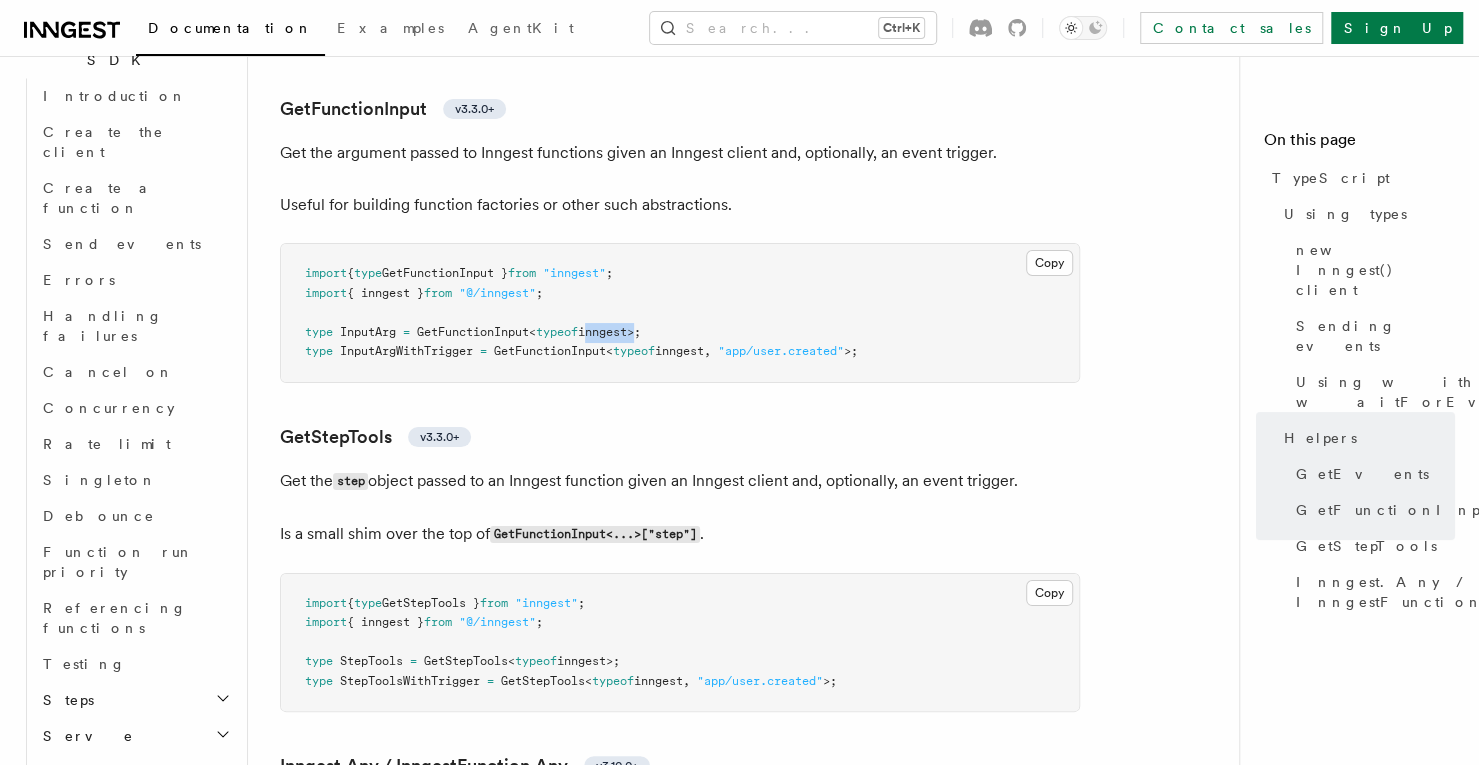 click on "inngest>;" at bounding box center (609, 332) 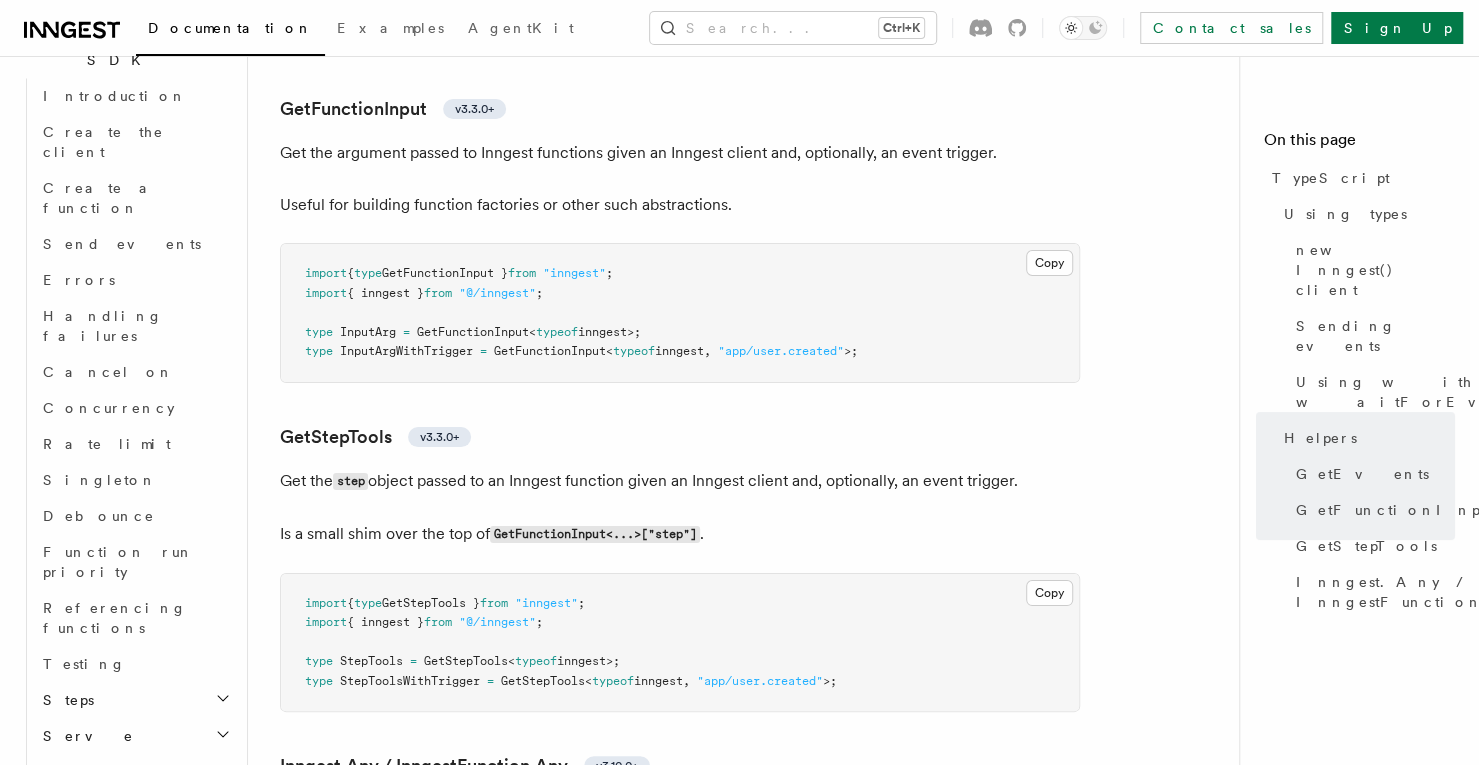 click on "inngest" at bounding box center [679, 351] 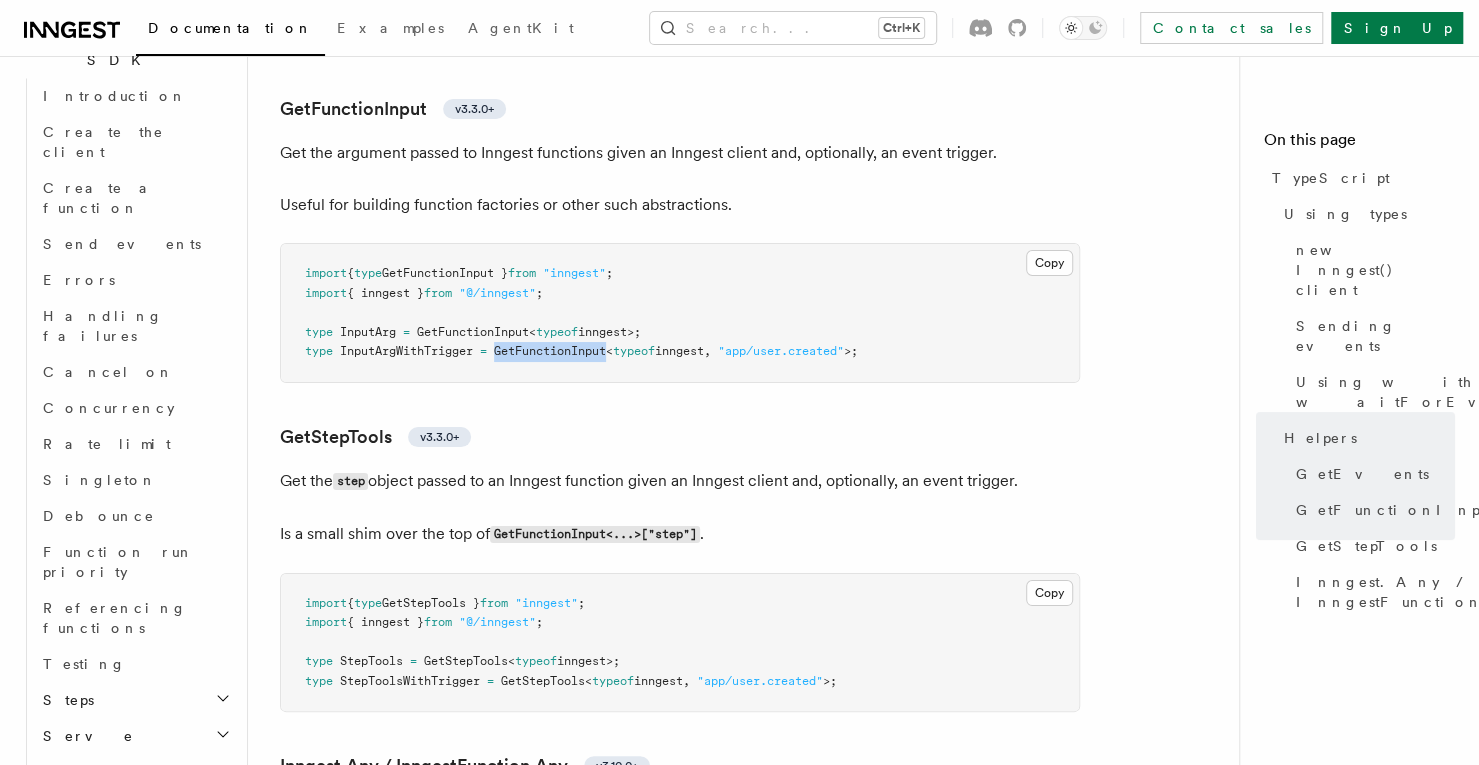 click on "GetFunctionInput" at bounding box center [550, 351] 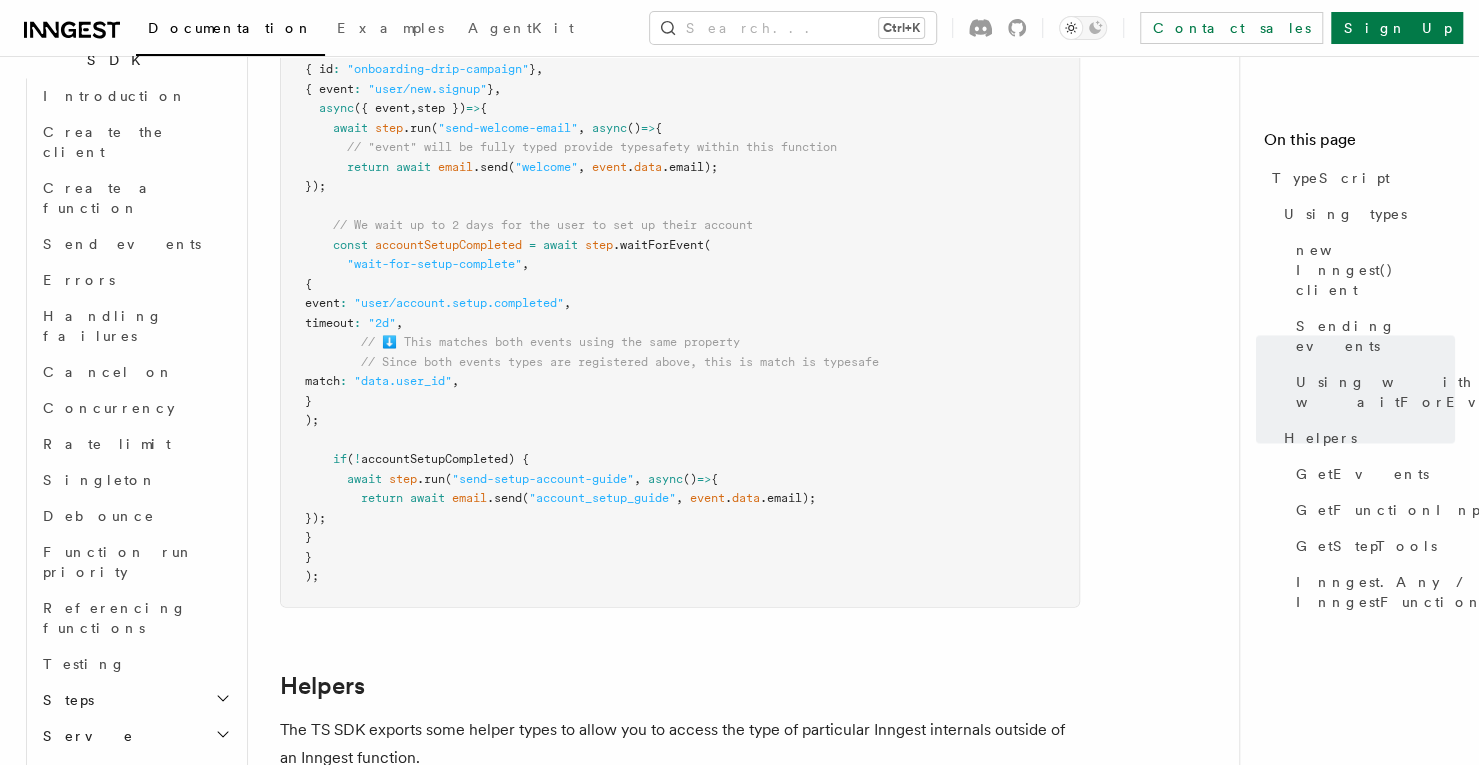 scroll, scrollTop: 2886, scrollLeft: 0, axis: vertical 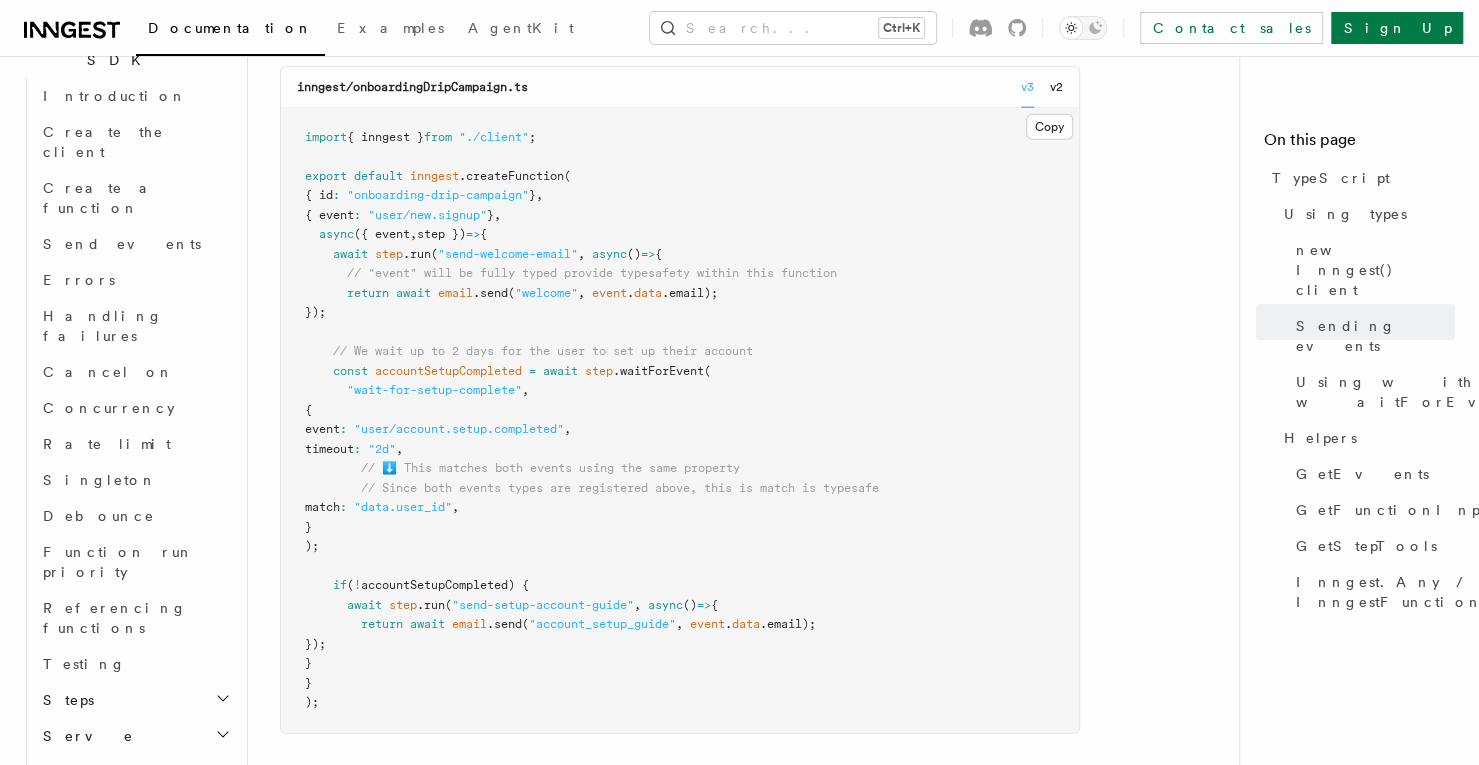 click on ""onboarding-drip-campaign"" at bounding box center (438, 195) 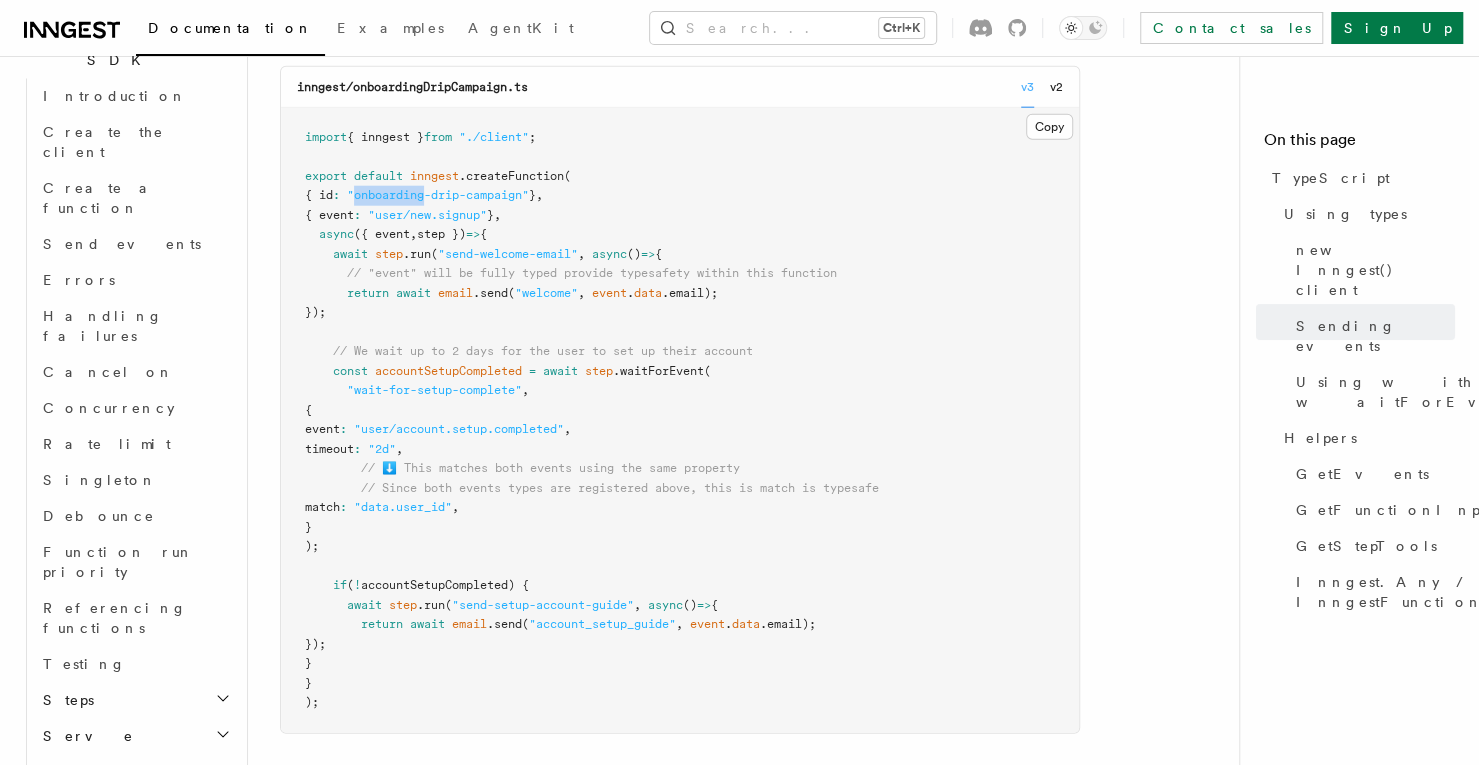 click on ""onboarding-drip-campaign"" at bounding box center (438, 195) 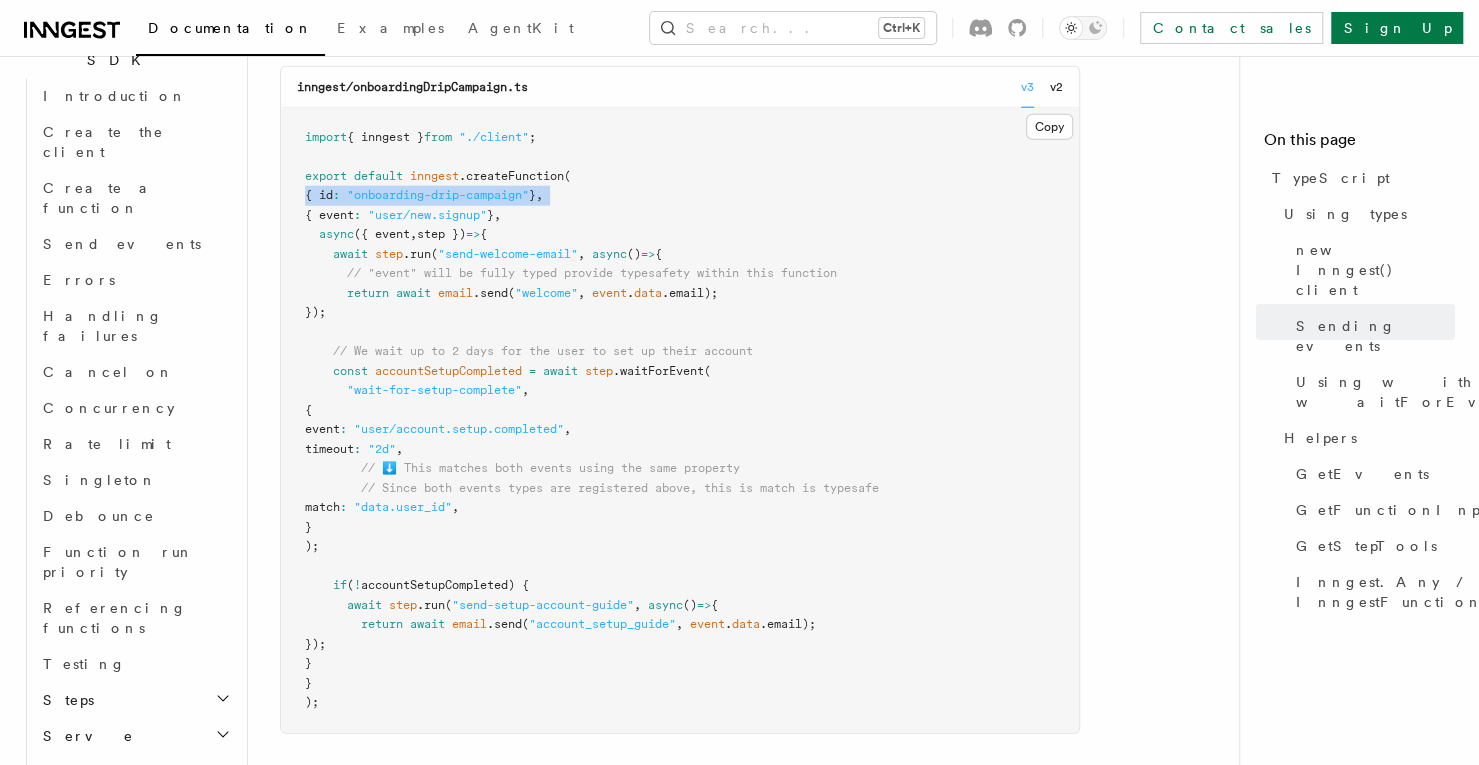 click on ""onboarding-drip-campaign"" at bounding box center [438, 195] 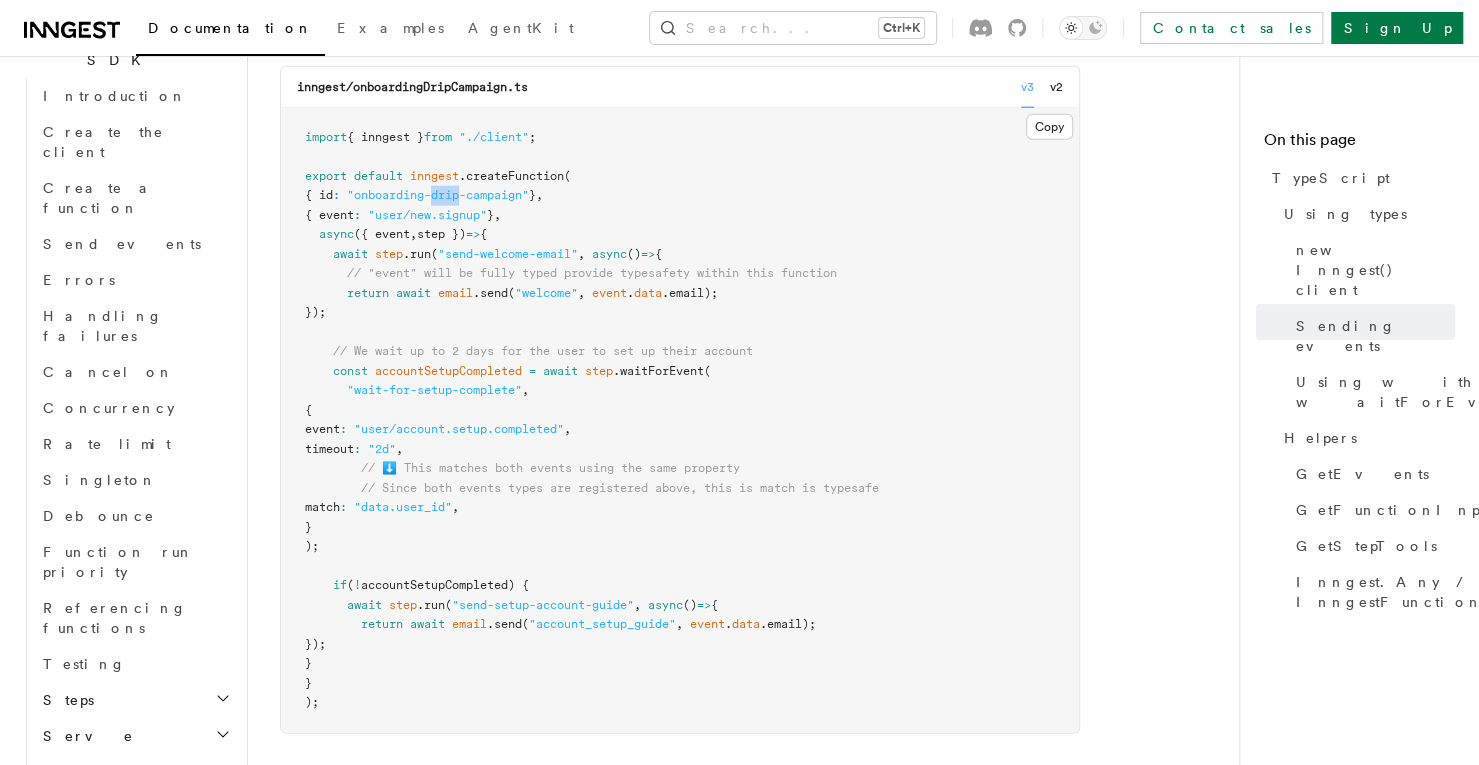 click on ""onboarding-drip-campaign"" at bounding box center [438, 195] 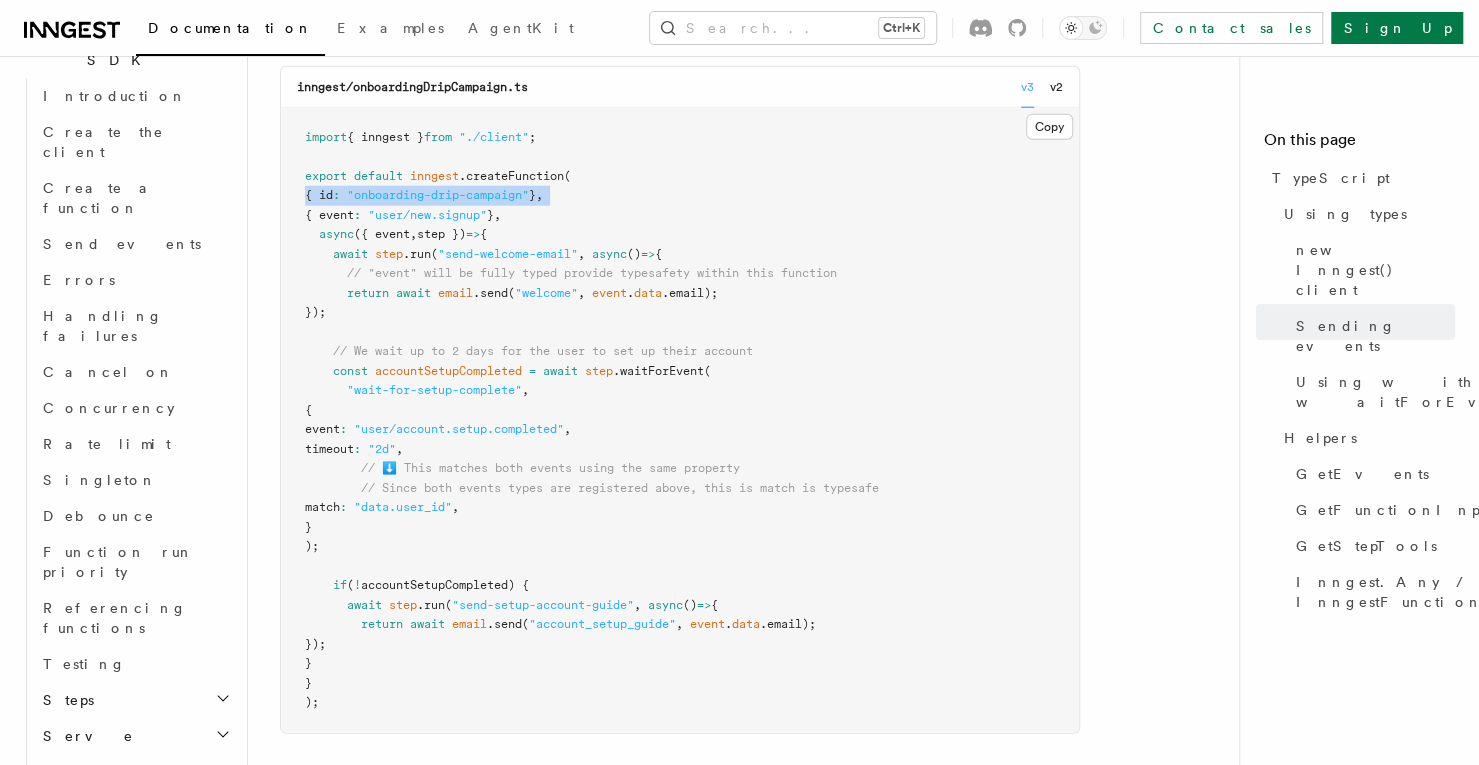 click on ""onboarding-drip-campaign"" at bounding box center (438, 195) 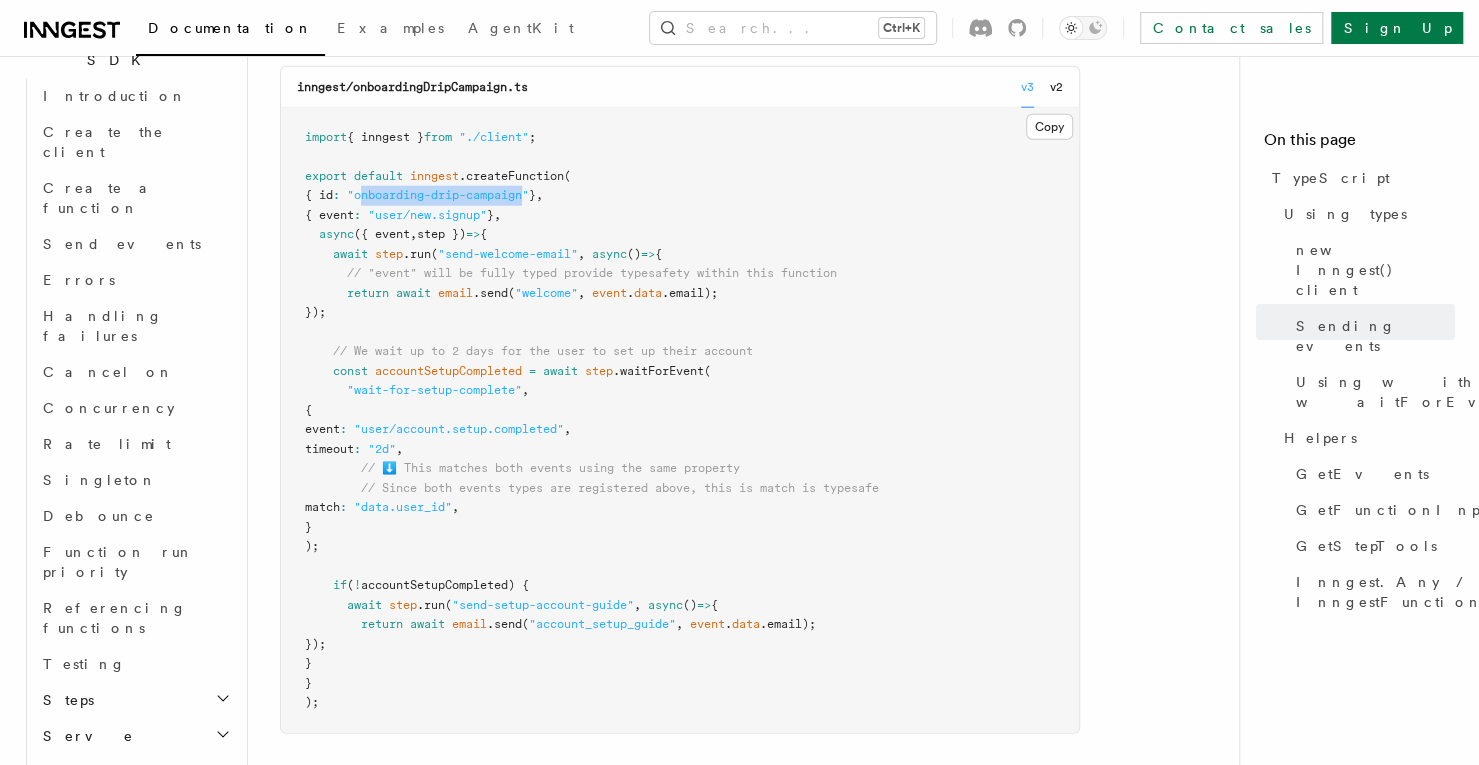 drag, startPoint x: 536, startPoint y: 192, endPoint x: 376, endPoint y: 195, distance: 160.02812 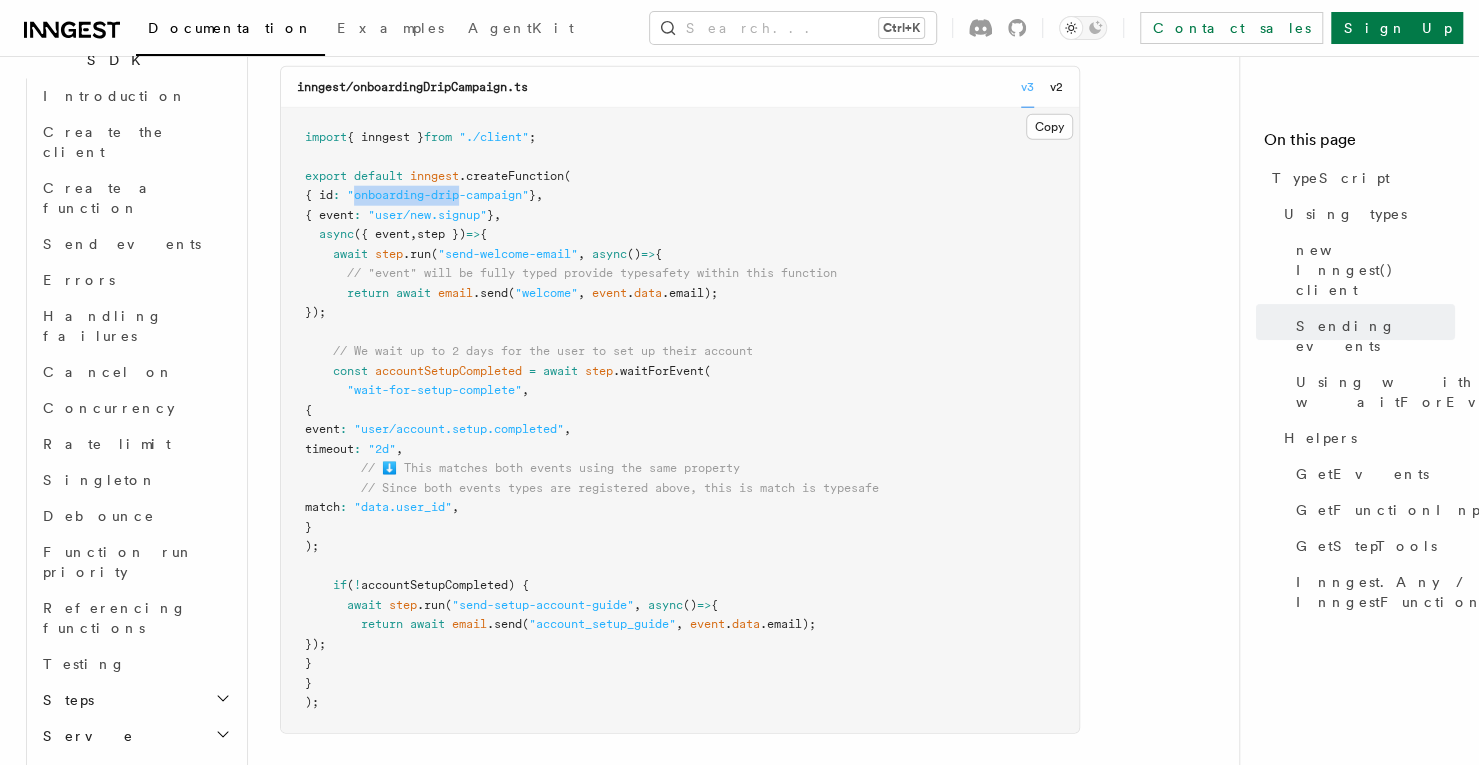 drag, startPoint x: 369, startPoint y: 195, endPoint x: 479, endPoint y: 193, distance: 110.01818 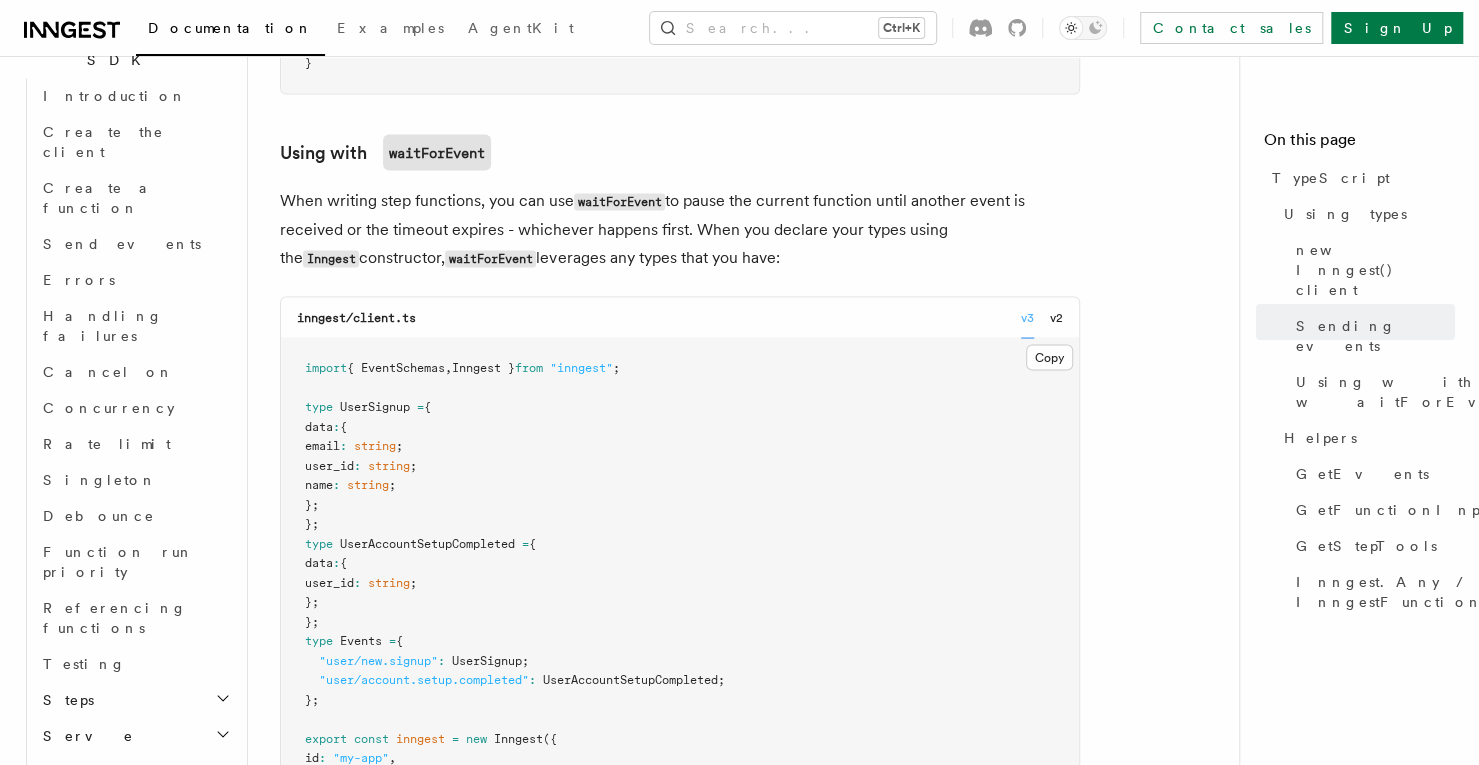 scroll, scrollTop: 2086, scrollLeft: 0, axis: vertical 